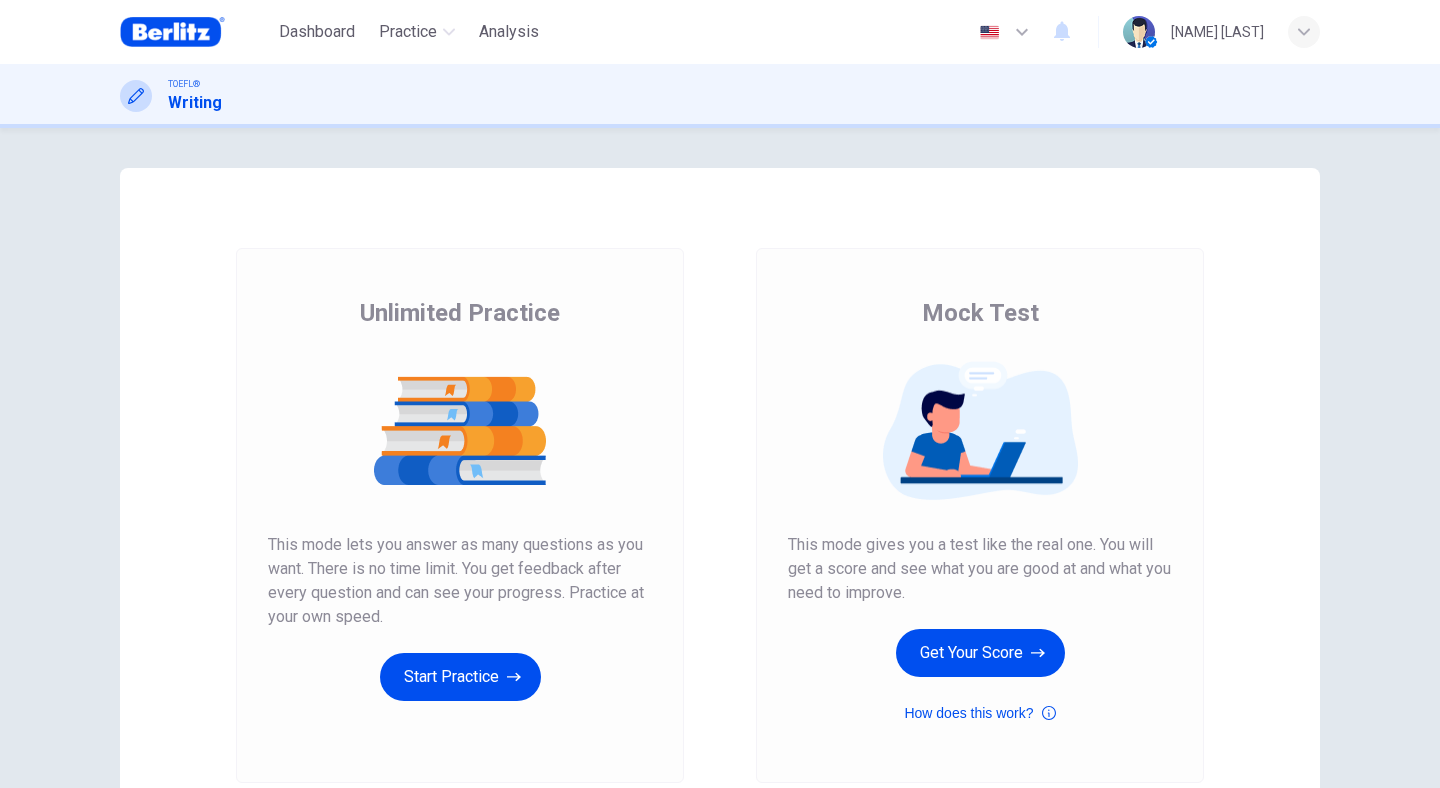 scroll, scrollTop: 0, scrollLeft: 0, axis: both 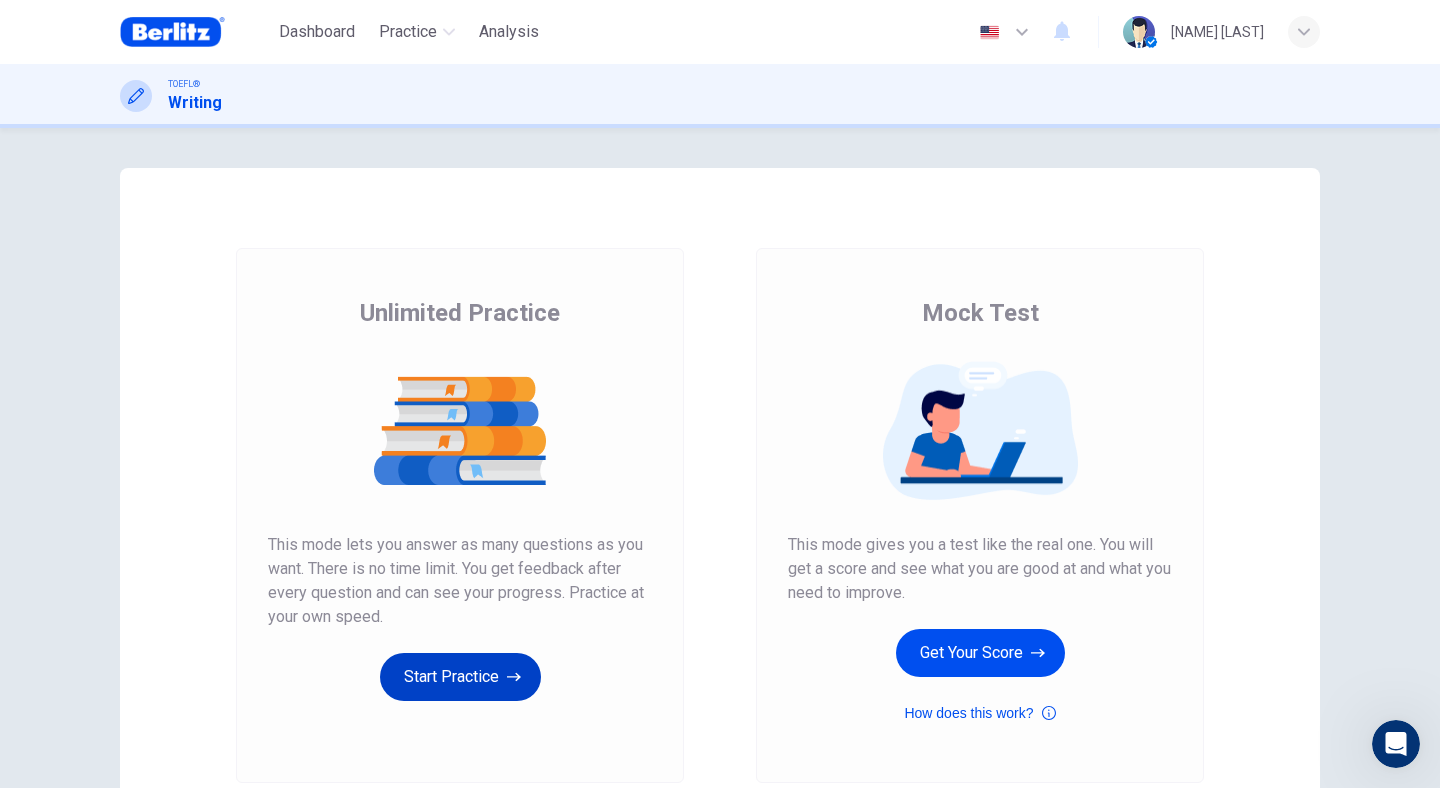 click on "Start Practice" at bounding box center [460, 677] 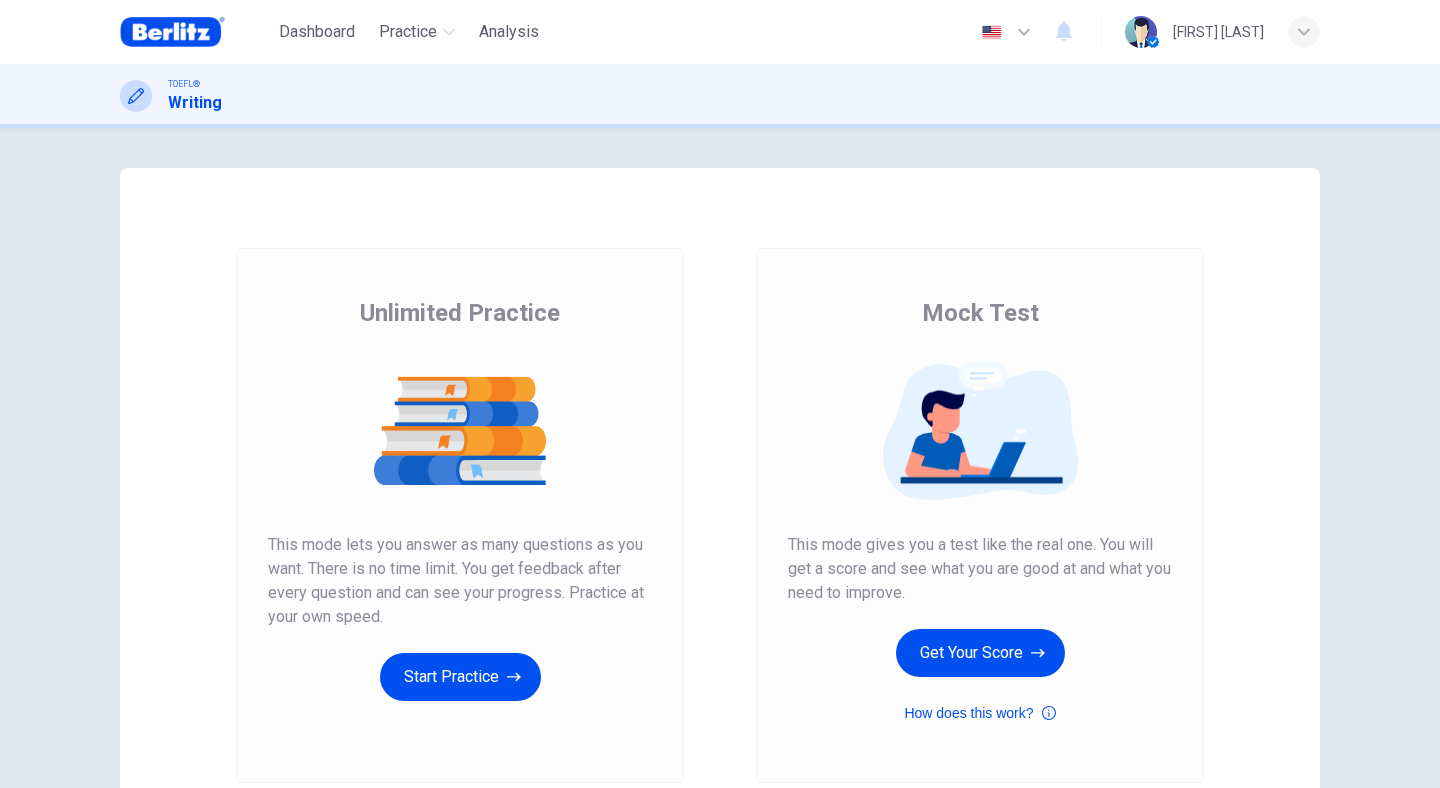 scroll, scrollTop: 0, scrollLeft: 0, axis: both 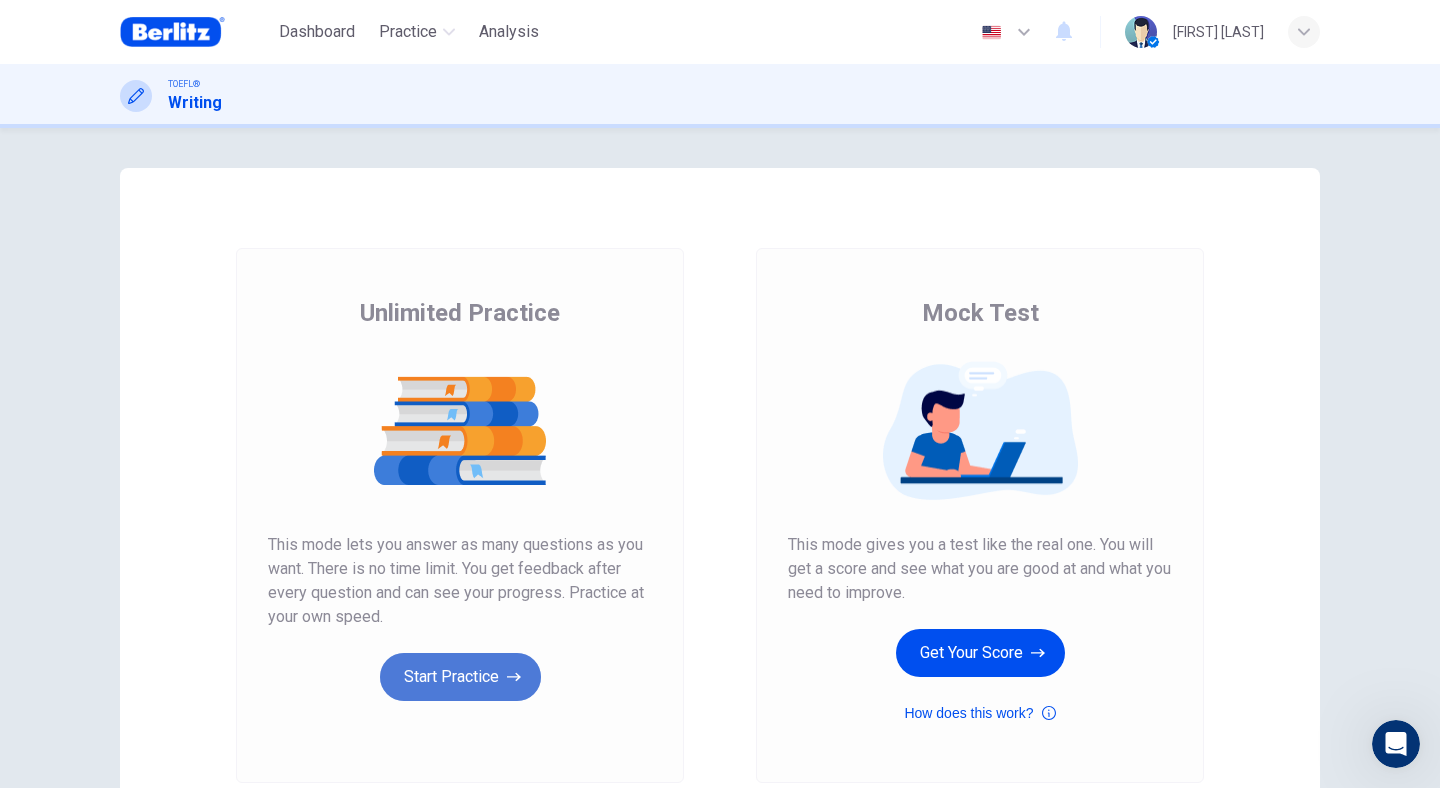 click on "Start Practice" at bounding box center [460, 677] 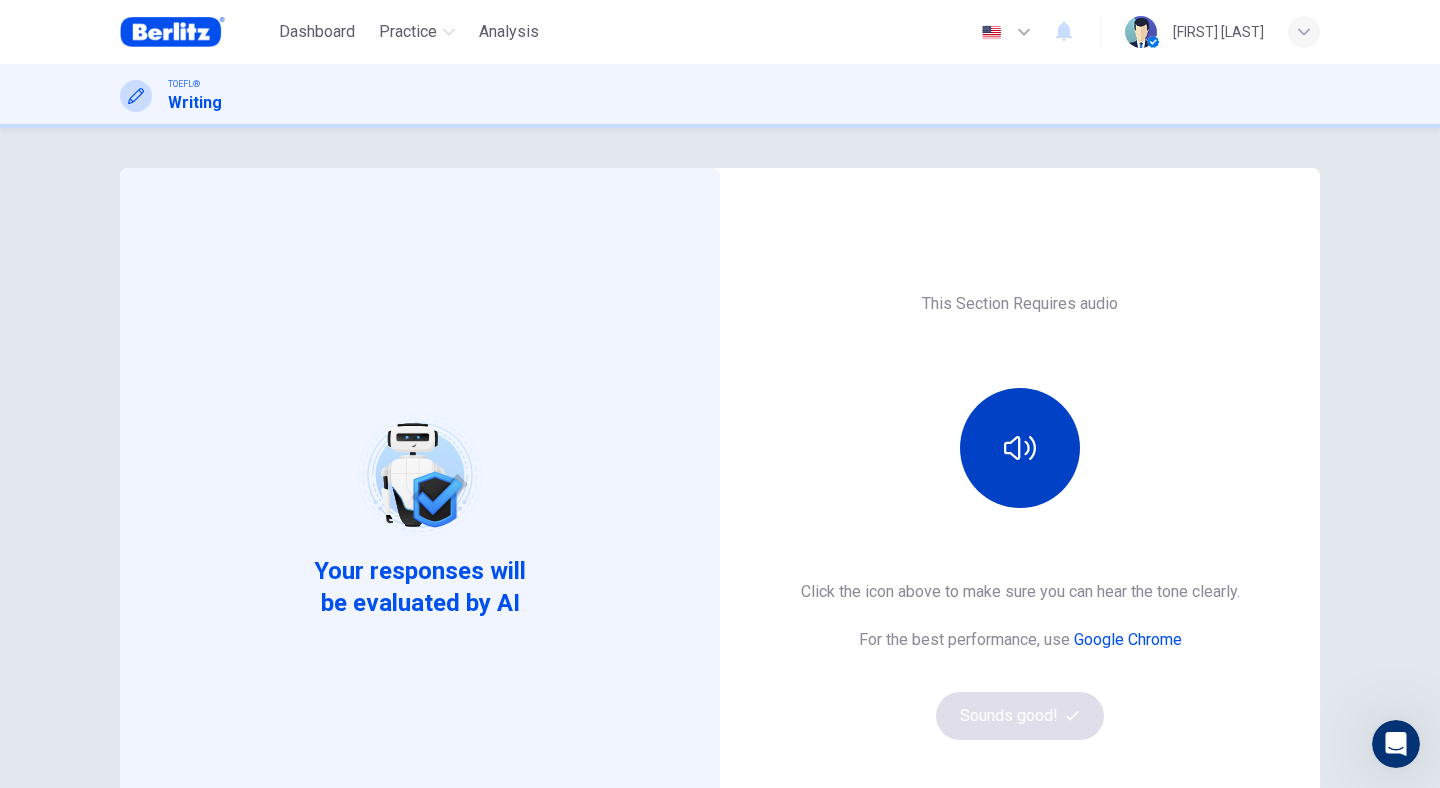 click at bounding box center [1020, 448] 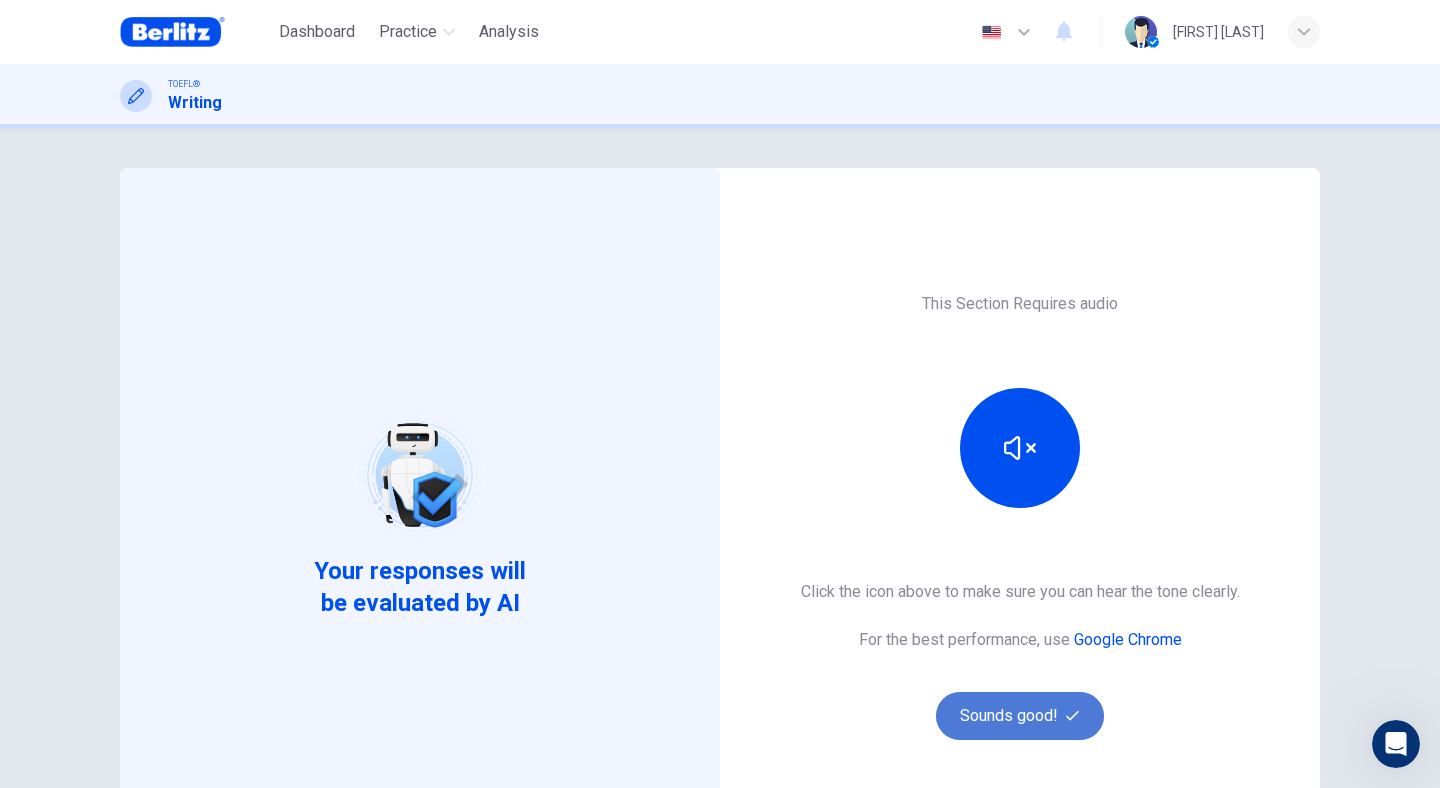 click on "Sounds good!" at bounding box center [1020, 716] 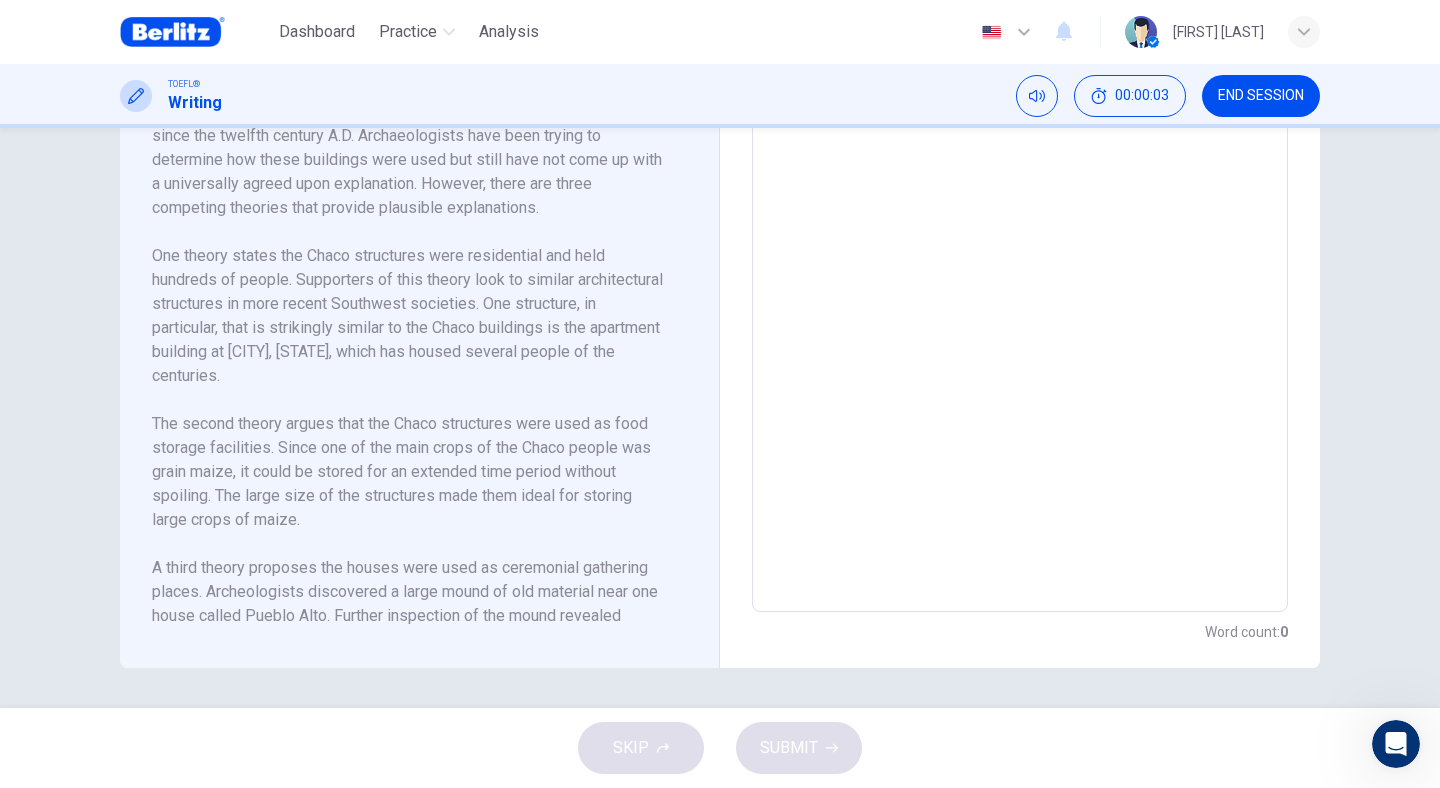 scroll, scrollTop: 565, scrollLeft: 0, axis: vertical 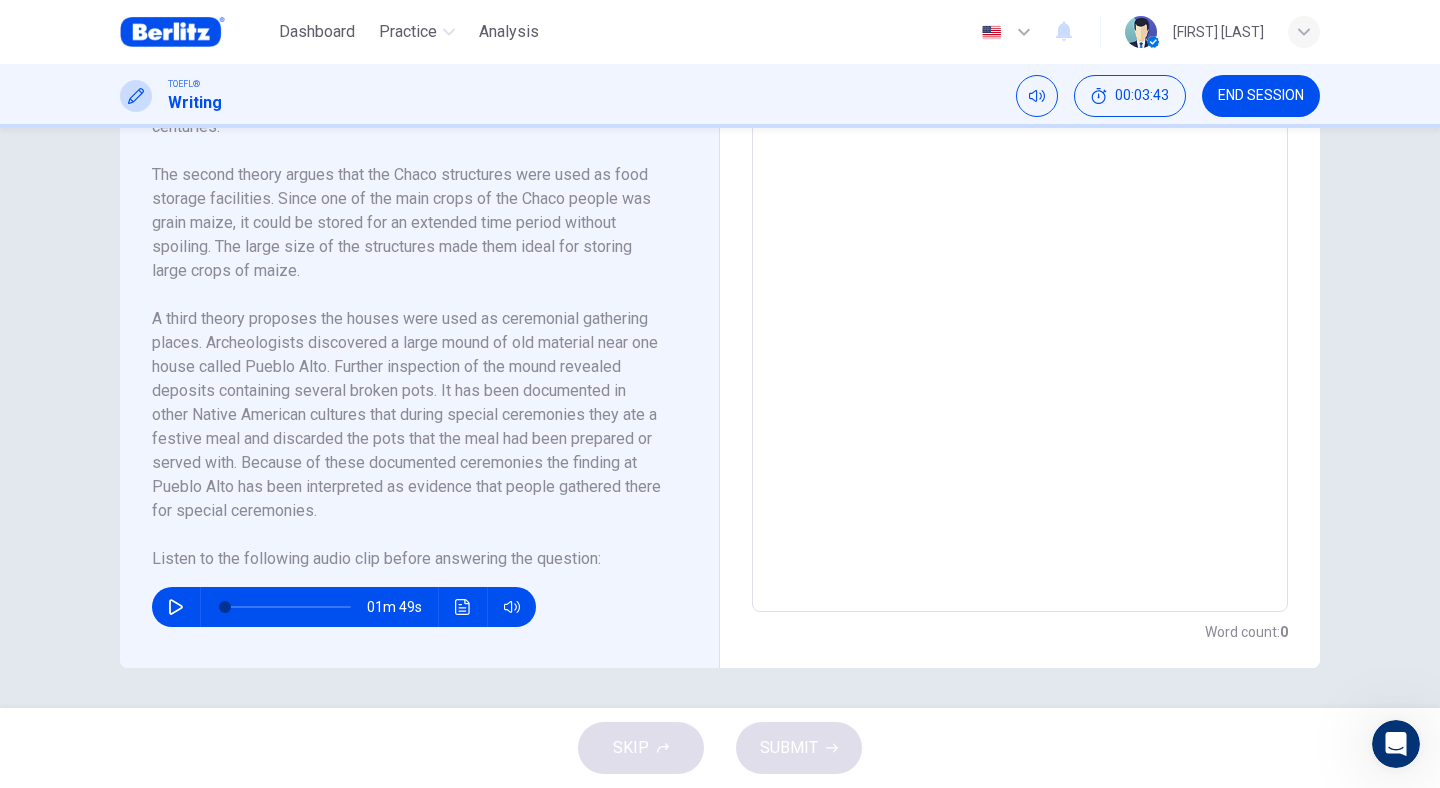 click at bounding box center (176, 607) 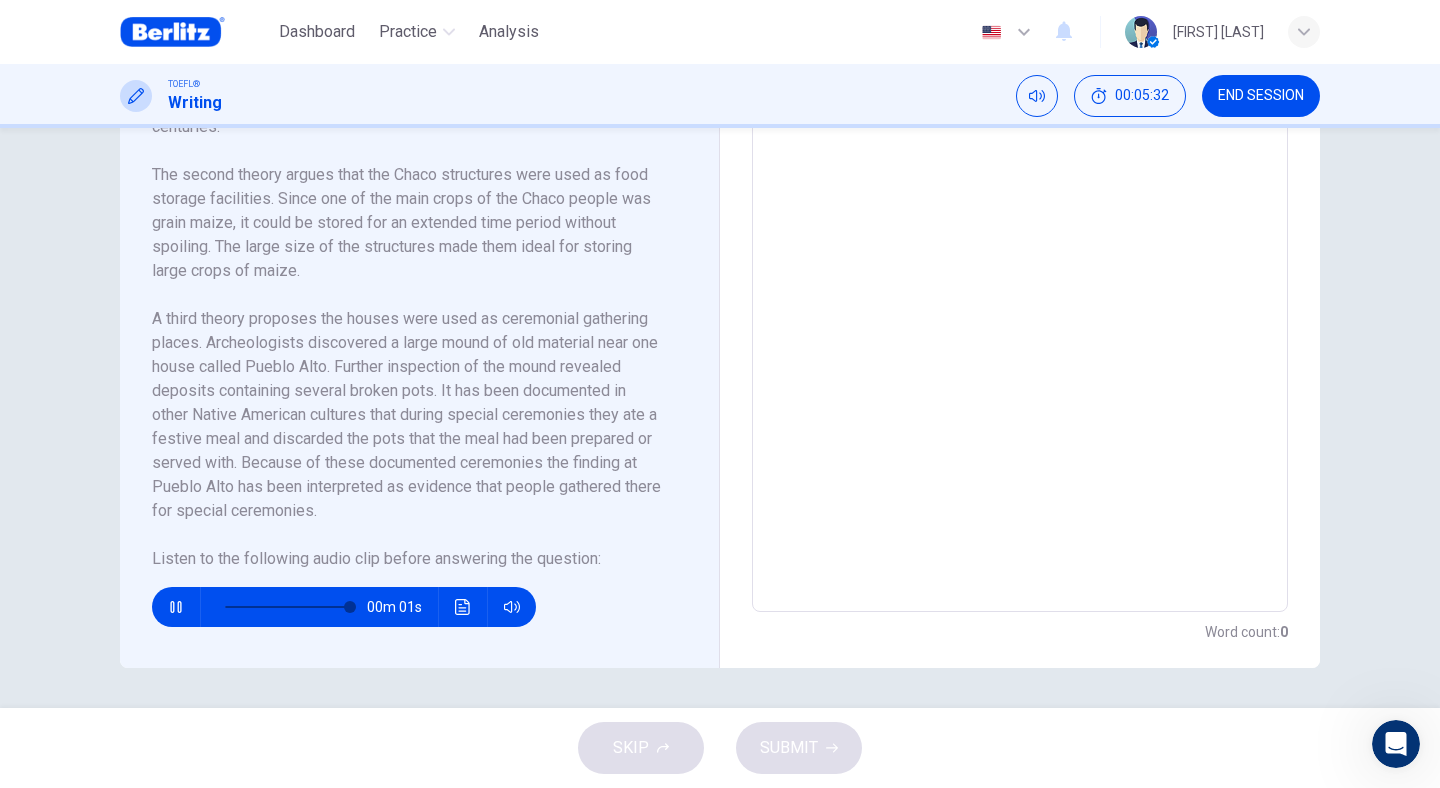 type on "*" 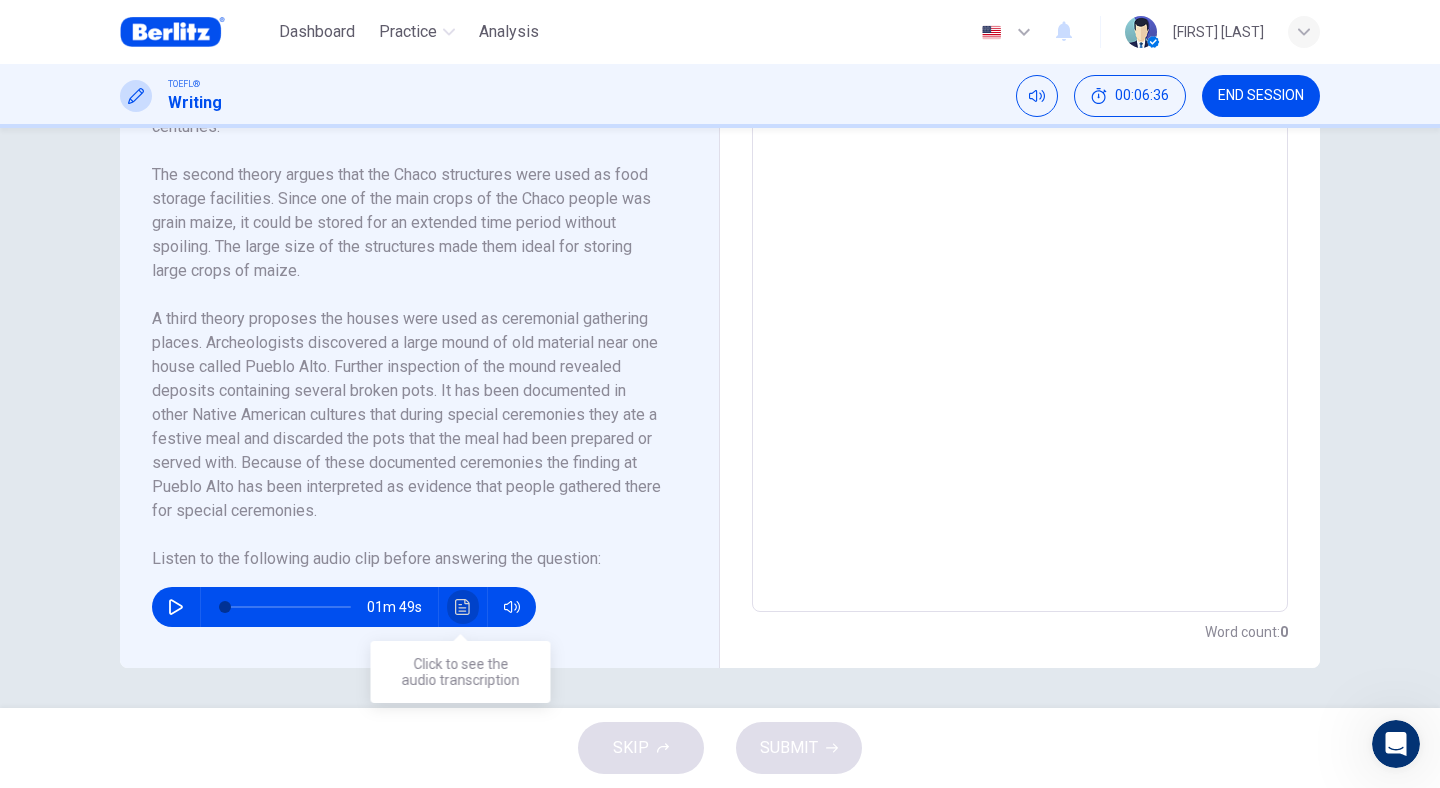 click 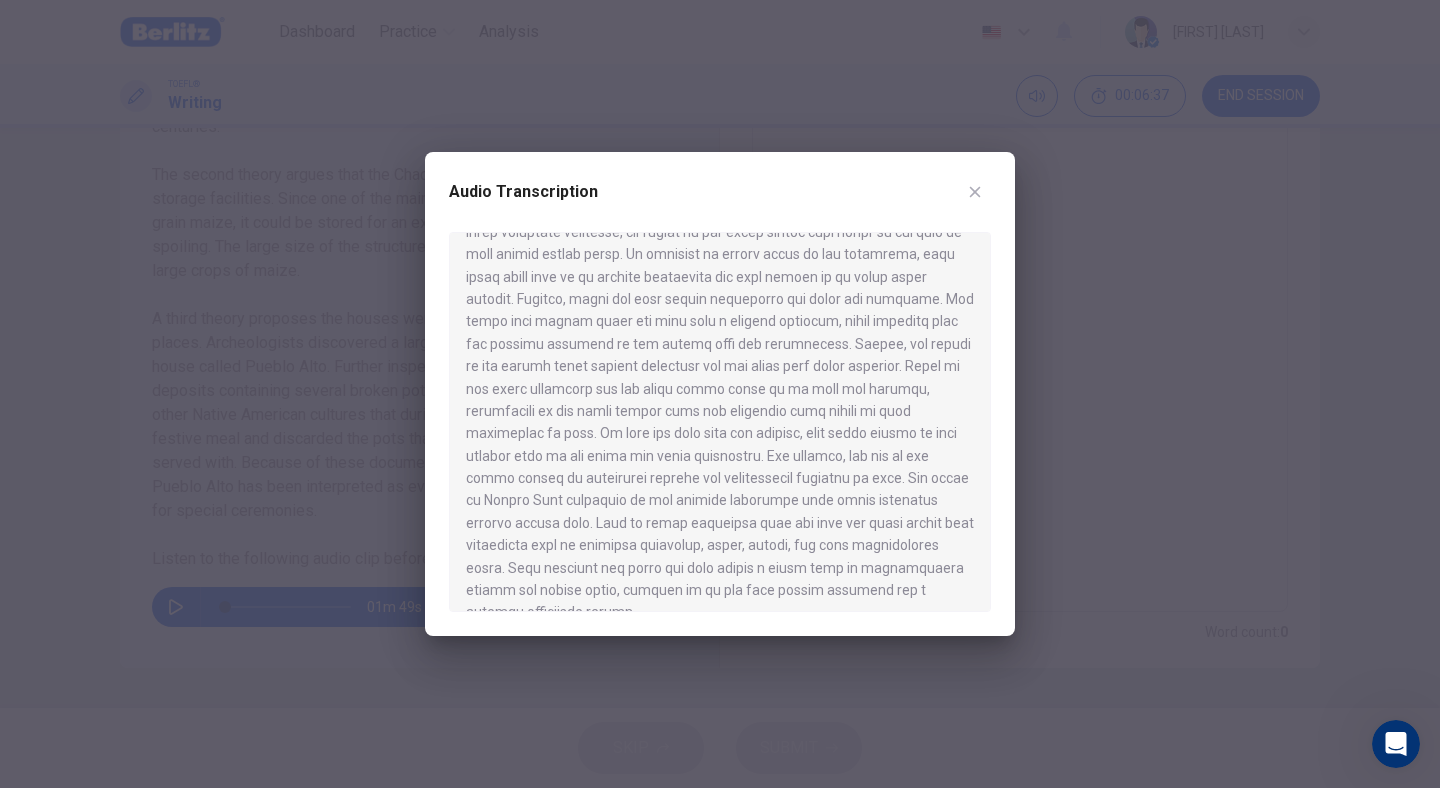 scroll, scrollTop: 72, scrollLeft: 0, axis: vertical 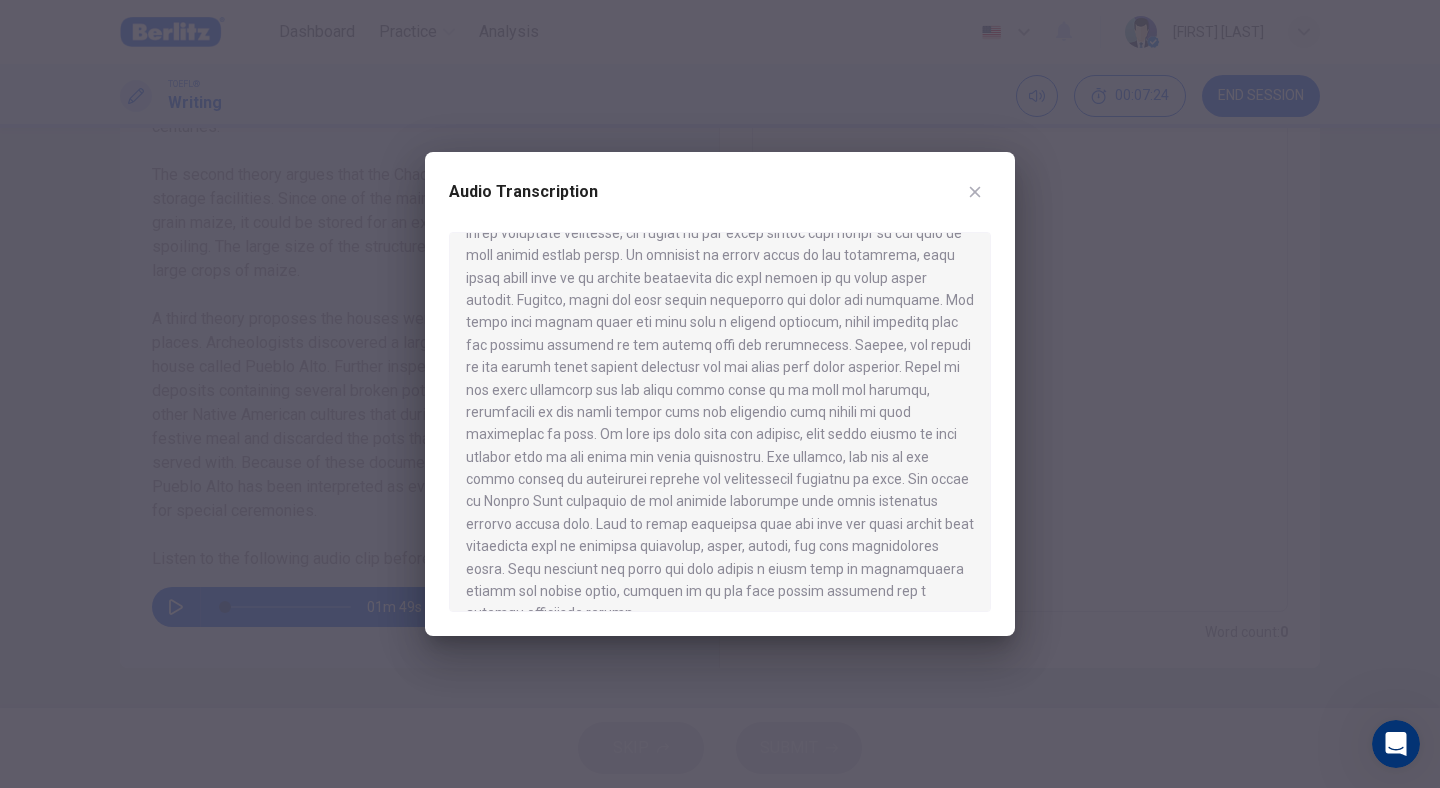 click at bounding box center (975, 192) 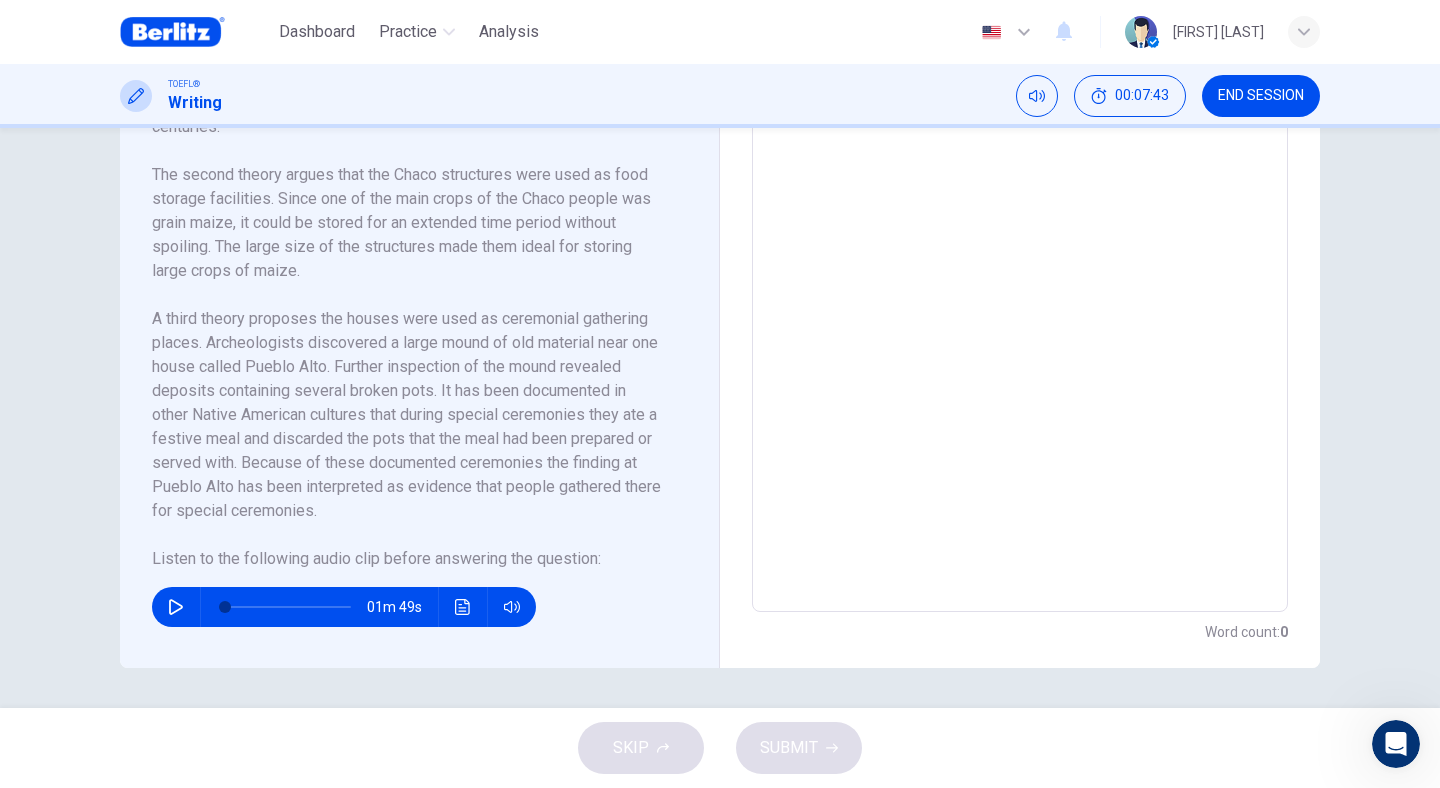 click at bounding box center (1020, 327) 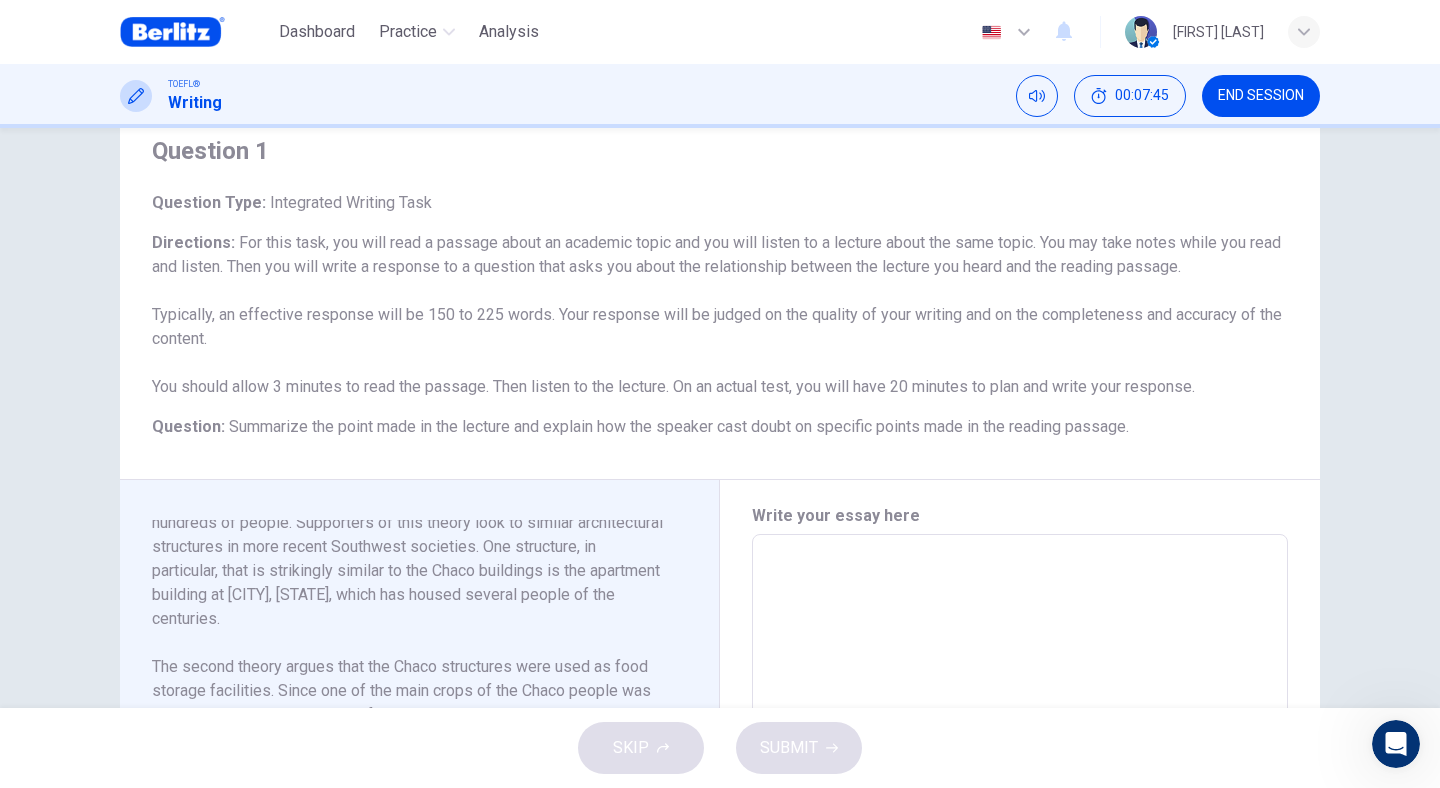 scroll, scrollTop: 85, scrollLeft: 0, axis: vertical 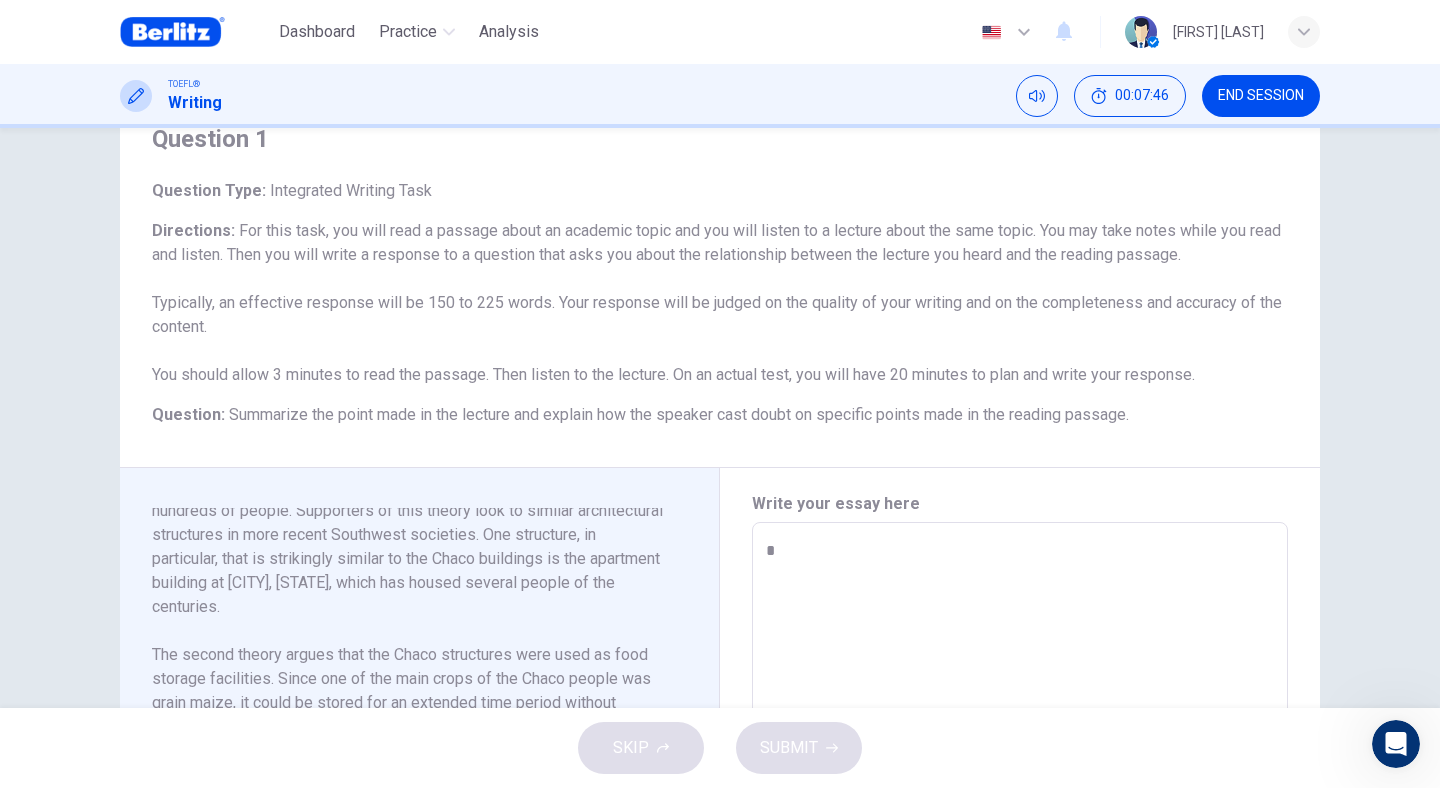type on "*" 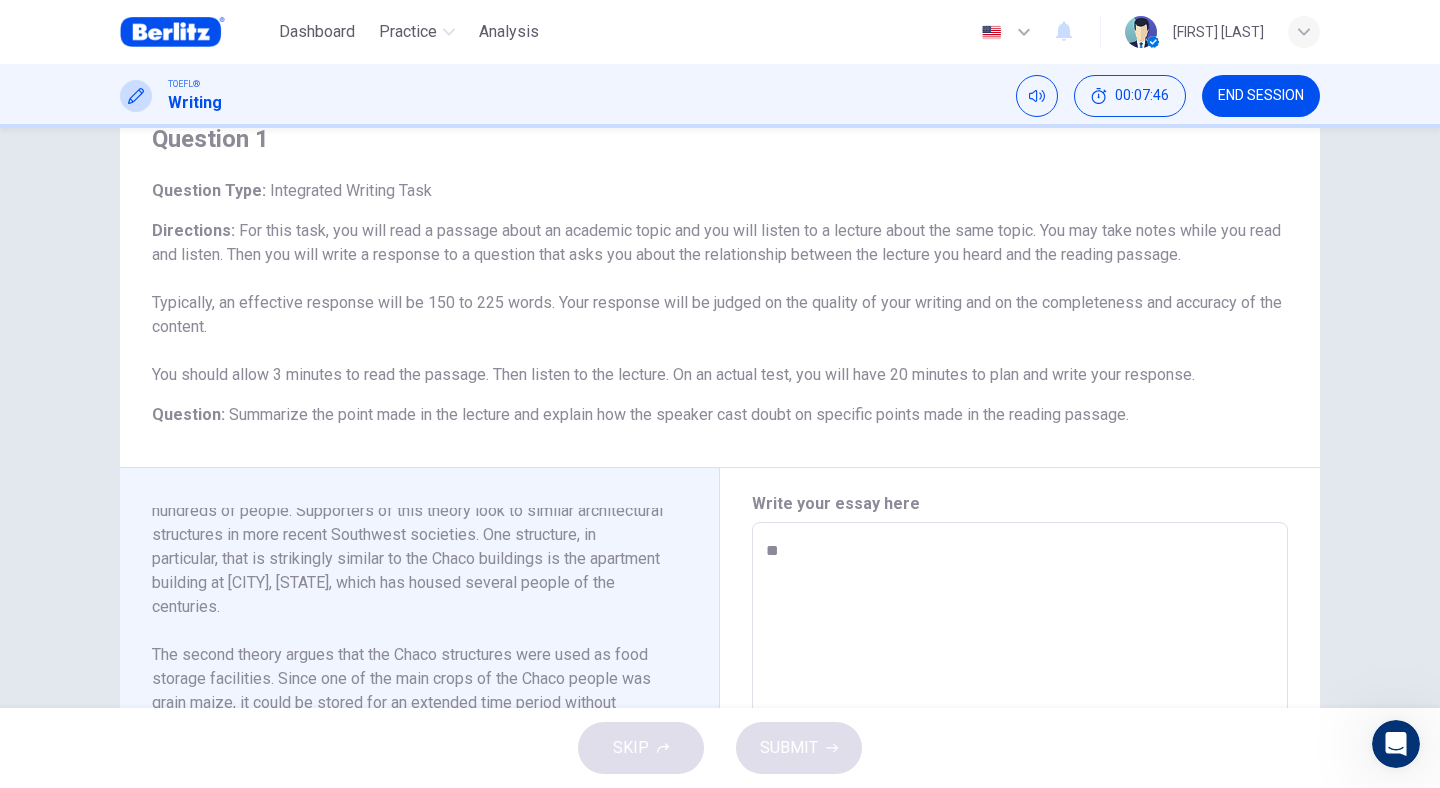 type on "*" 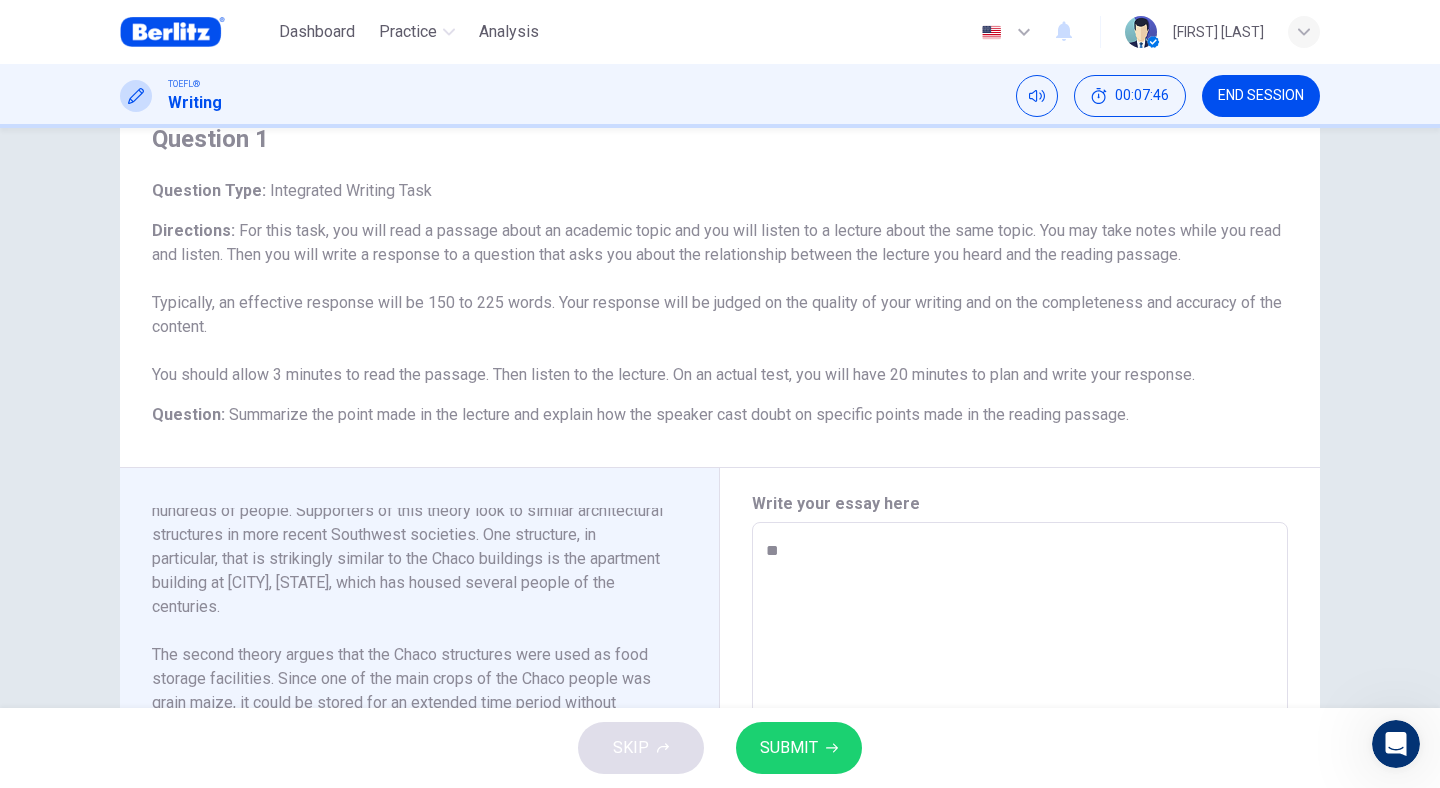 type on "***" 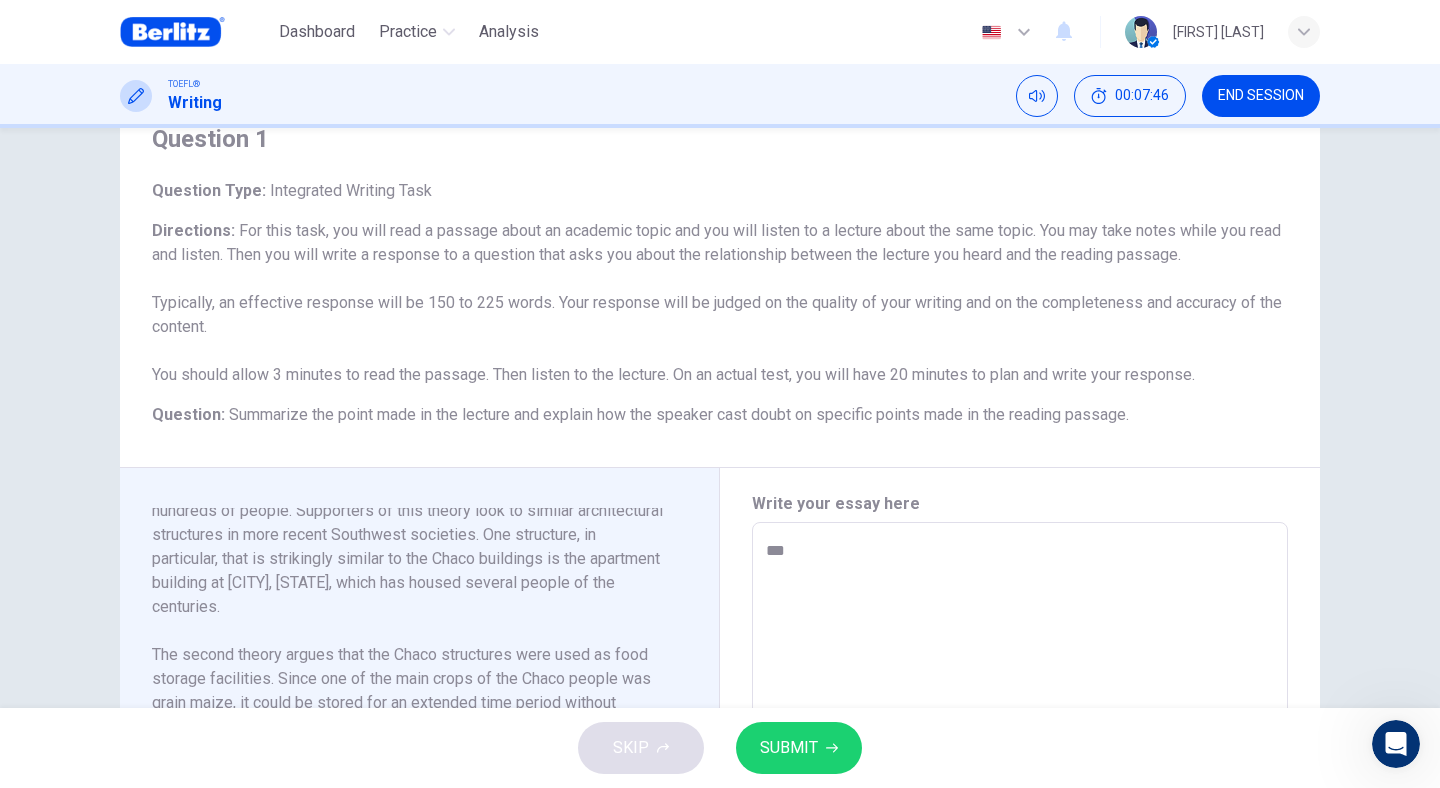 type on "*" 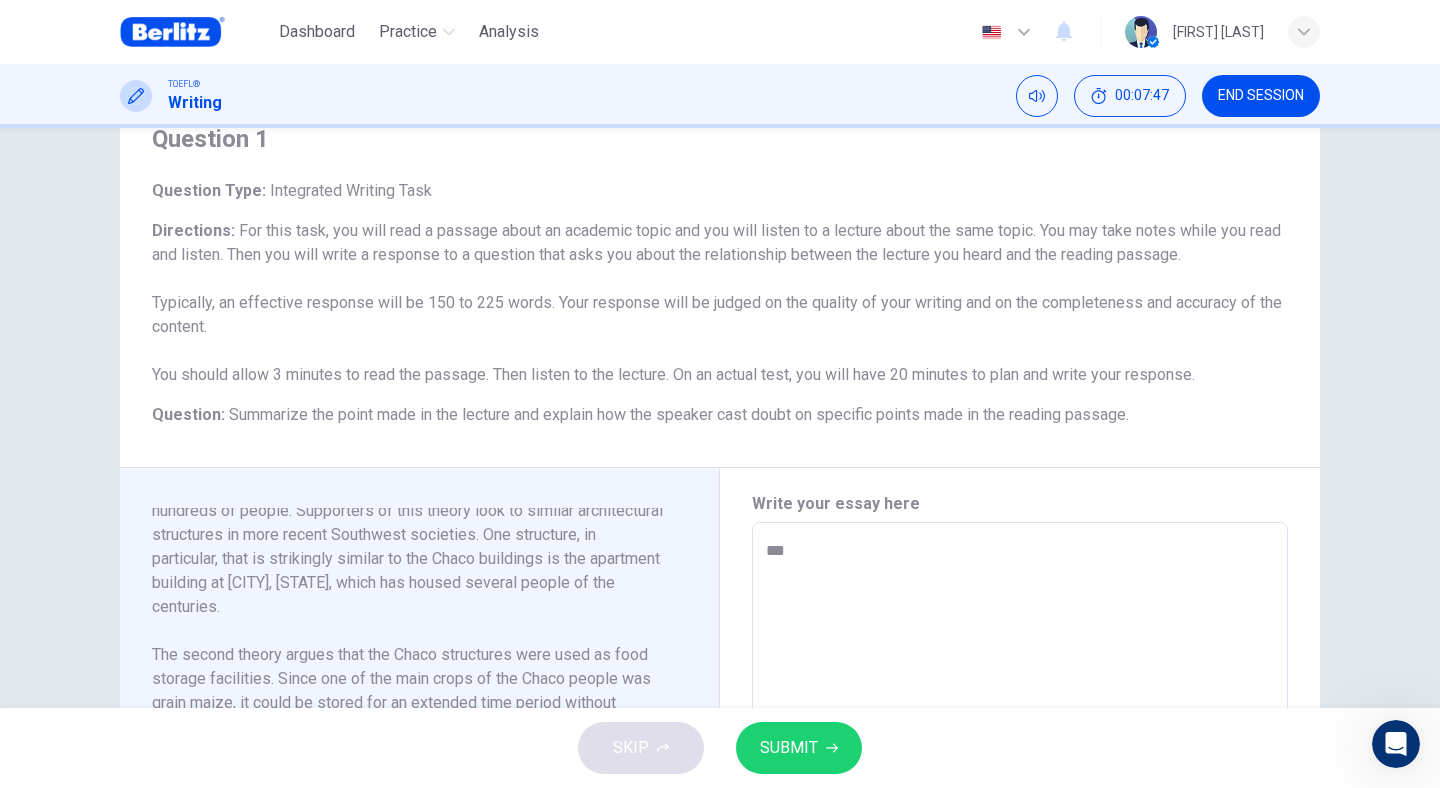 type on "***" 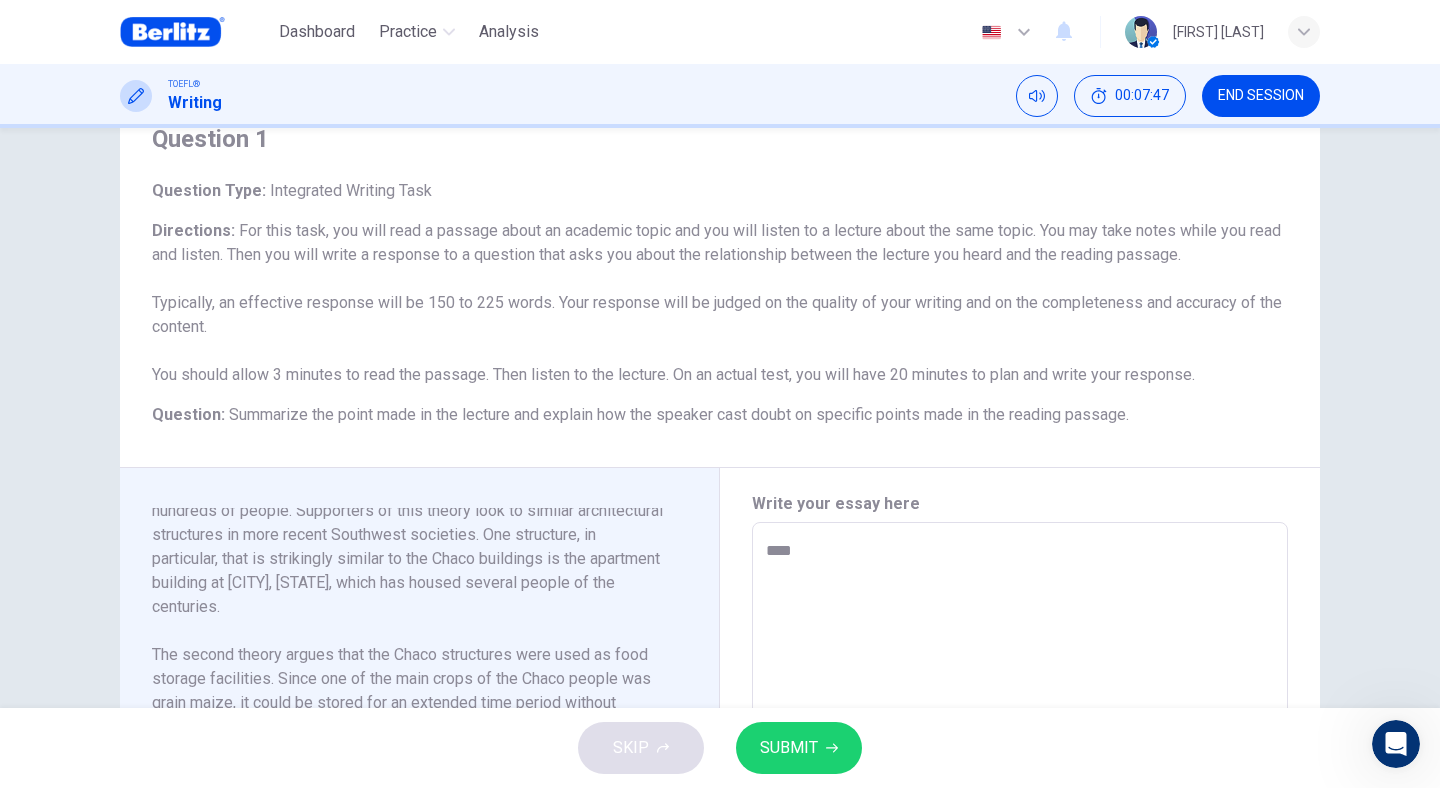 type on "*" 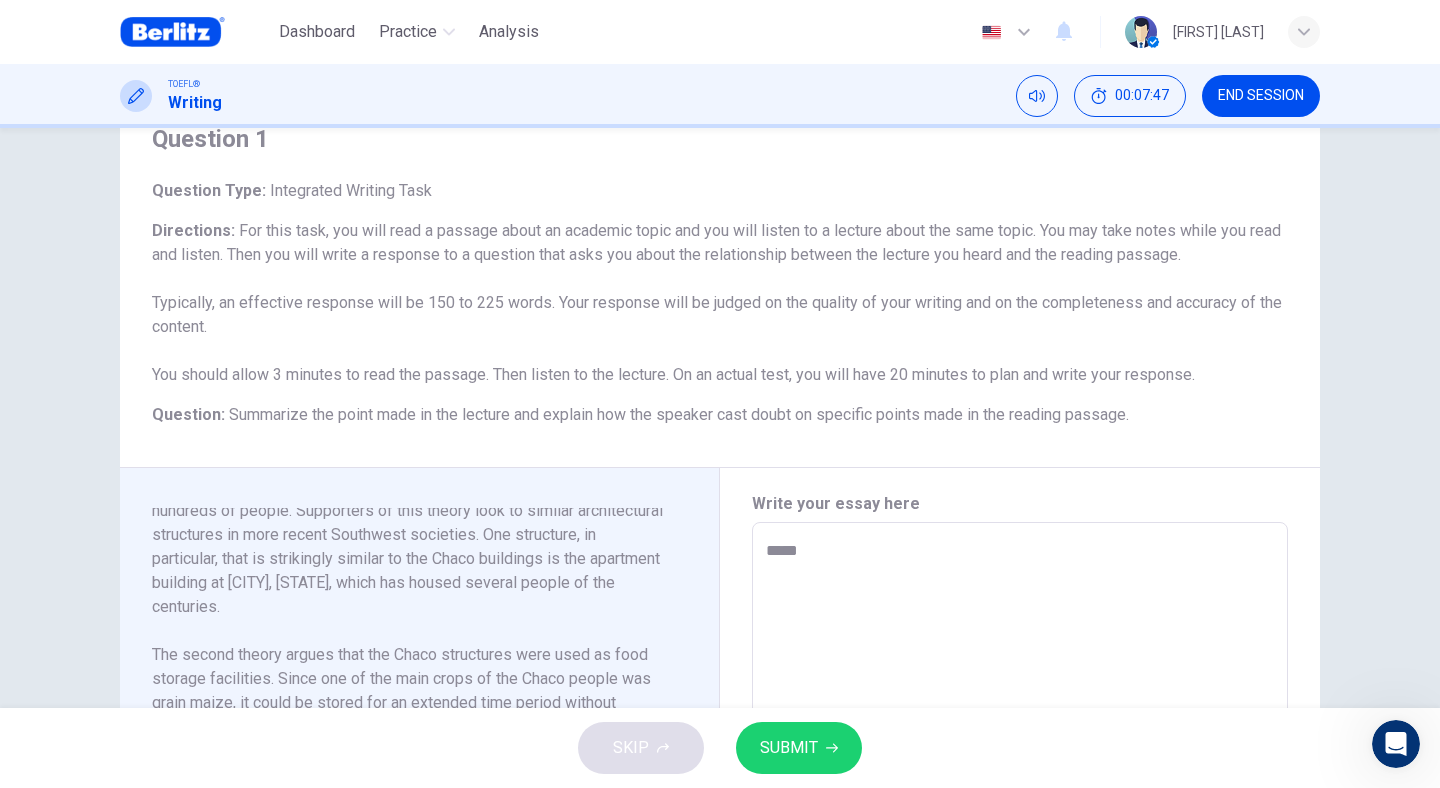type on "*" 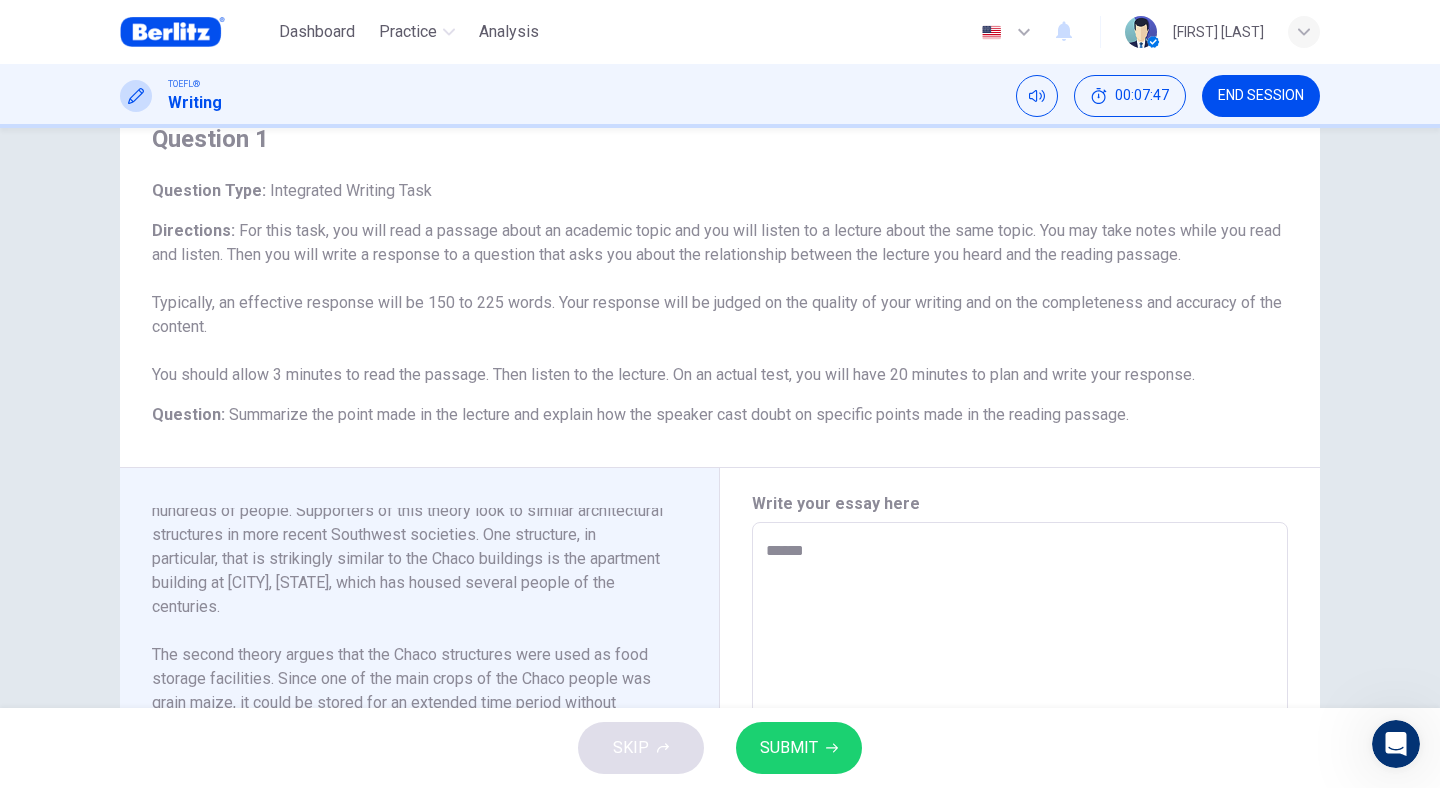 type on "*" 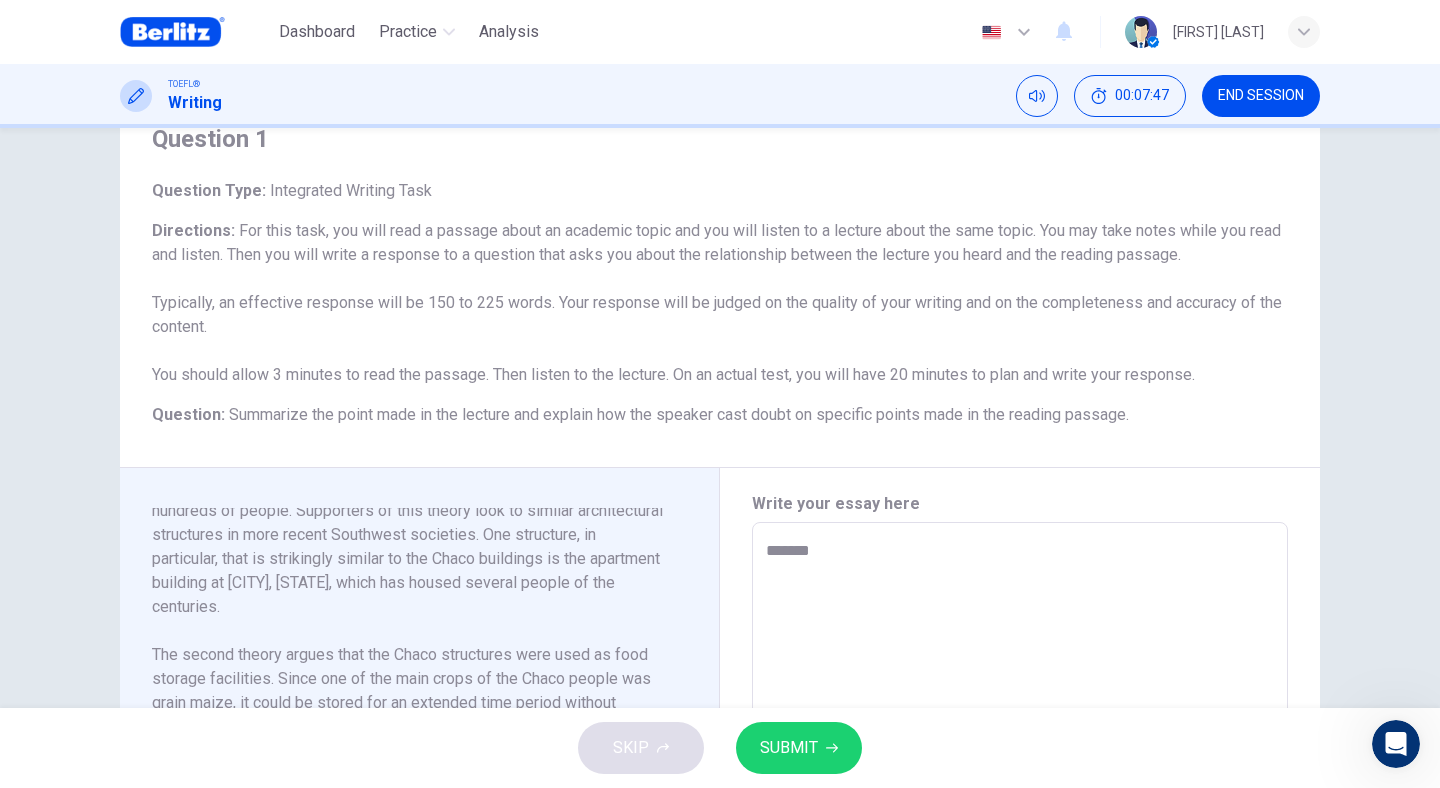 type on "*" 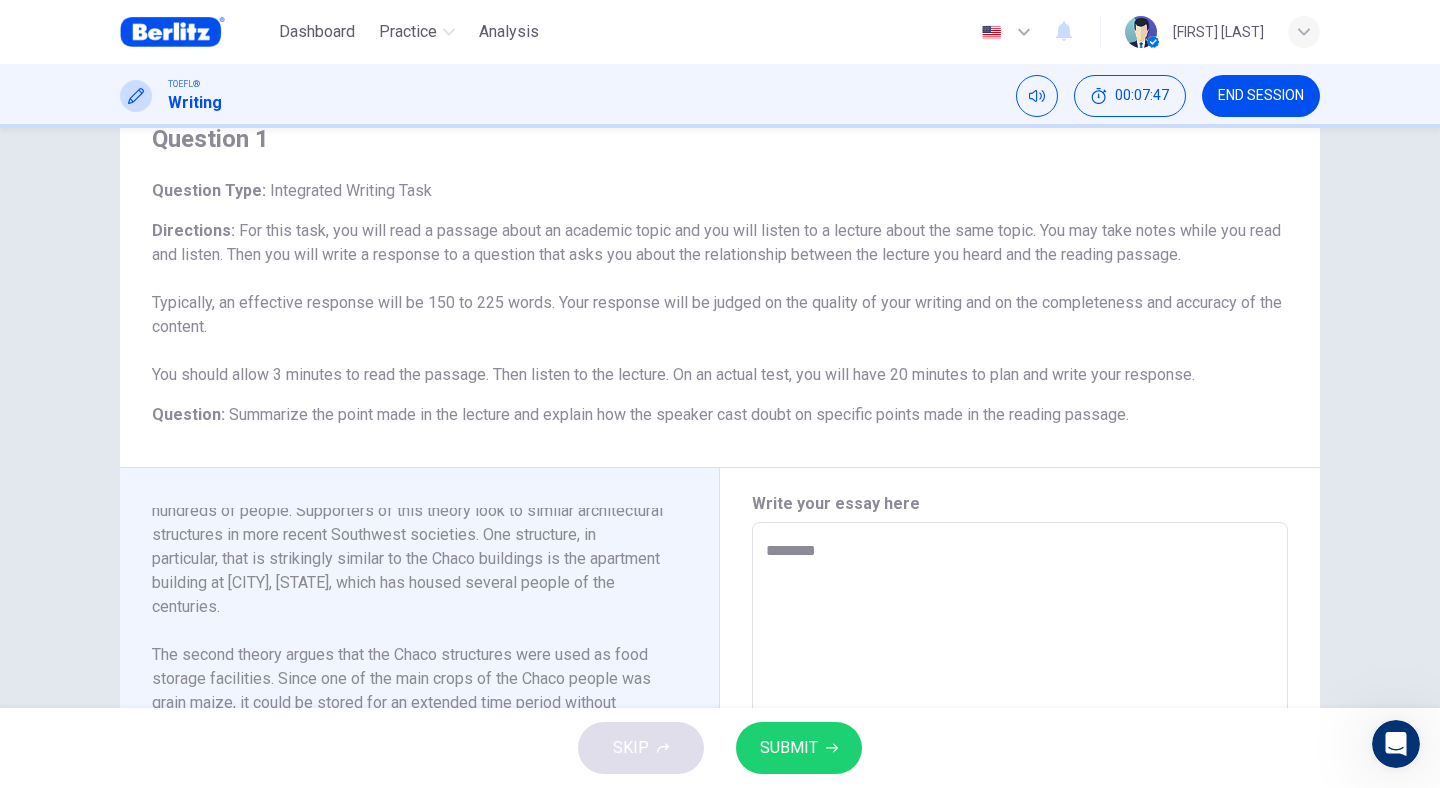 type on "*" 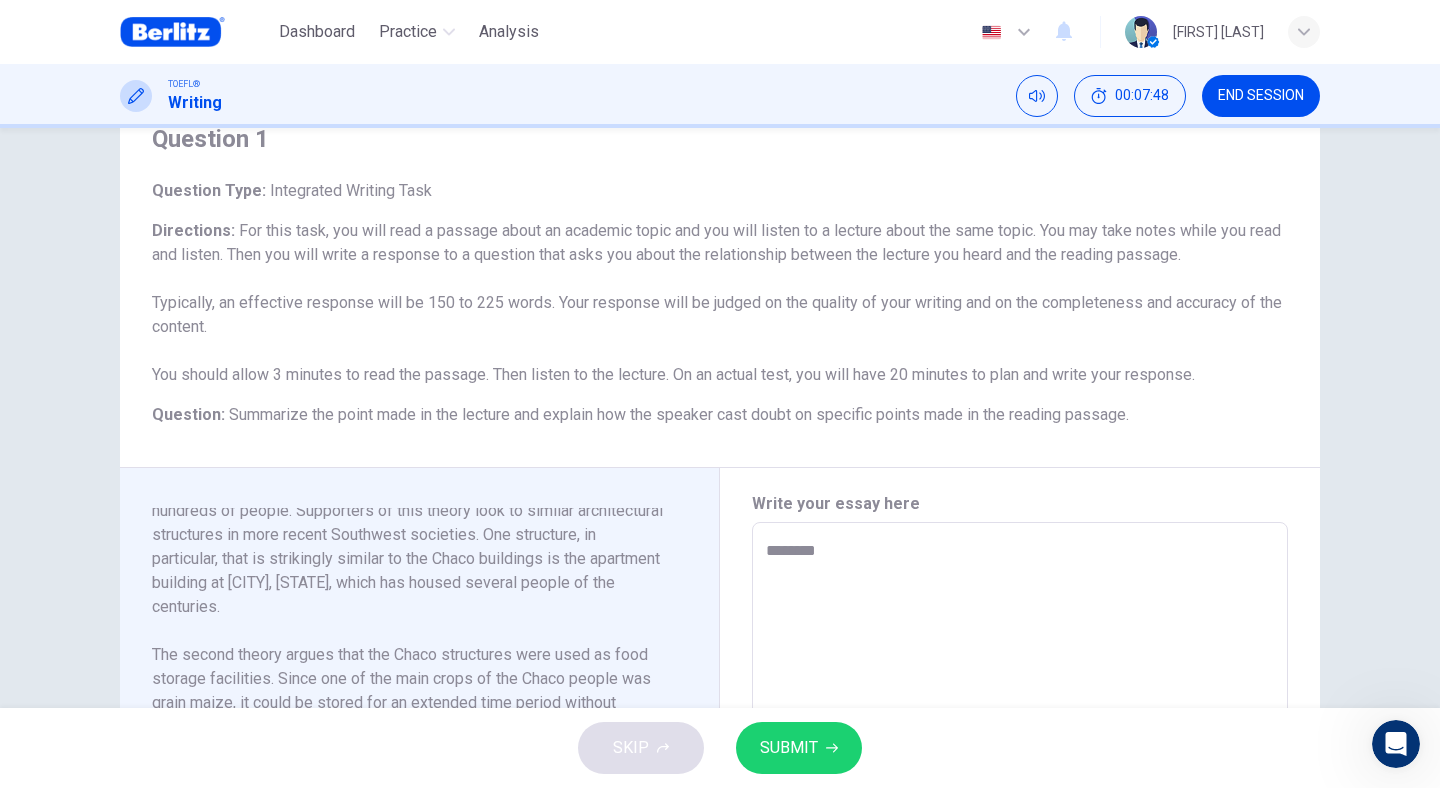 type on "*********" 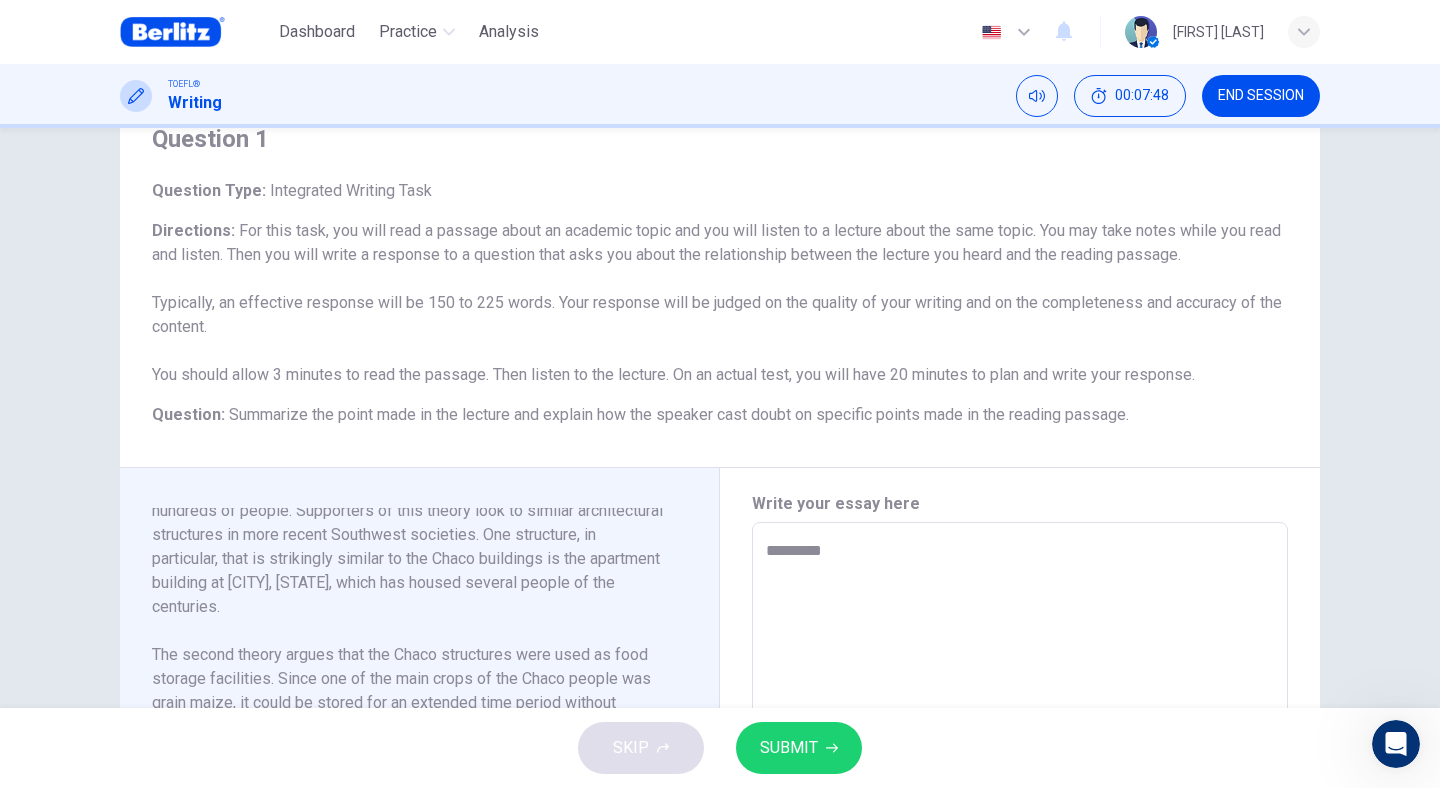 type on "*" 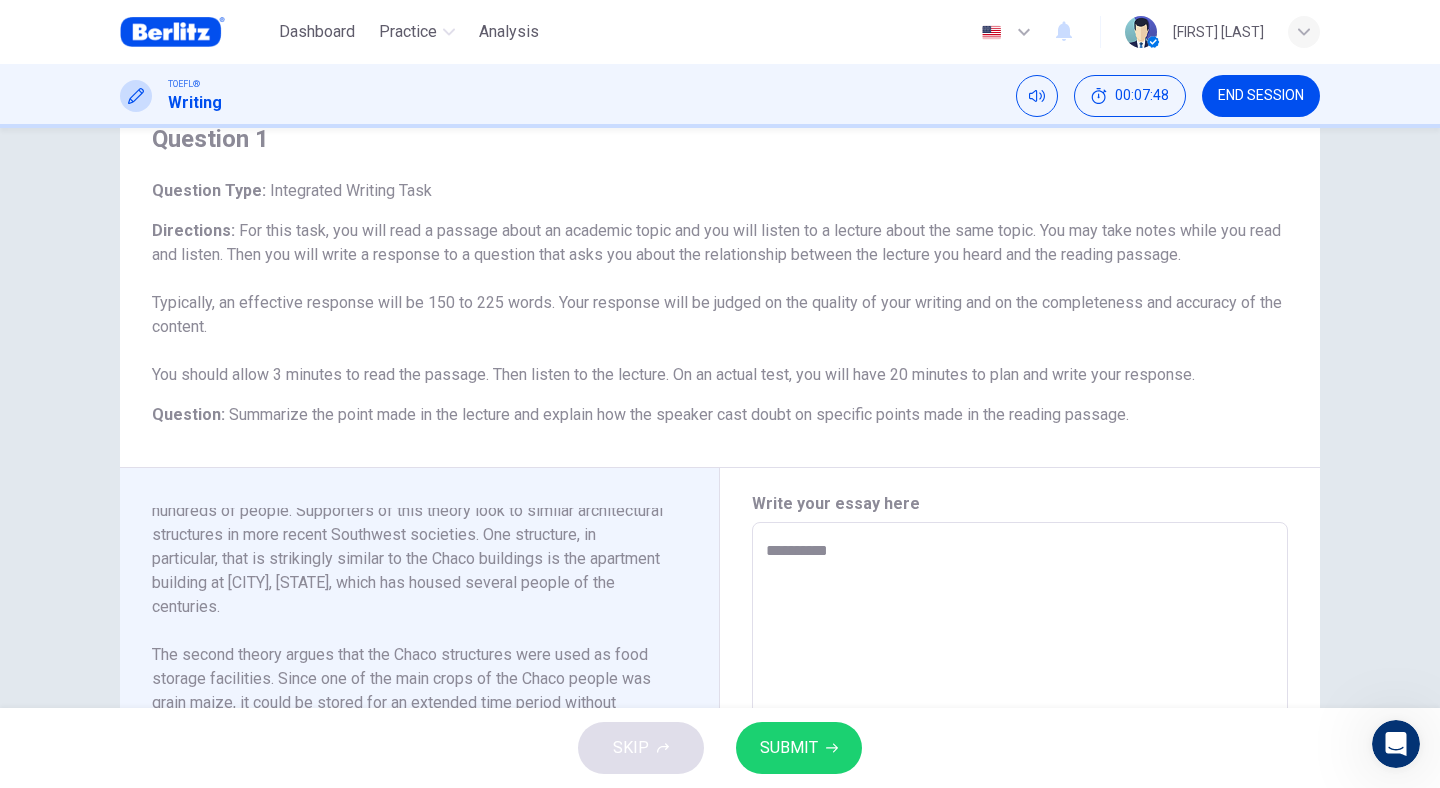 type on "*" 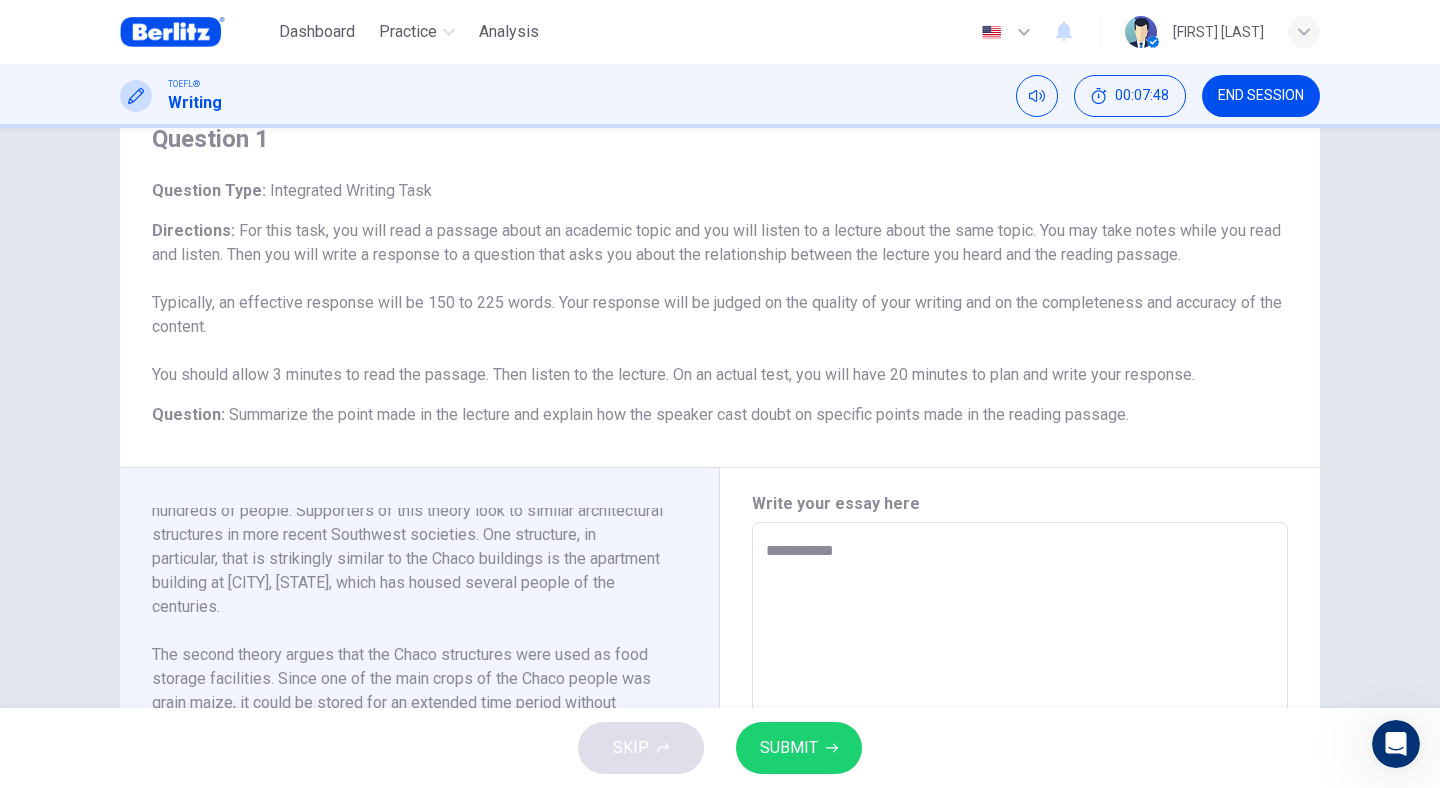 type on "*" 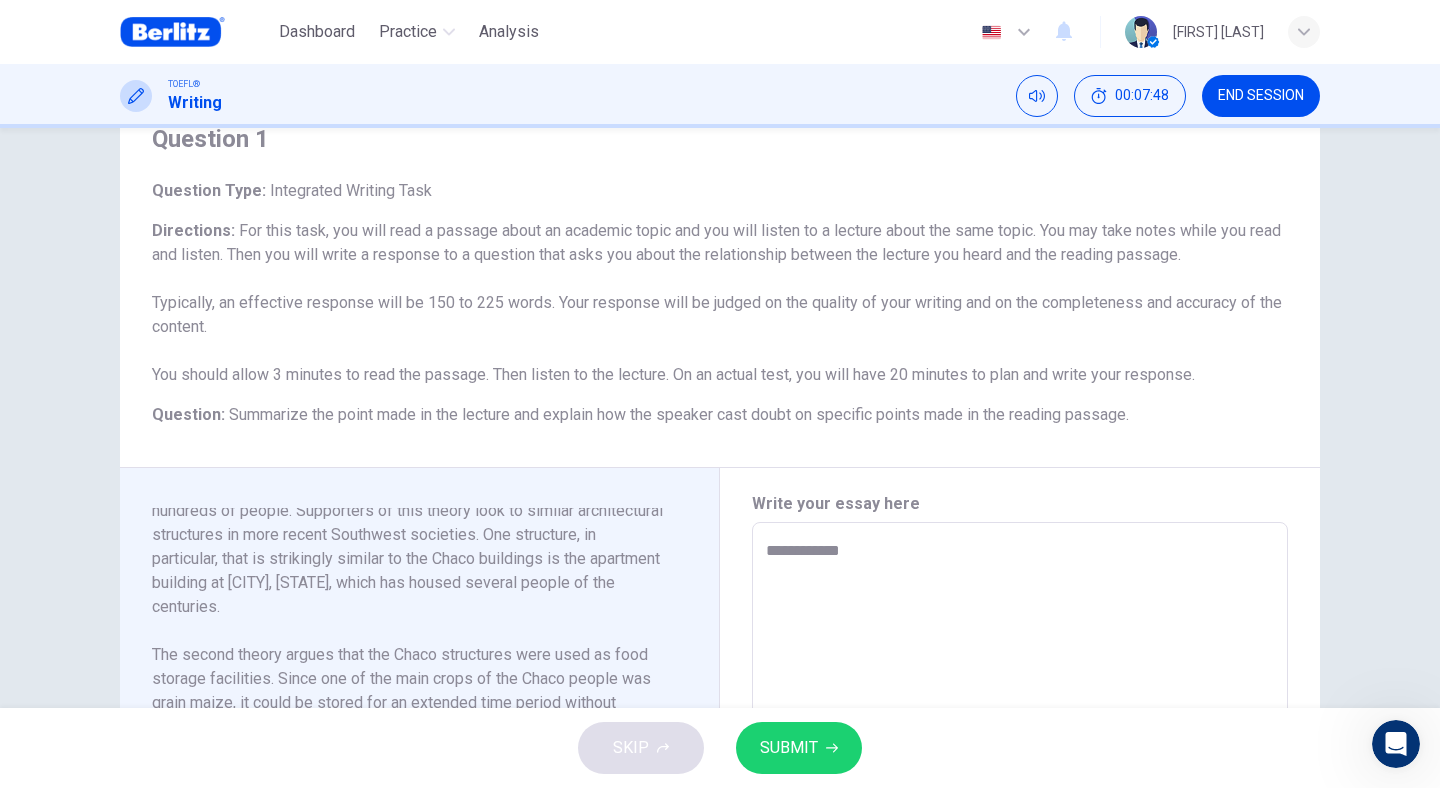 type on "*" 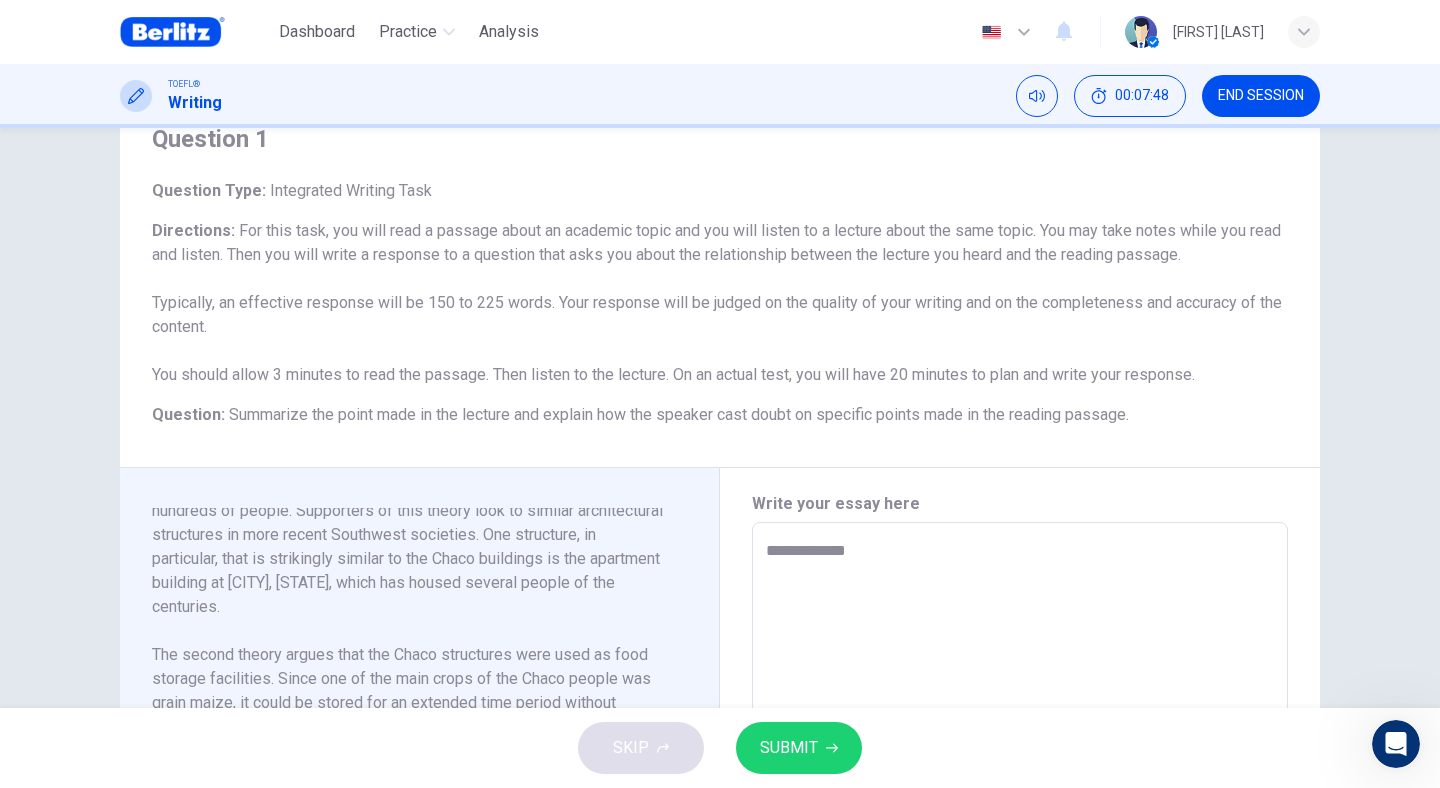 type on "*" 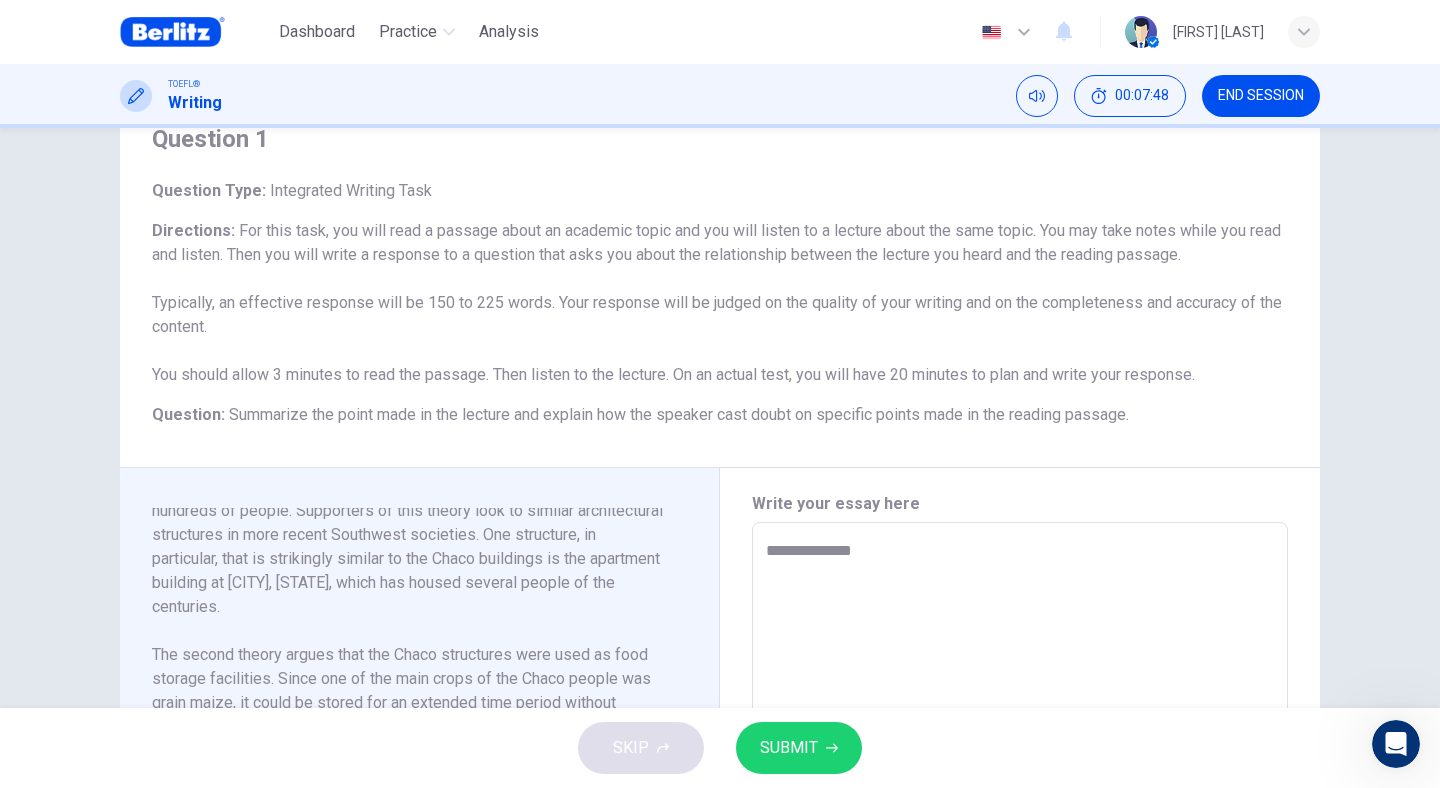 type on "*" 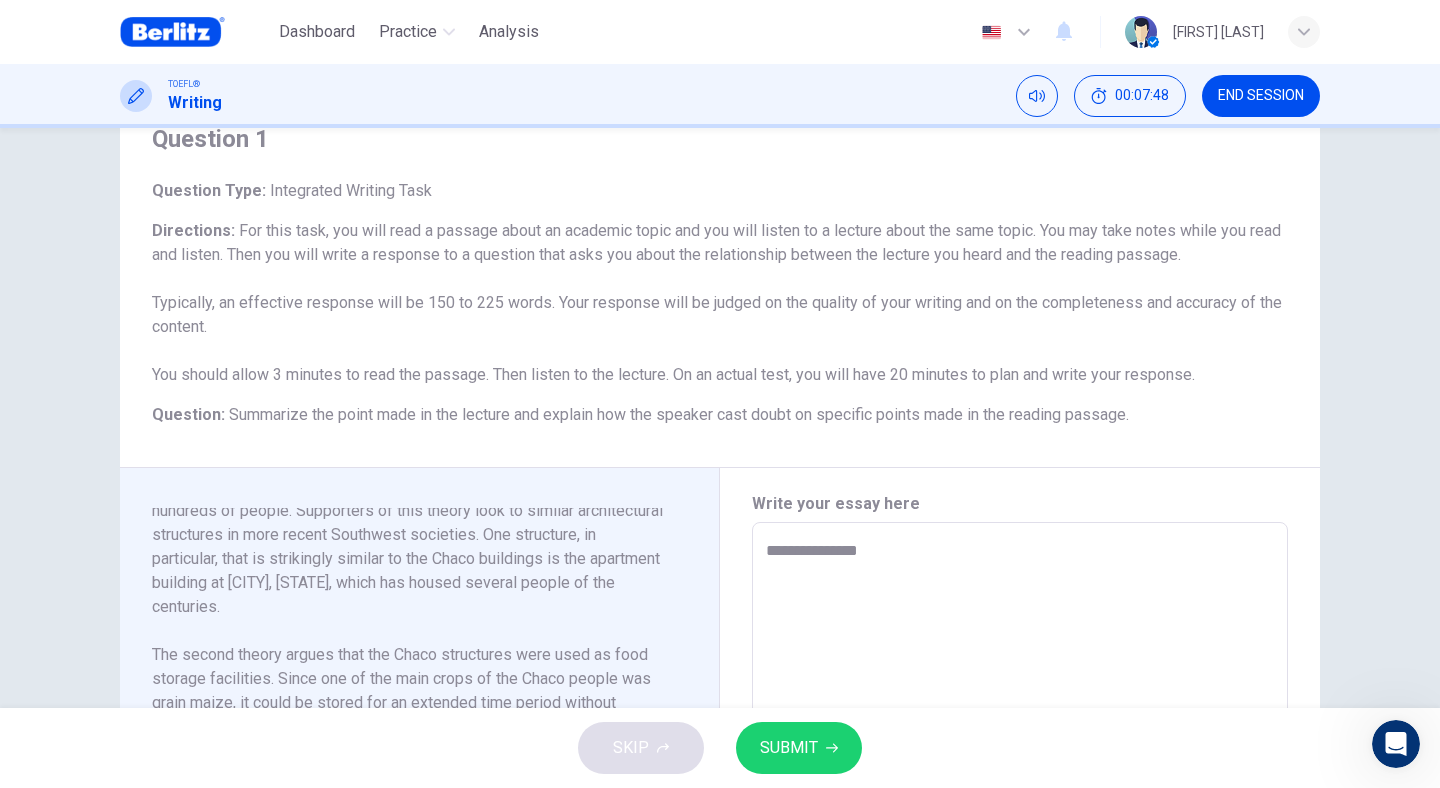 type on "*" 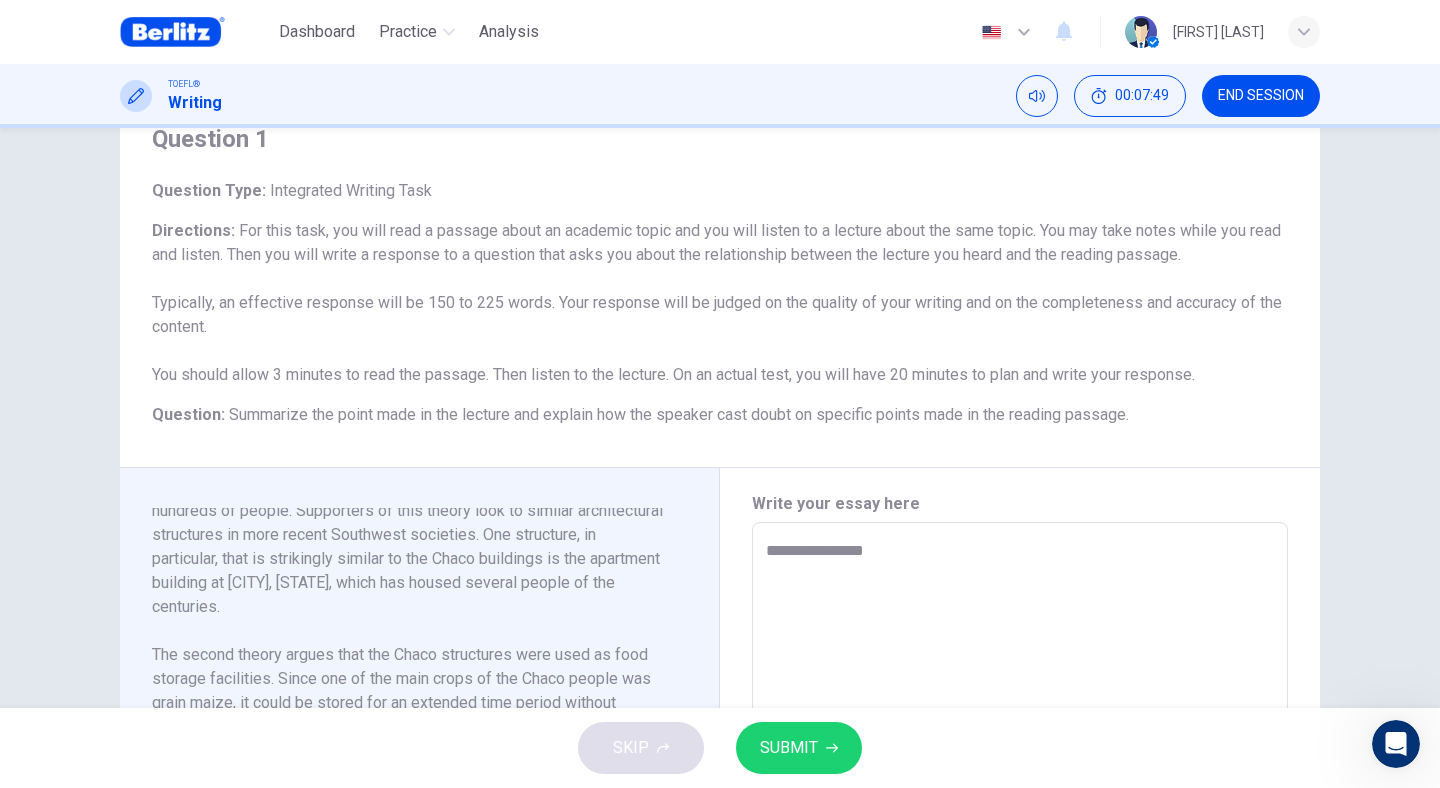 type on "*" 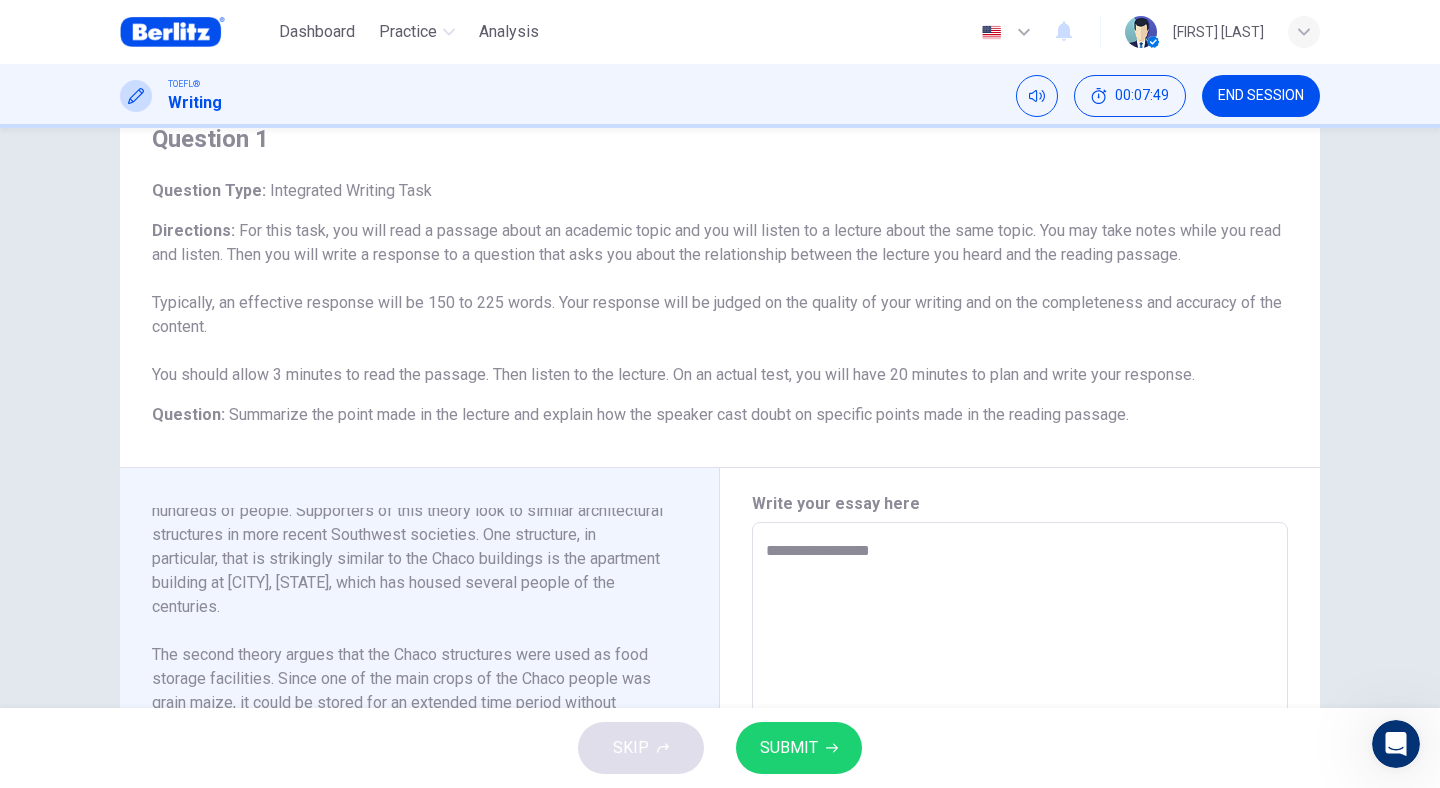 type on "*" 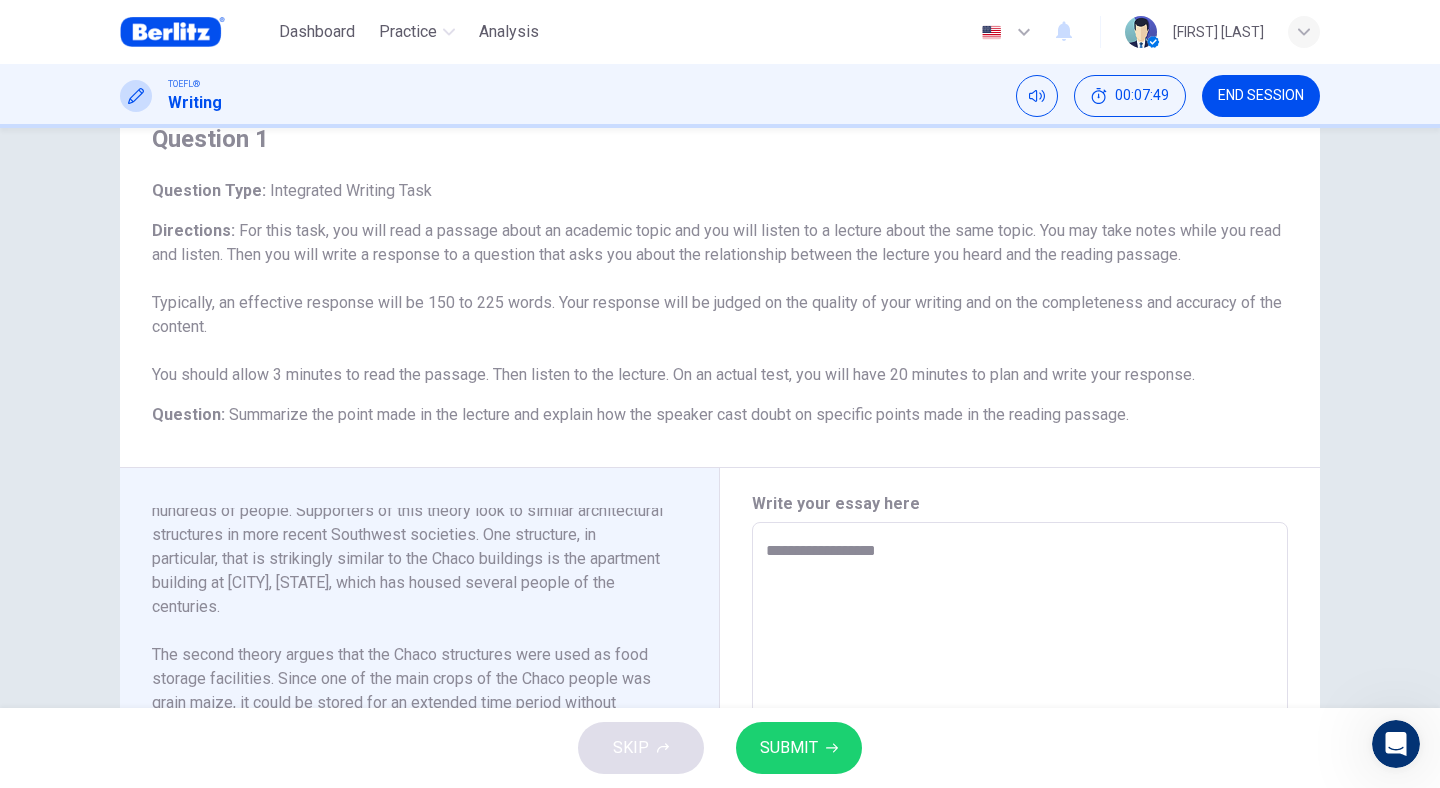 type on "*" 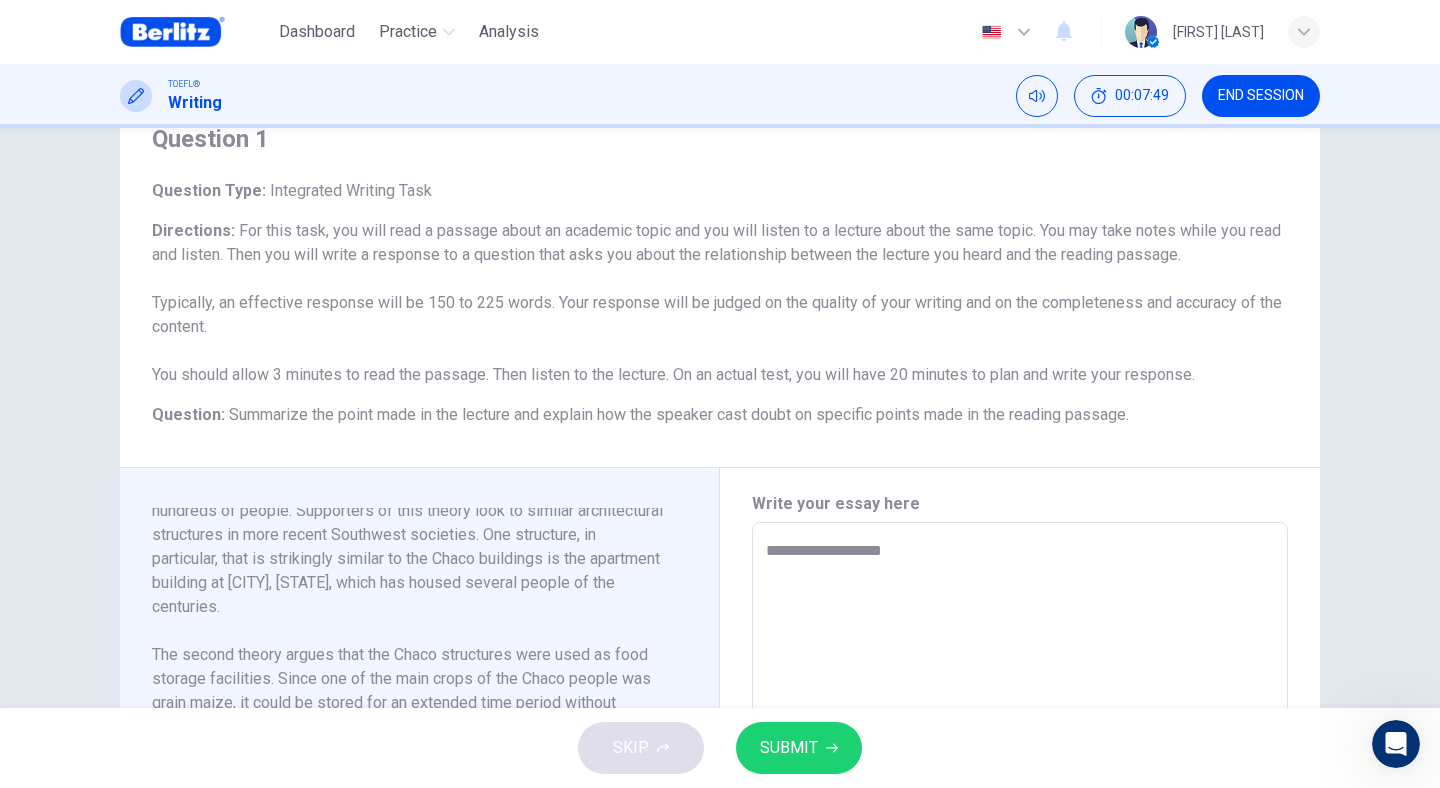 type on "*" 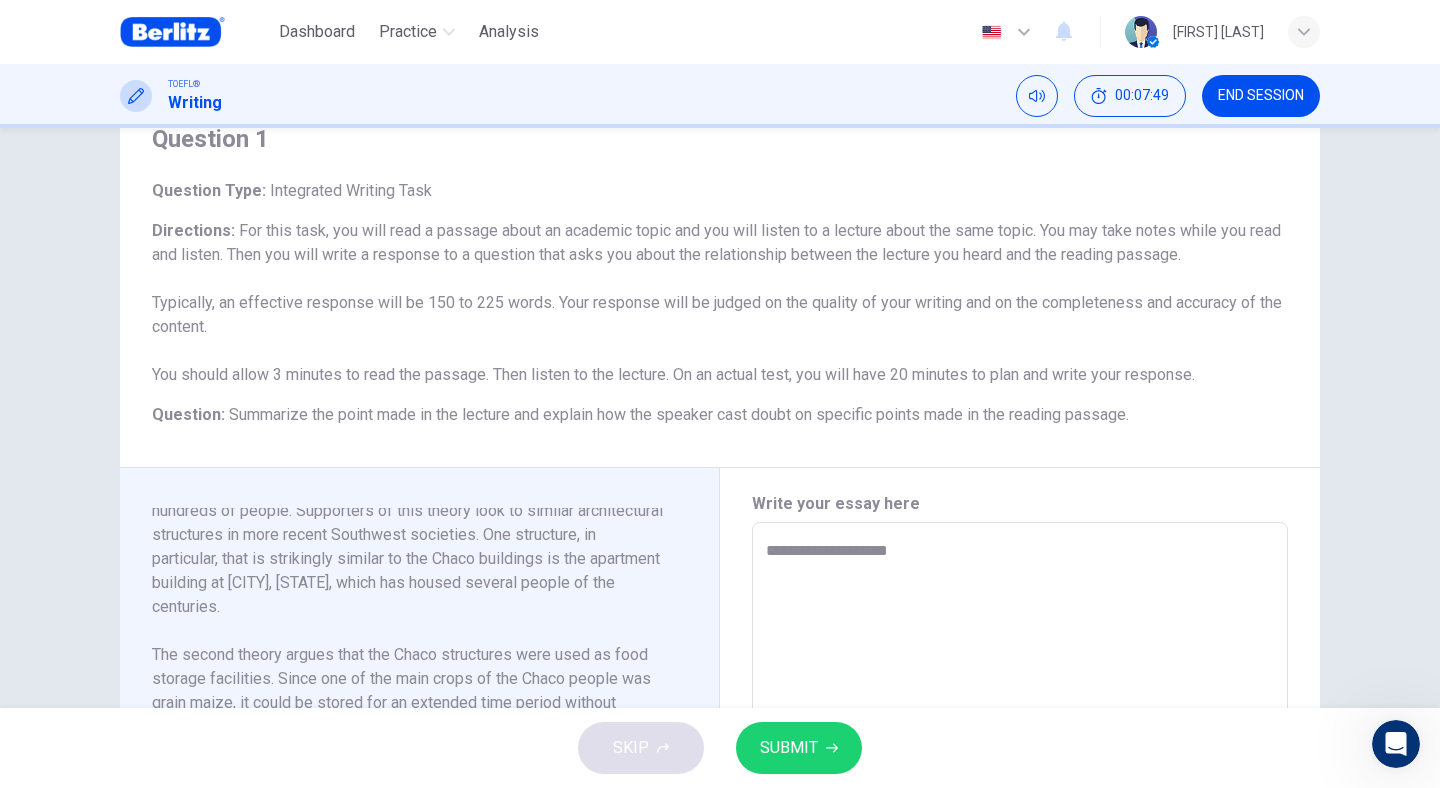 type on "*" 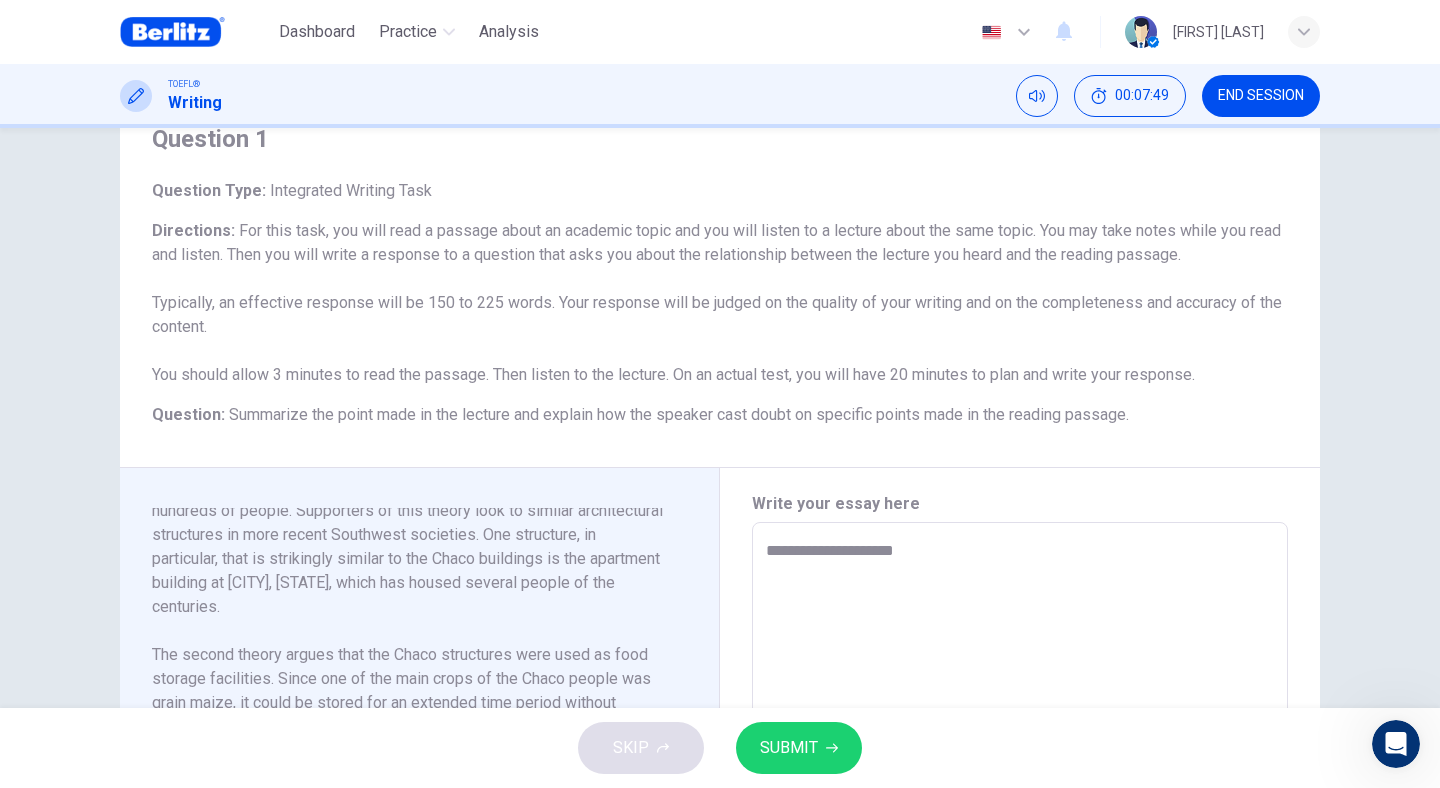 type on "*" 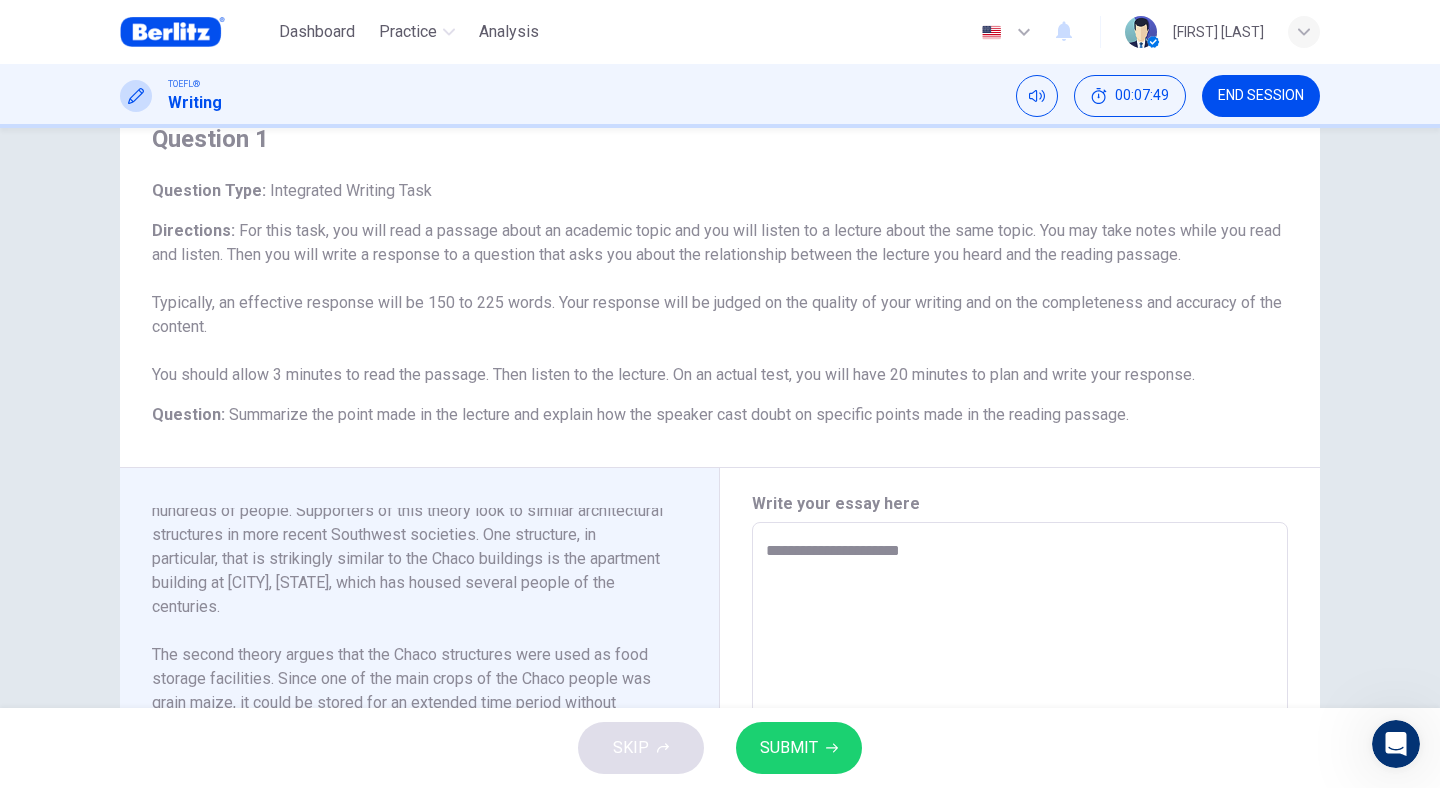 type on "*" 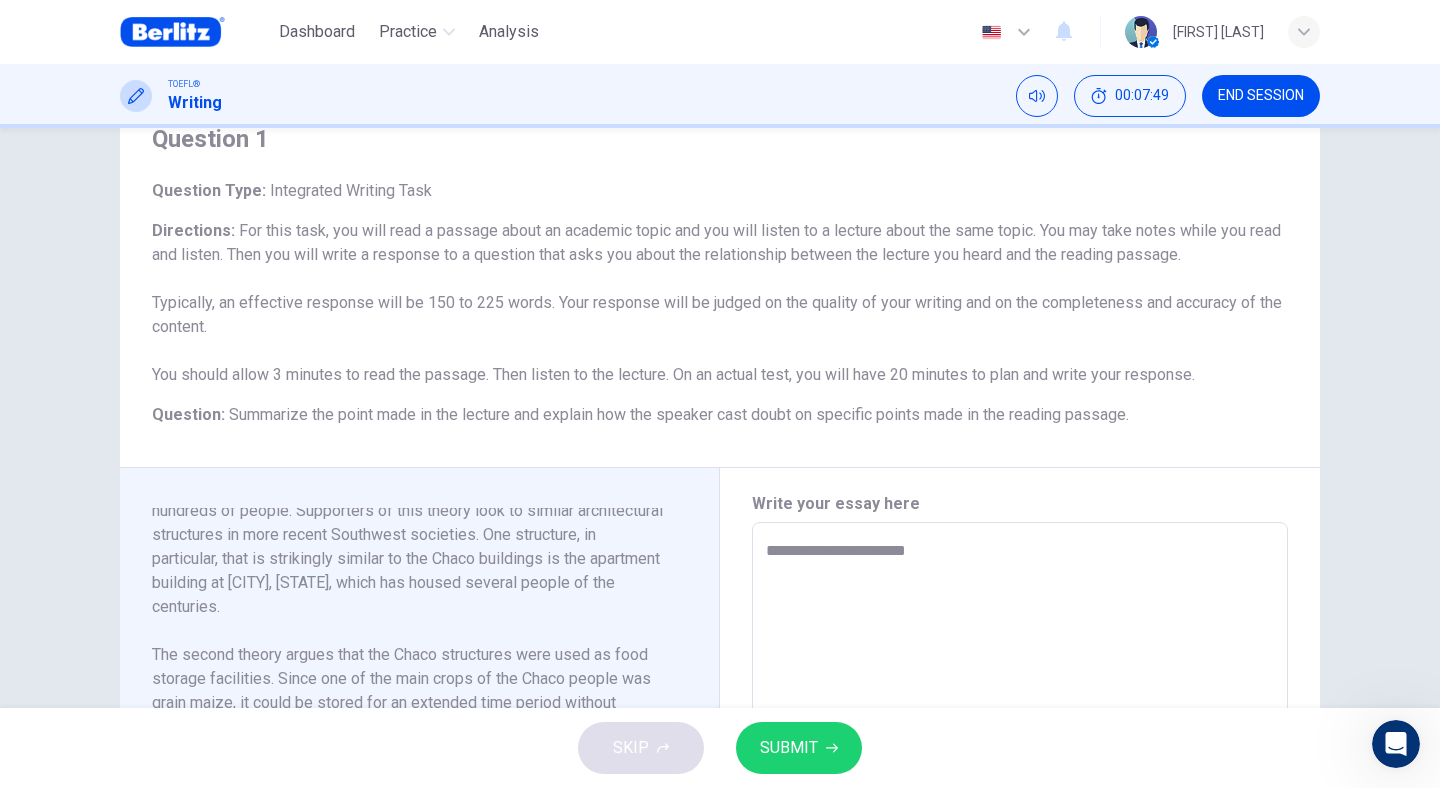 type on "*" 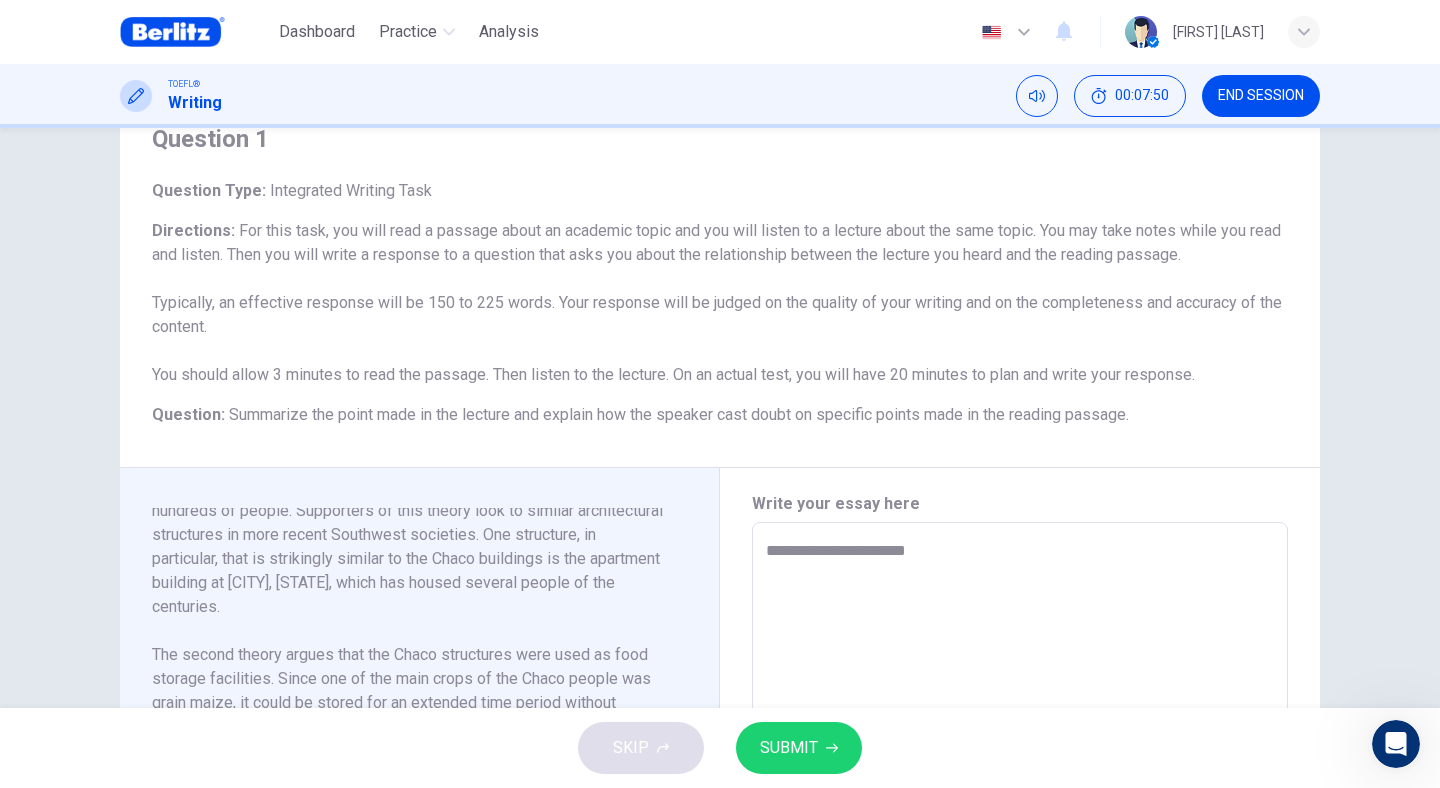 type on "**********" 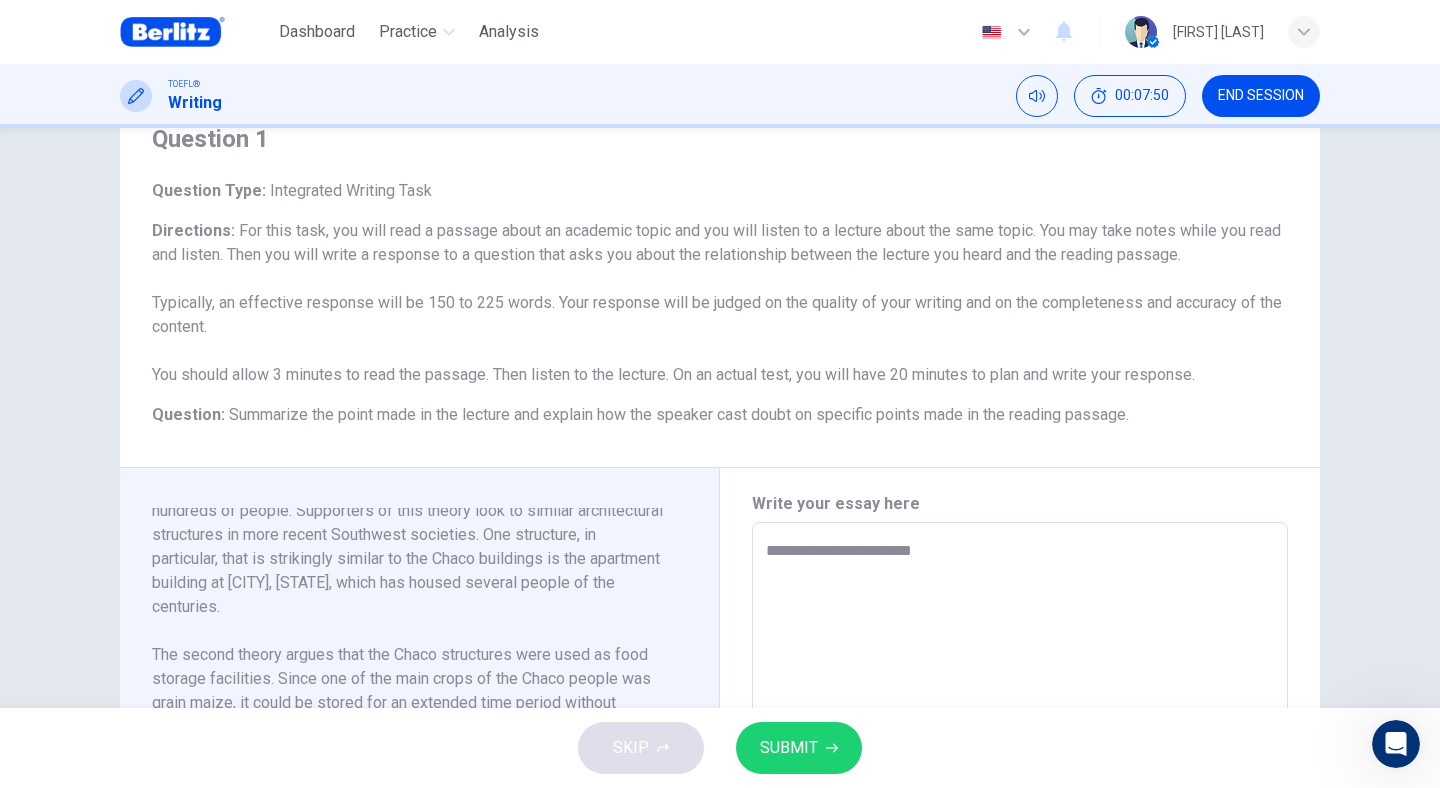 type on "*" 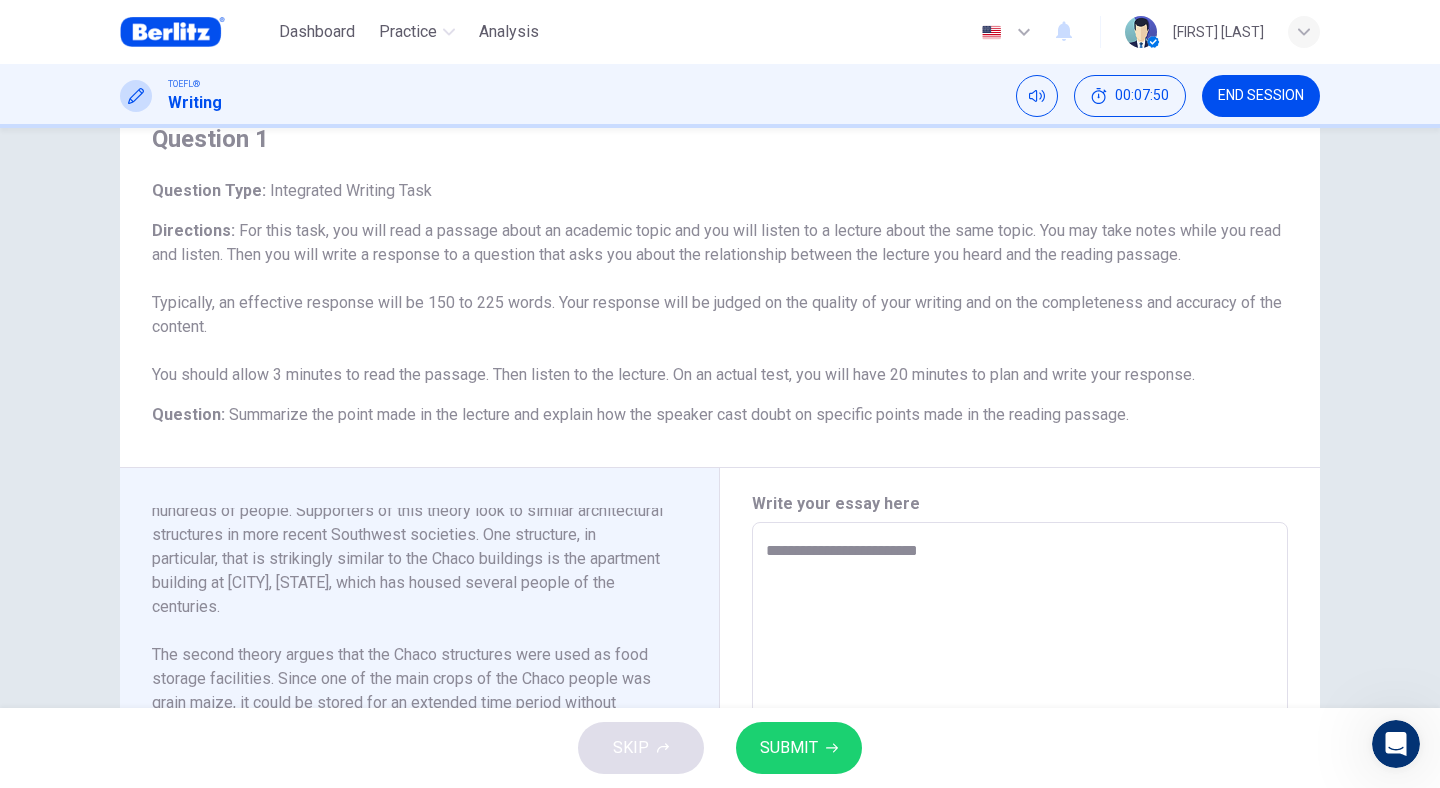 type on "*" 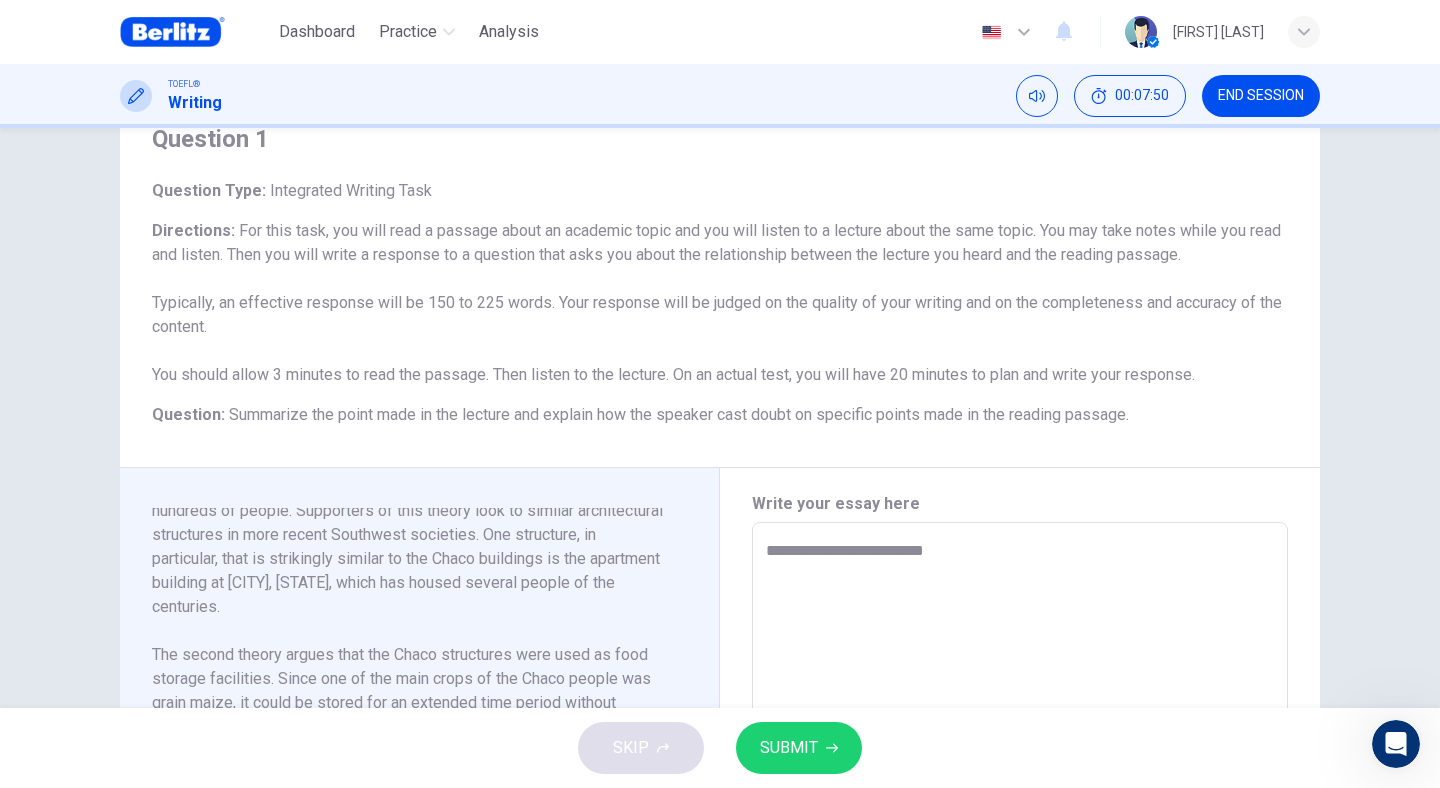 type on "*" 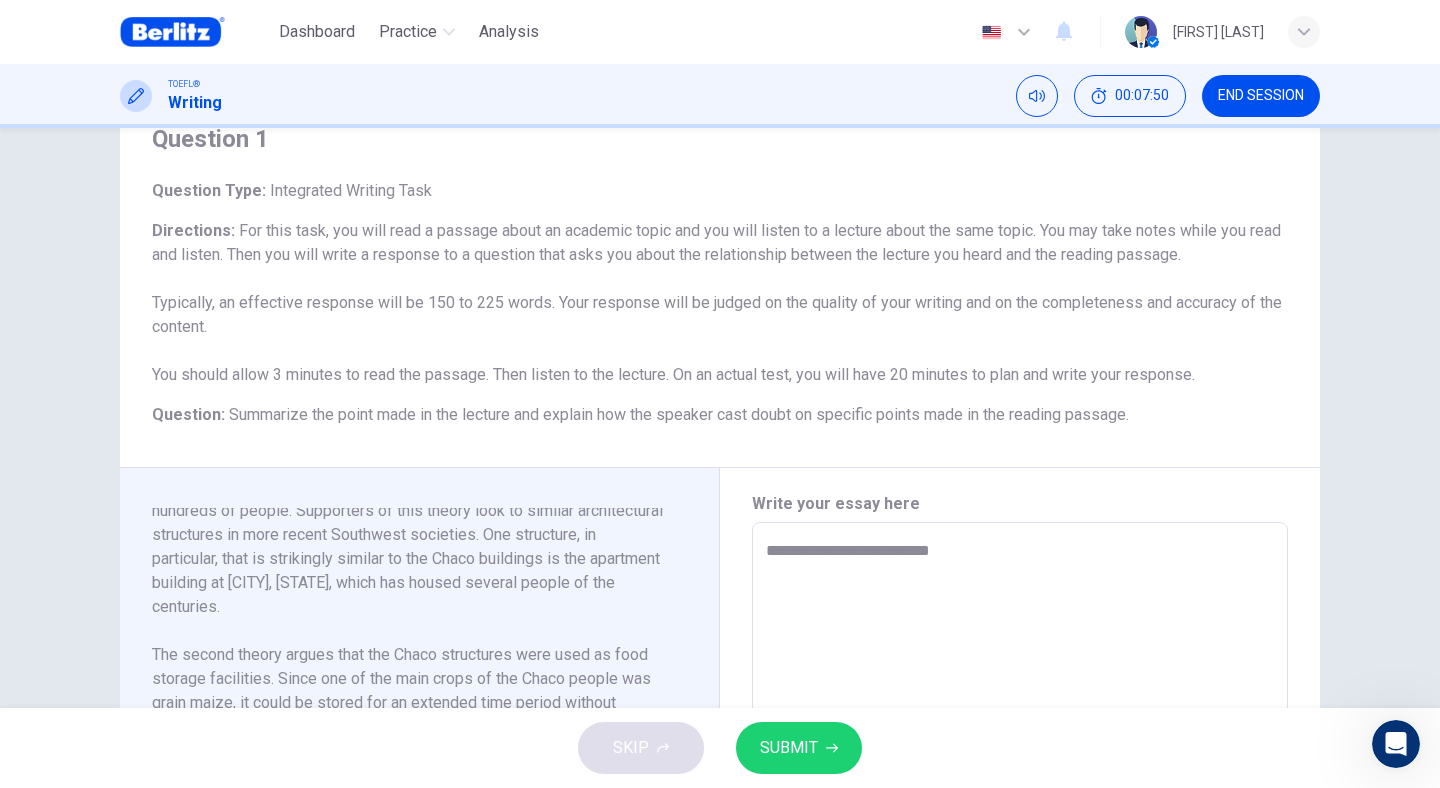 type on "*" 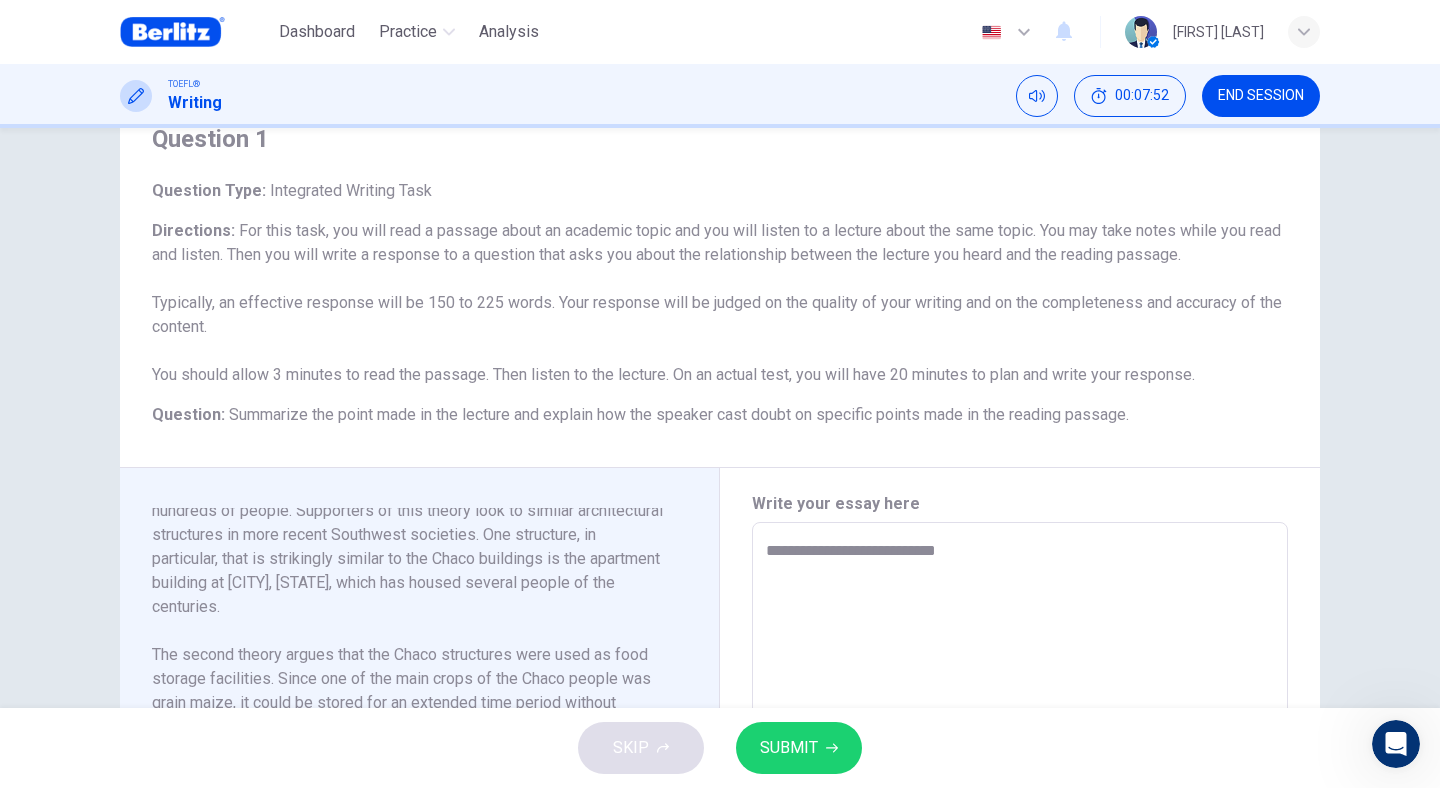 type on "**********" 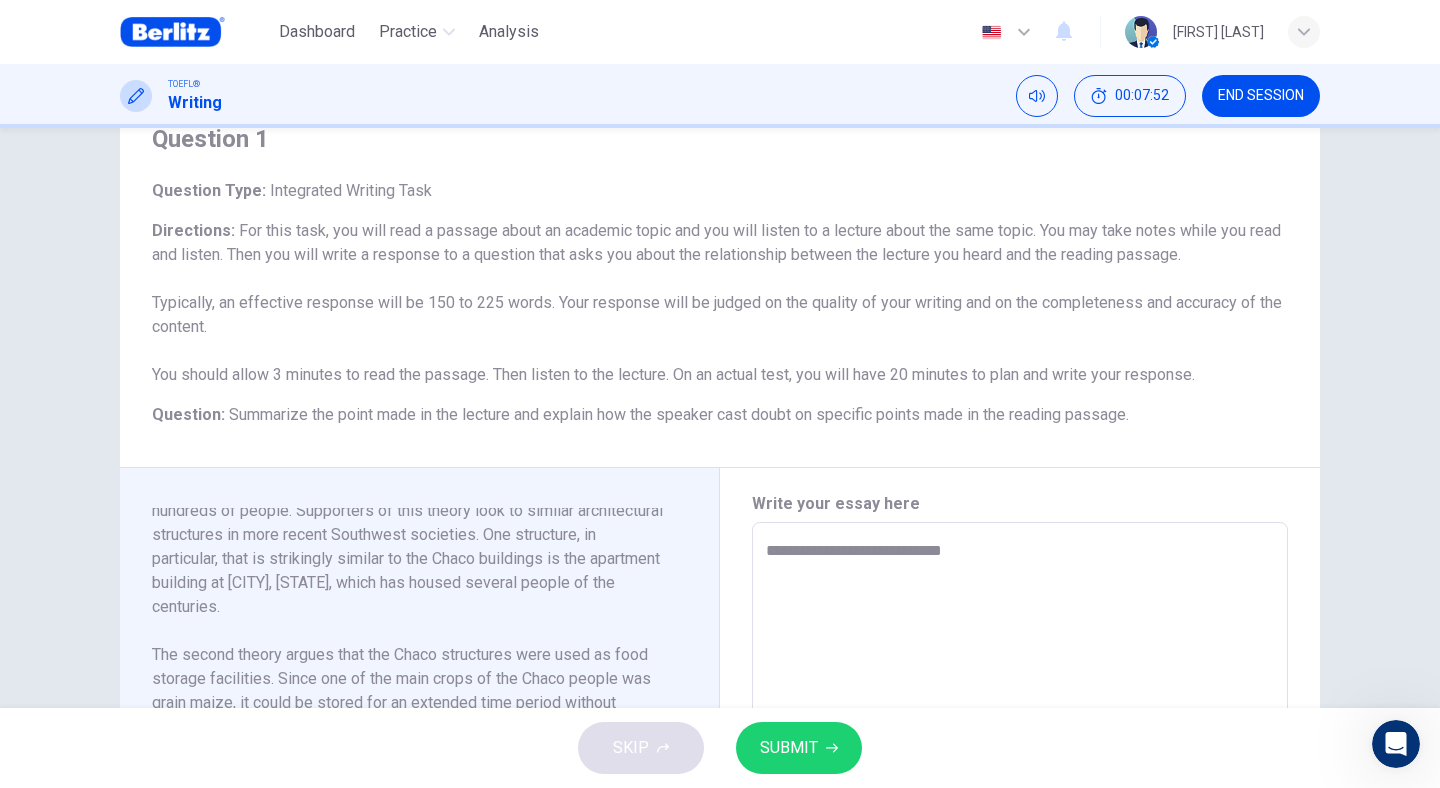 type on "*" 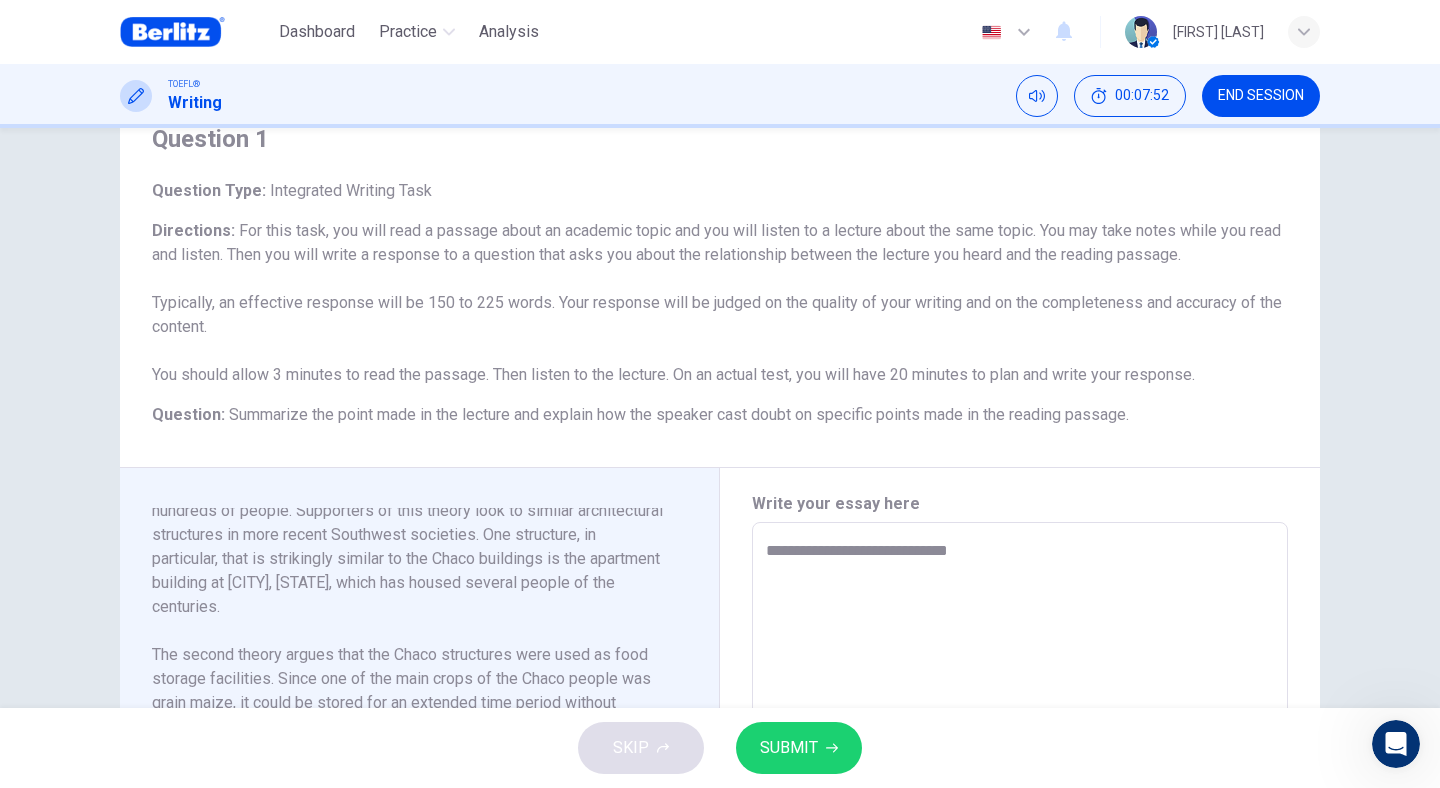 type on "*" 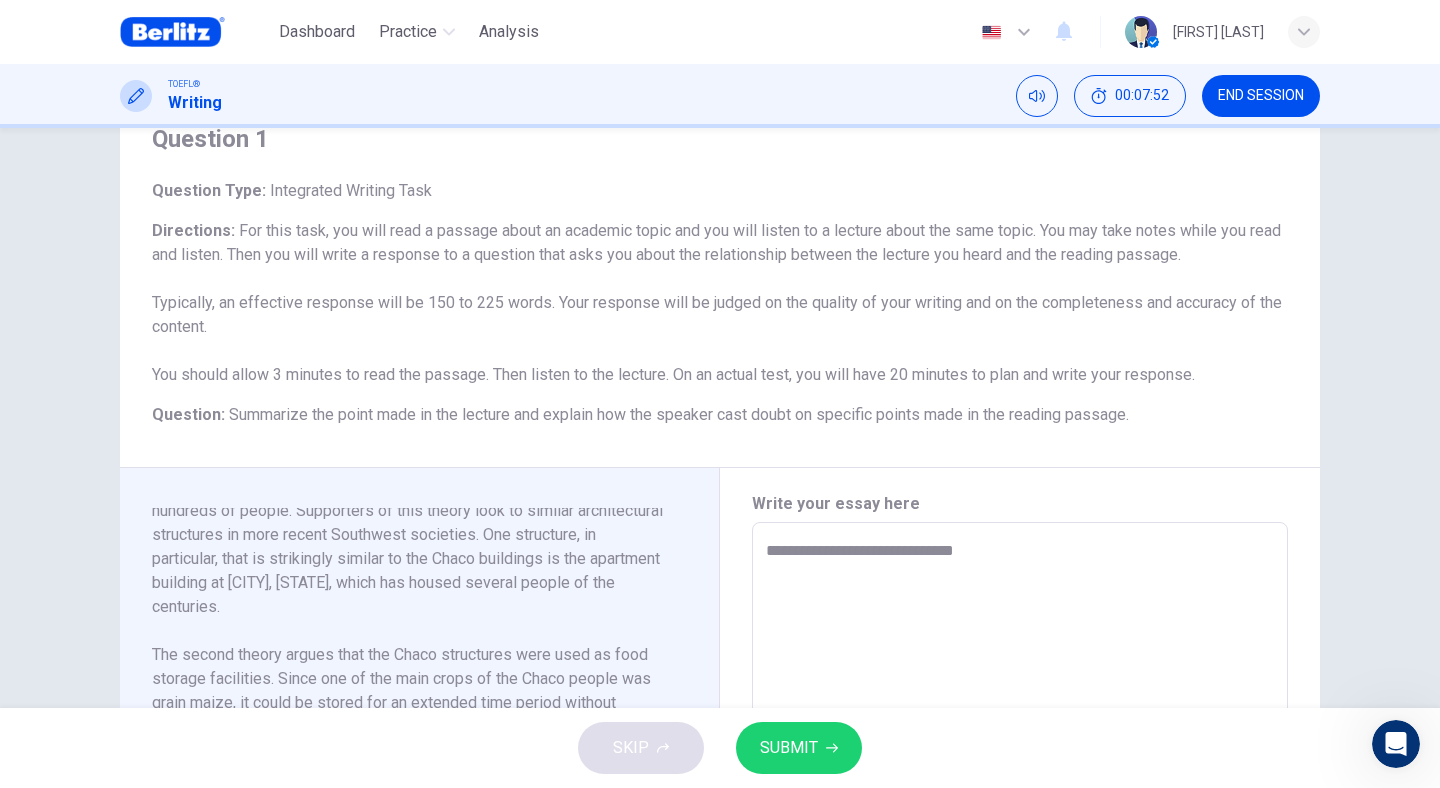 type on "*" 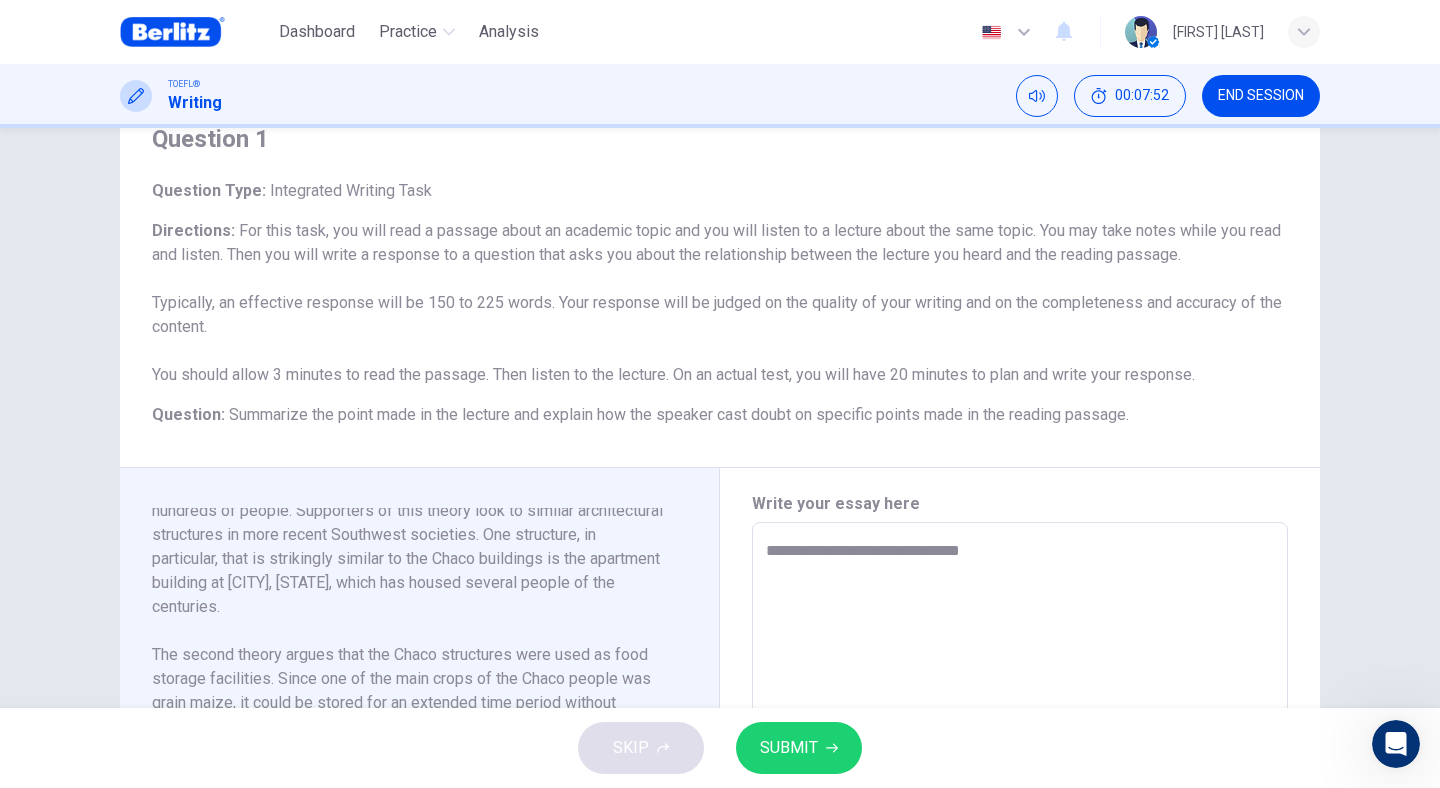 type on "*" 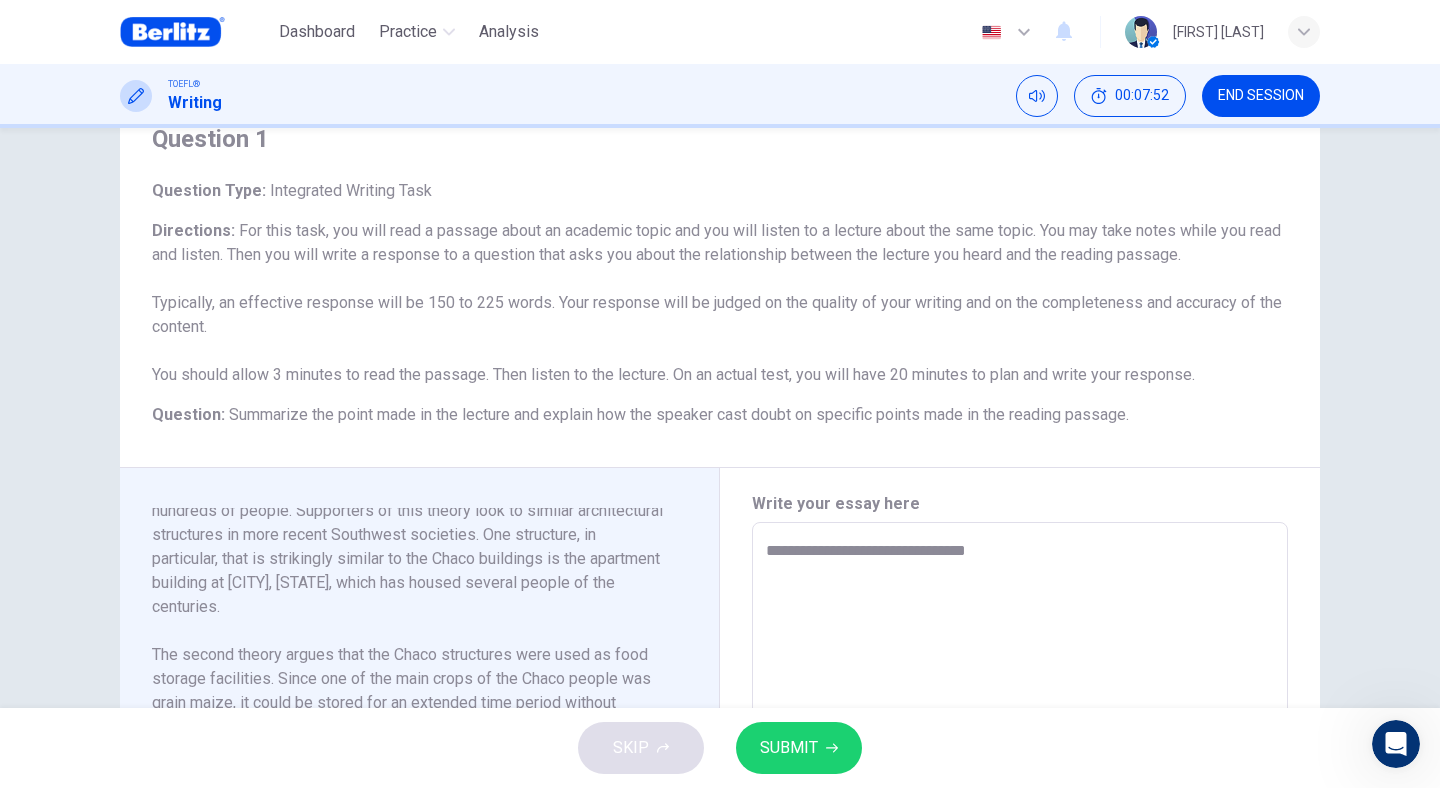 type on "*" 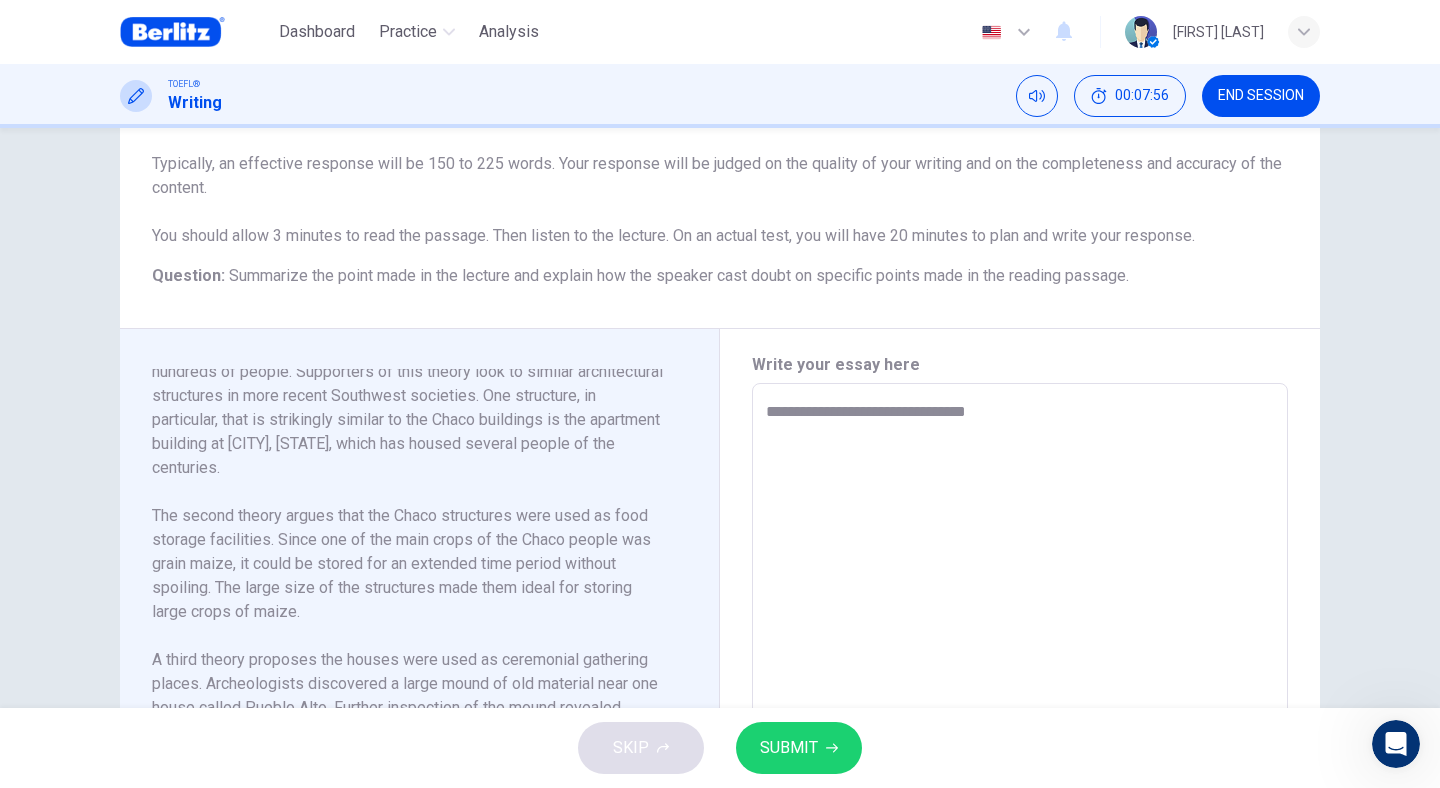 scroll, scrollTop: 235, scrollLeft: 0, axis: vertical 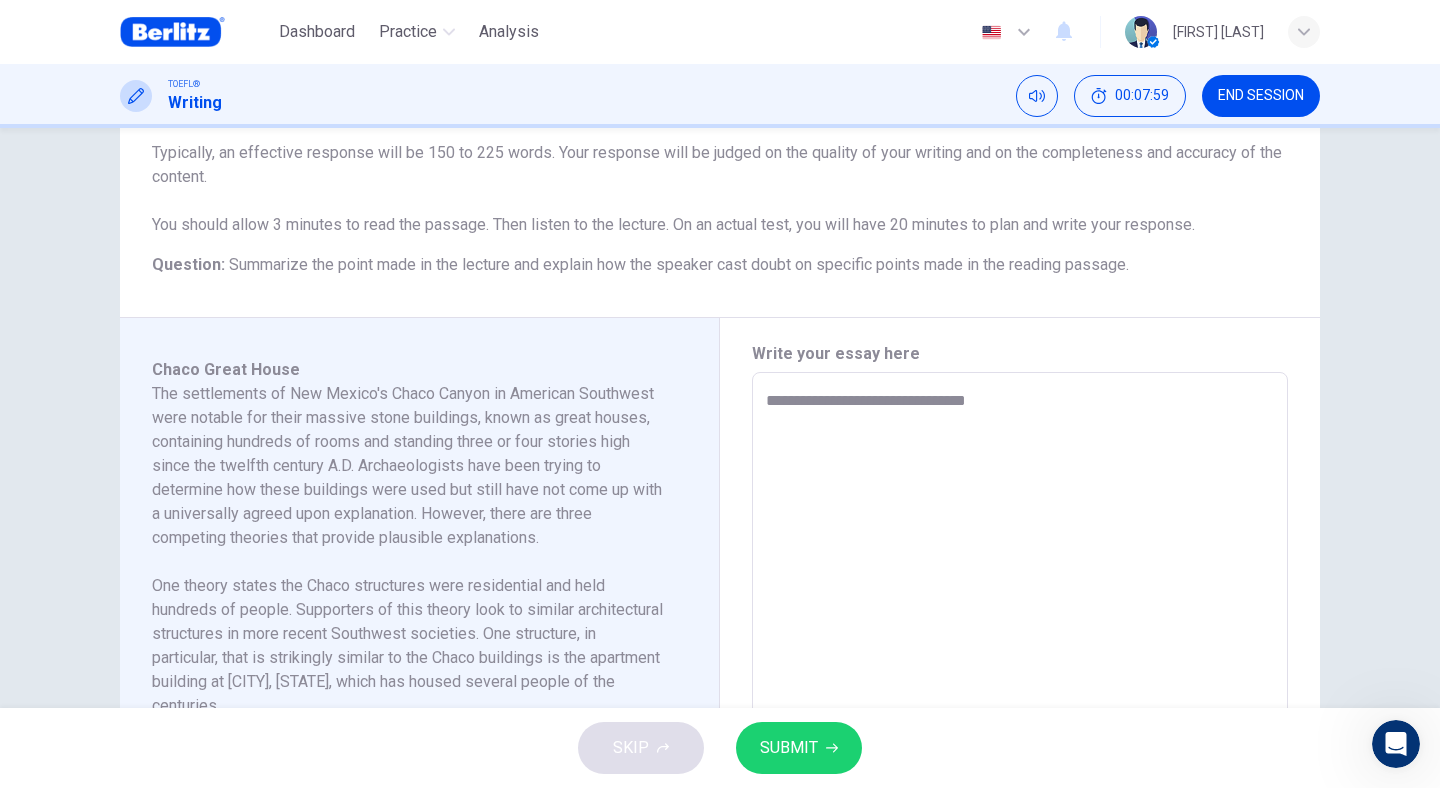 type on "**********" 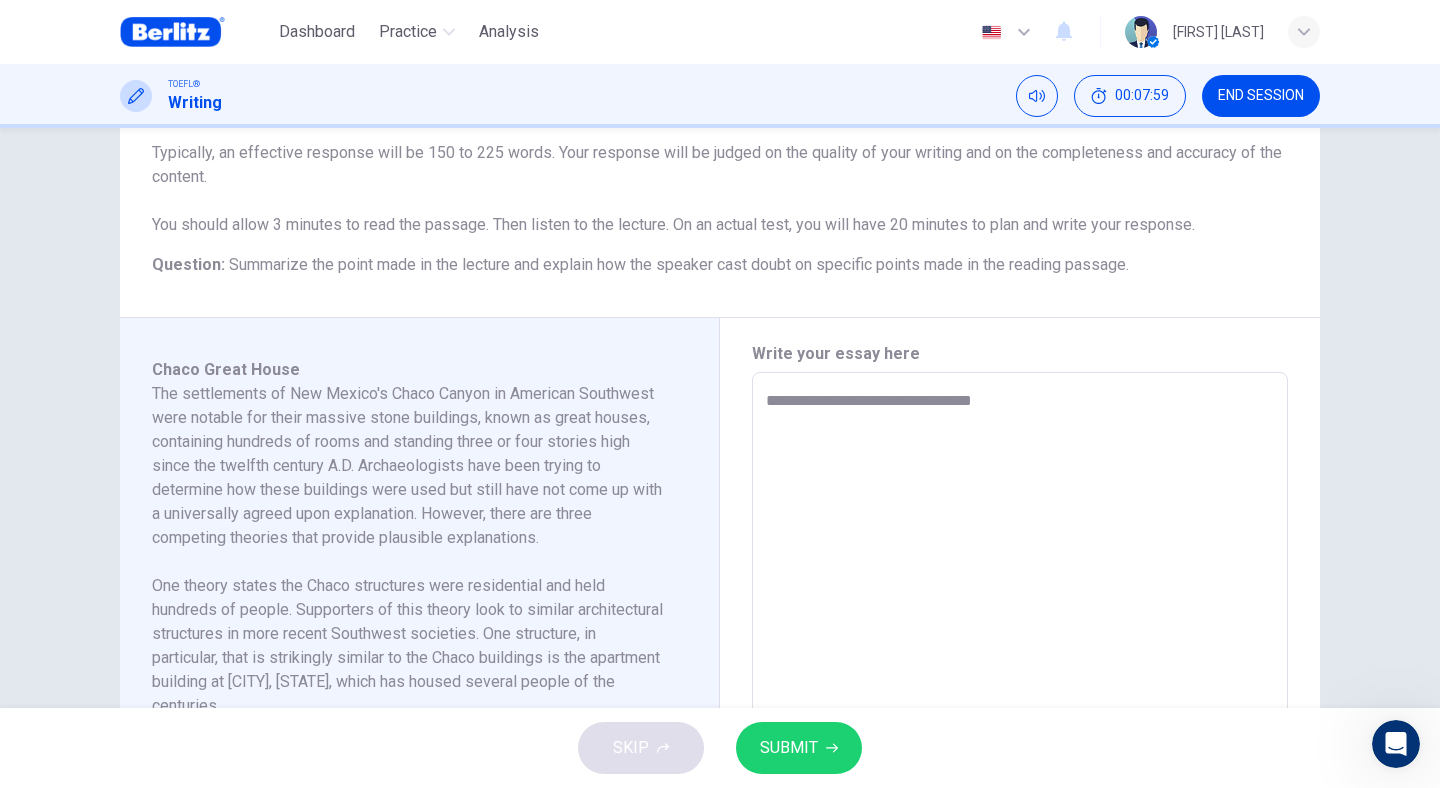 type on "*" 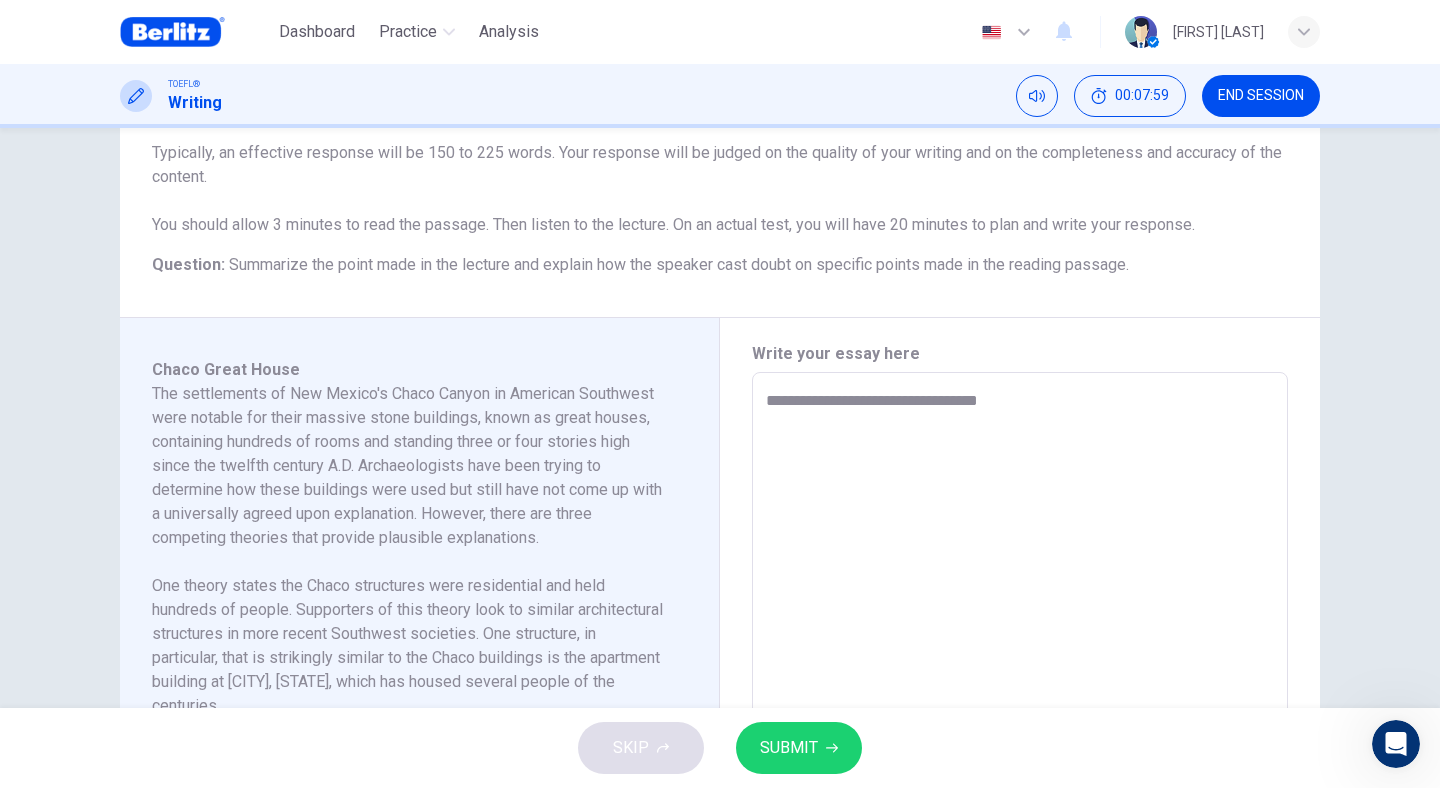 type on "*" 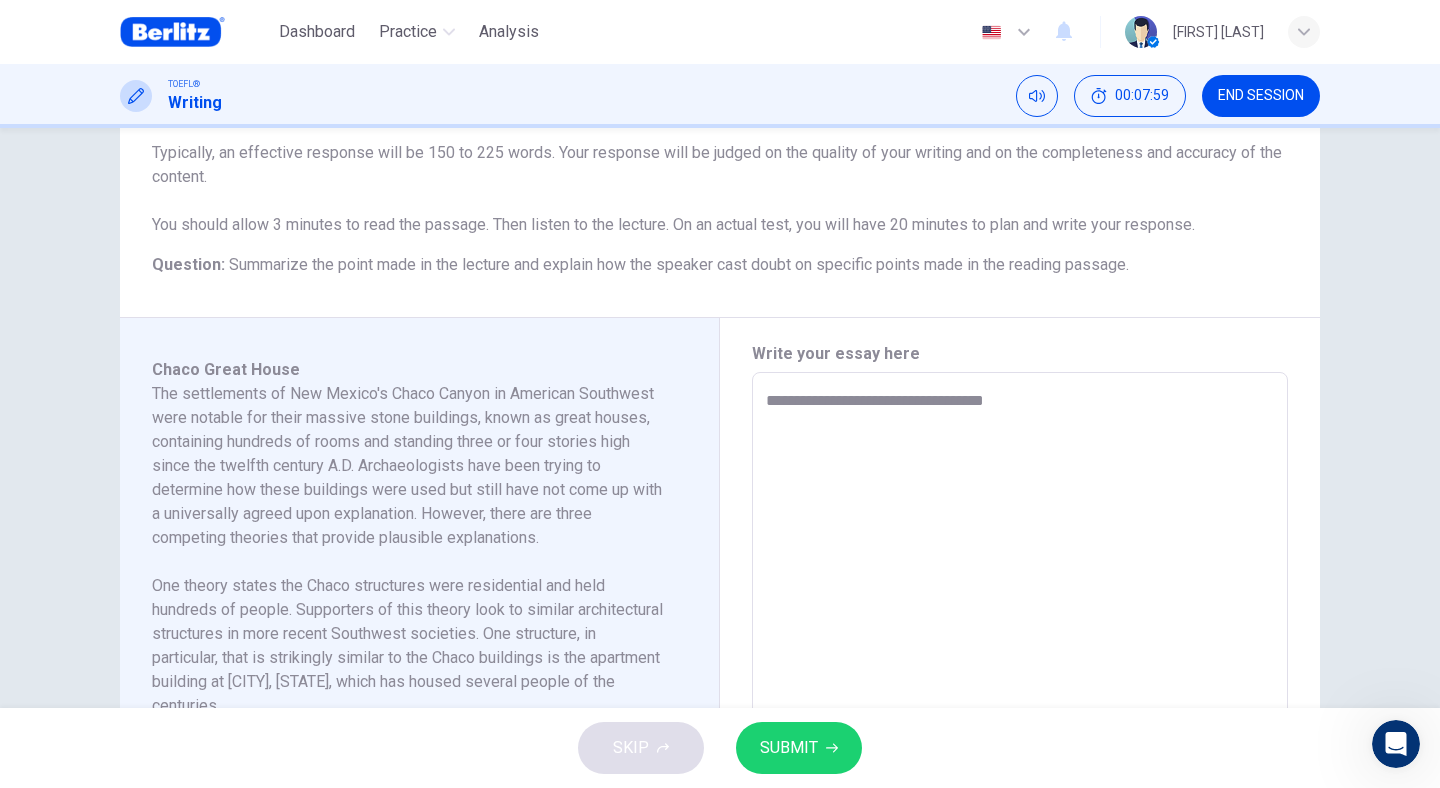 type on "*" 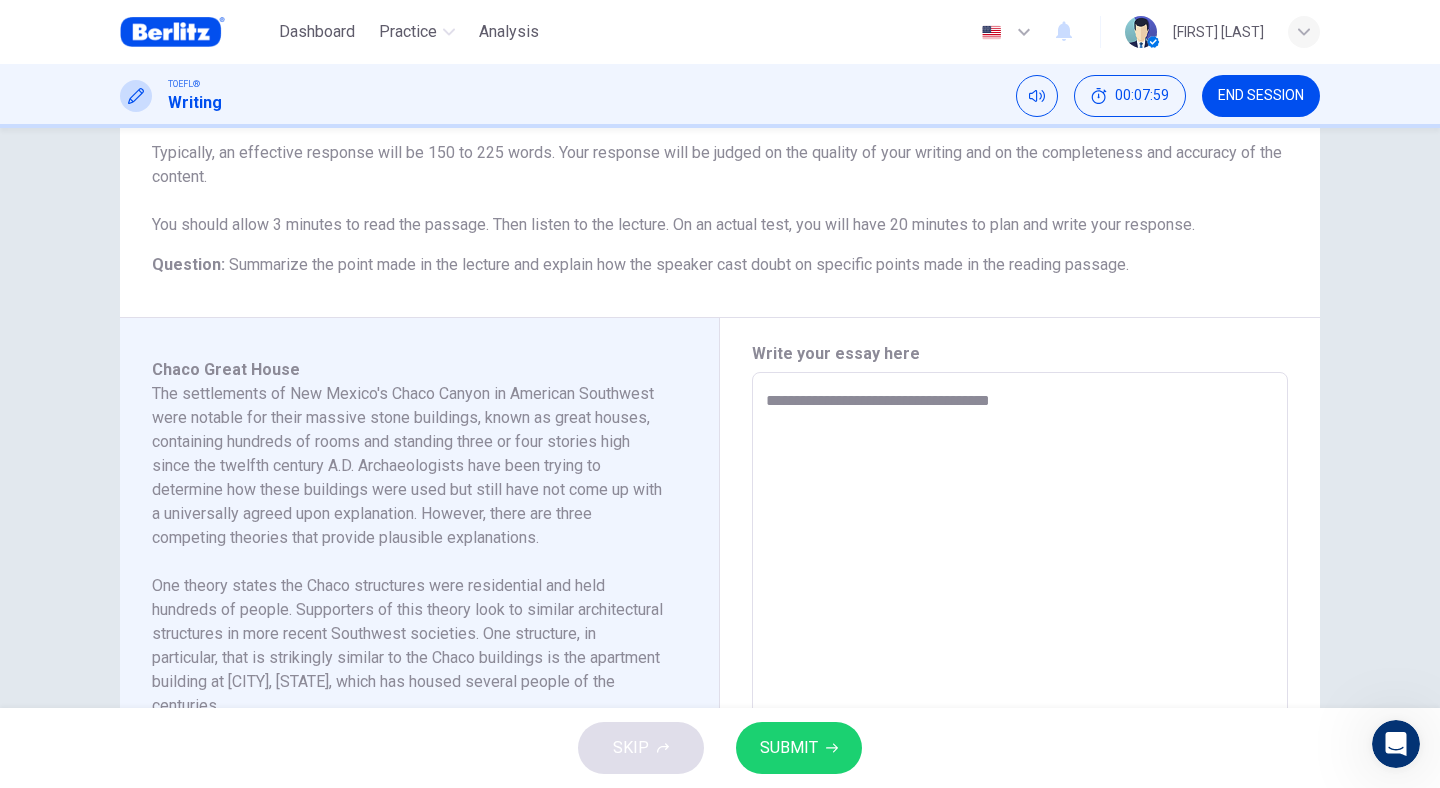 type on "*" 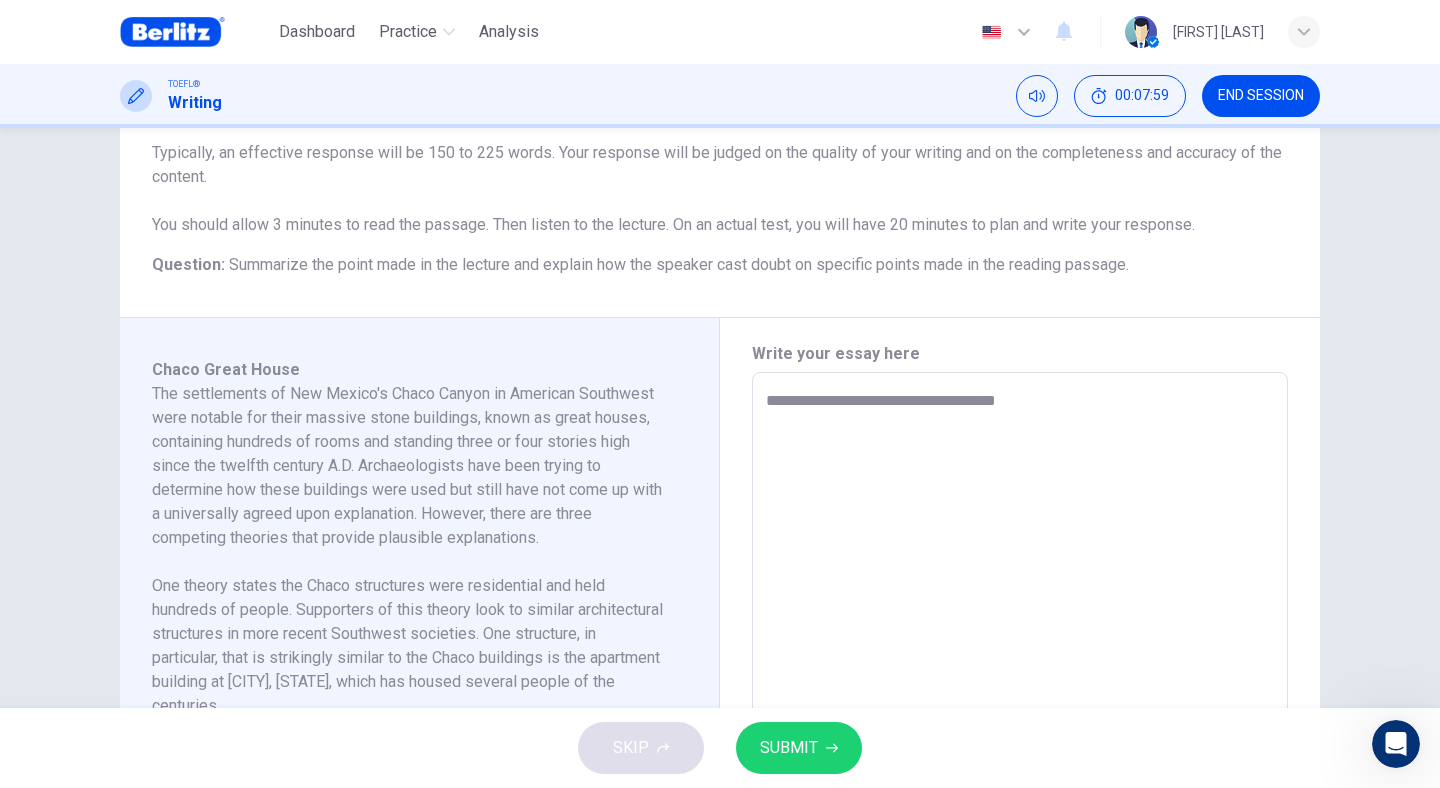 type on "*" 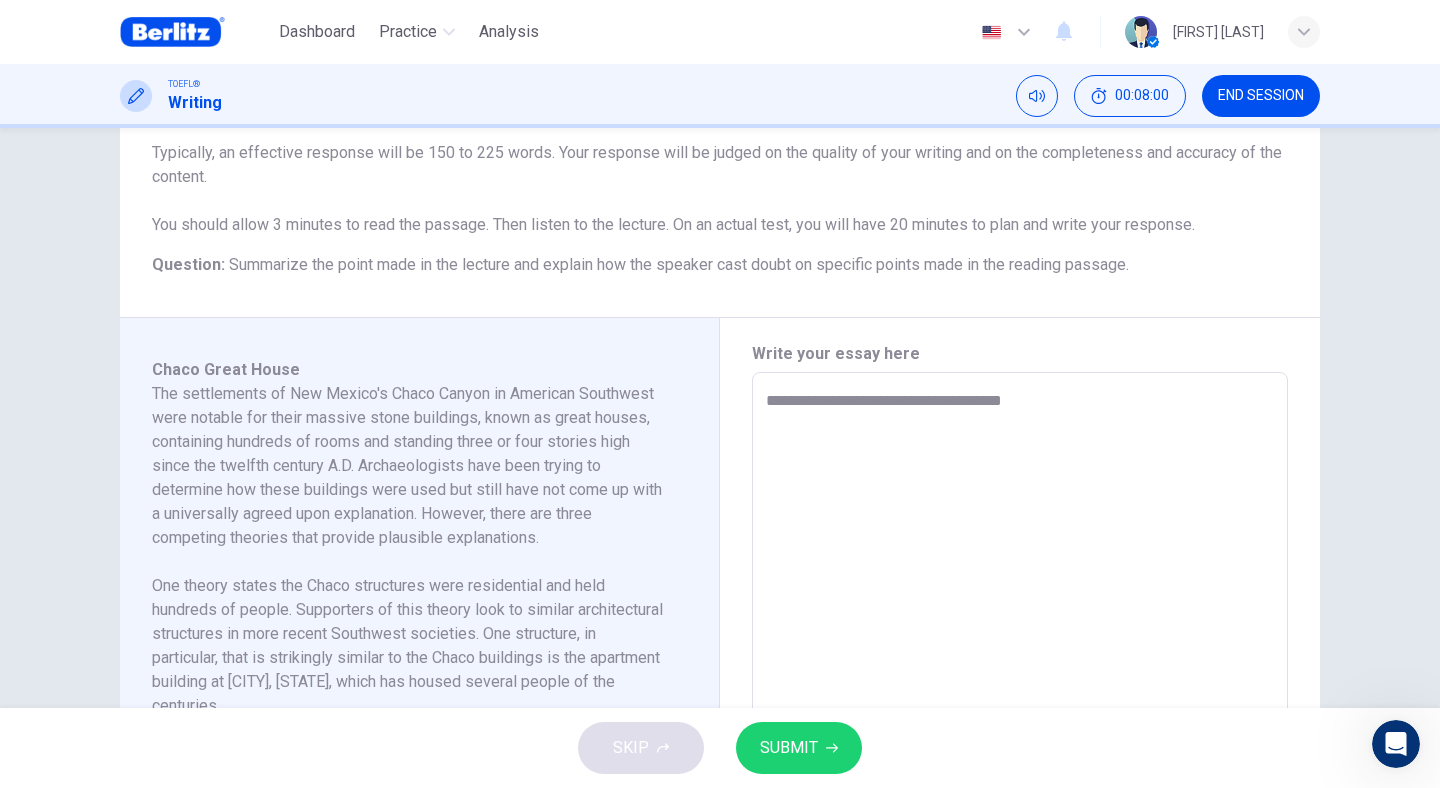 type on "*" 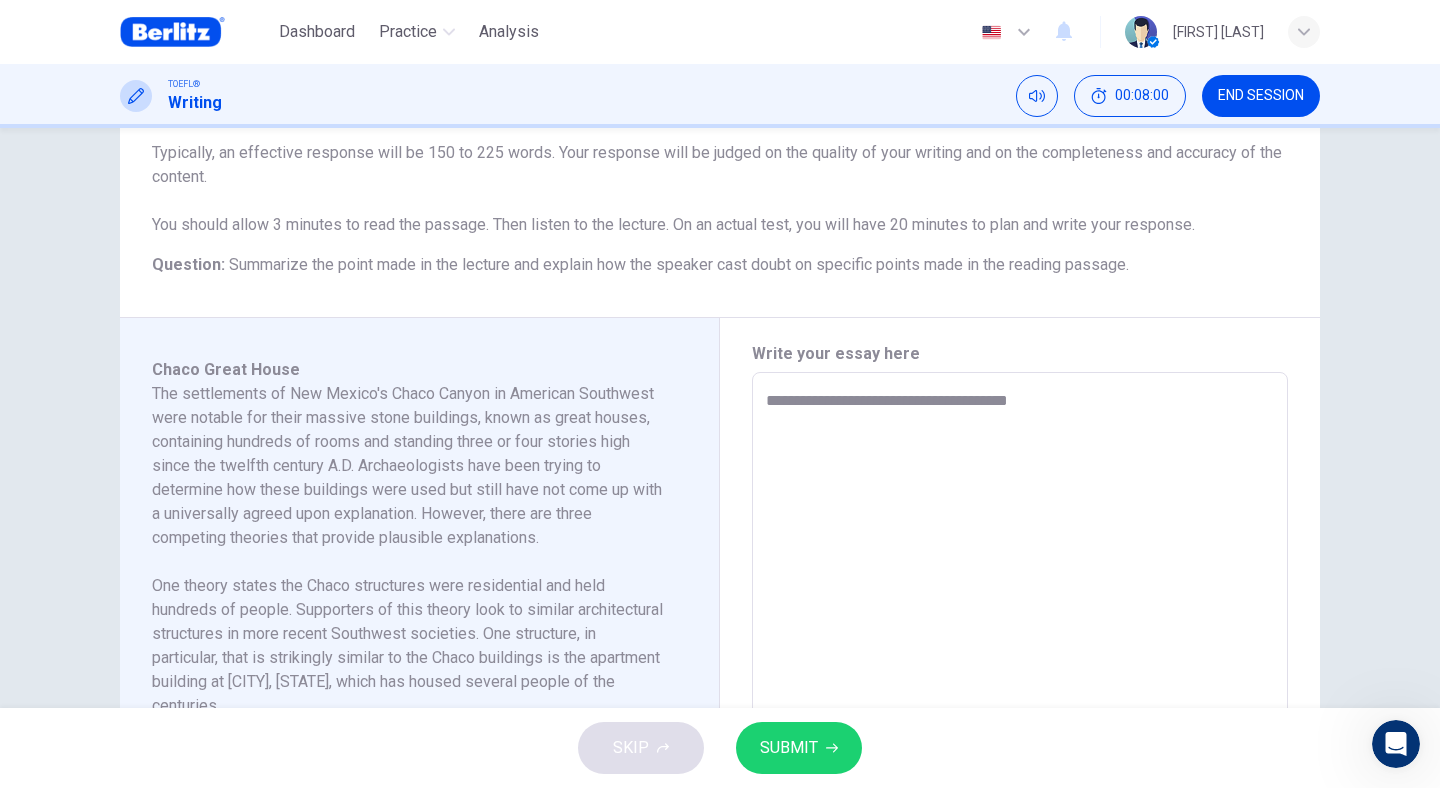 type on "*" 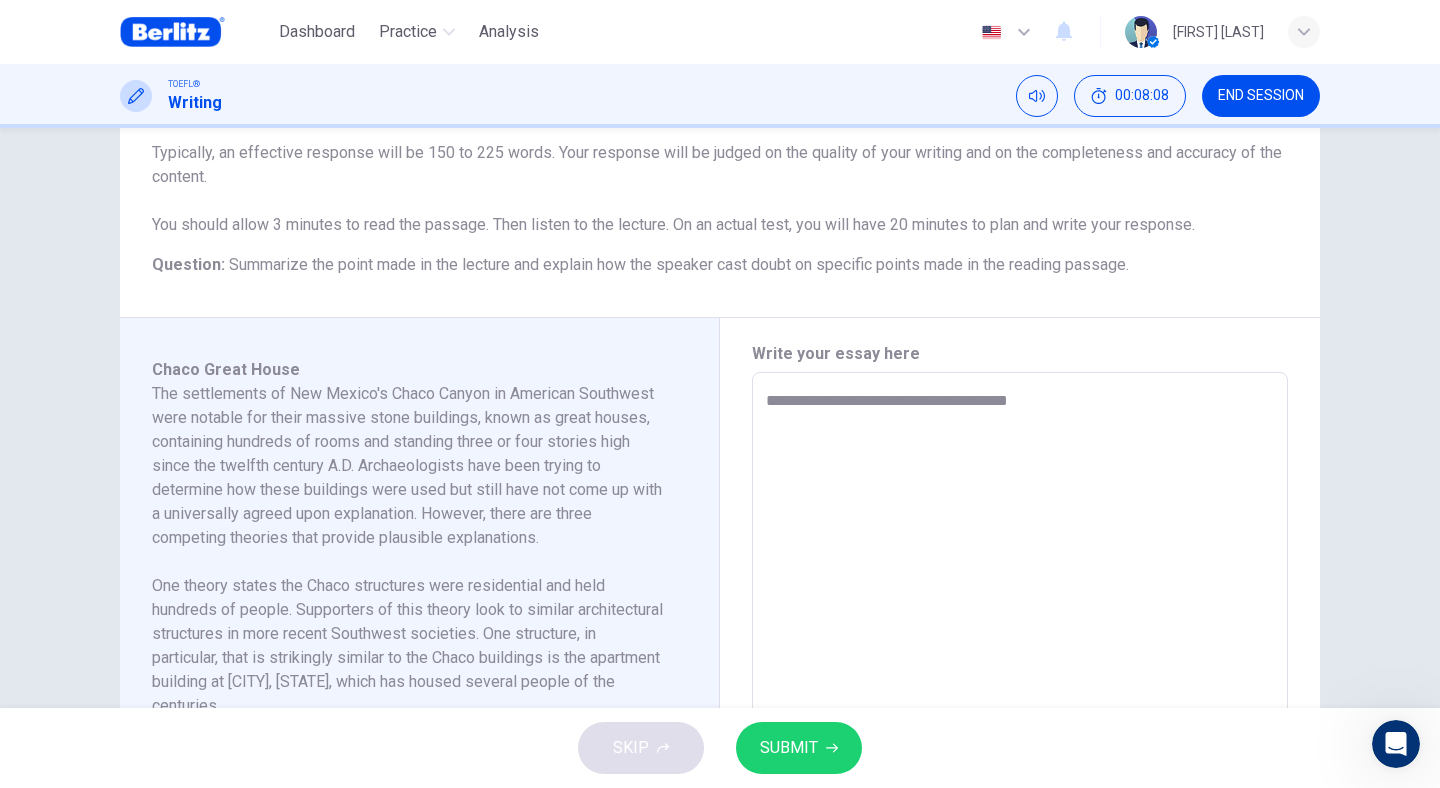 type on "**********" 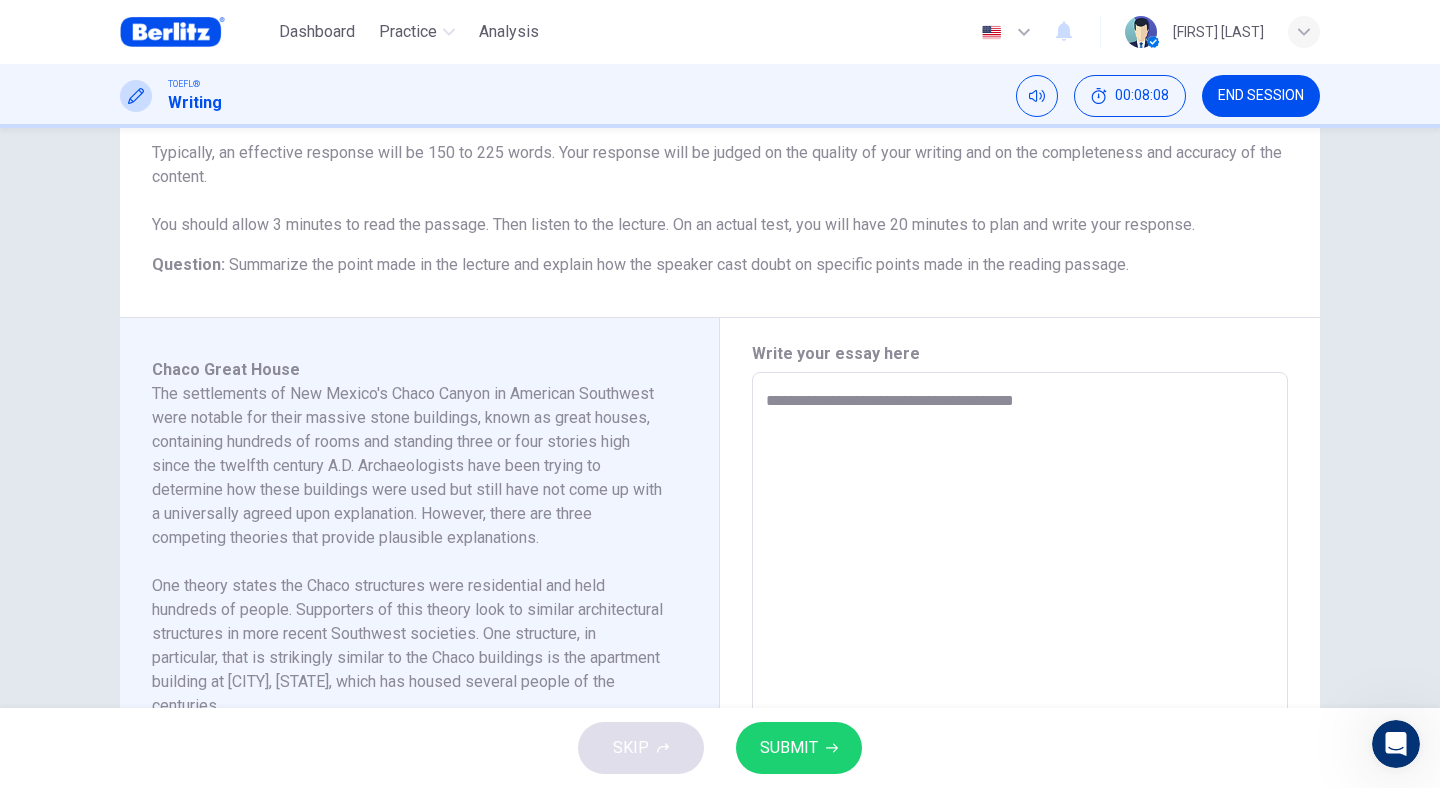 type on "*" 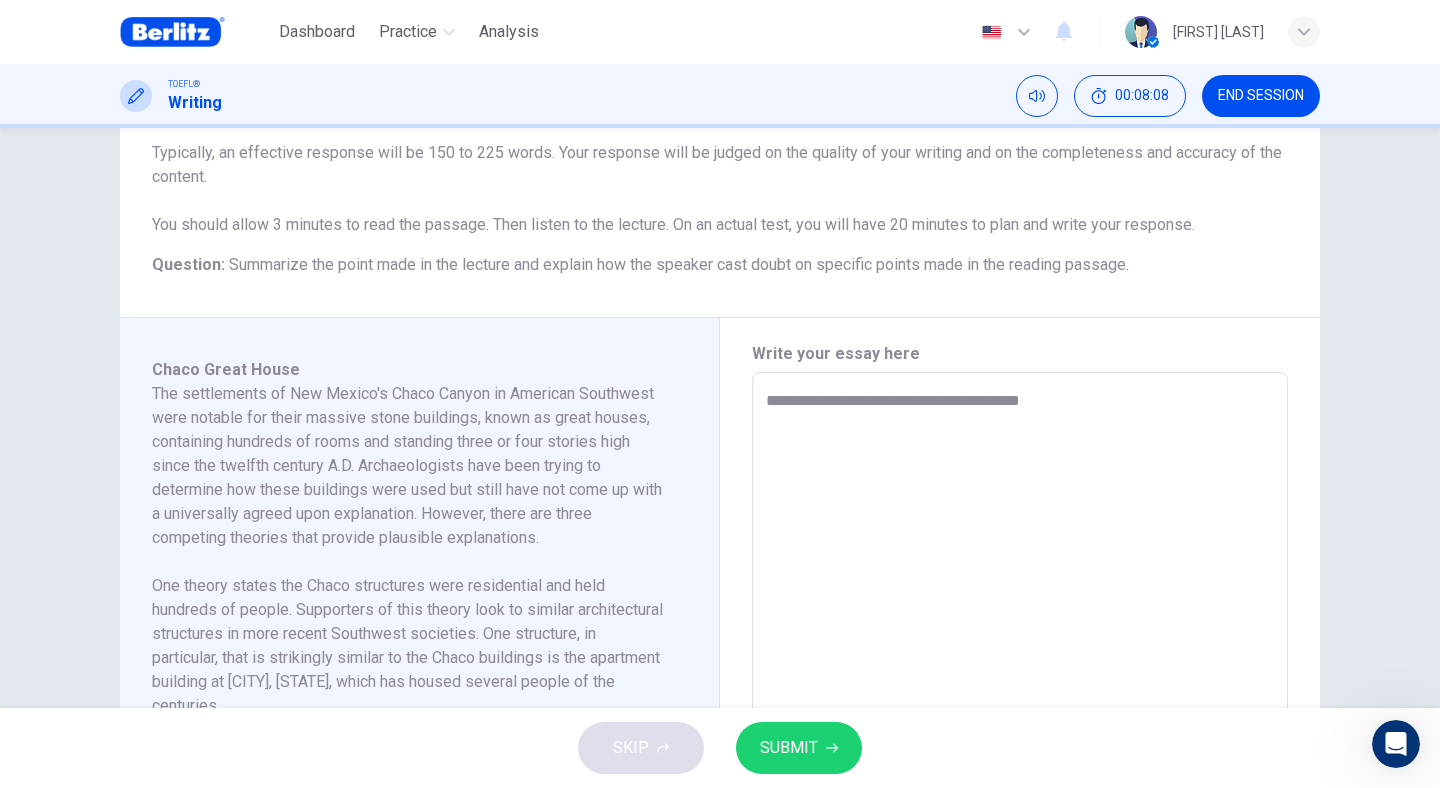 type on "*" 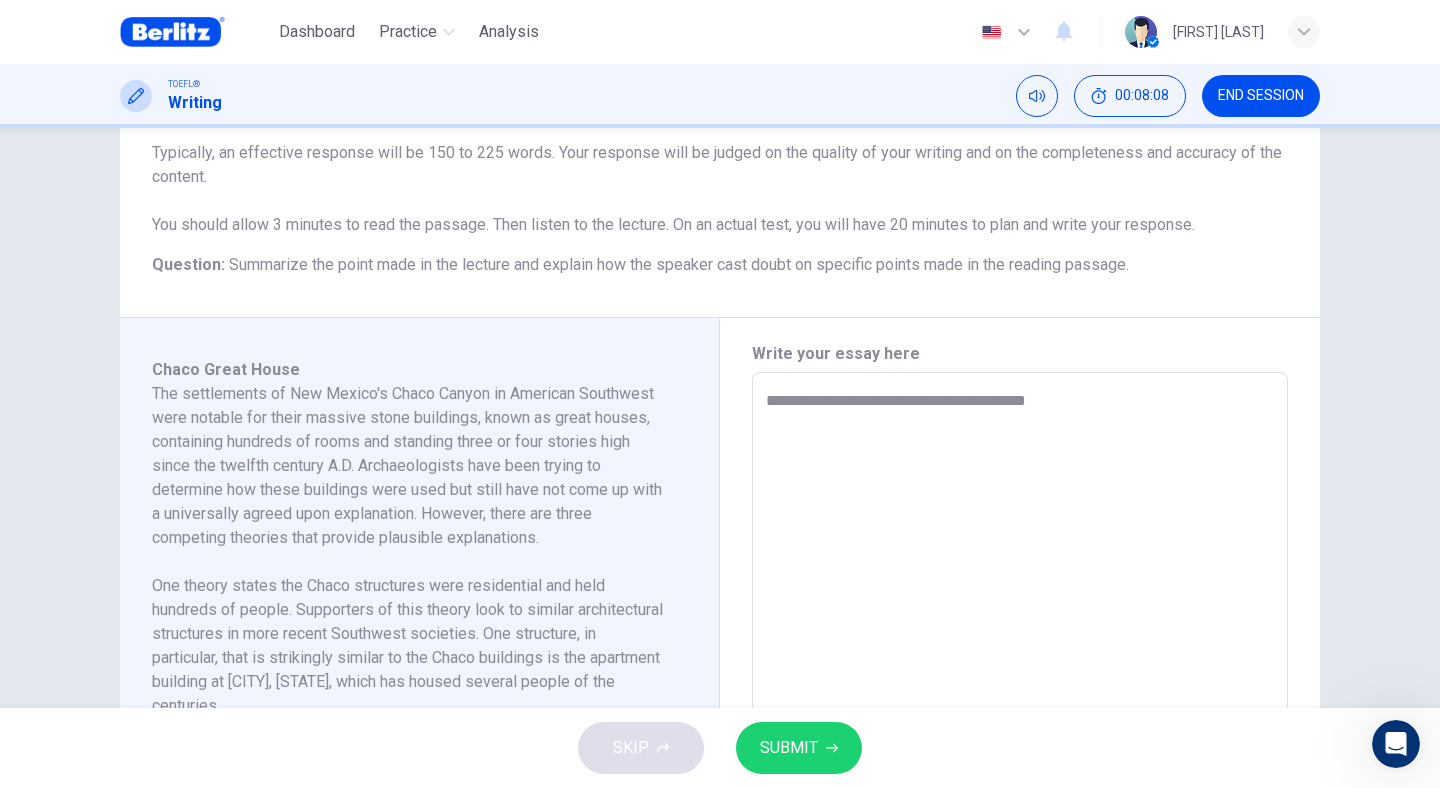type on "*" 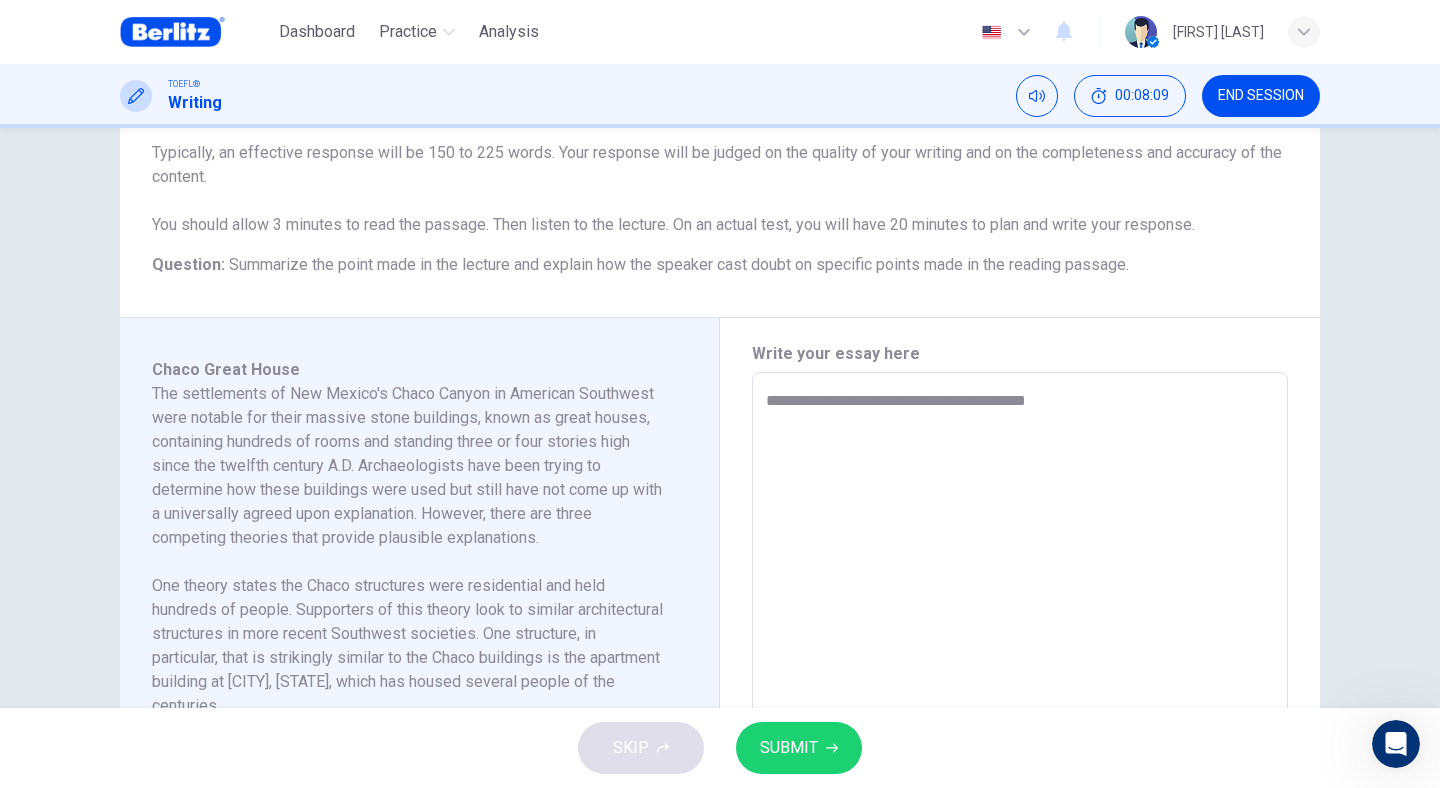 type on "**********" 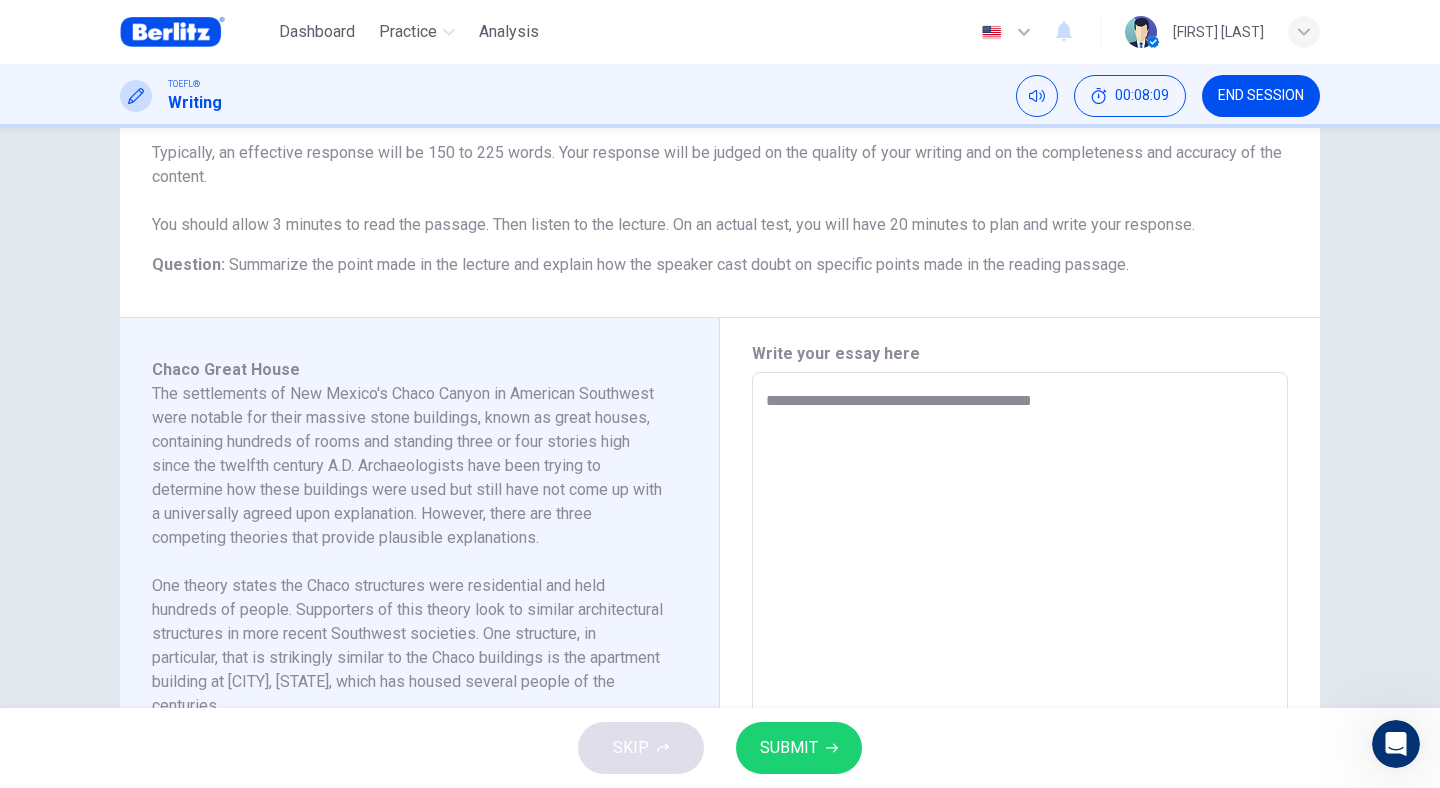type on "*" 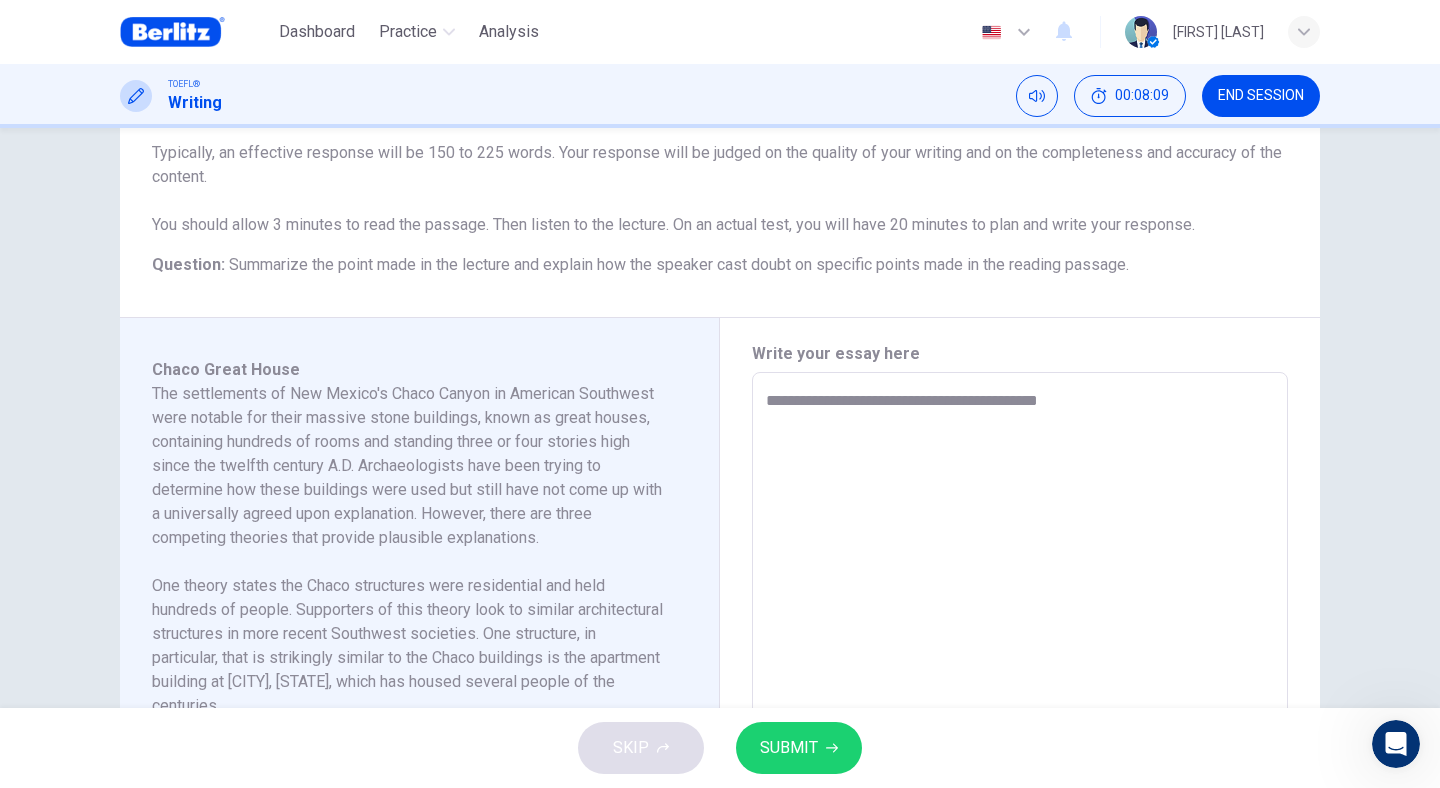 type on "*" 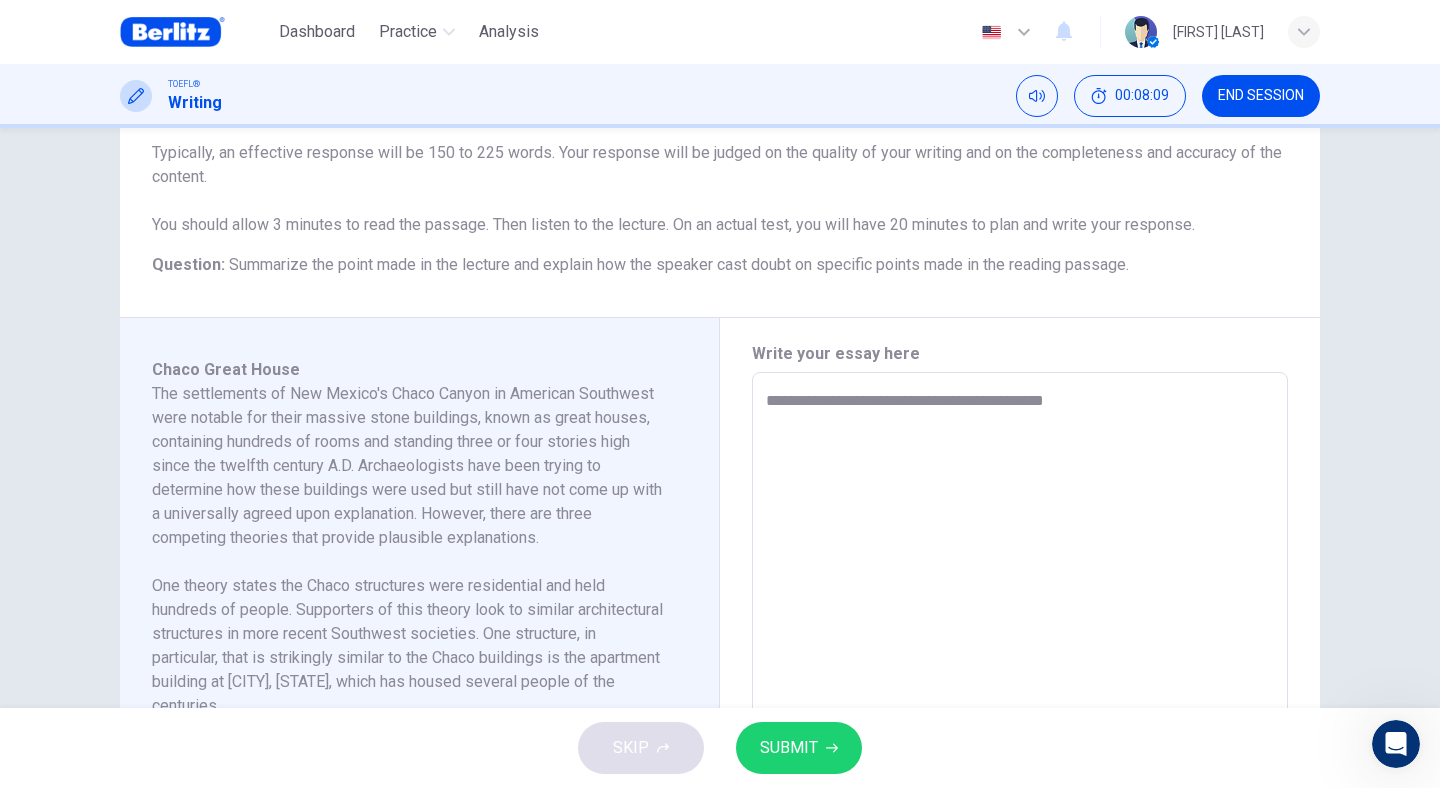 type on "*" 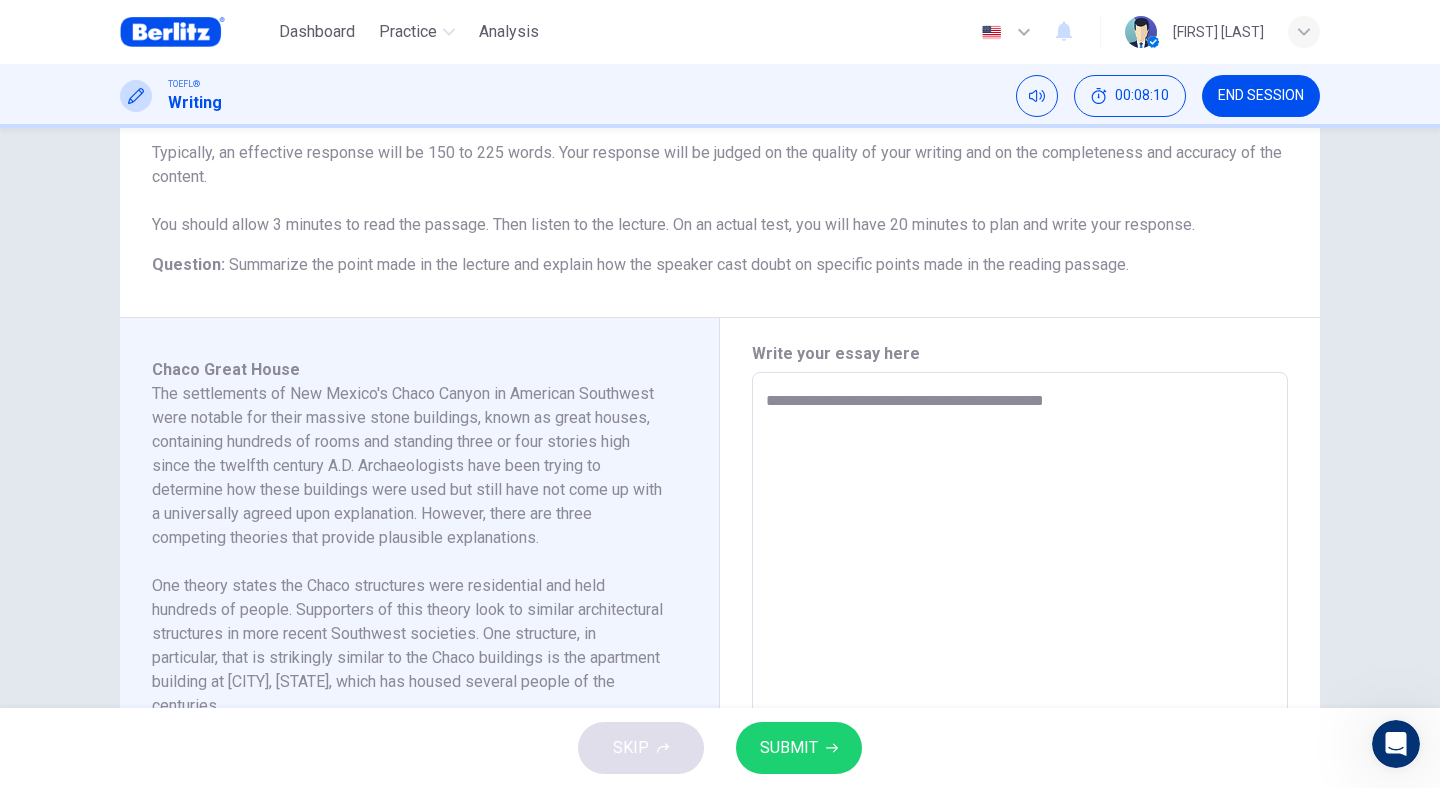 type on "**********" 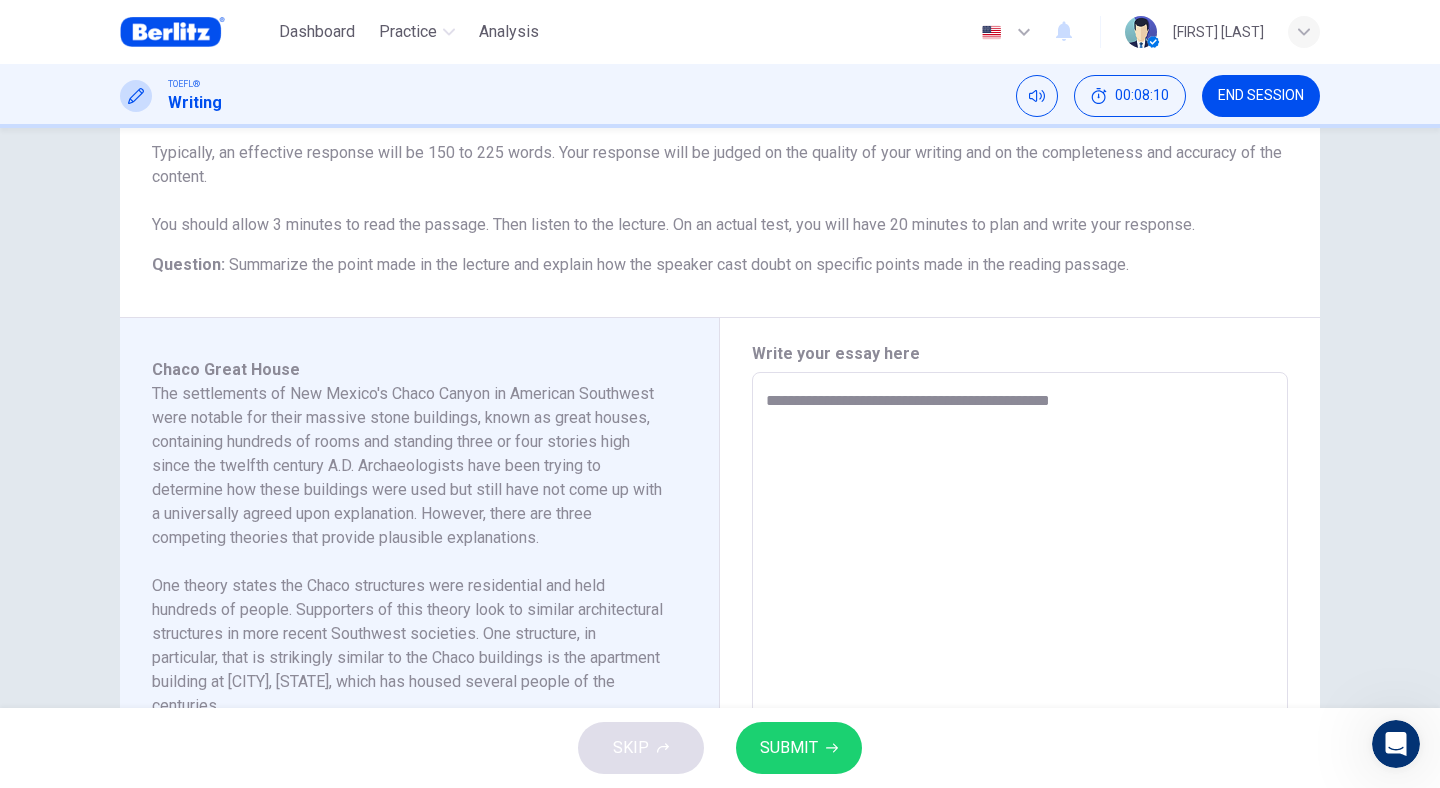 type on "*" 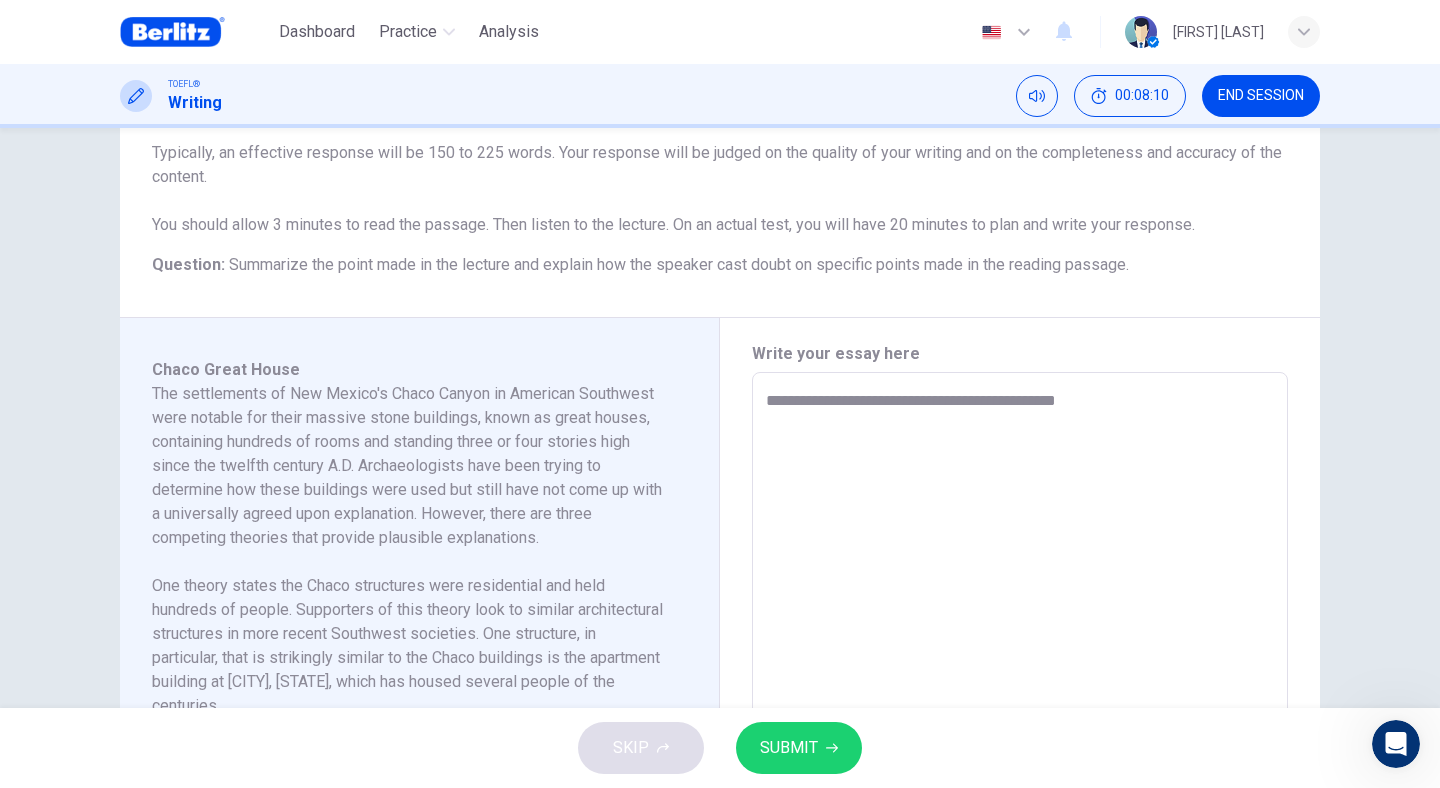 type on "*" 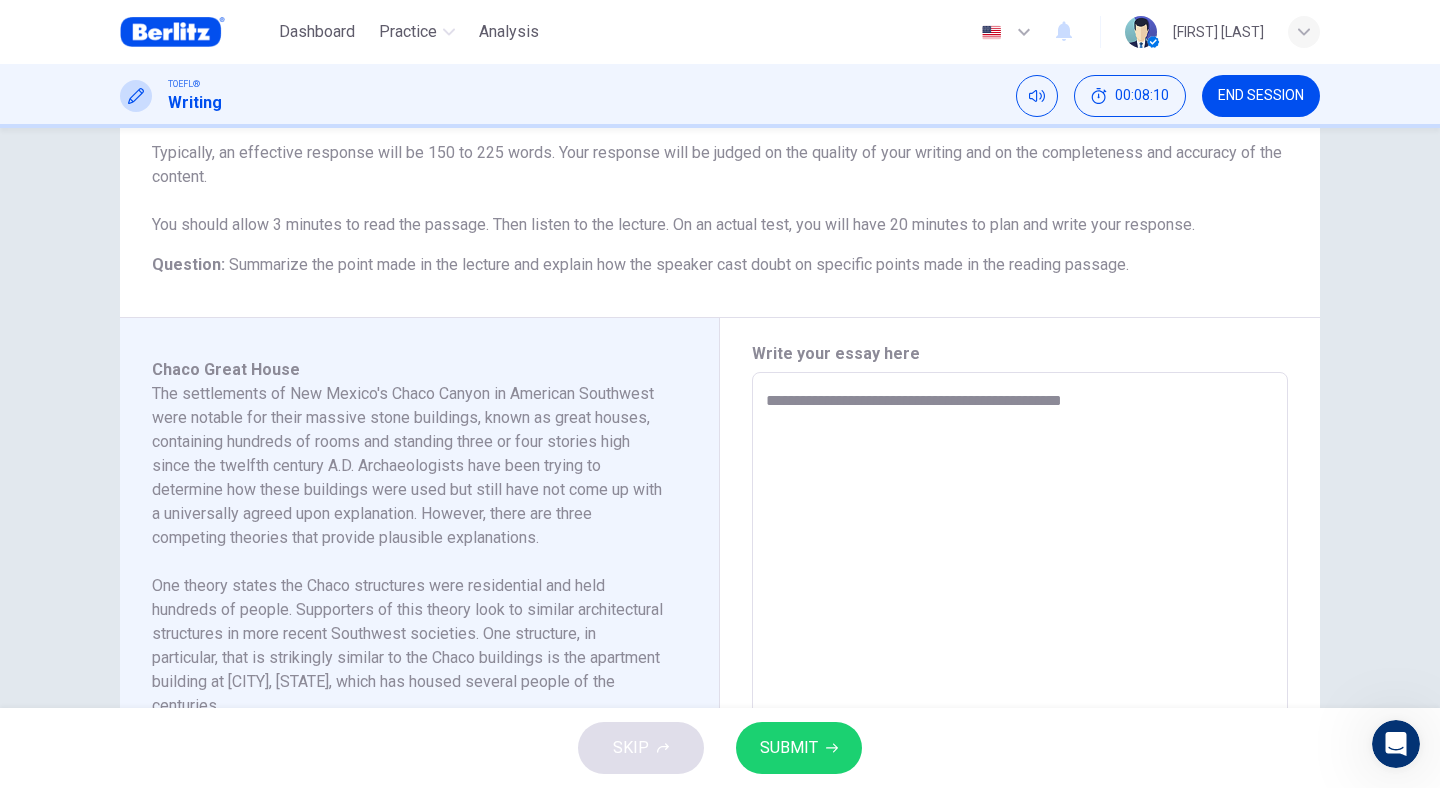 type on "*" 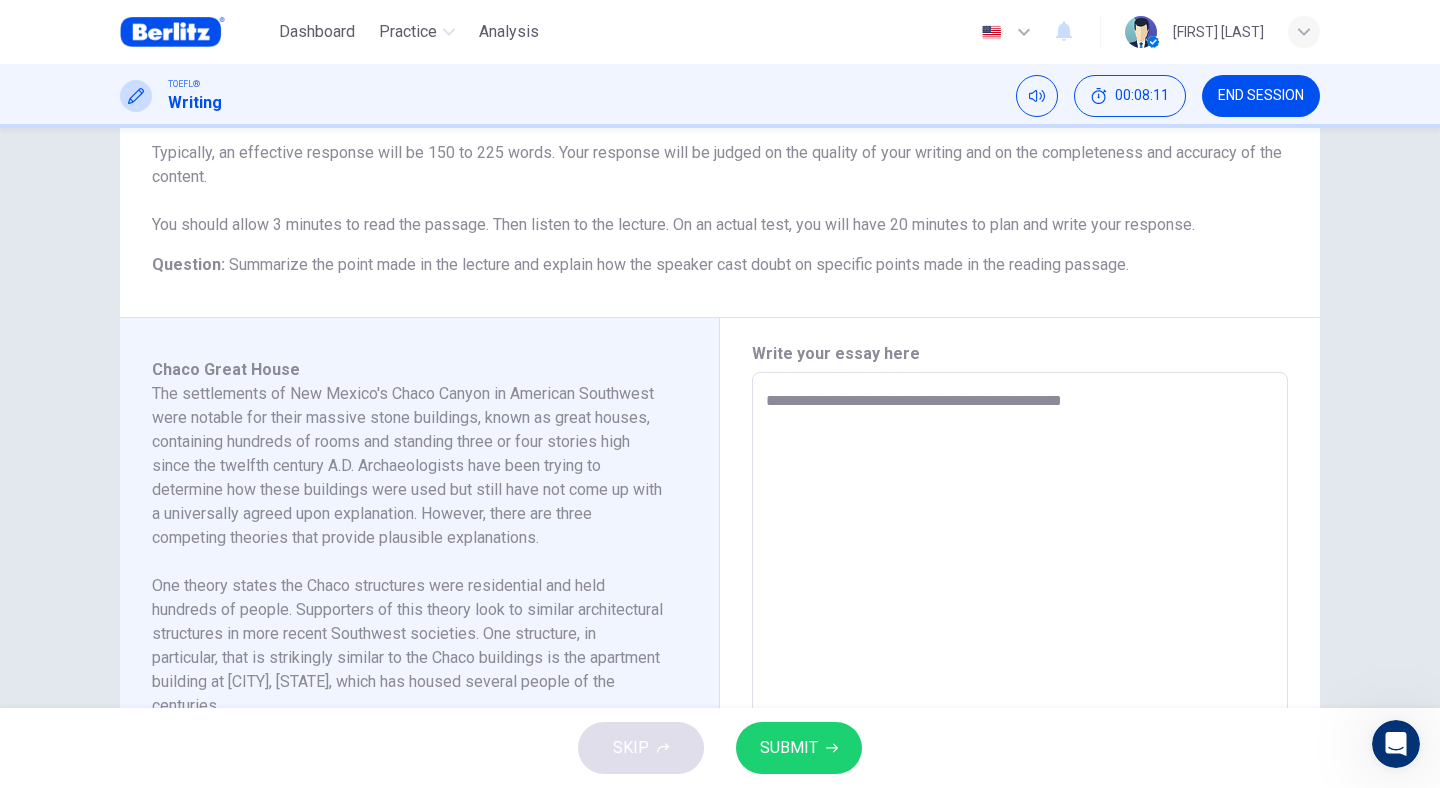 type on "**********" 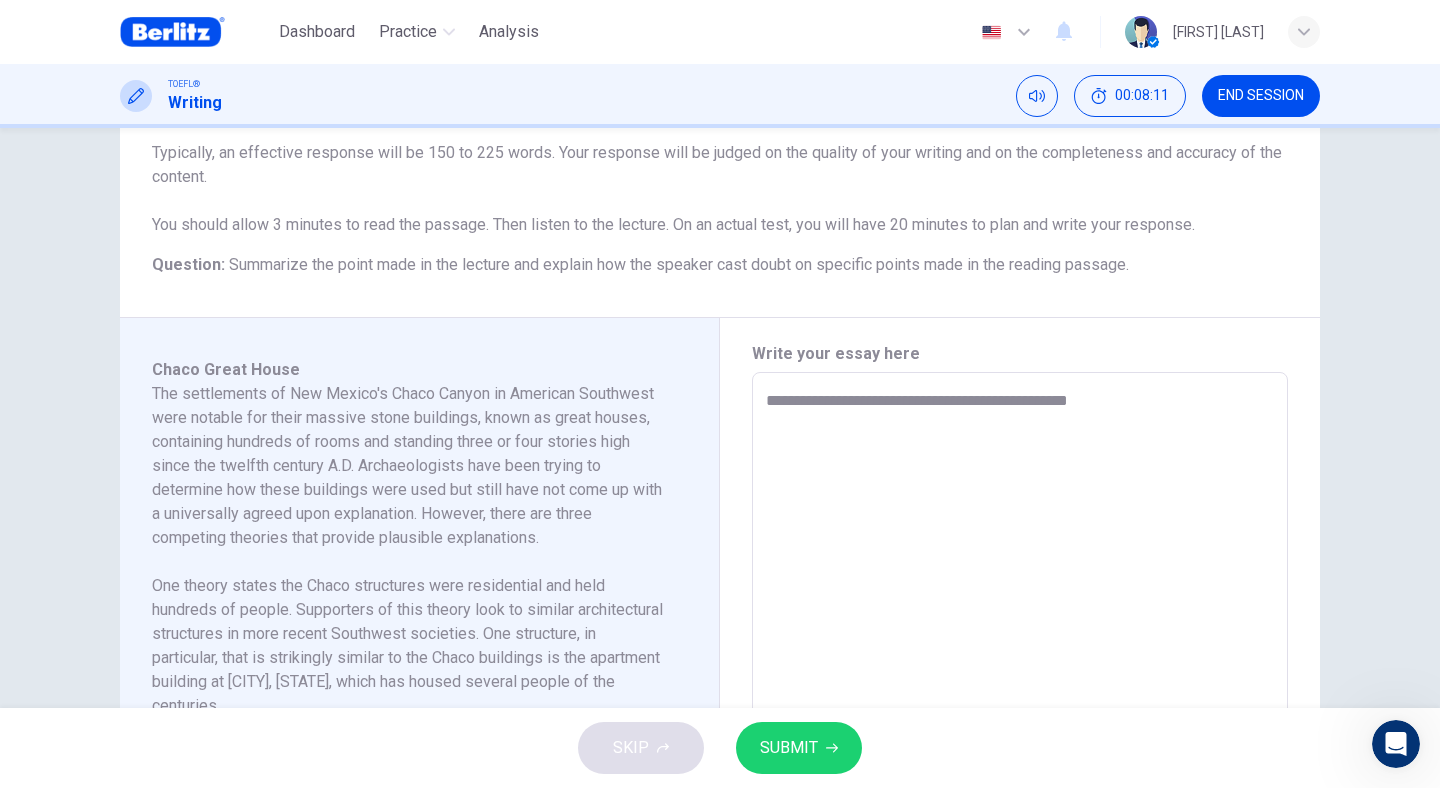 type on "*" 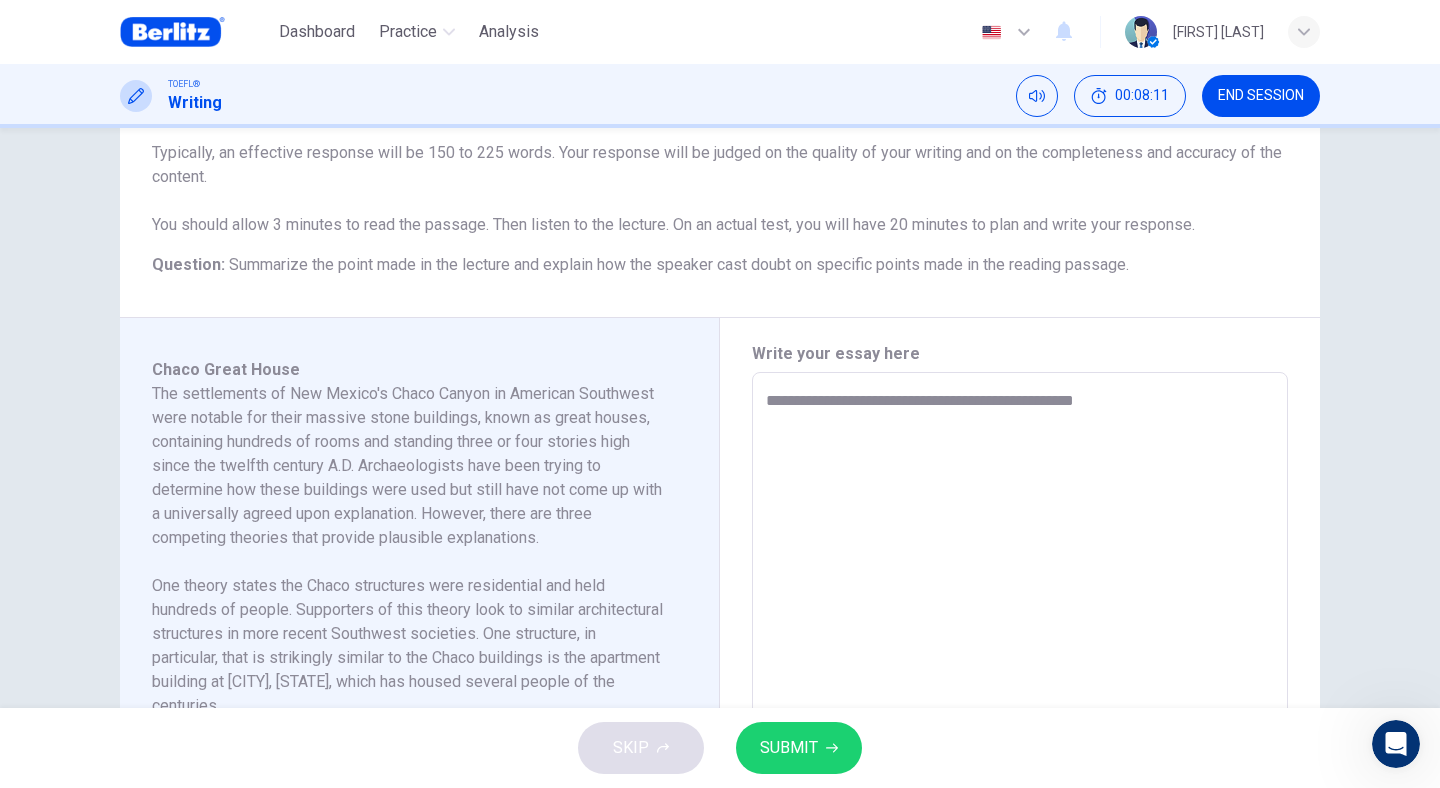 type on "*" 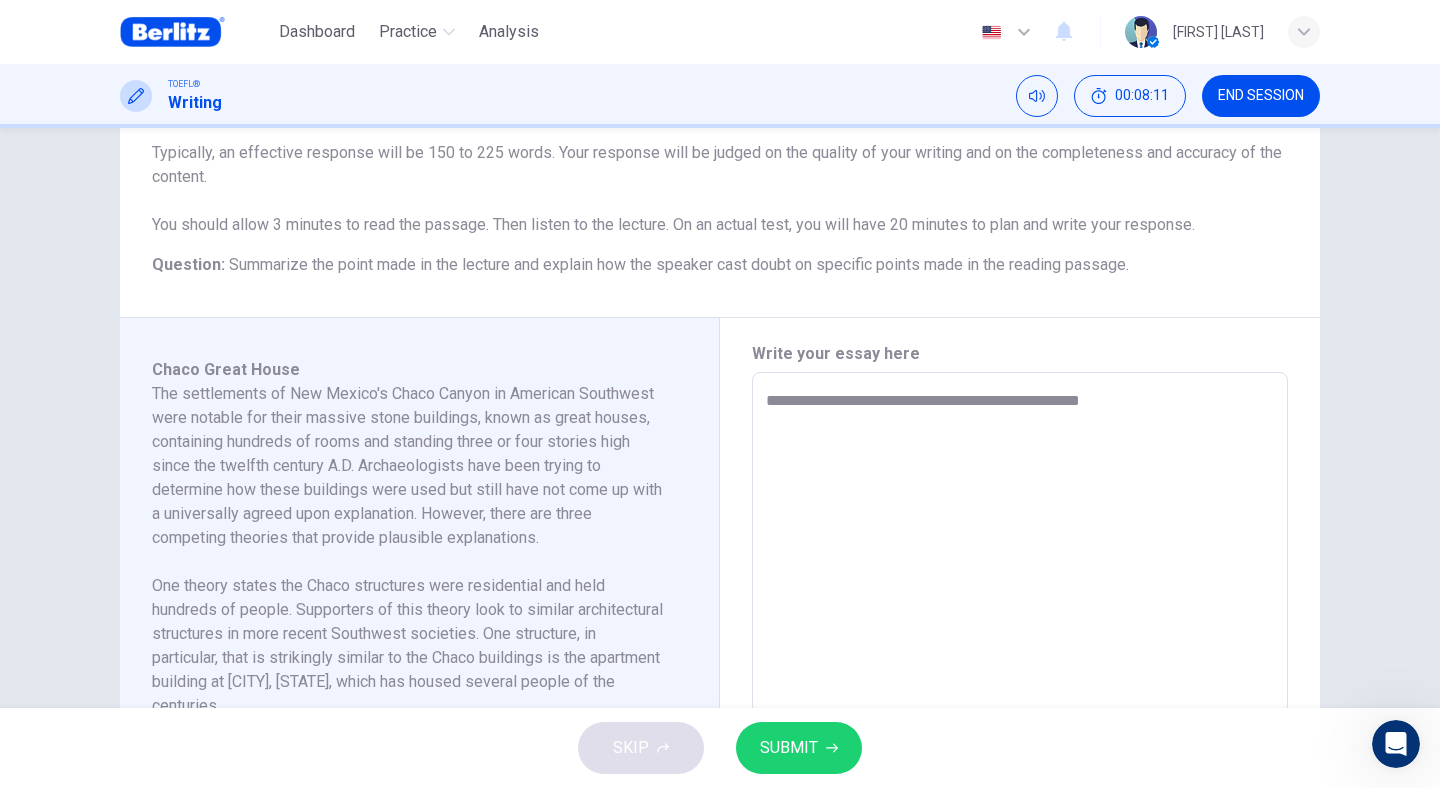 type on "*" 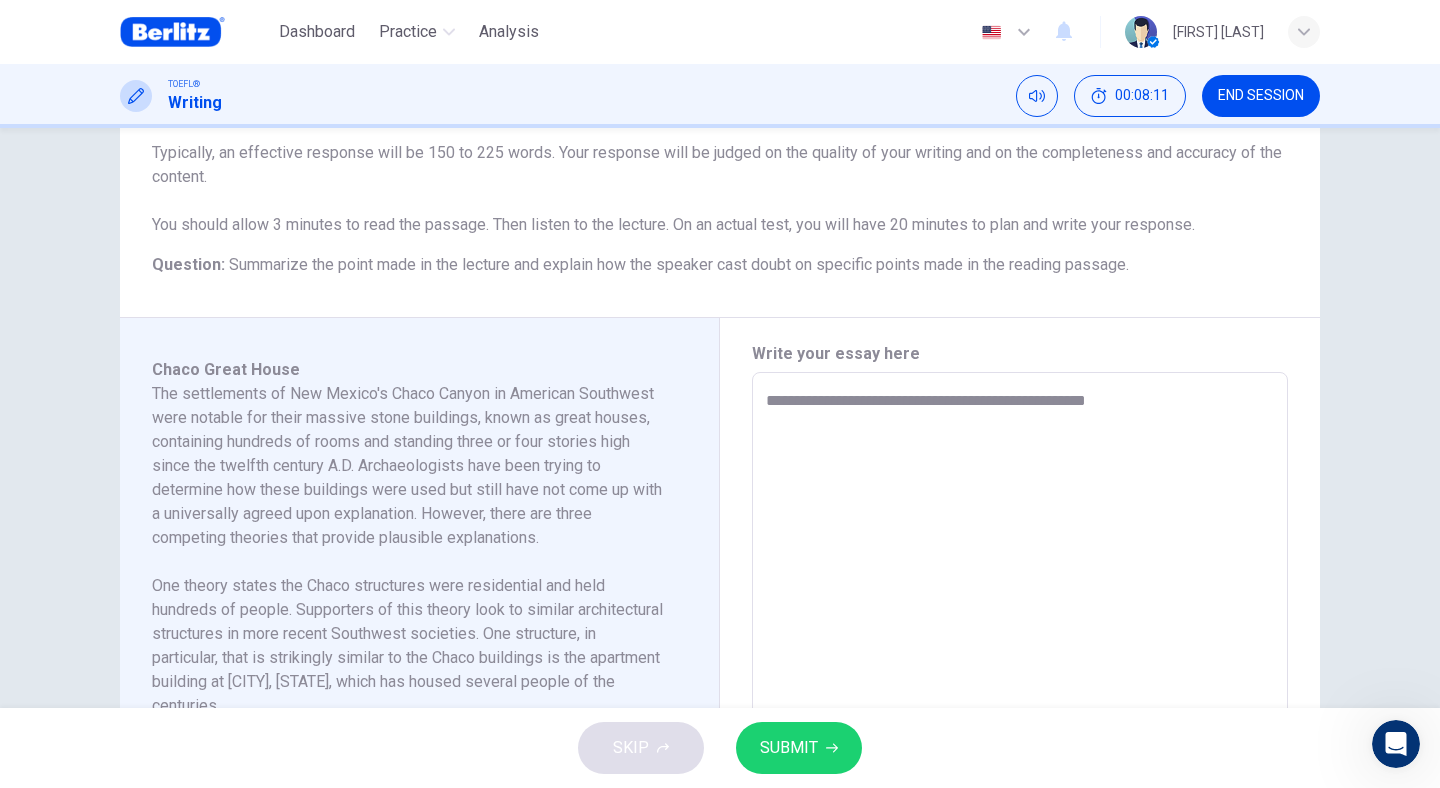 type on "*" 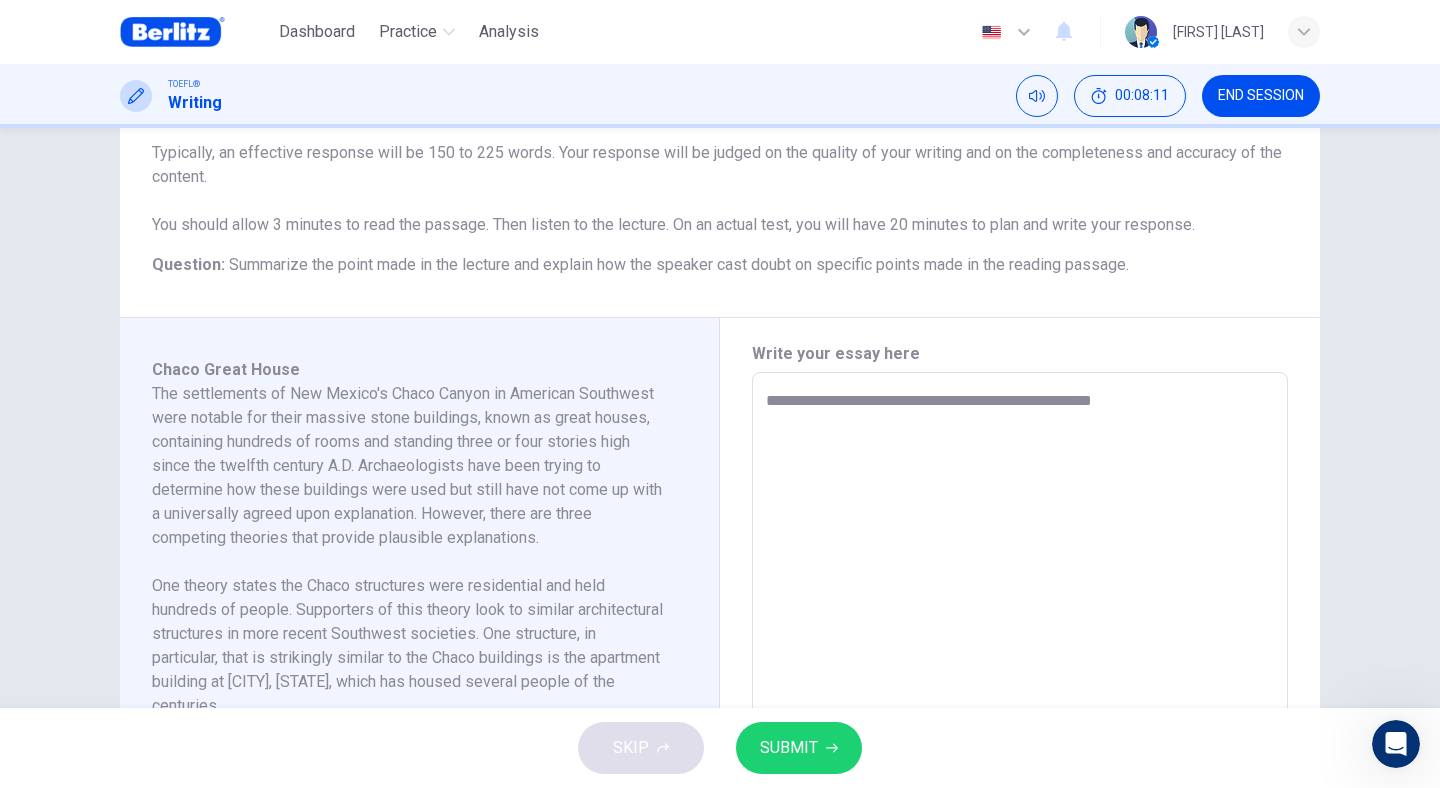 type on "*" 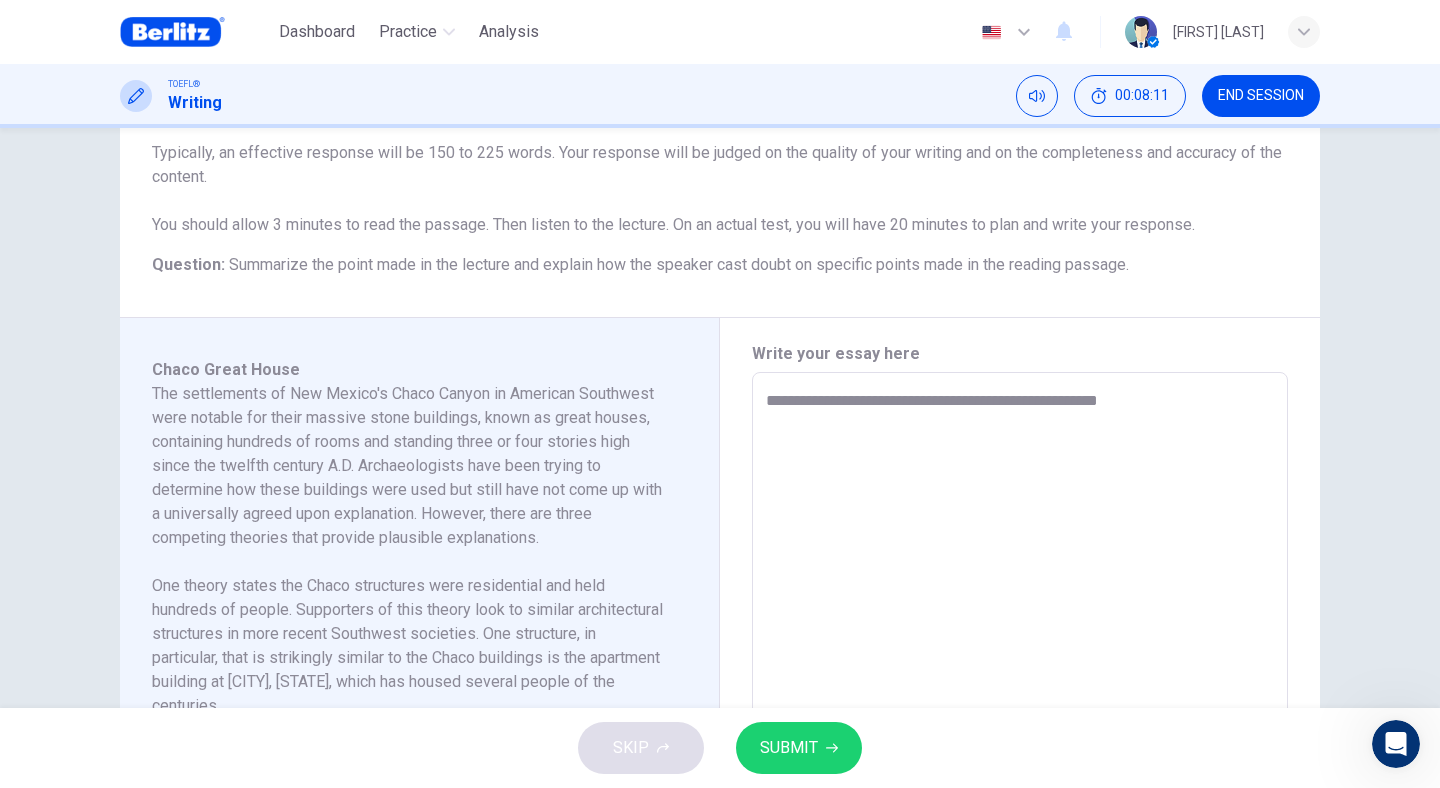 type on "*" 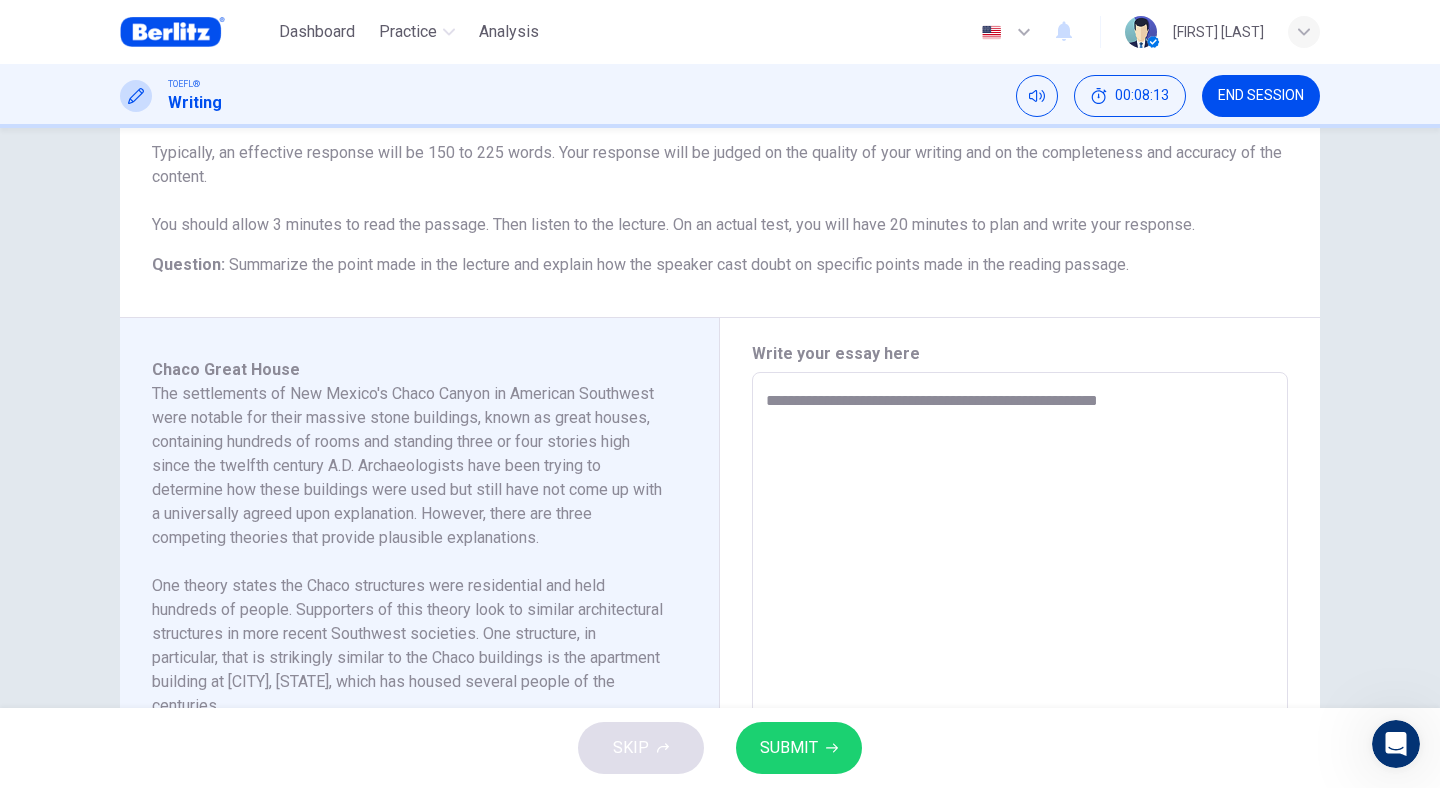 type on "**********" 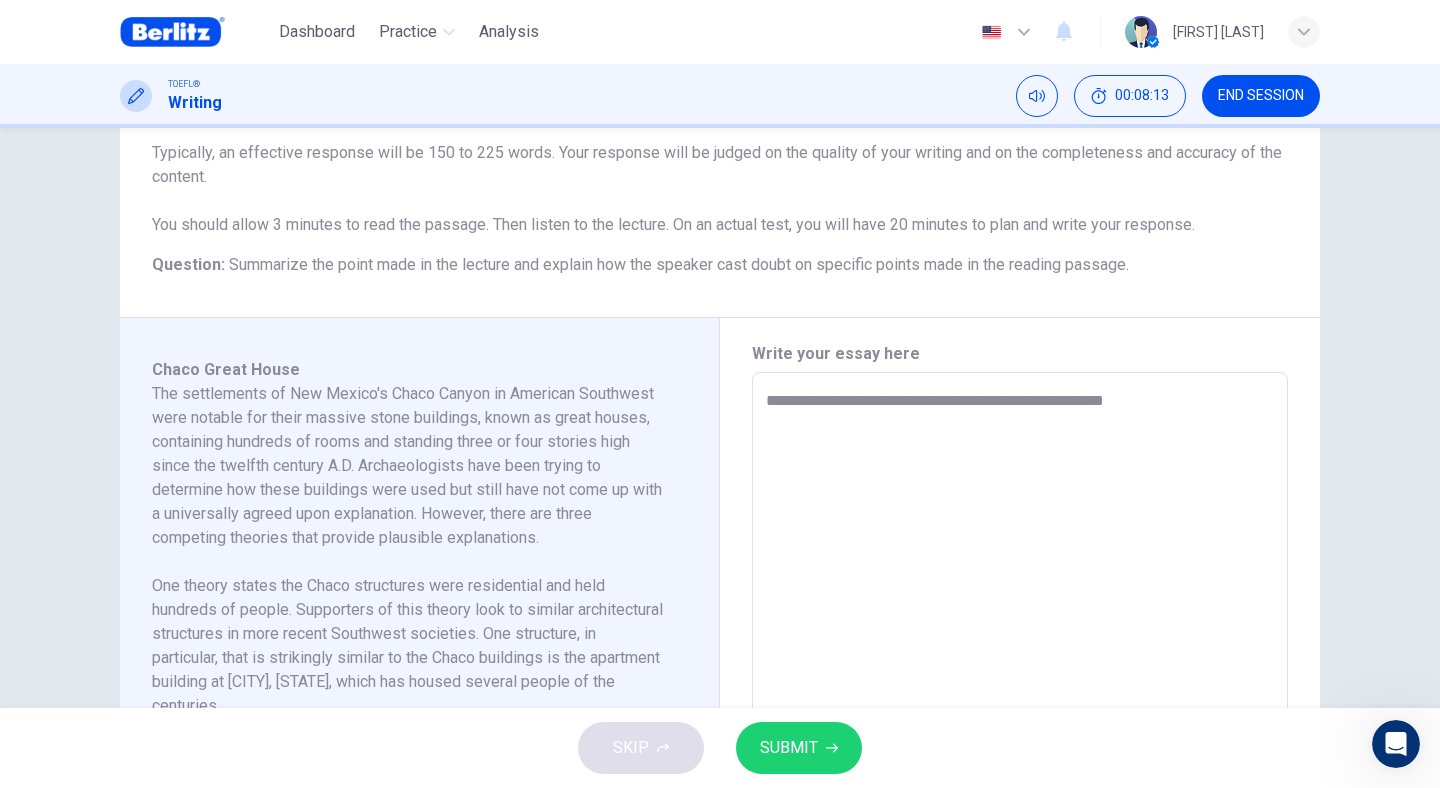 type on "*" 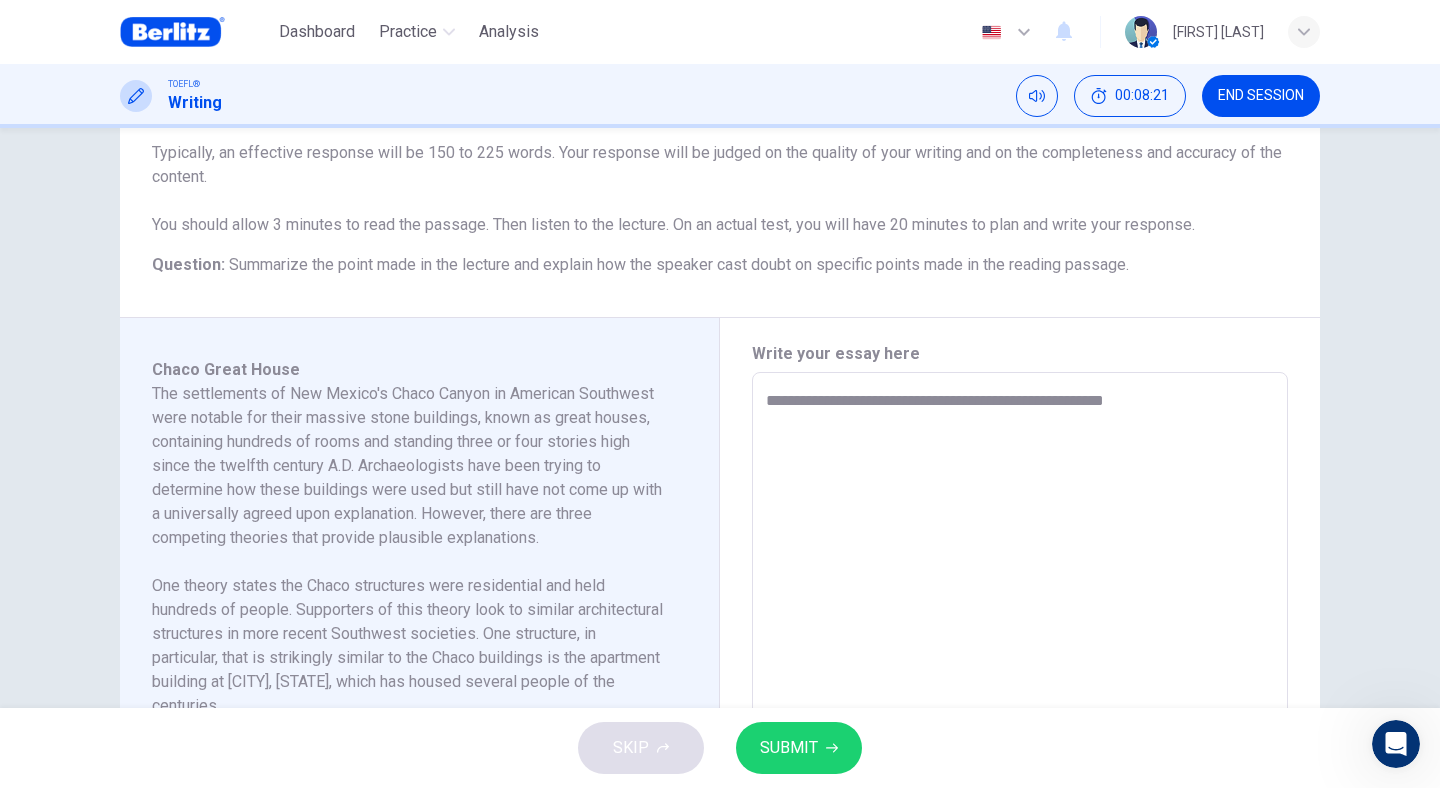 click on "**********" at bounding box center (1020, 657) 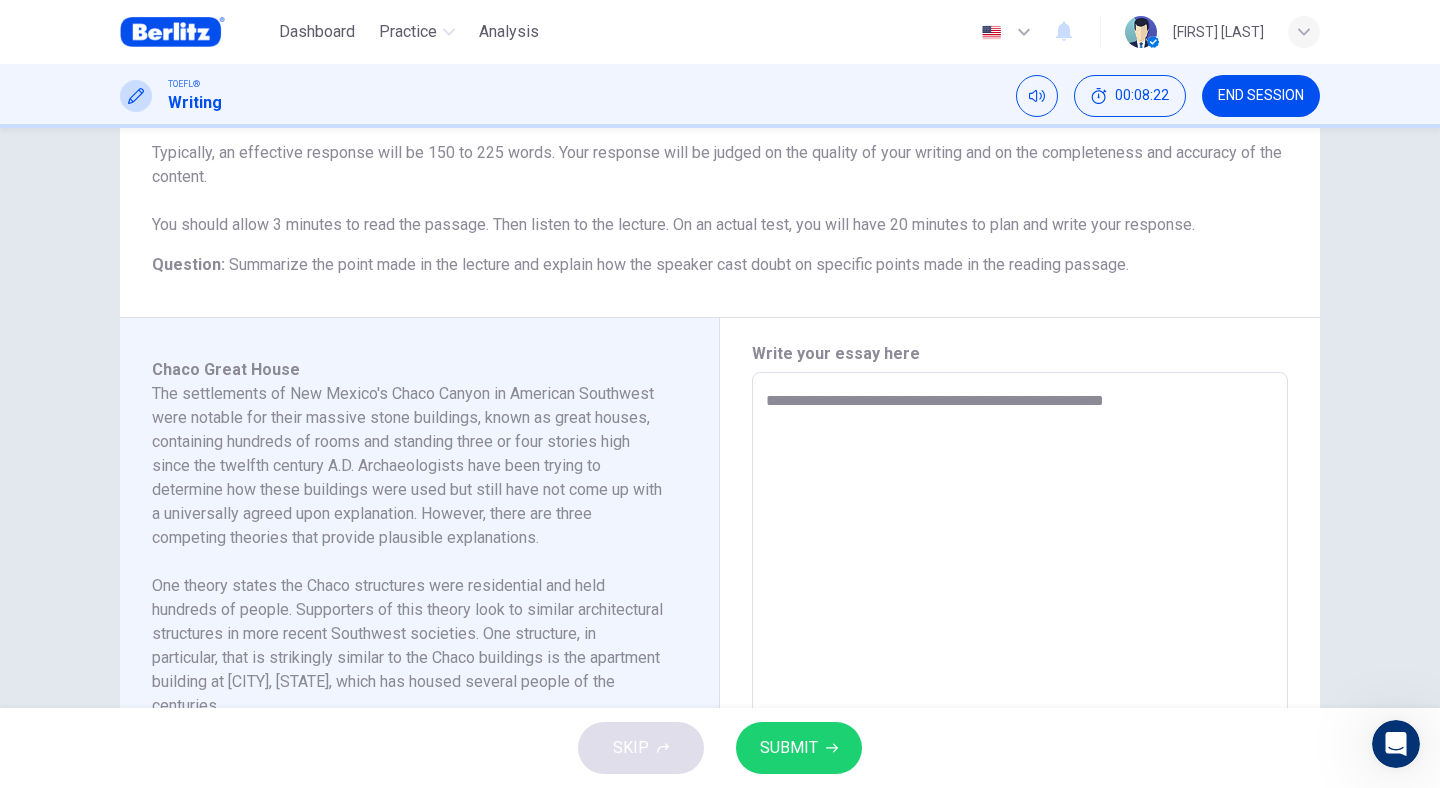 click on "**********" at bounding box center (1020, 657) 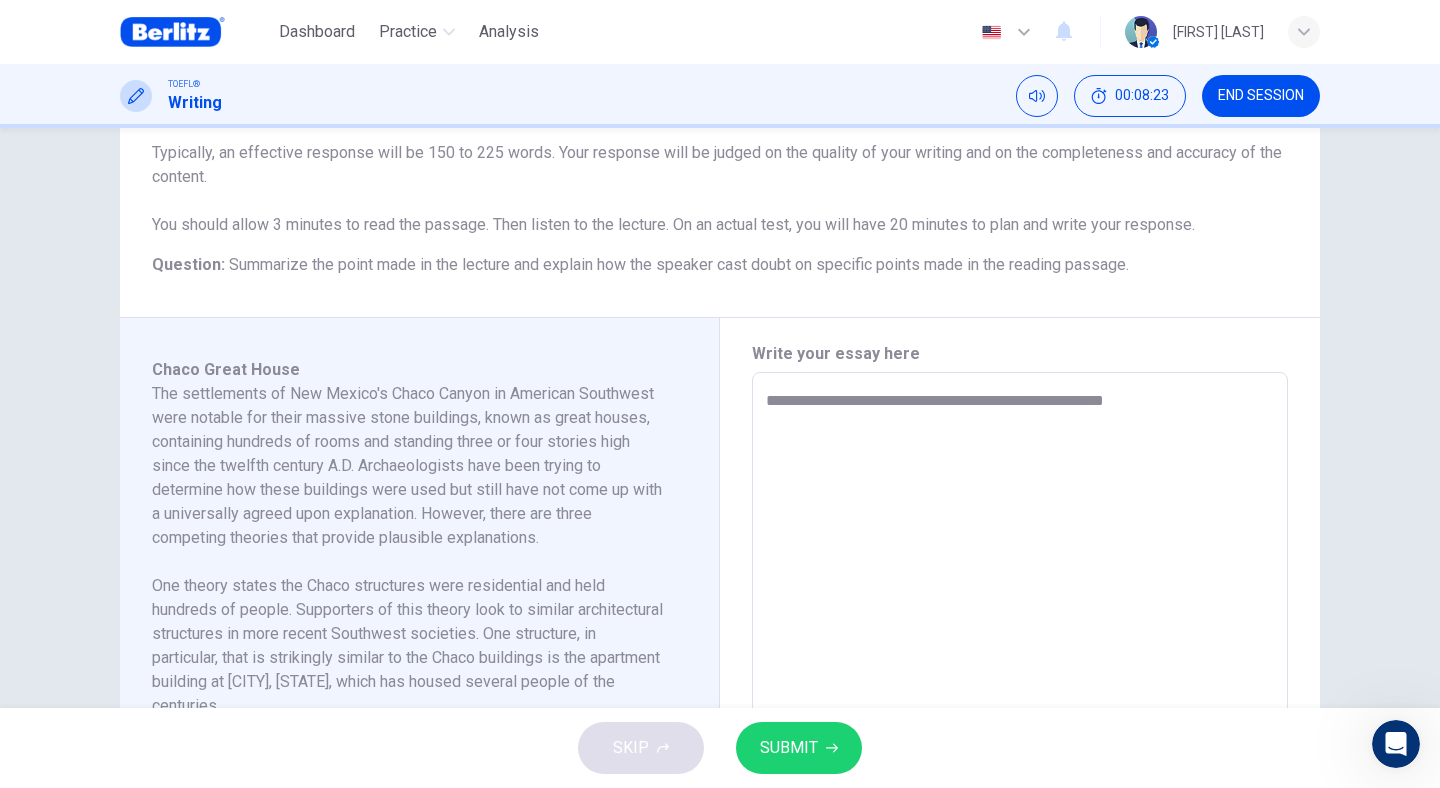 type on "**********" 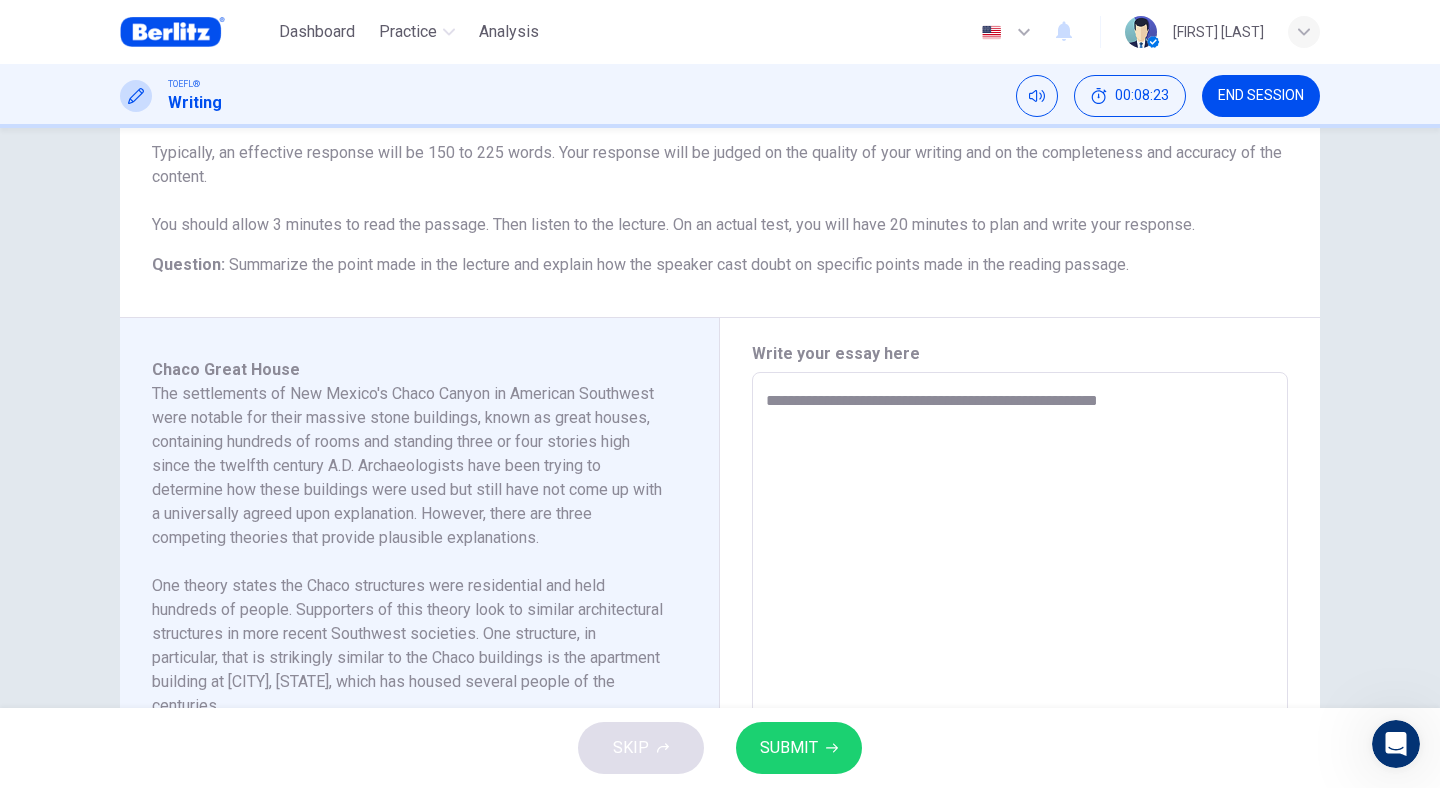 type on "*" 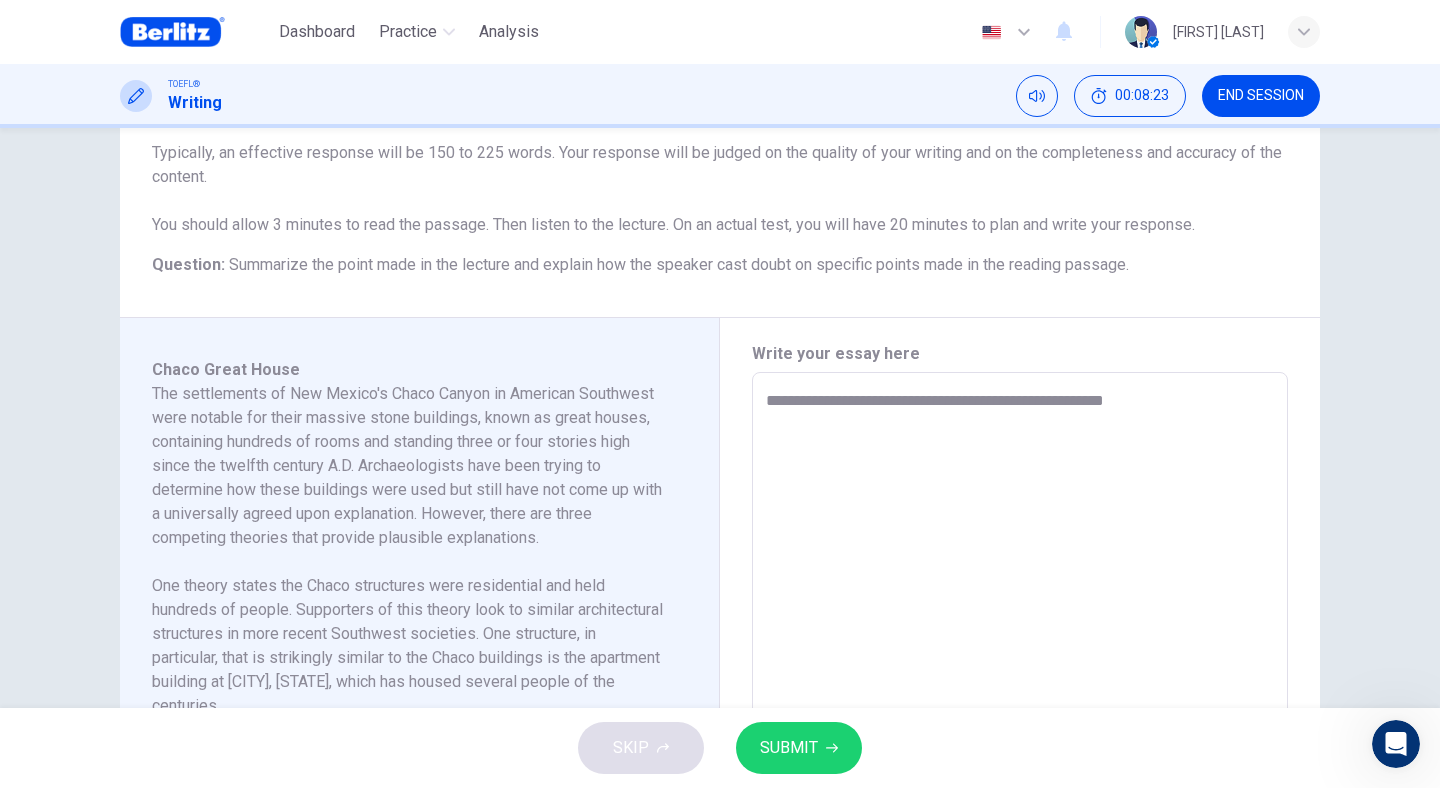 type on "*" 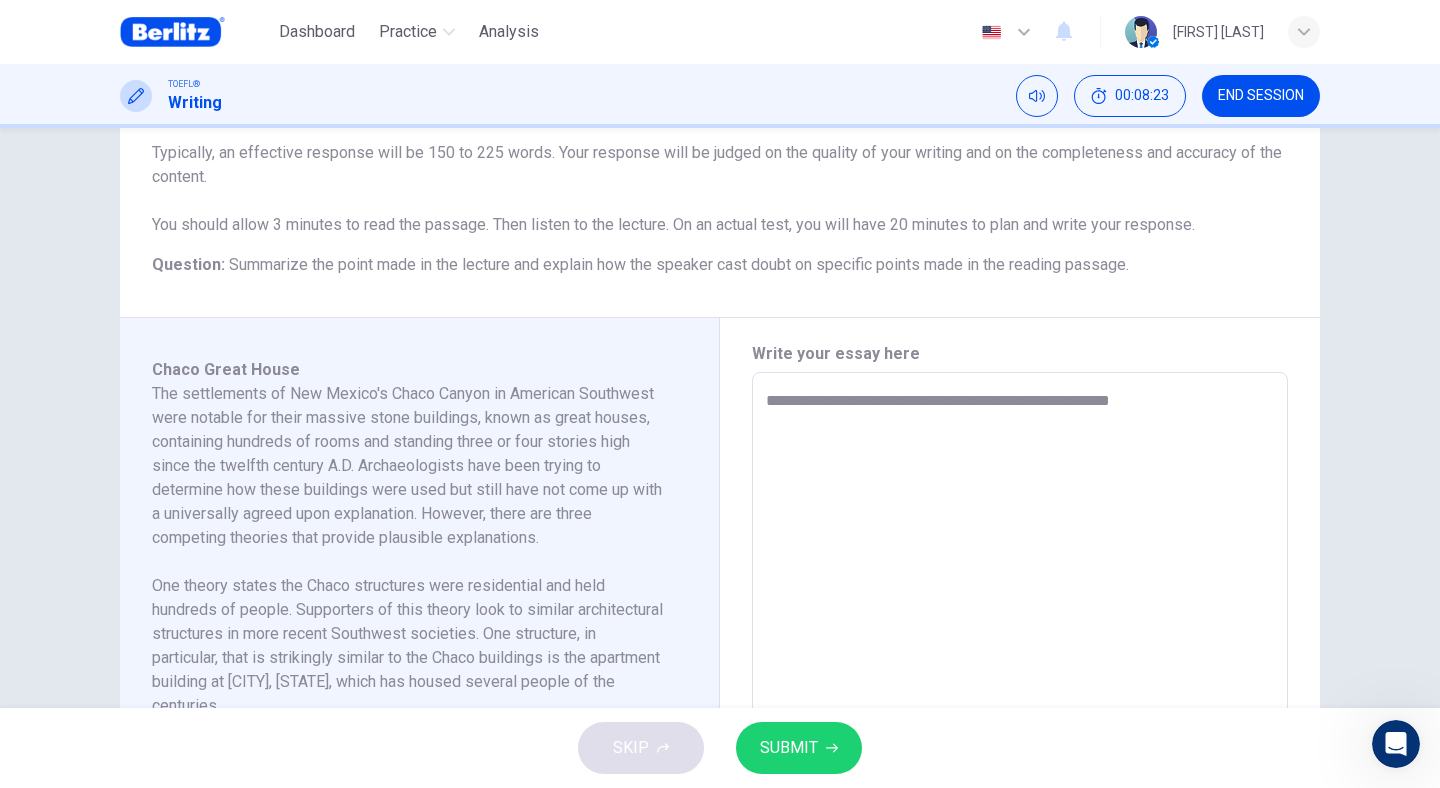 type on "*" 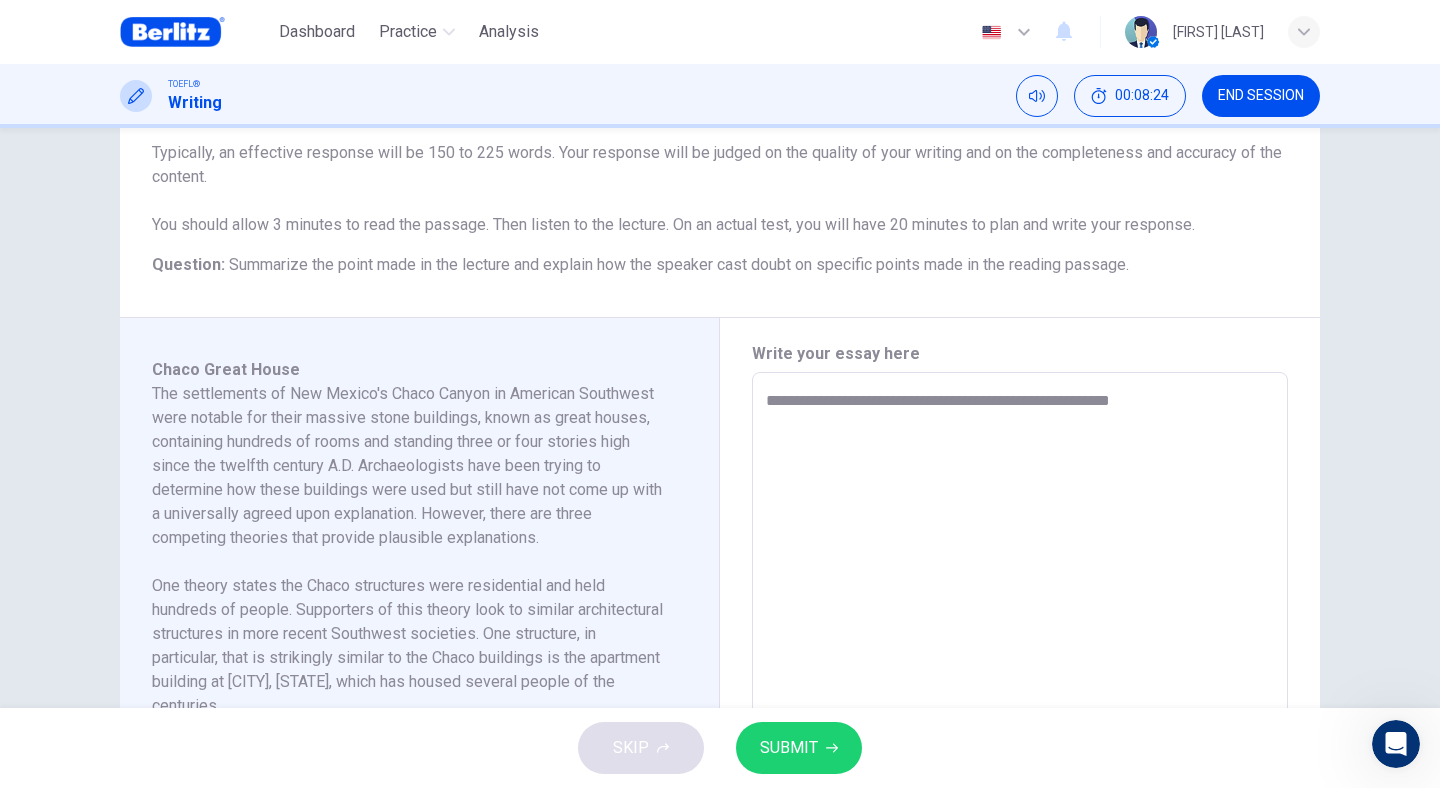 type on "**********" 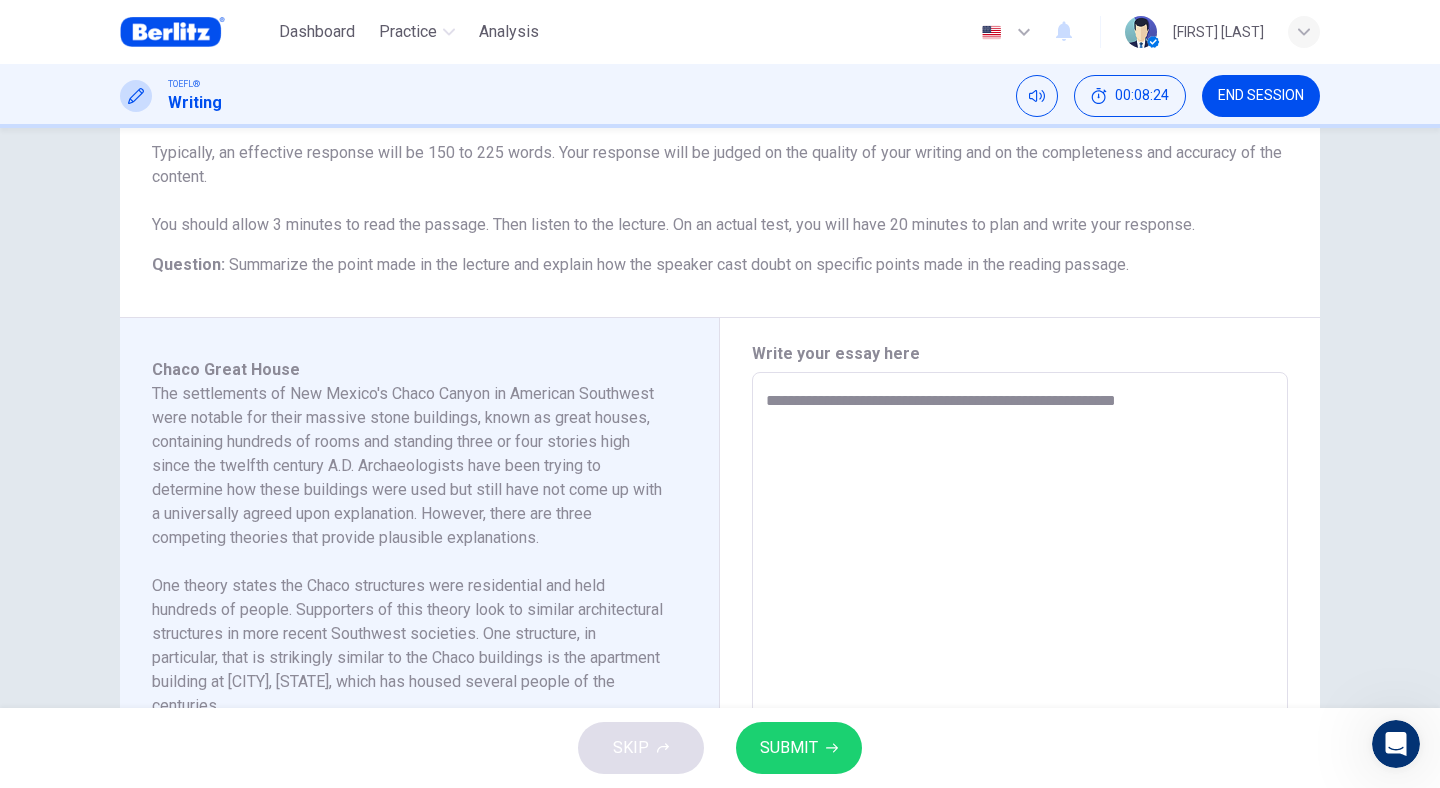 type on "*" 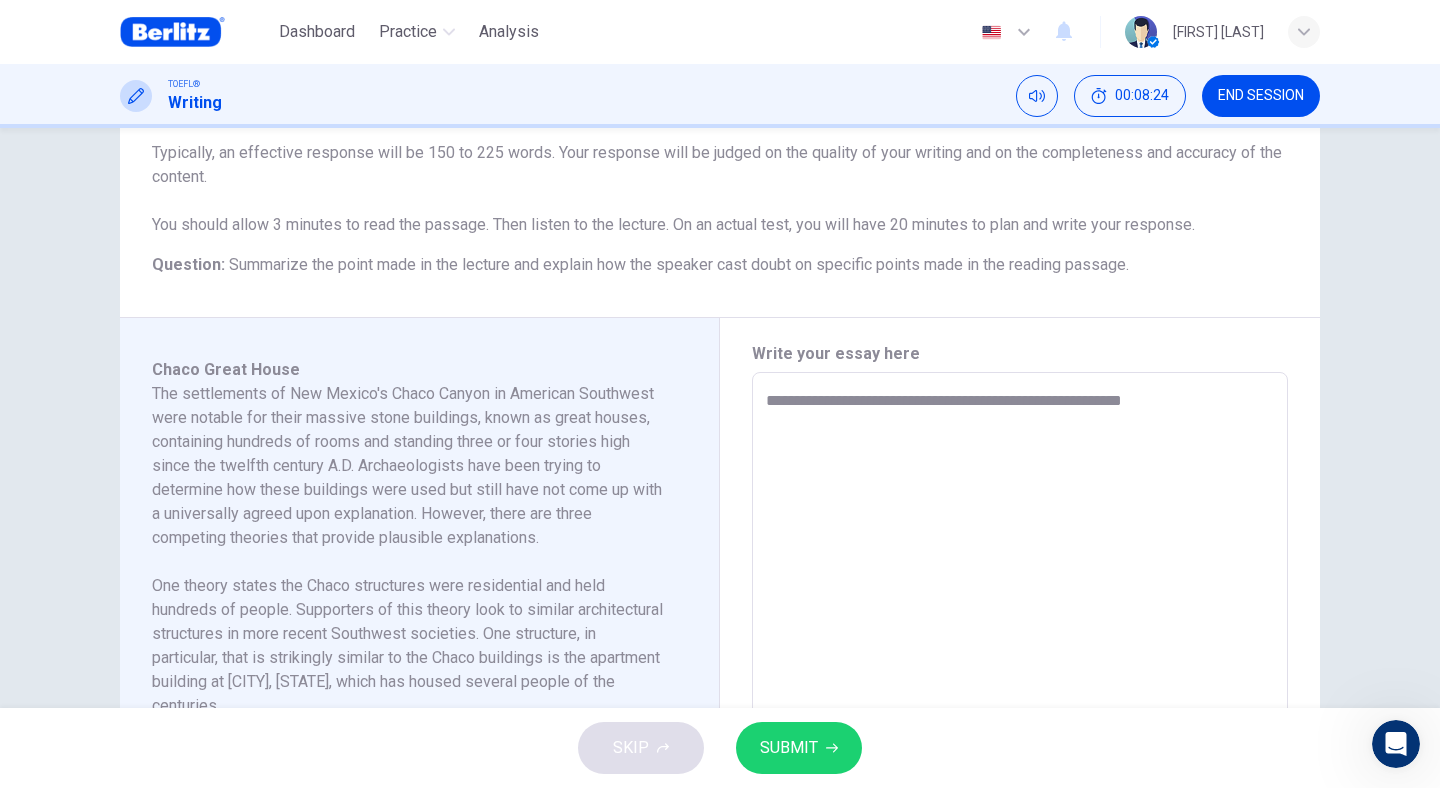 type on "*" 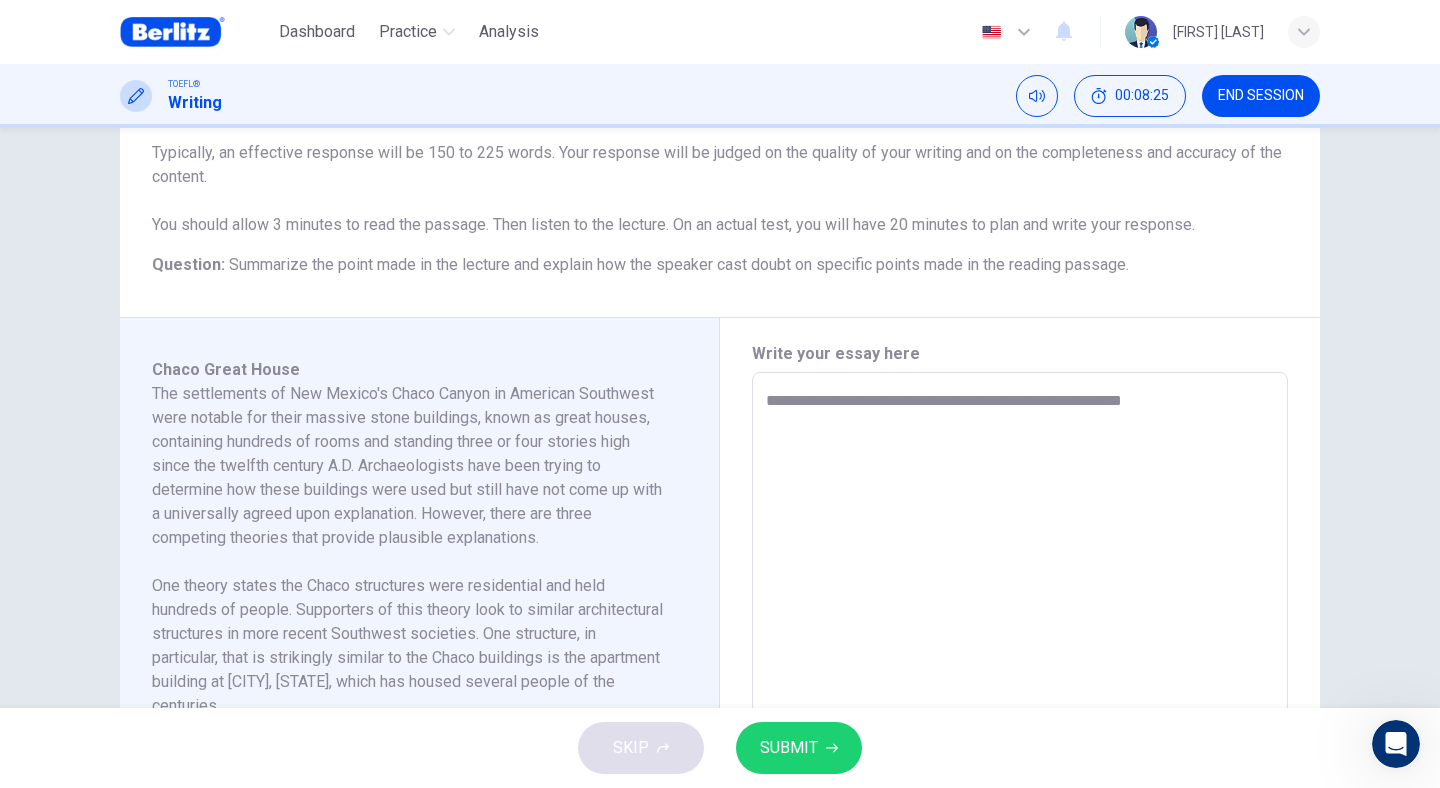click on "**********" at bounding box center [1020, 657] 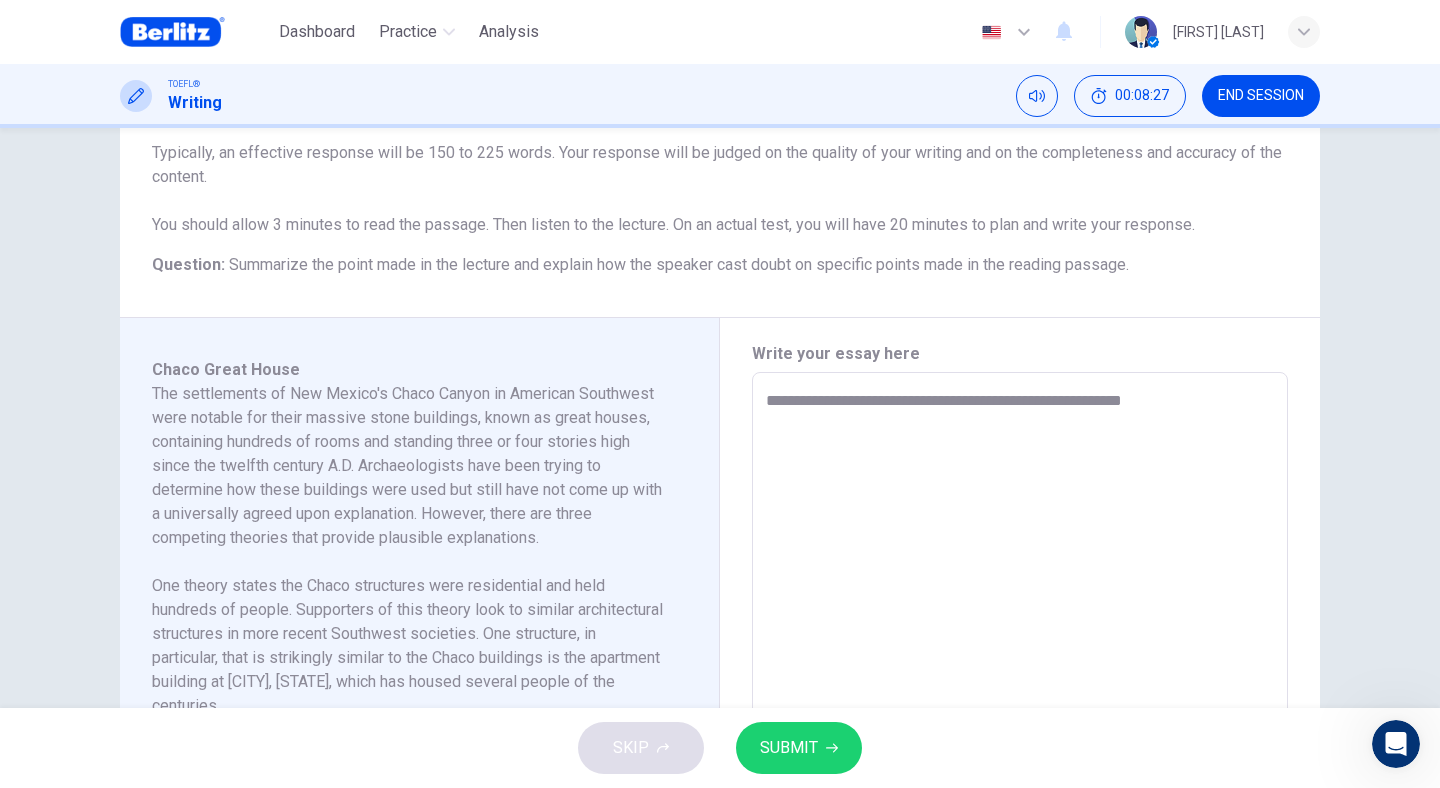type on "**********" 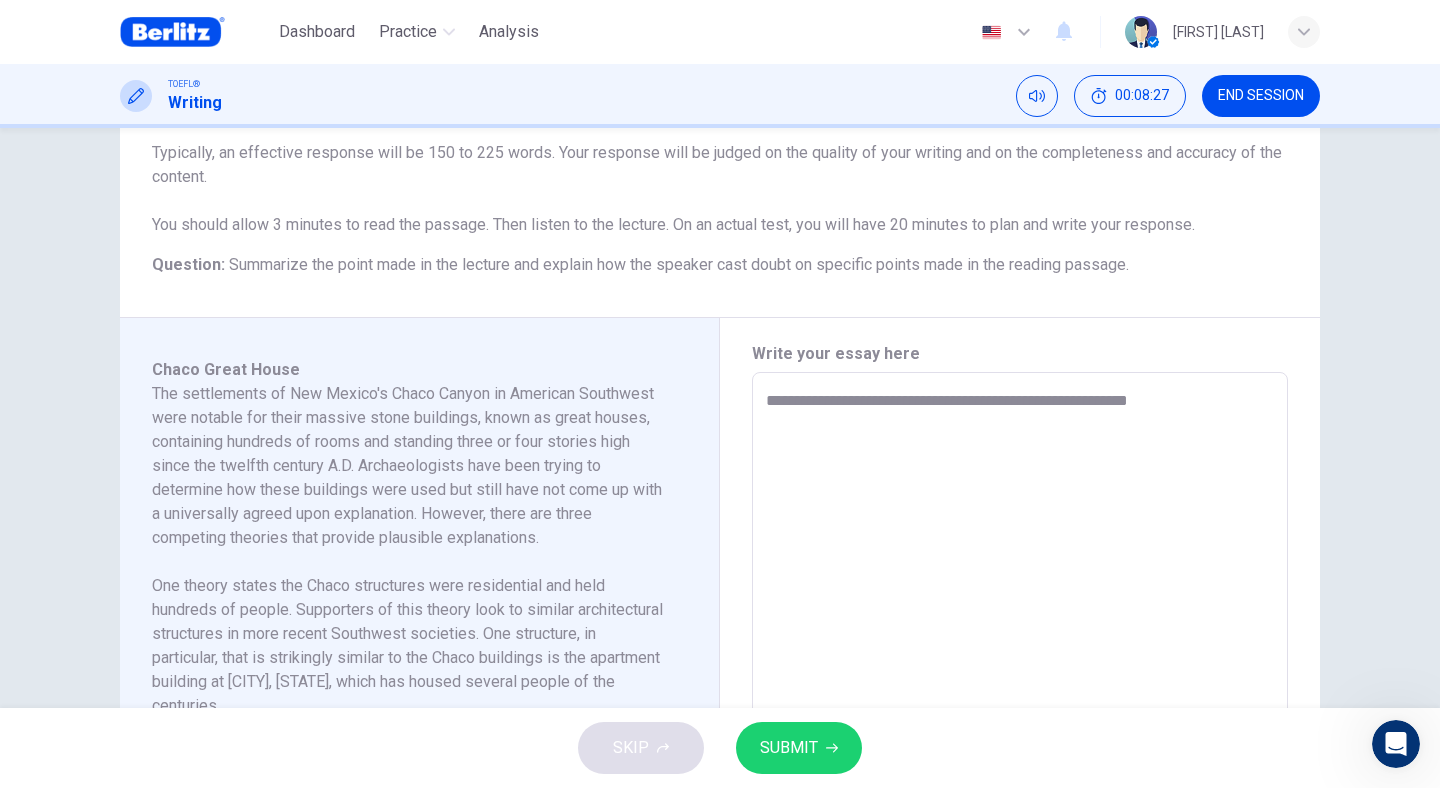 type on "*" 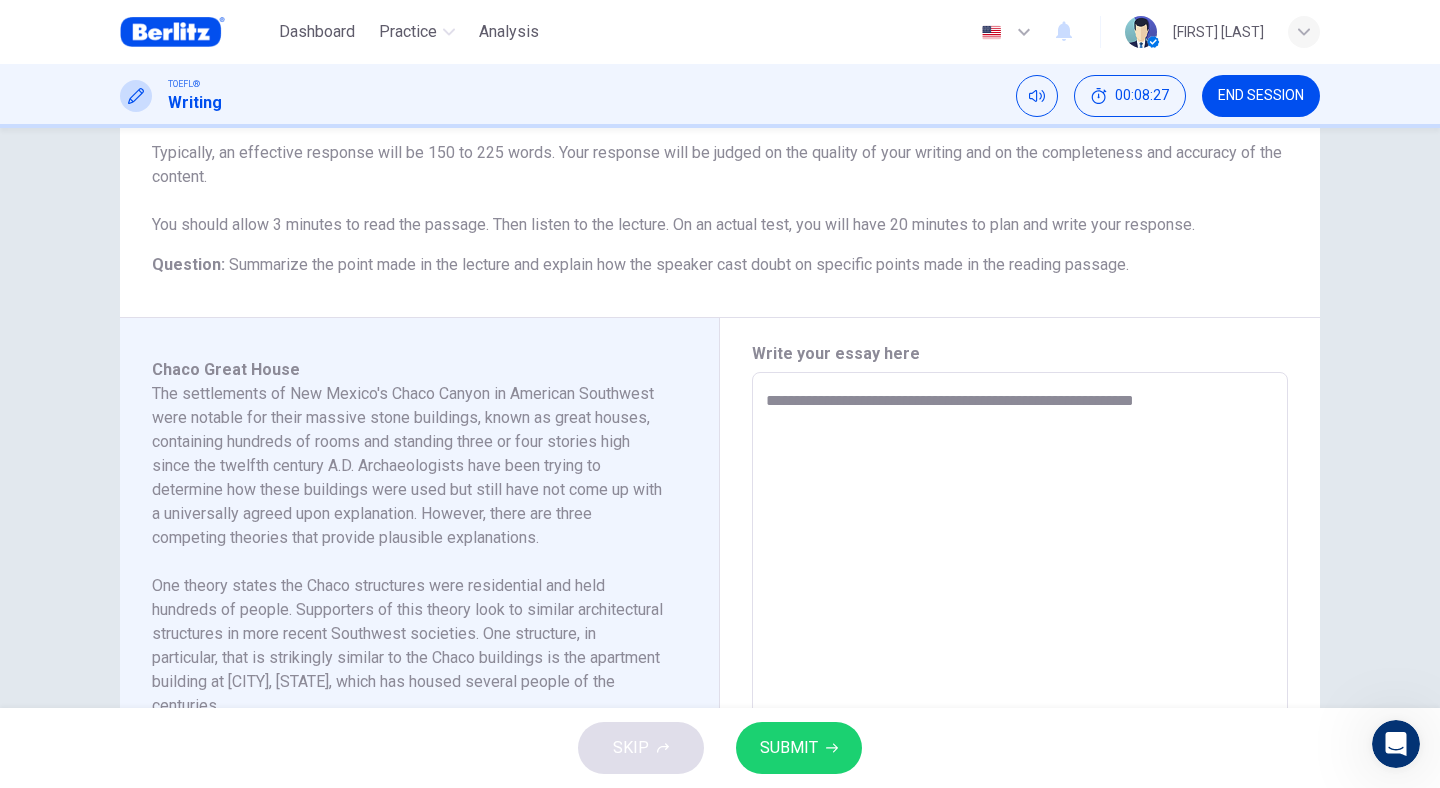 type on "*" 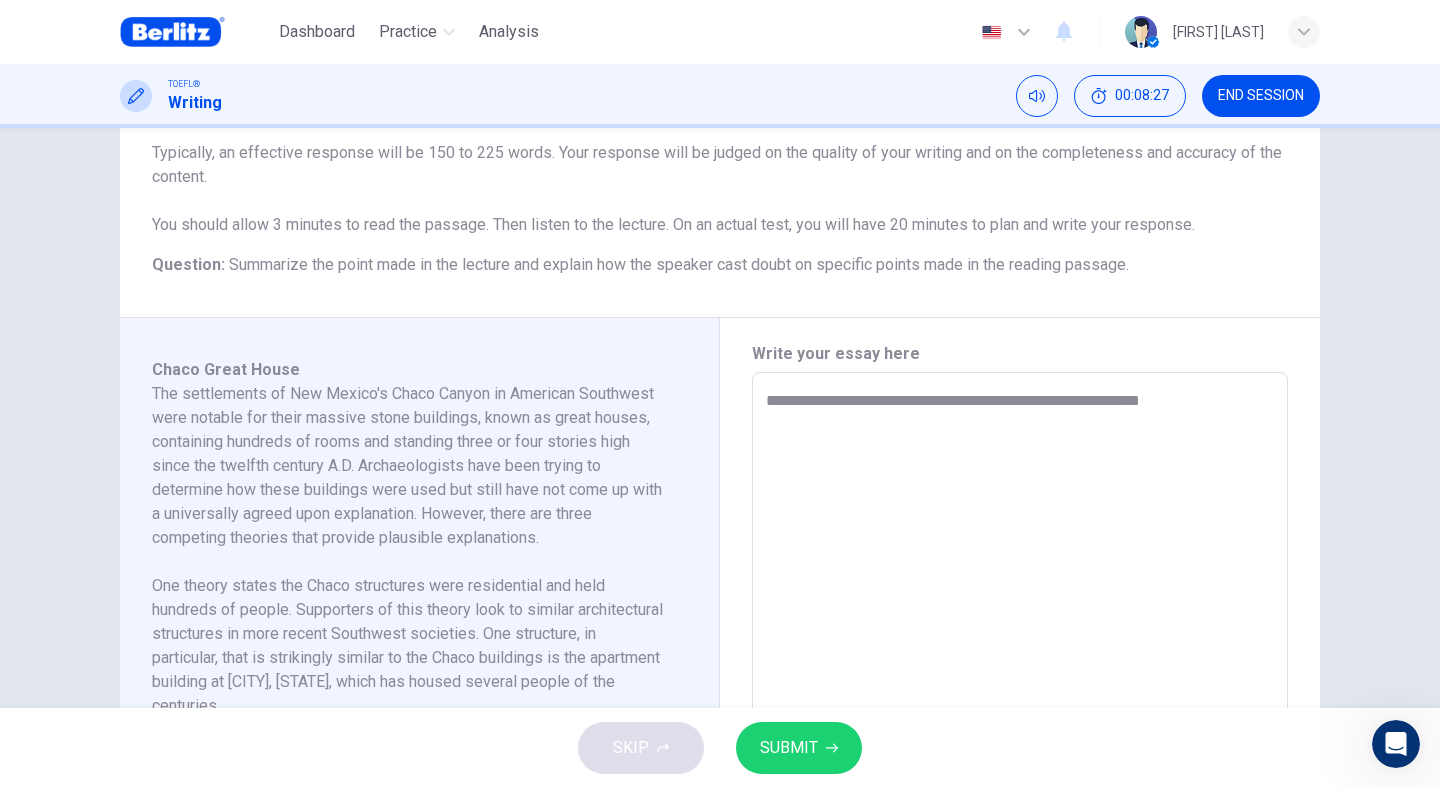 type on "*" 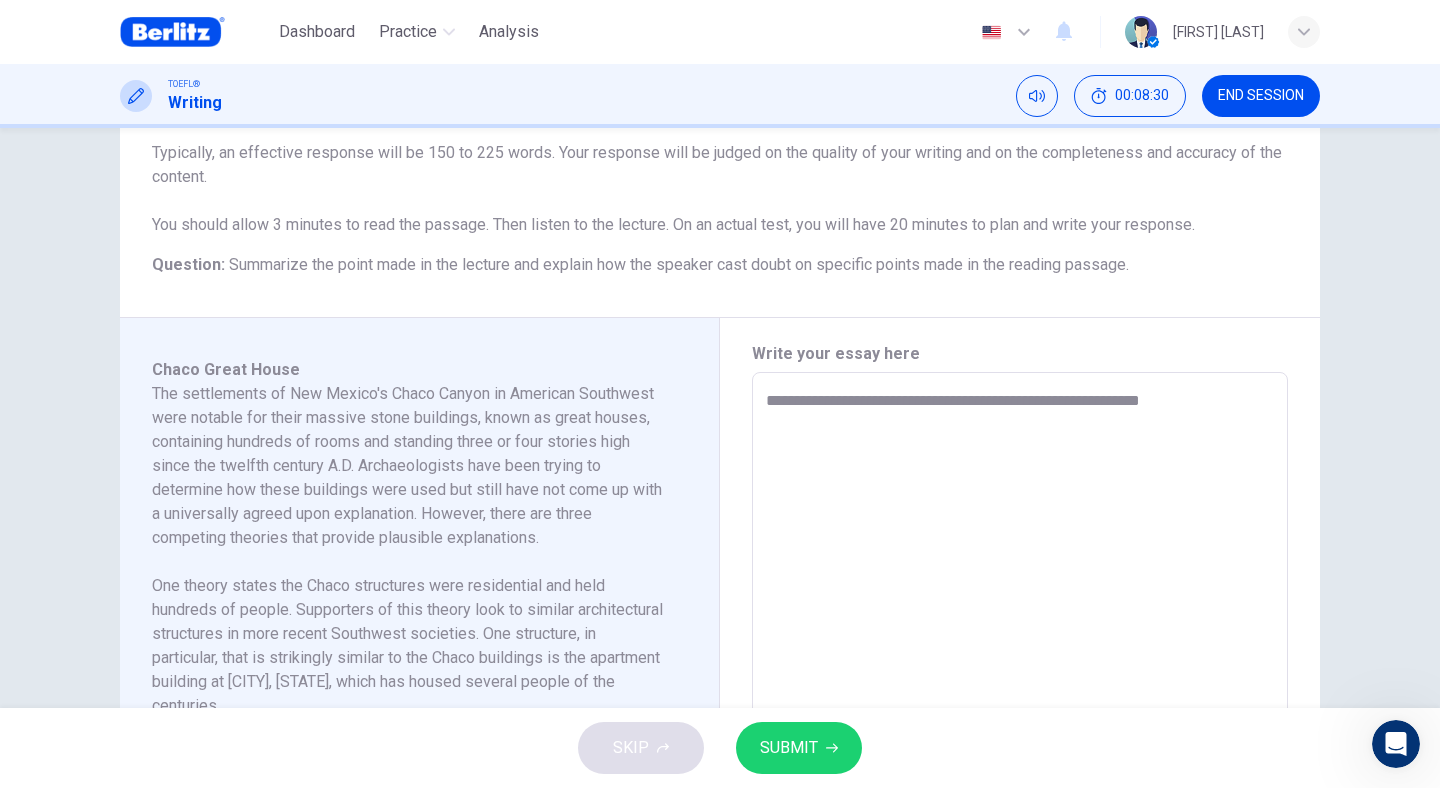 type on "**********" 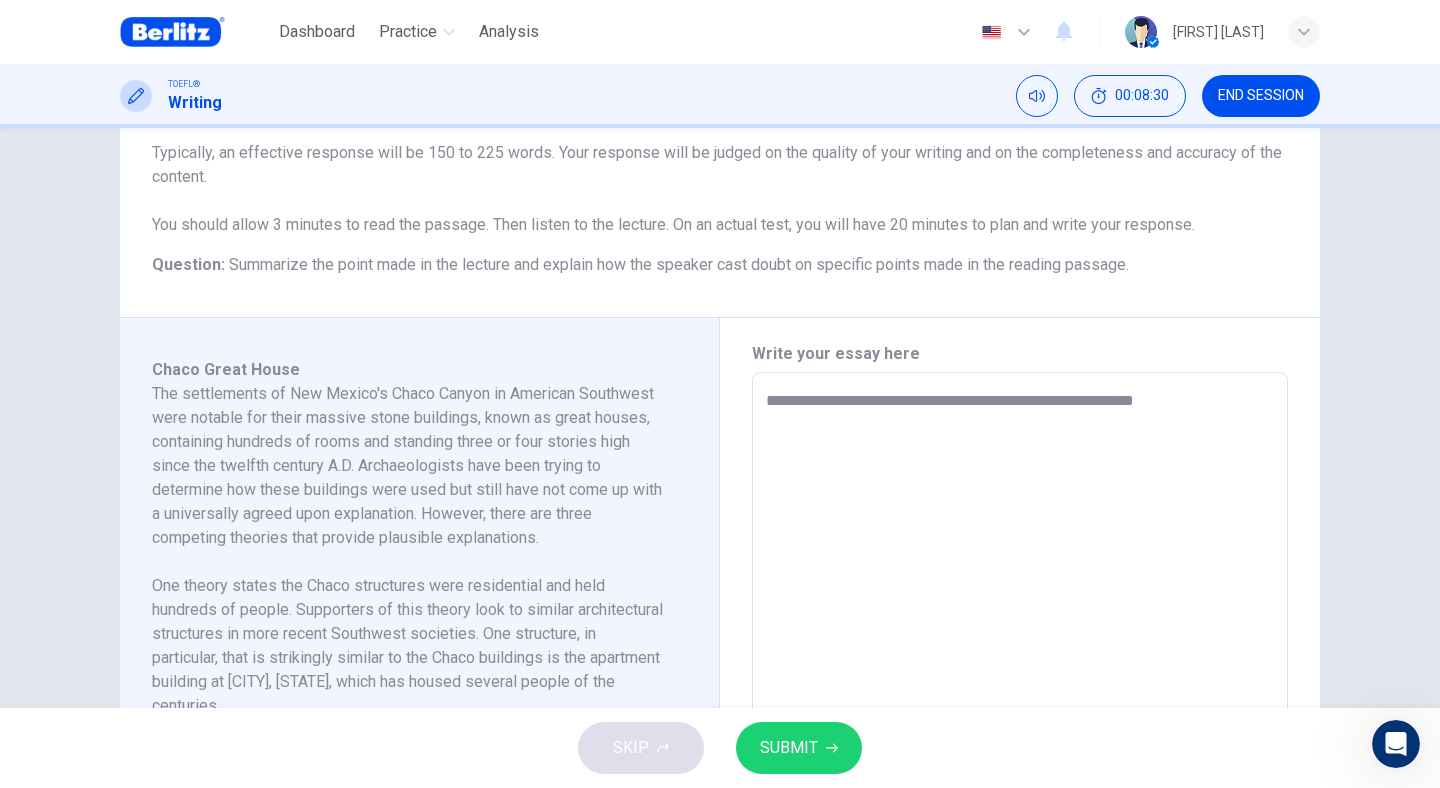 type on "*" 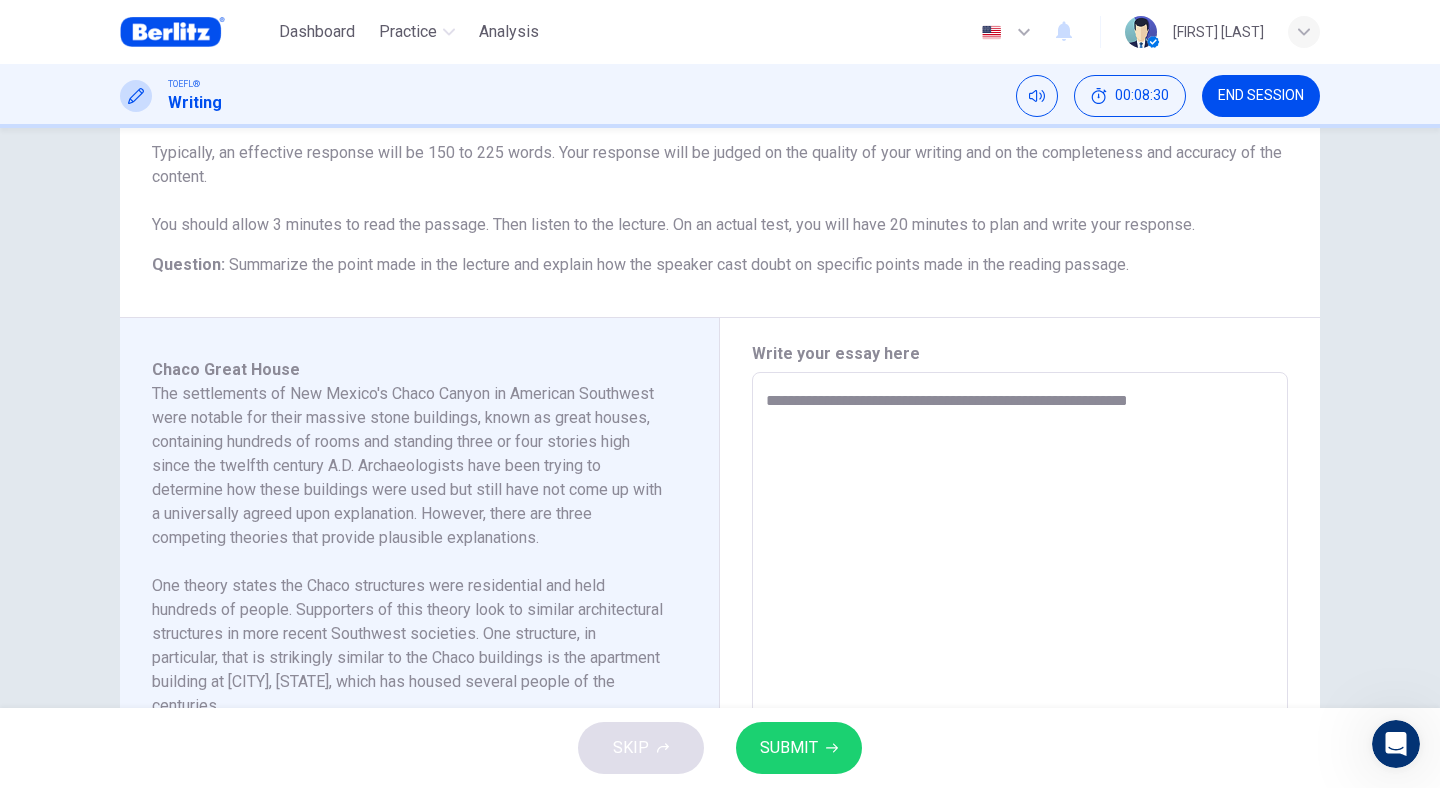 type on "*" 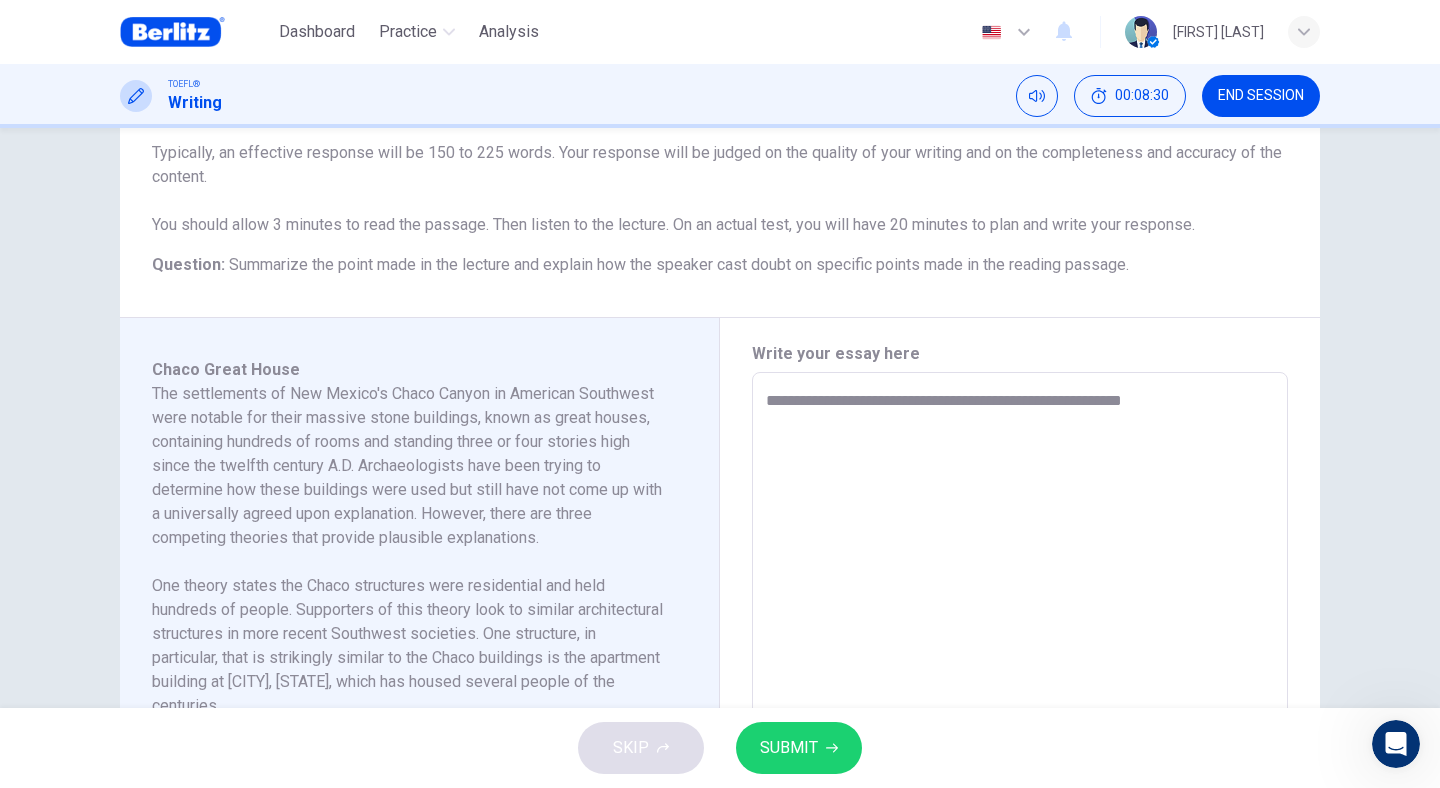 type on "*" 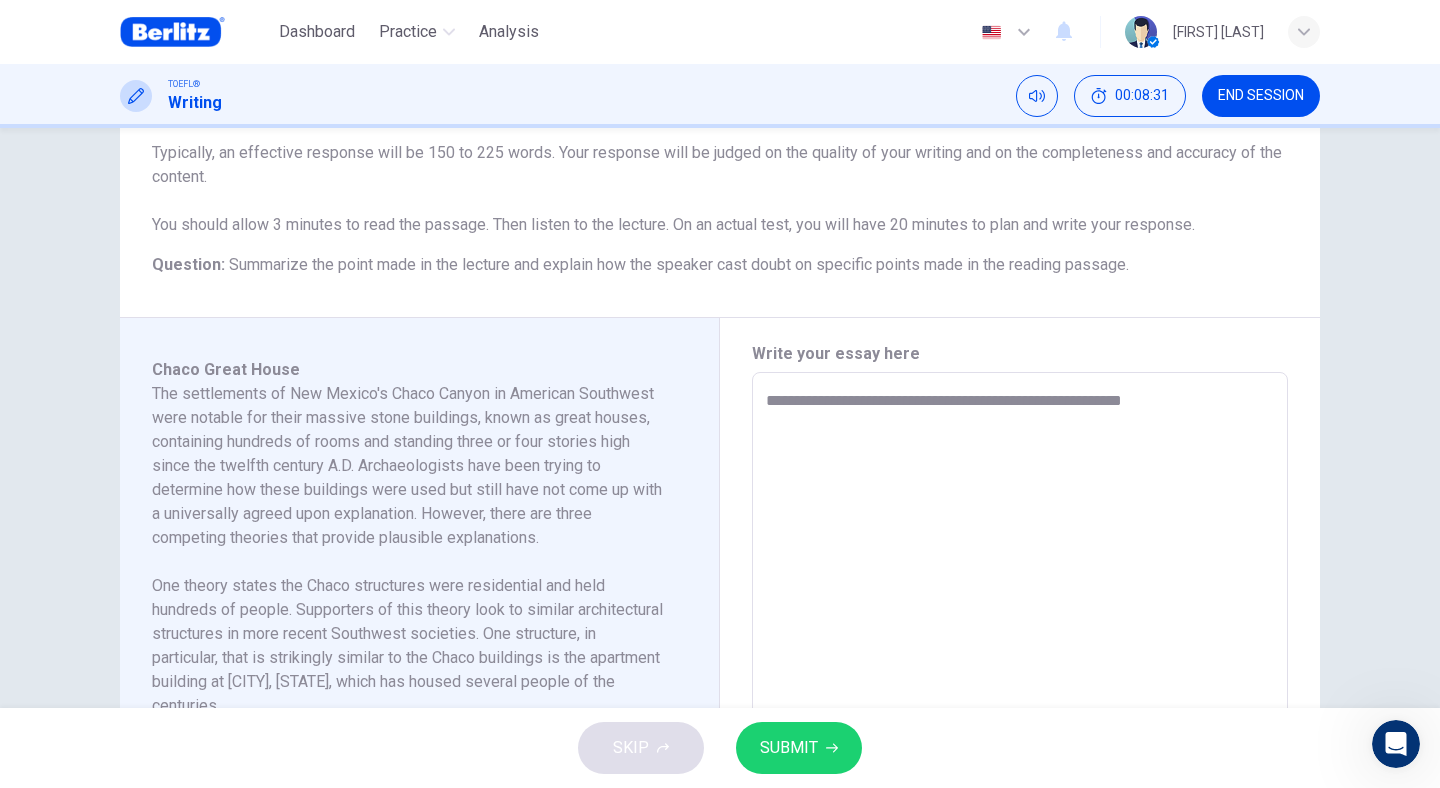 type on "**********" 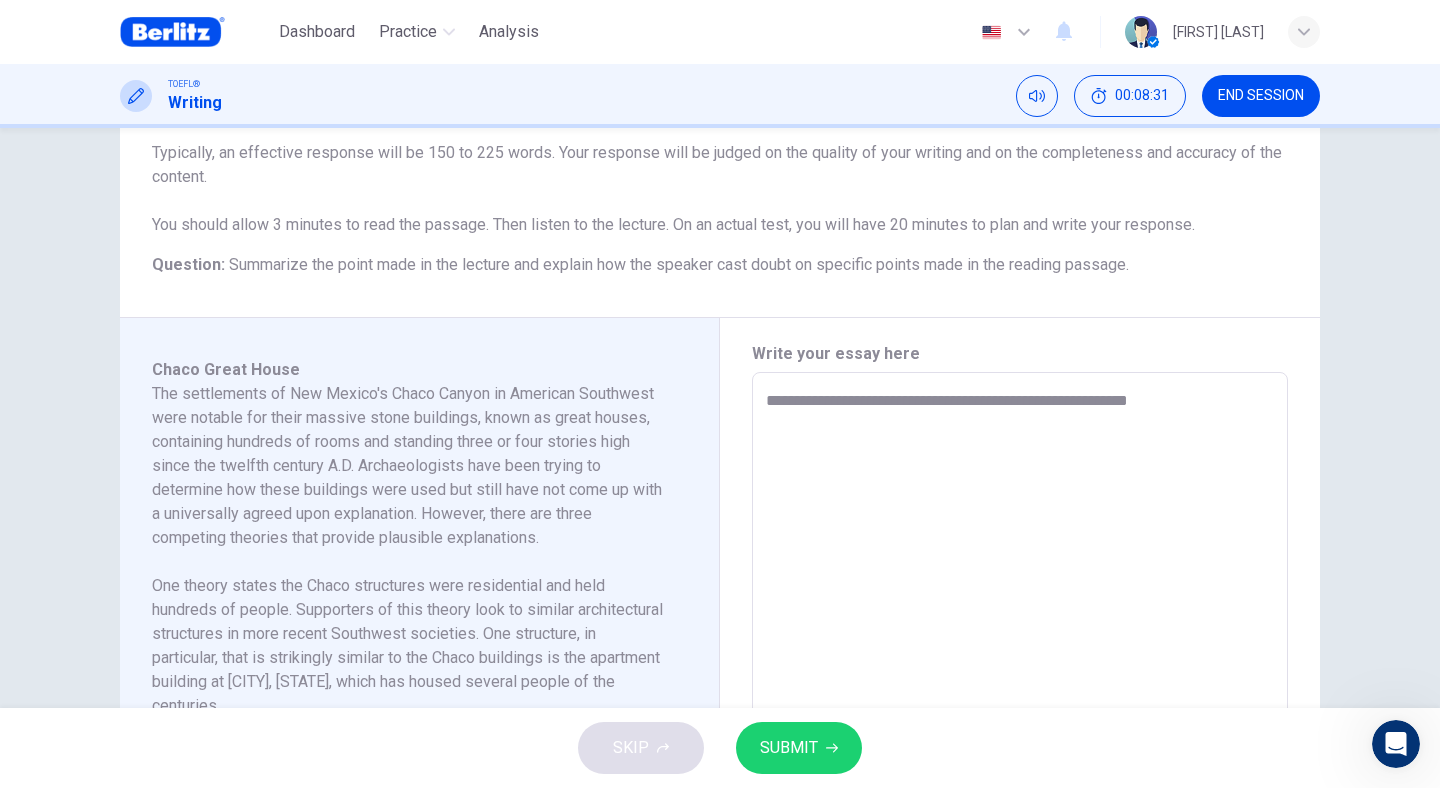 type on "*" 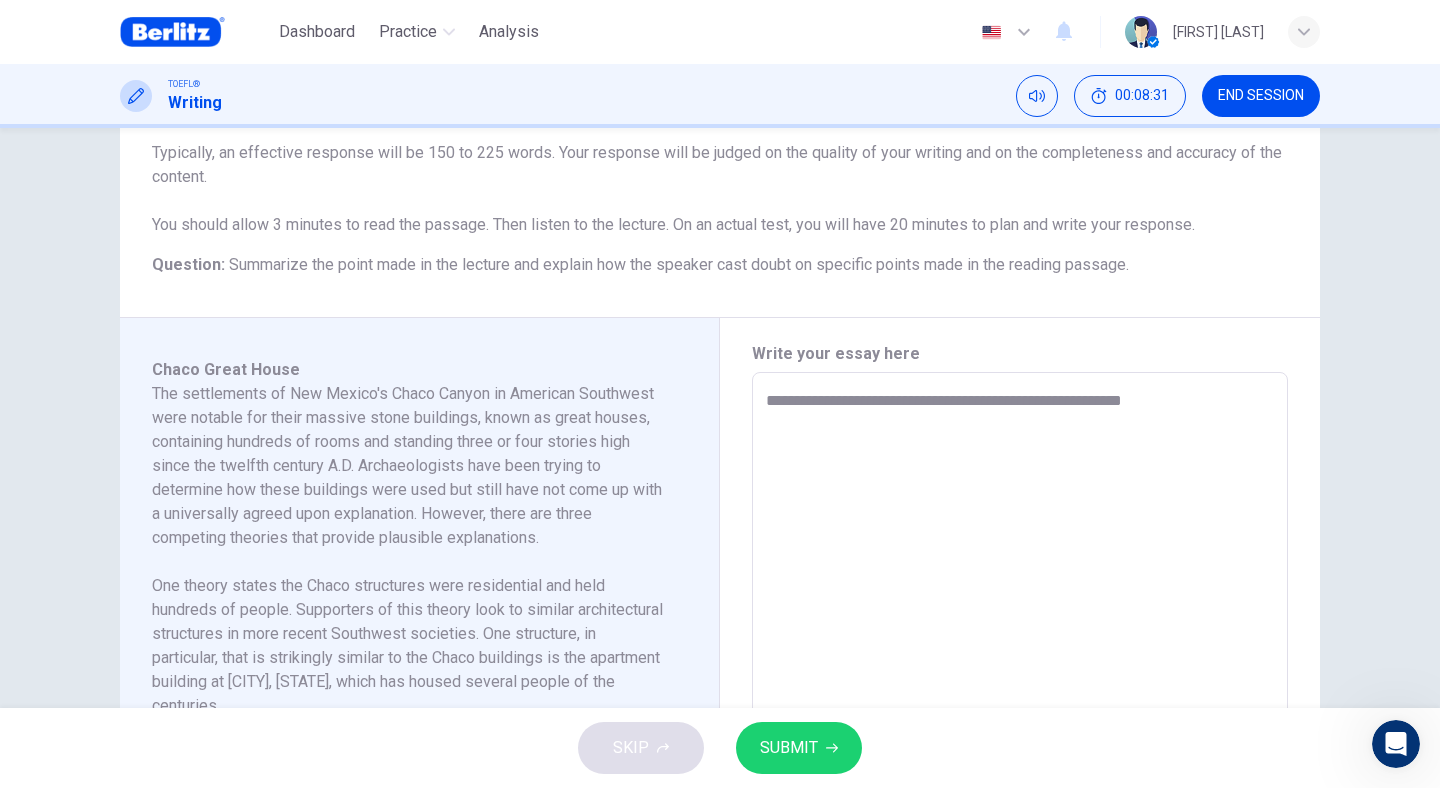 type on "*" 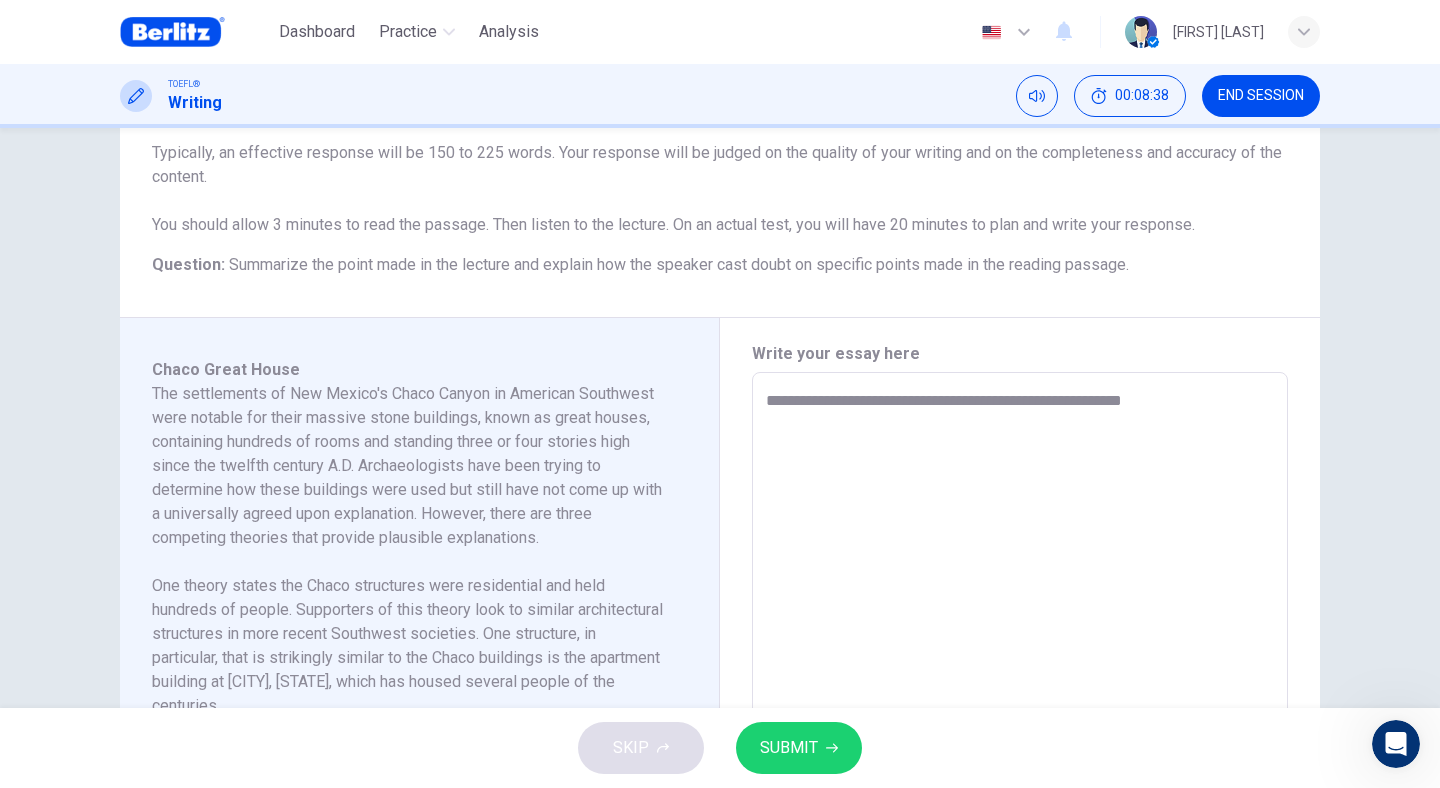 type on "**********" 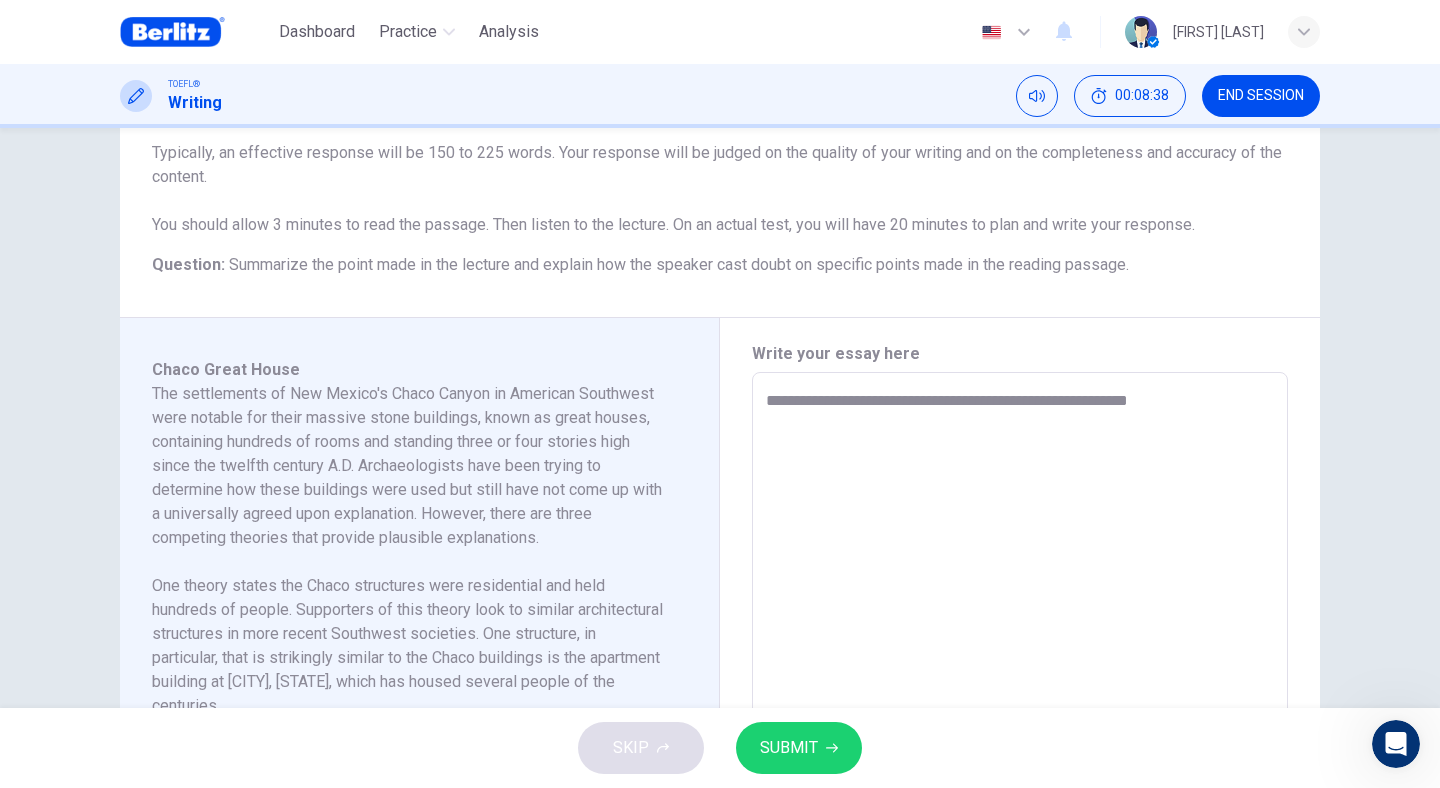 type on "*" 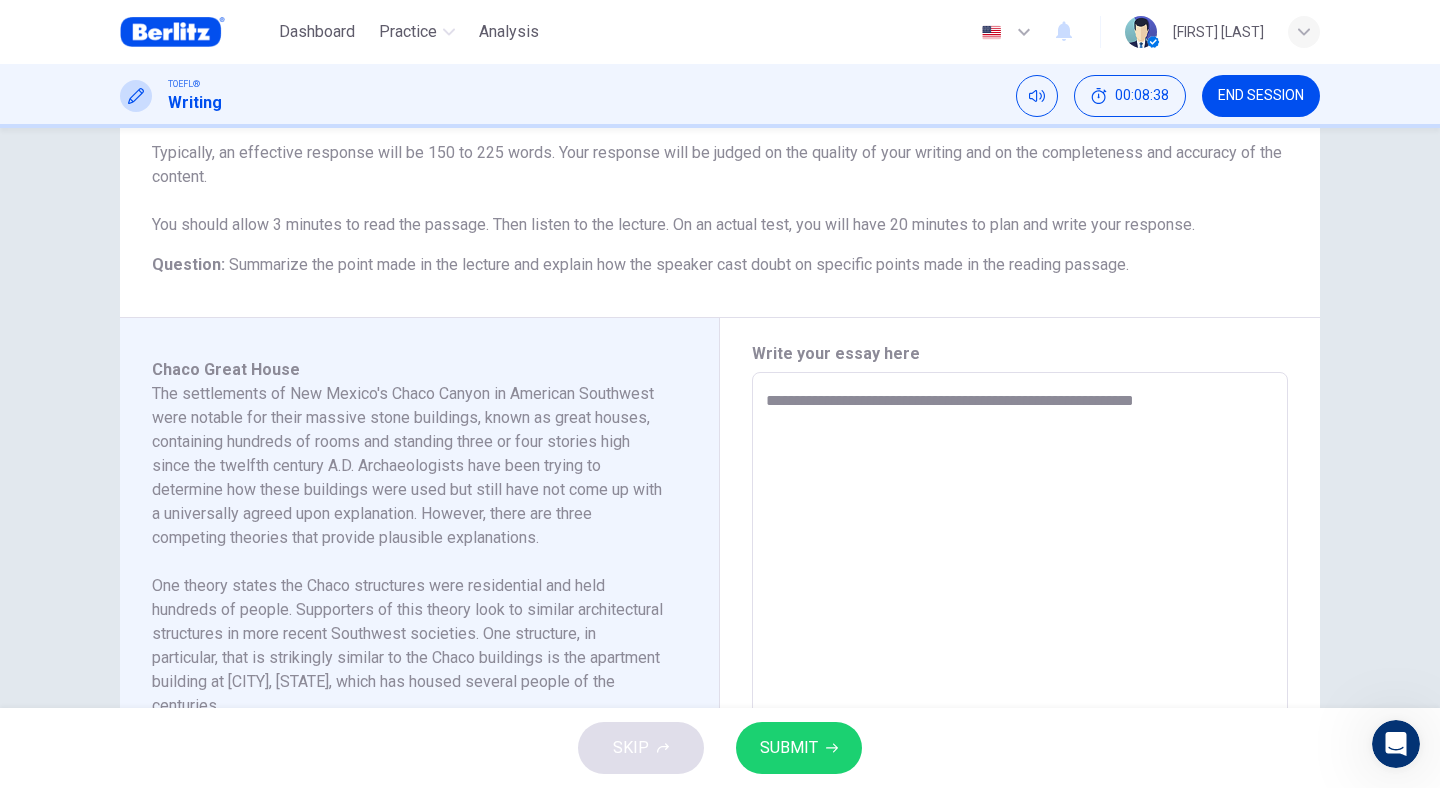 type on "*" 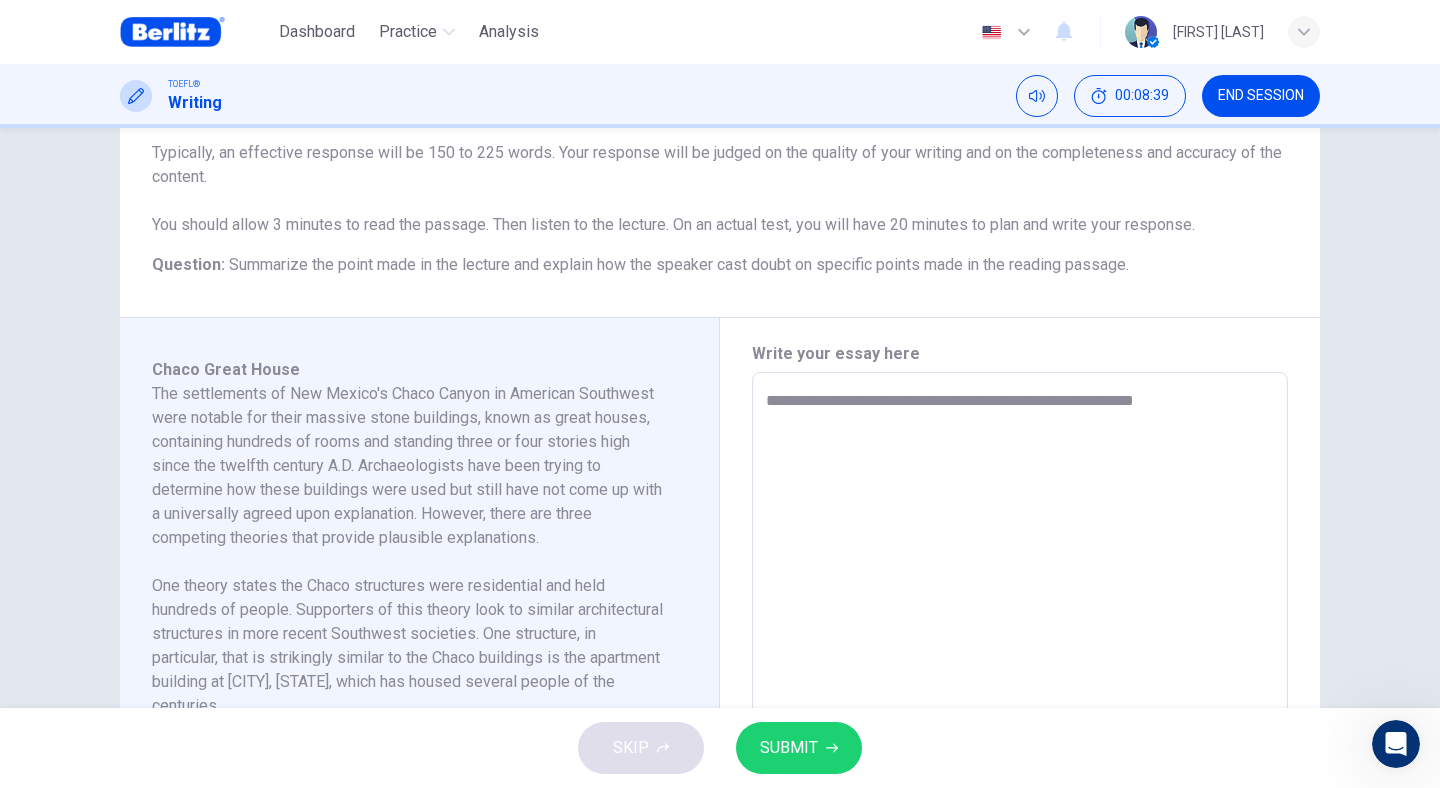 type on "**********" 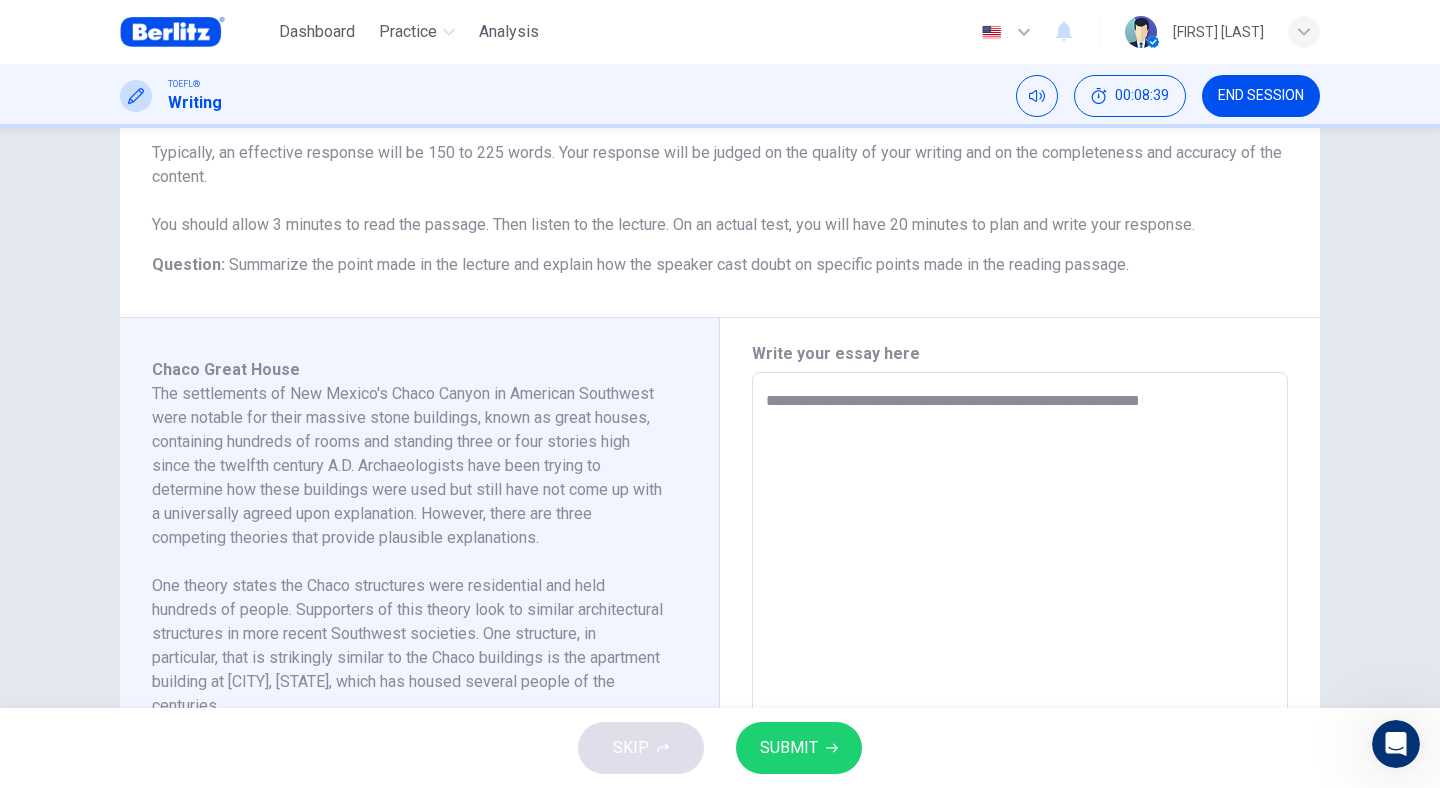 type on "*" 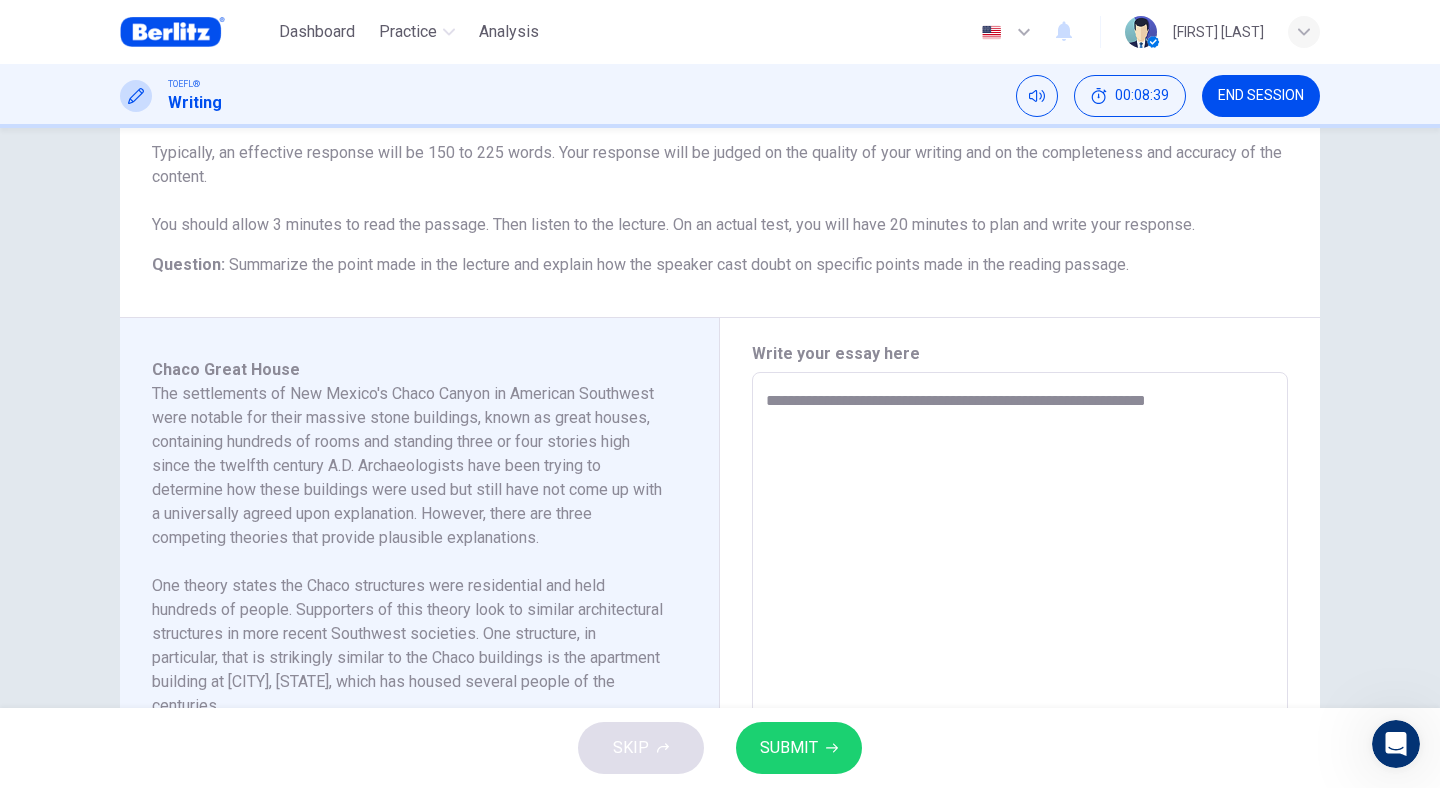 type on "*" 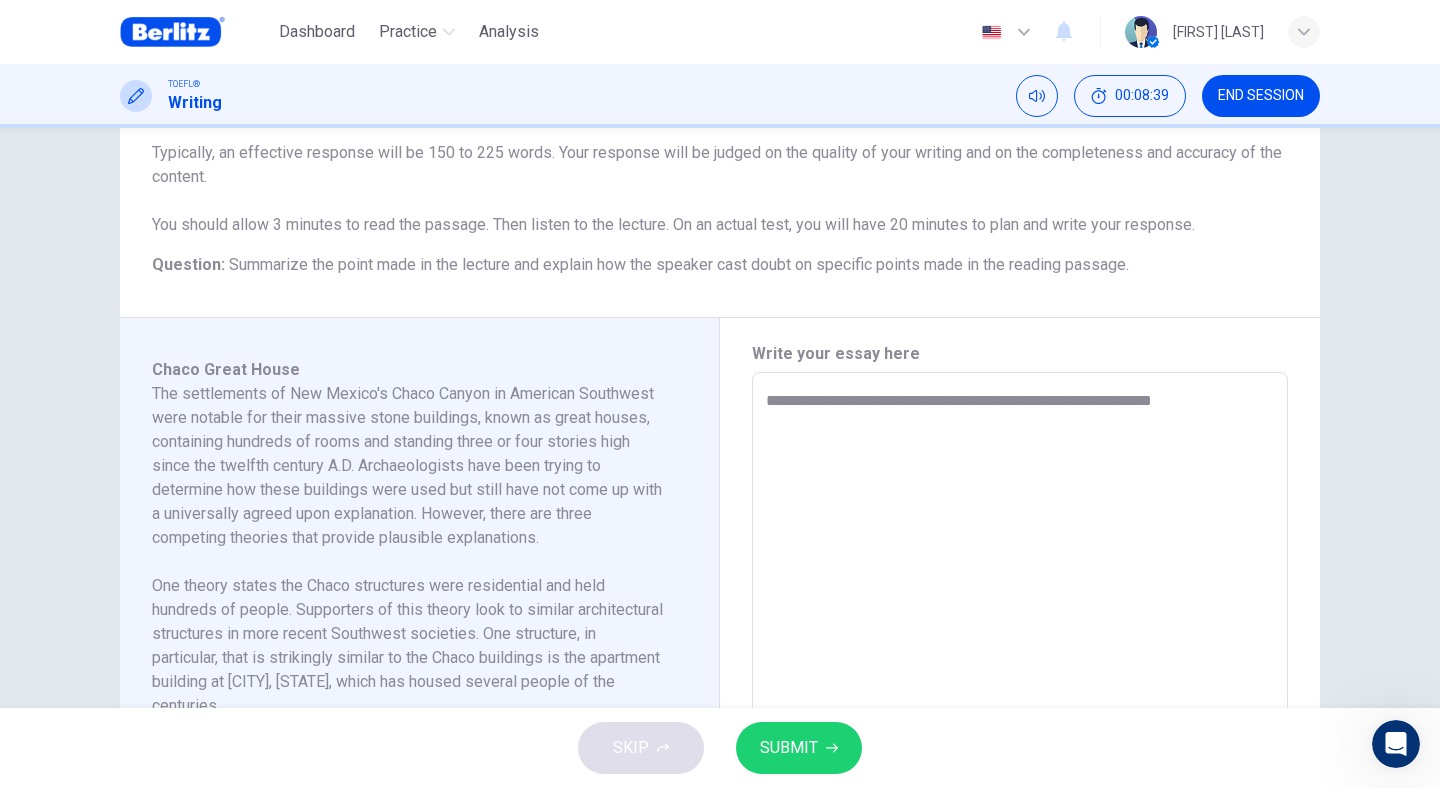 type on "*" 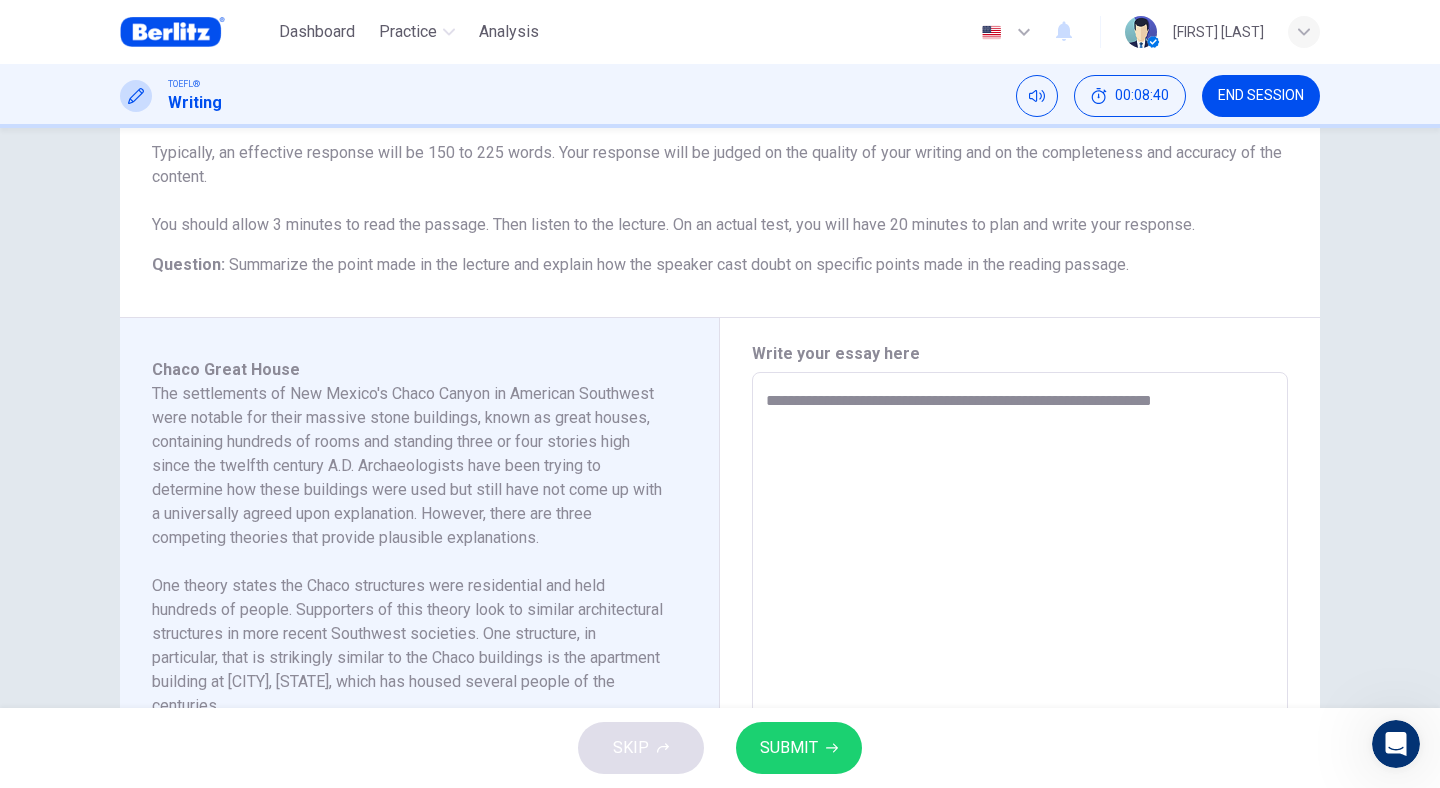 type on "**********" 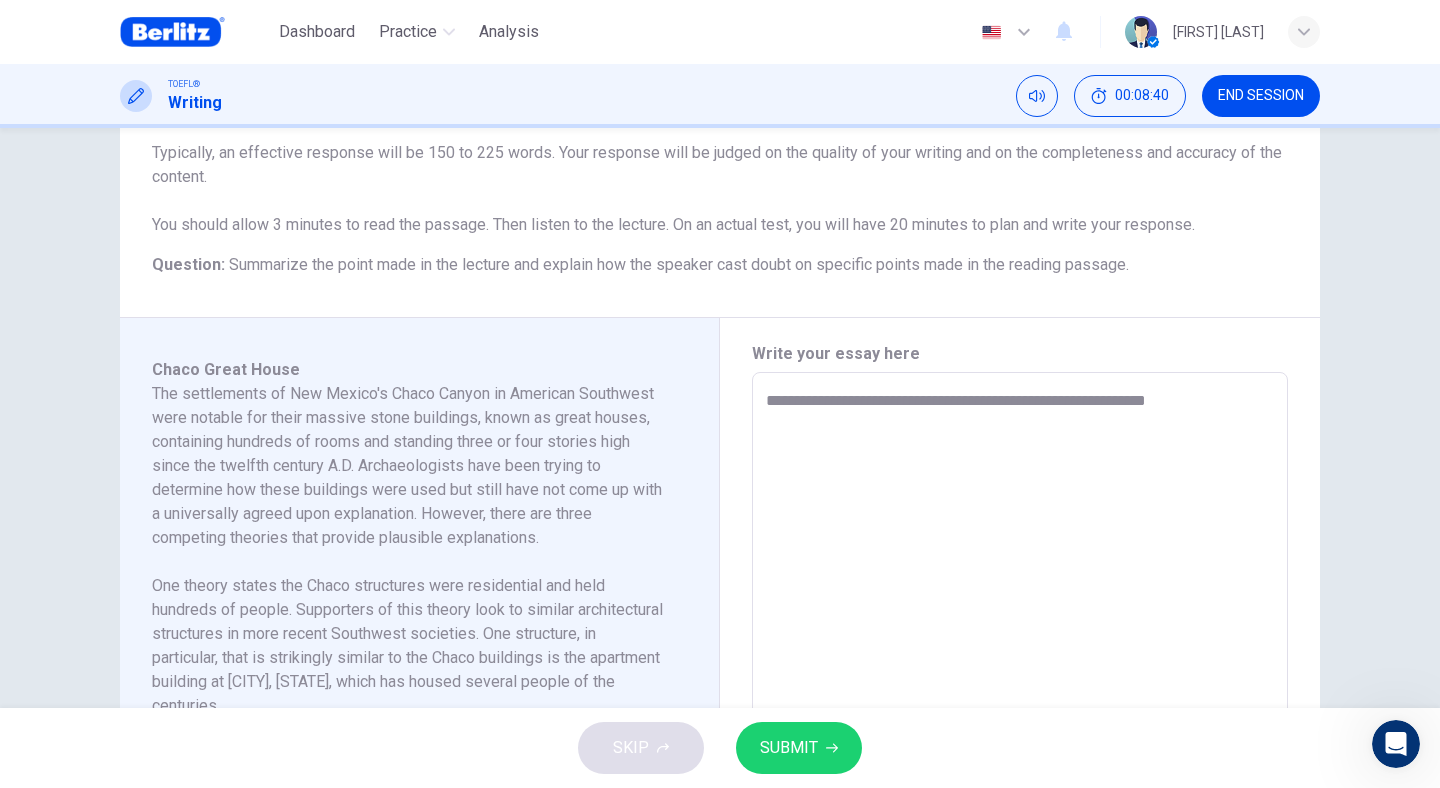type on "*" 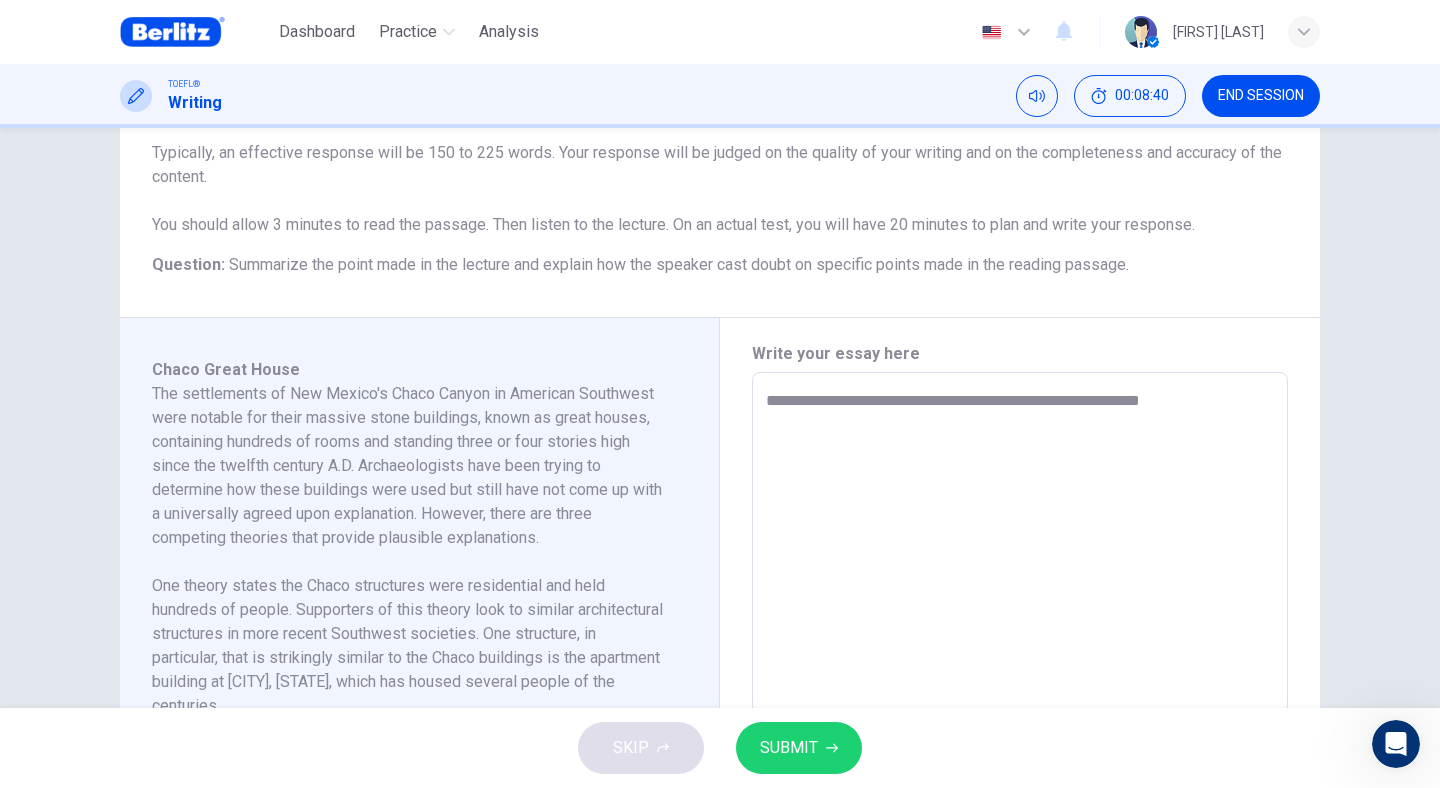 type on "*" 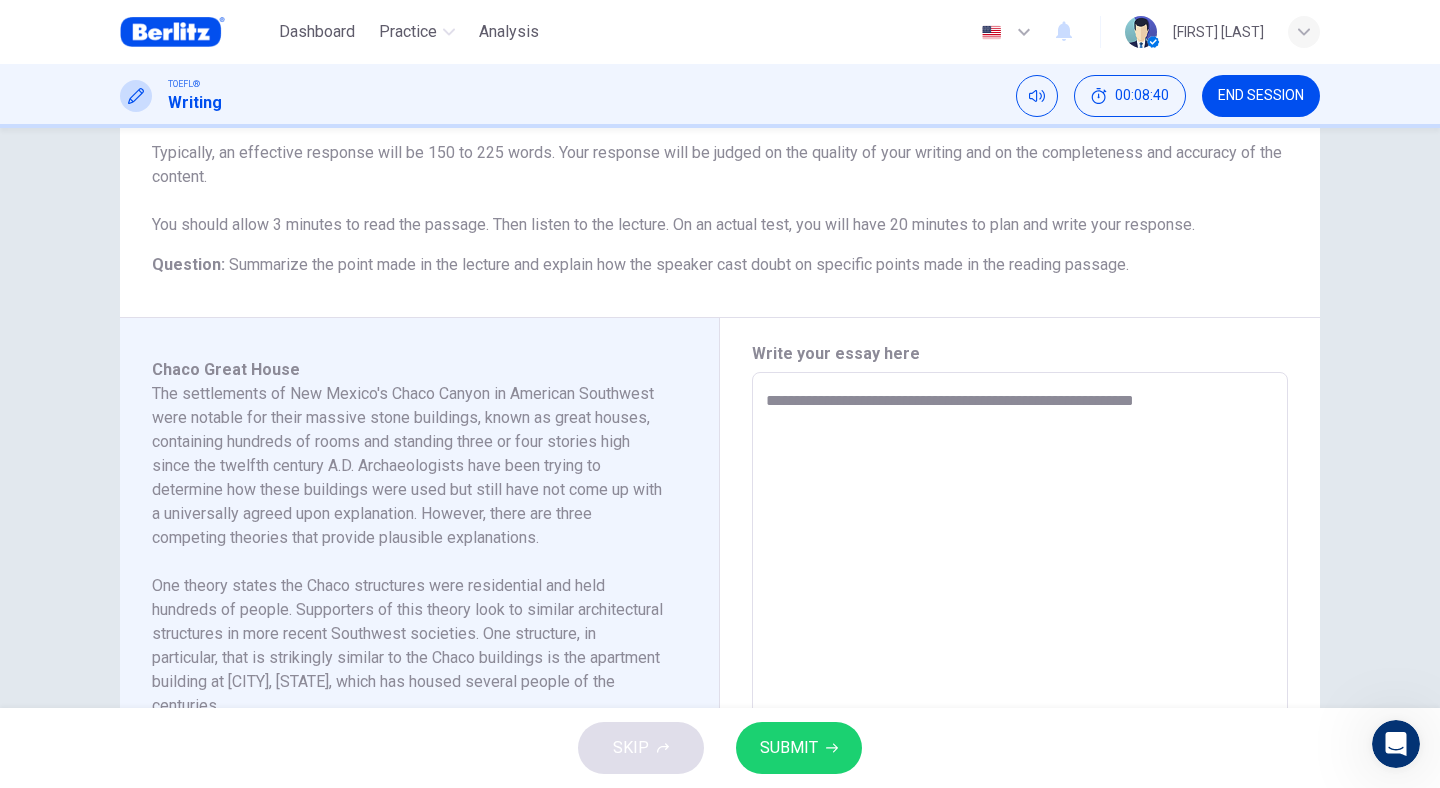 type on "*" 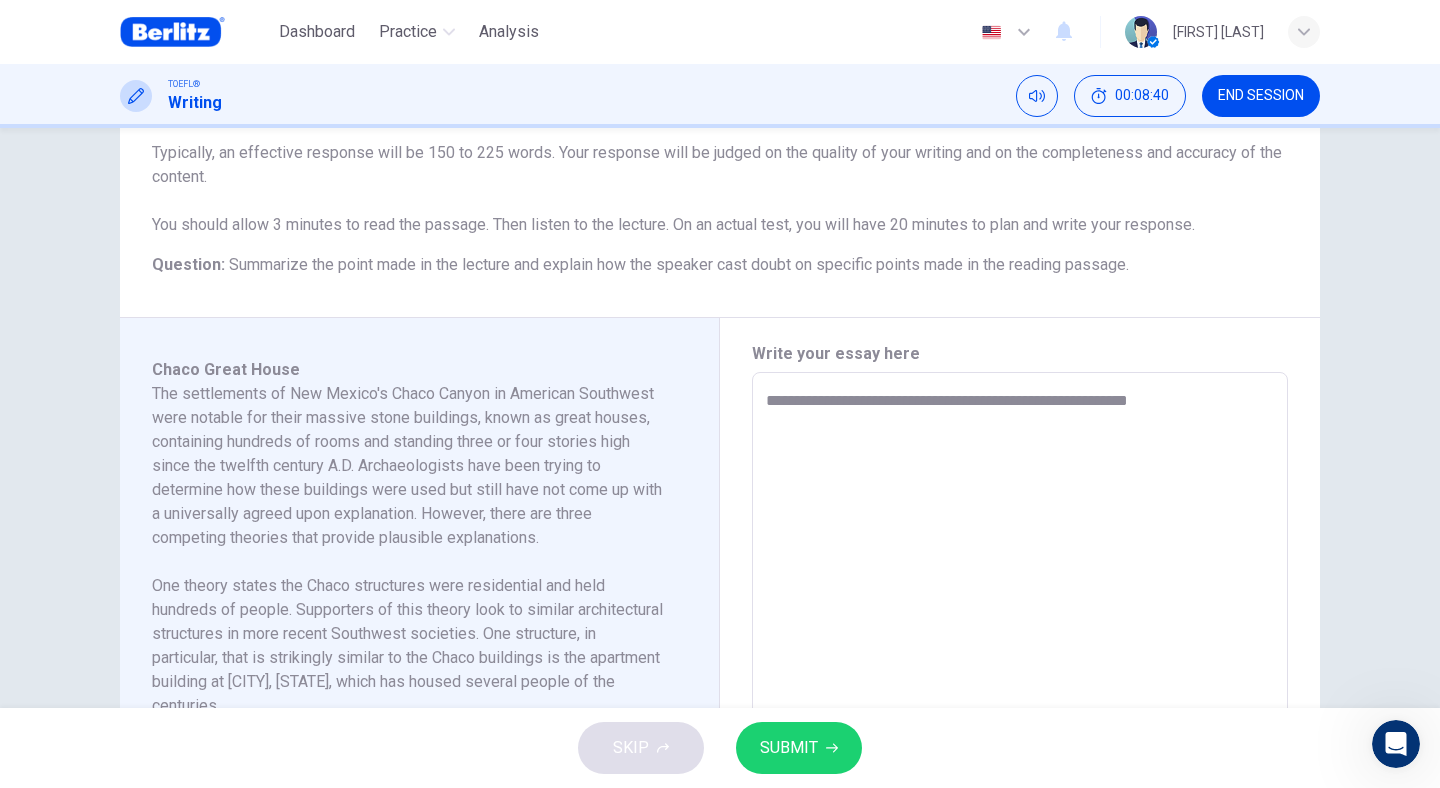 type on "*" 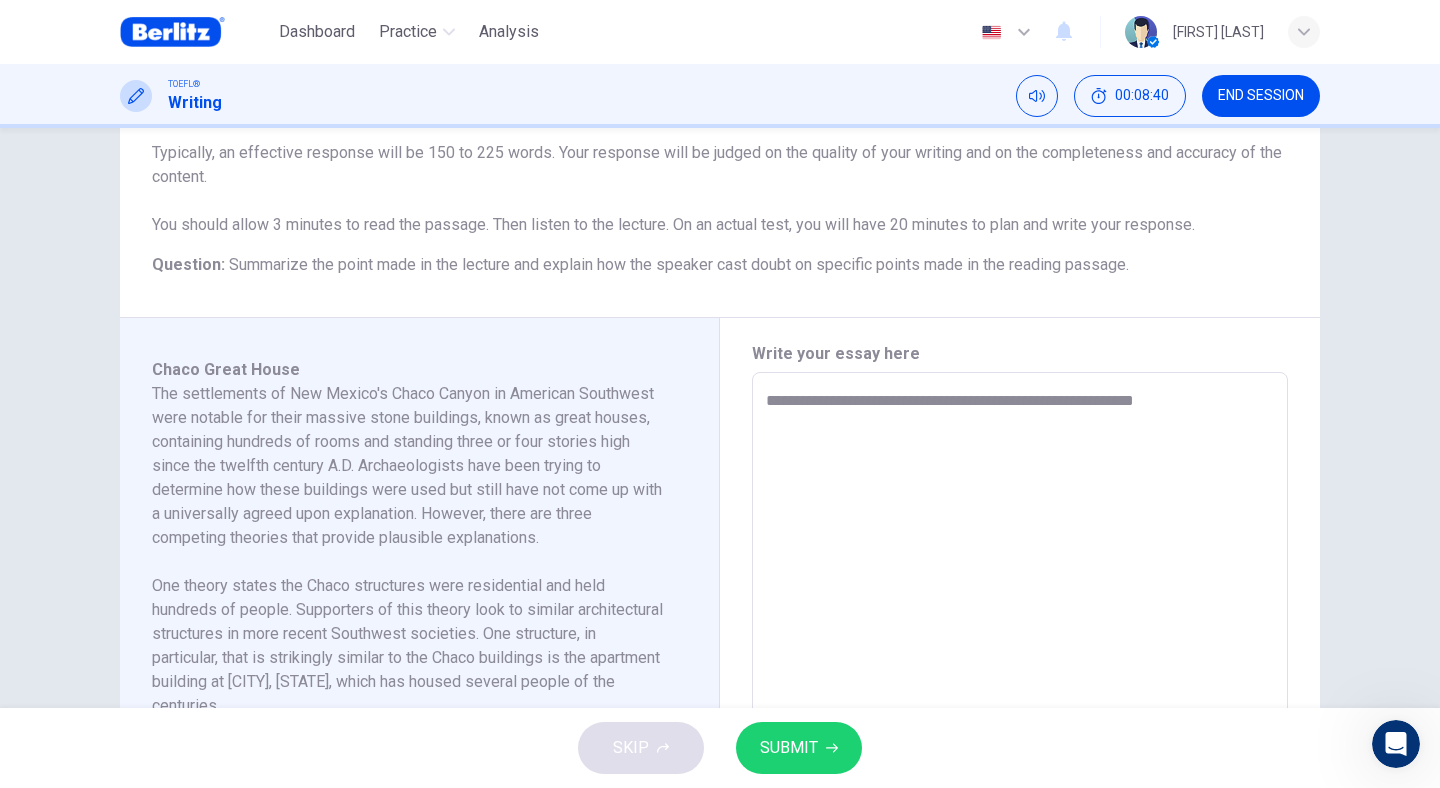 type on "*" 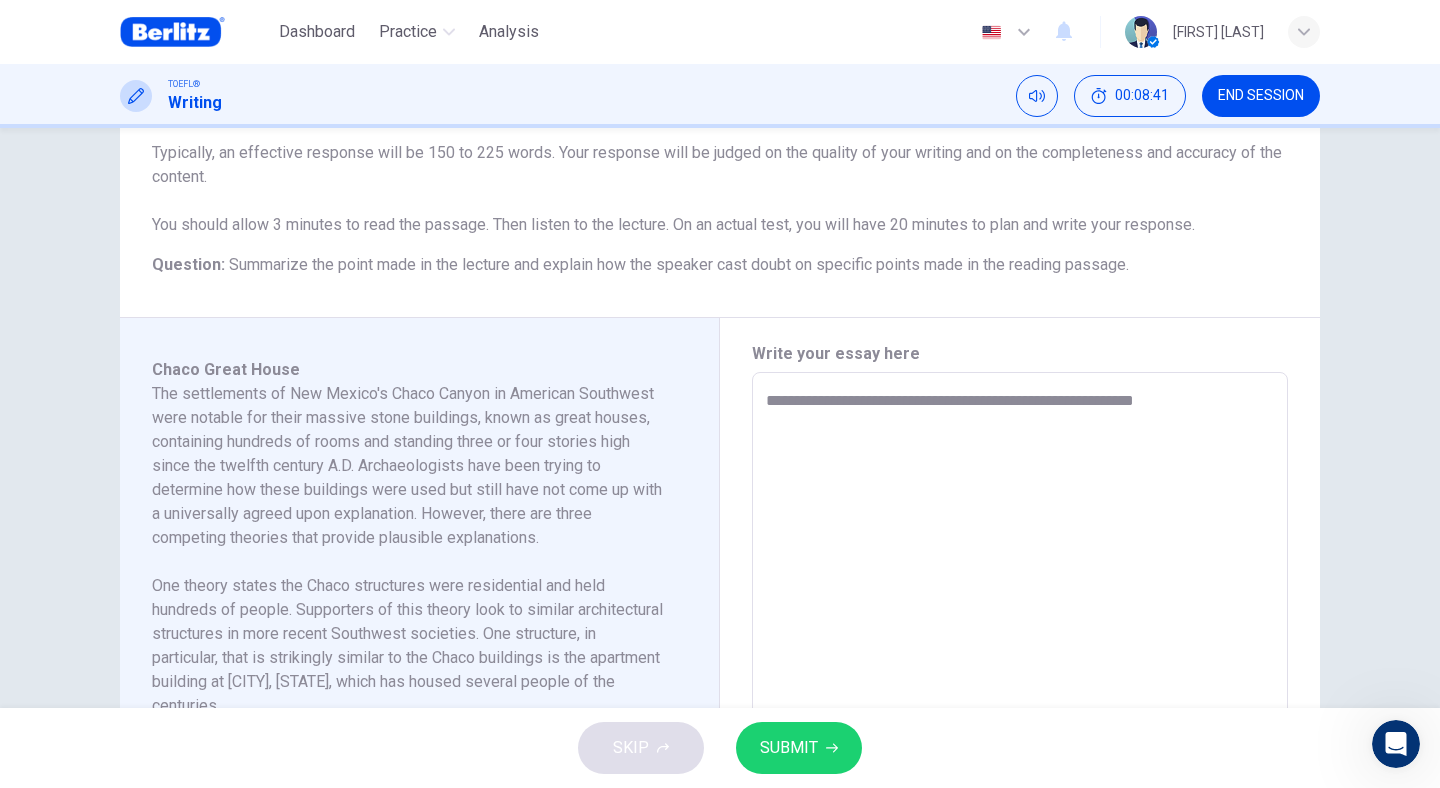 type on "**********" 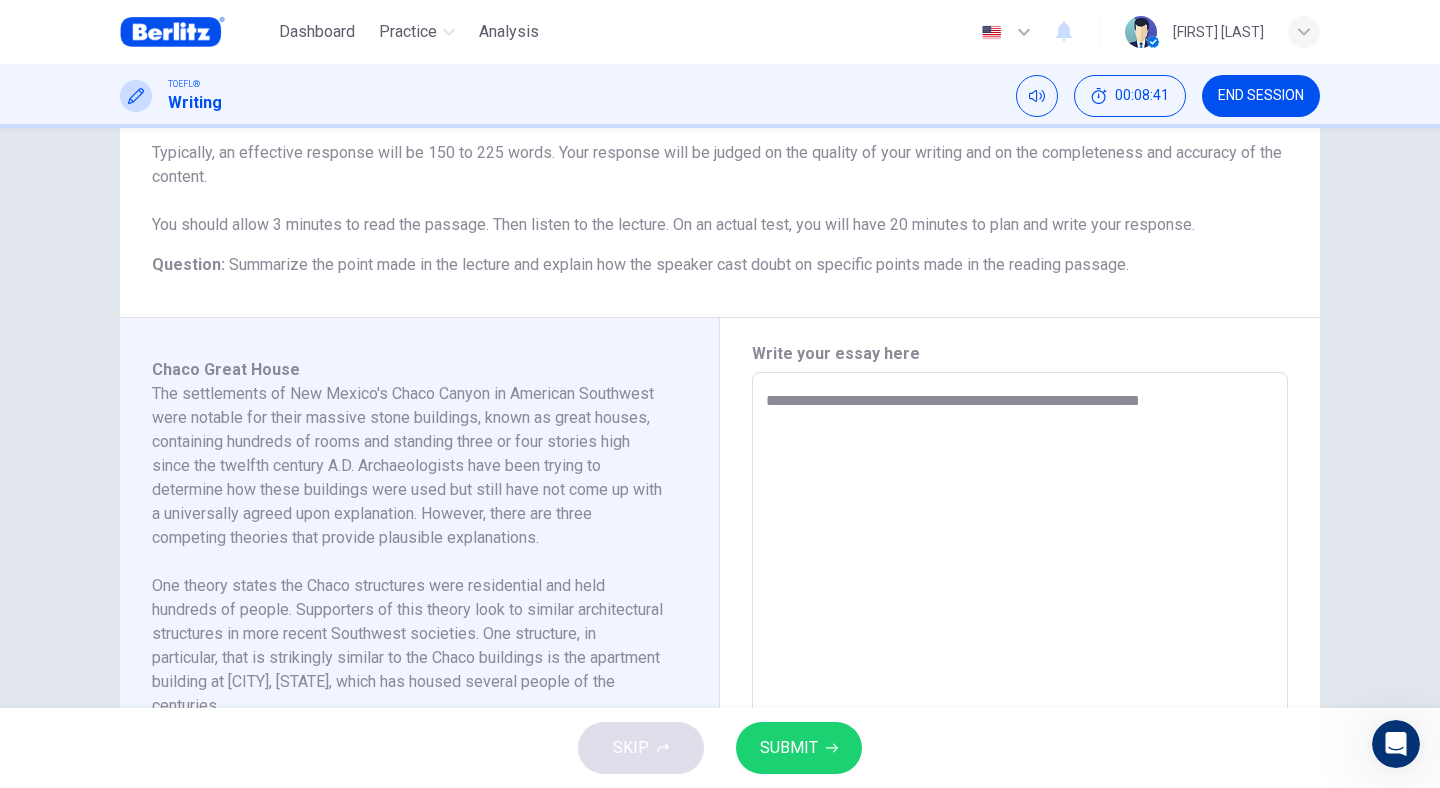 type on "*" 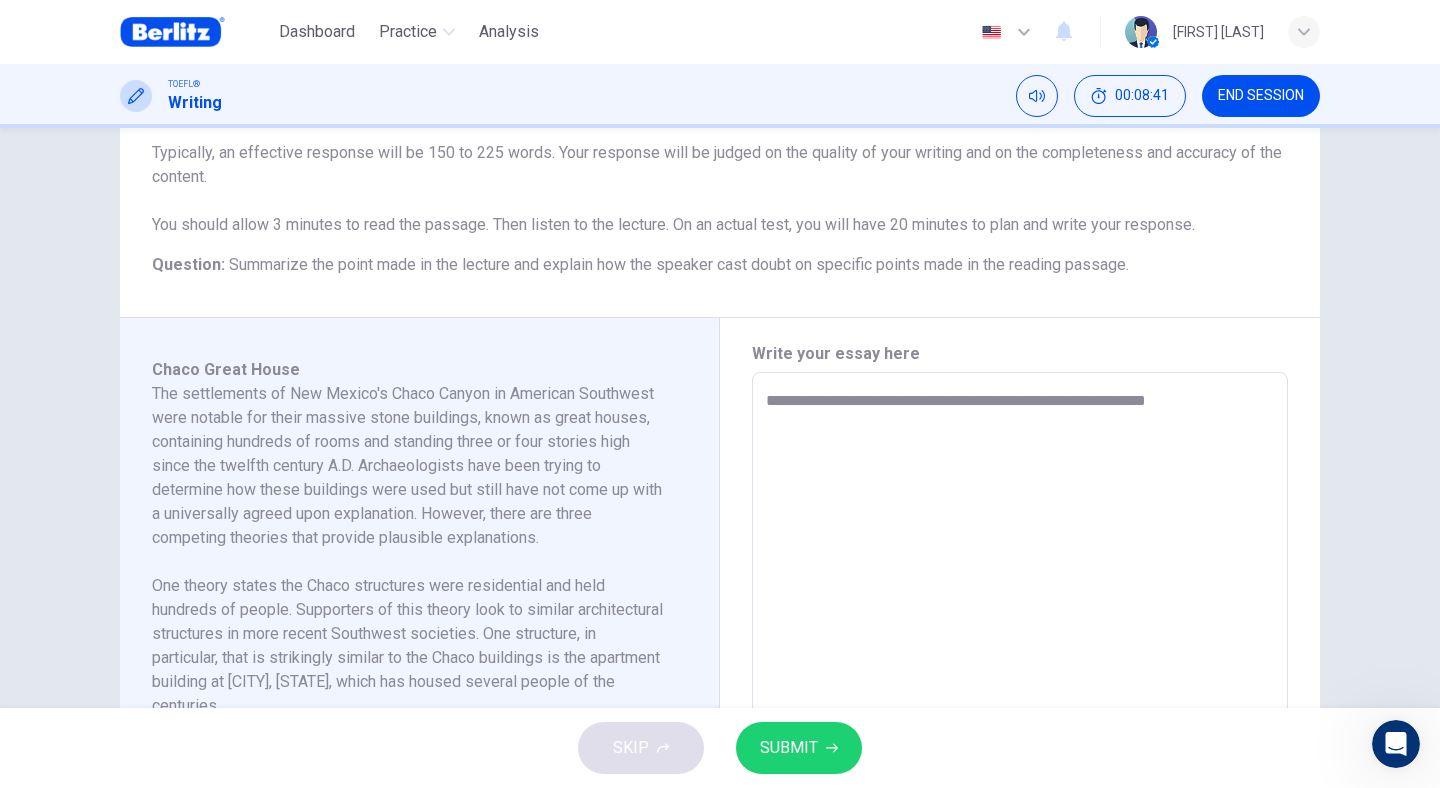 type on "*" 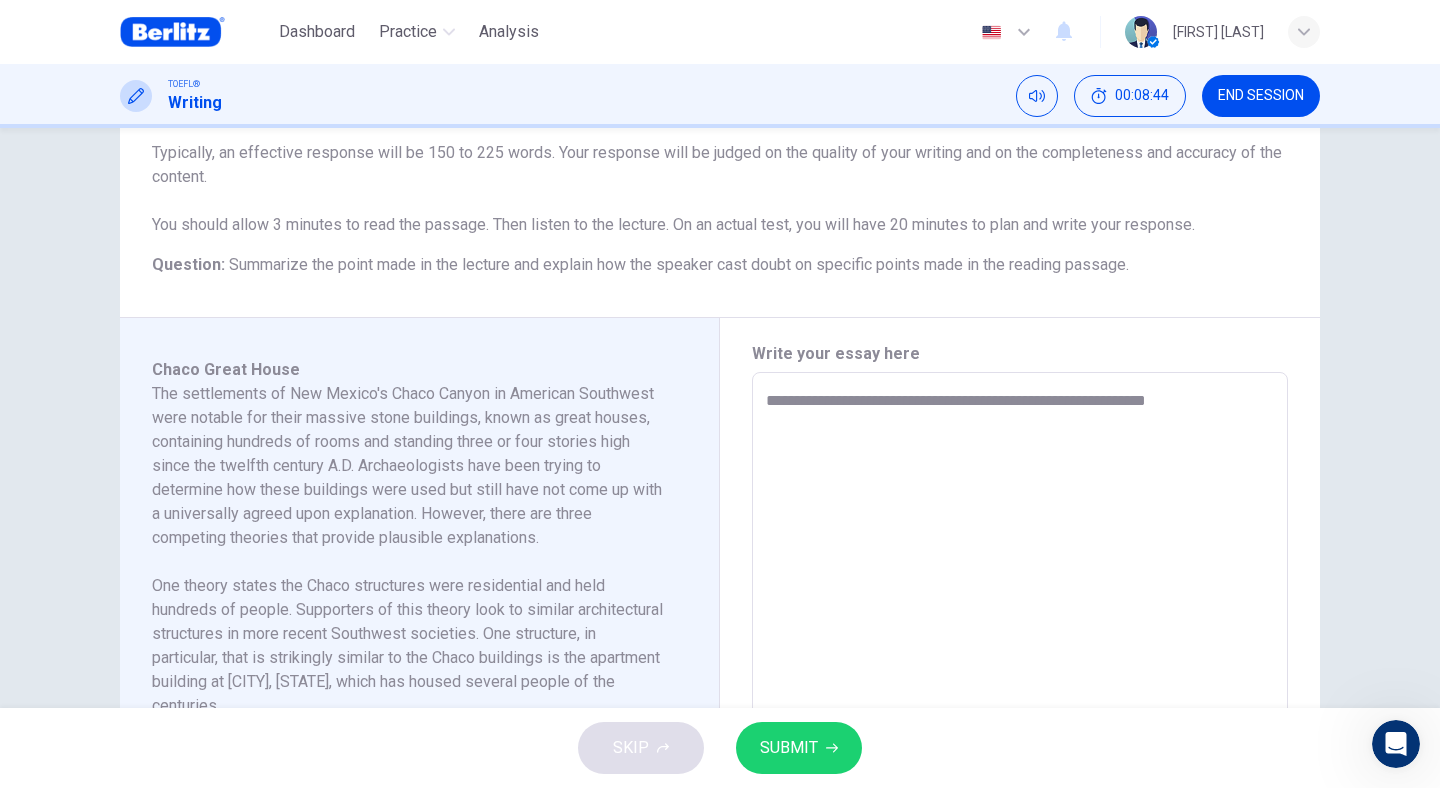 type on "**********" 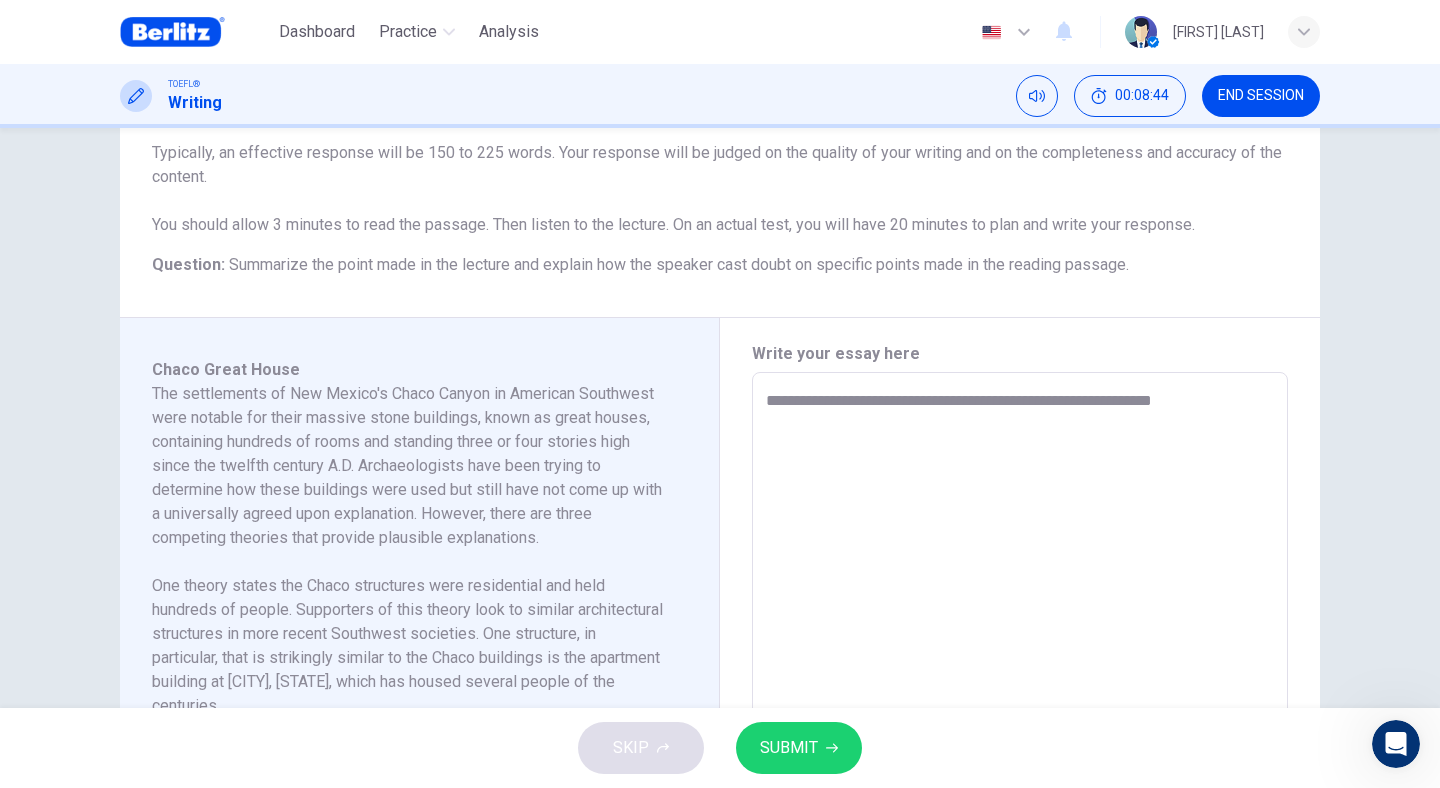 type on "*" 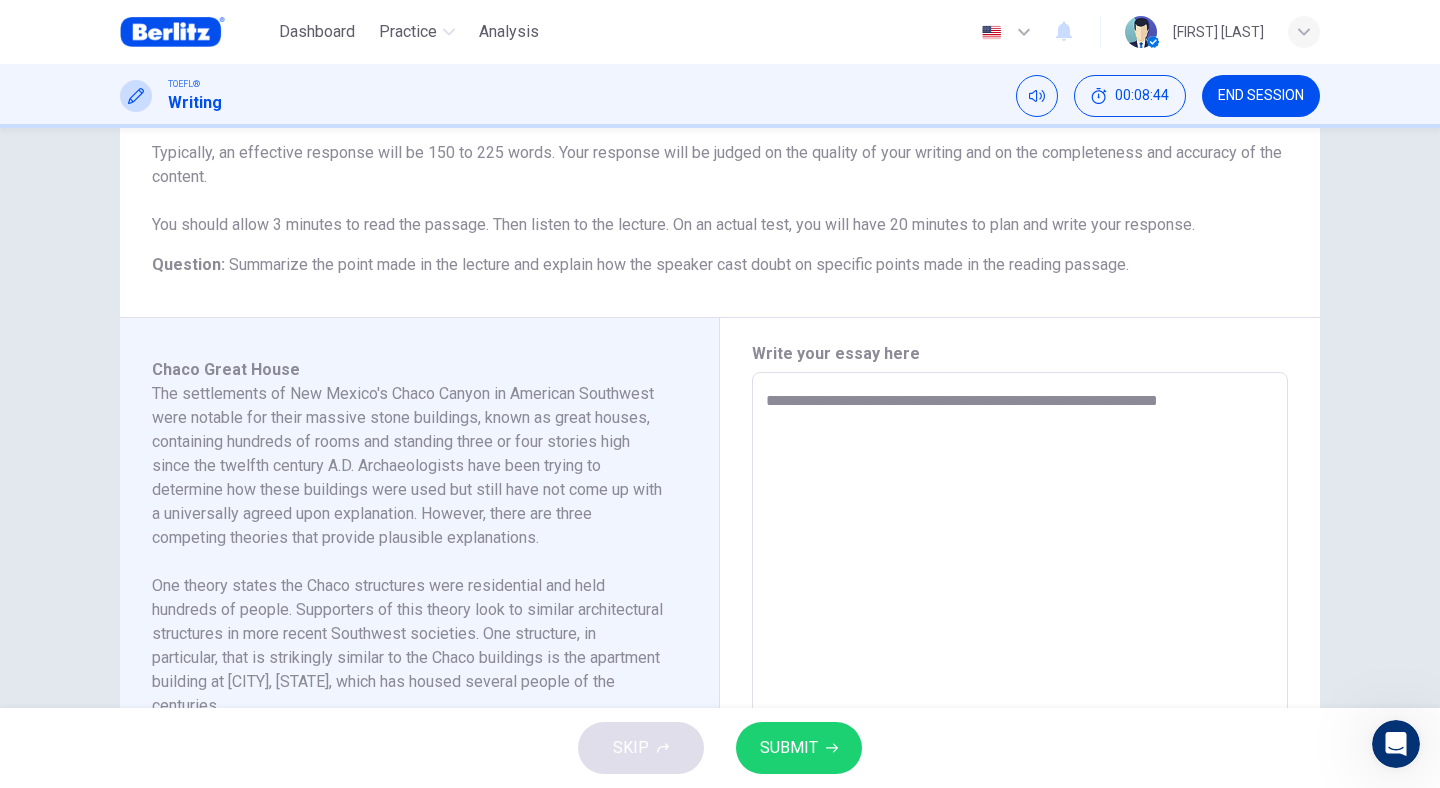 type on "*" 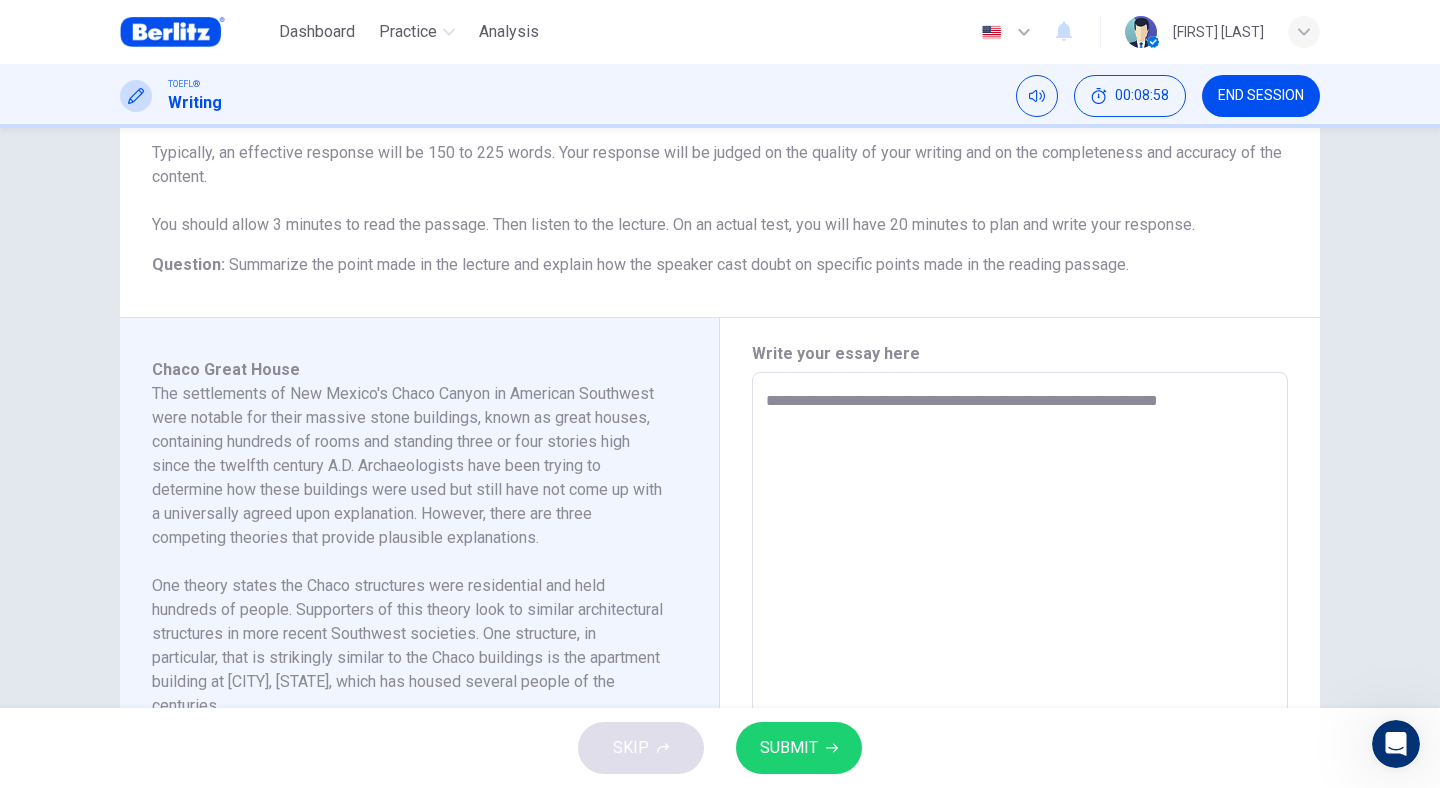 type on "**********" 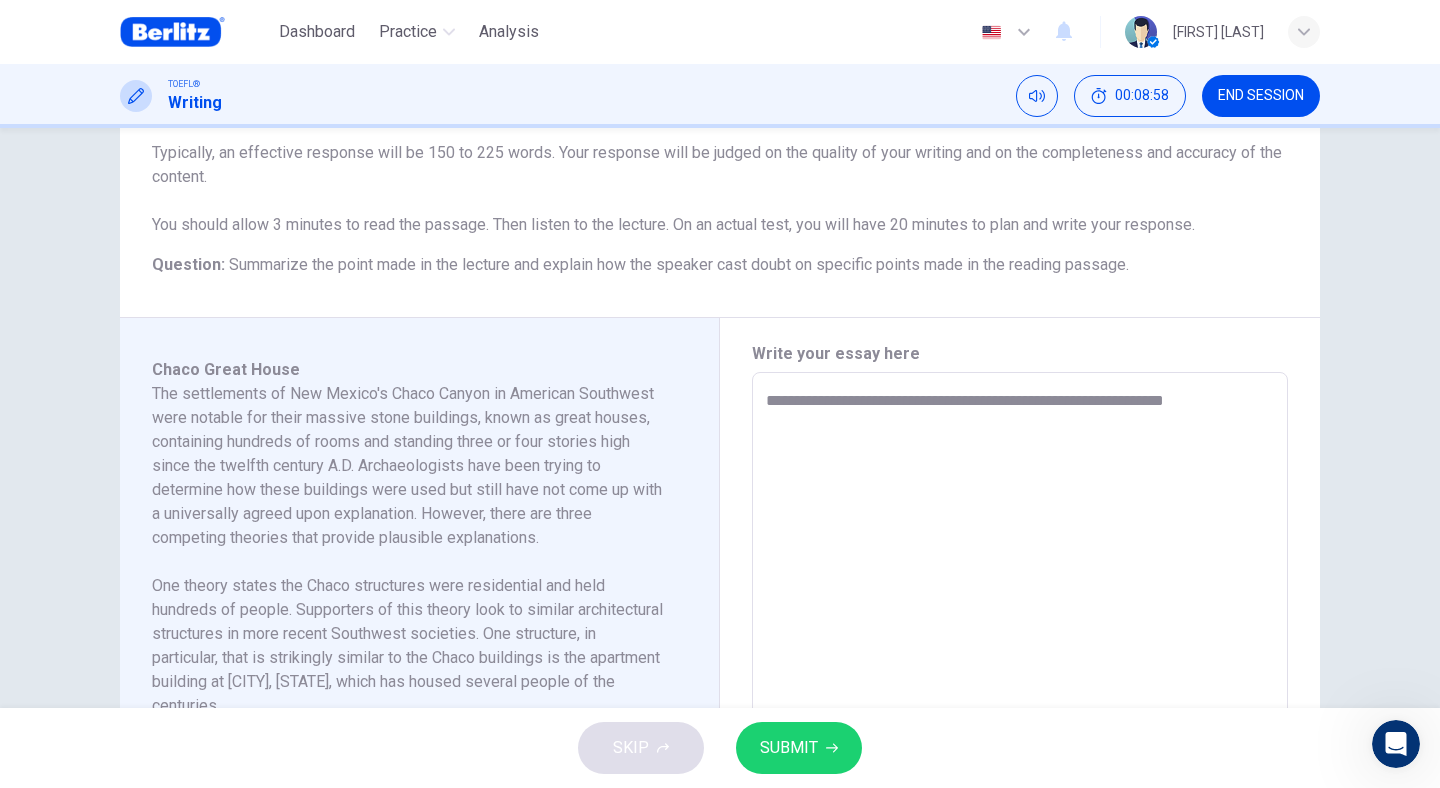 type on "*" 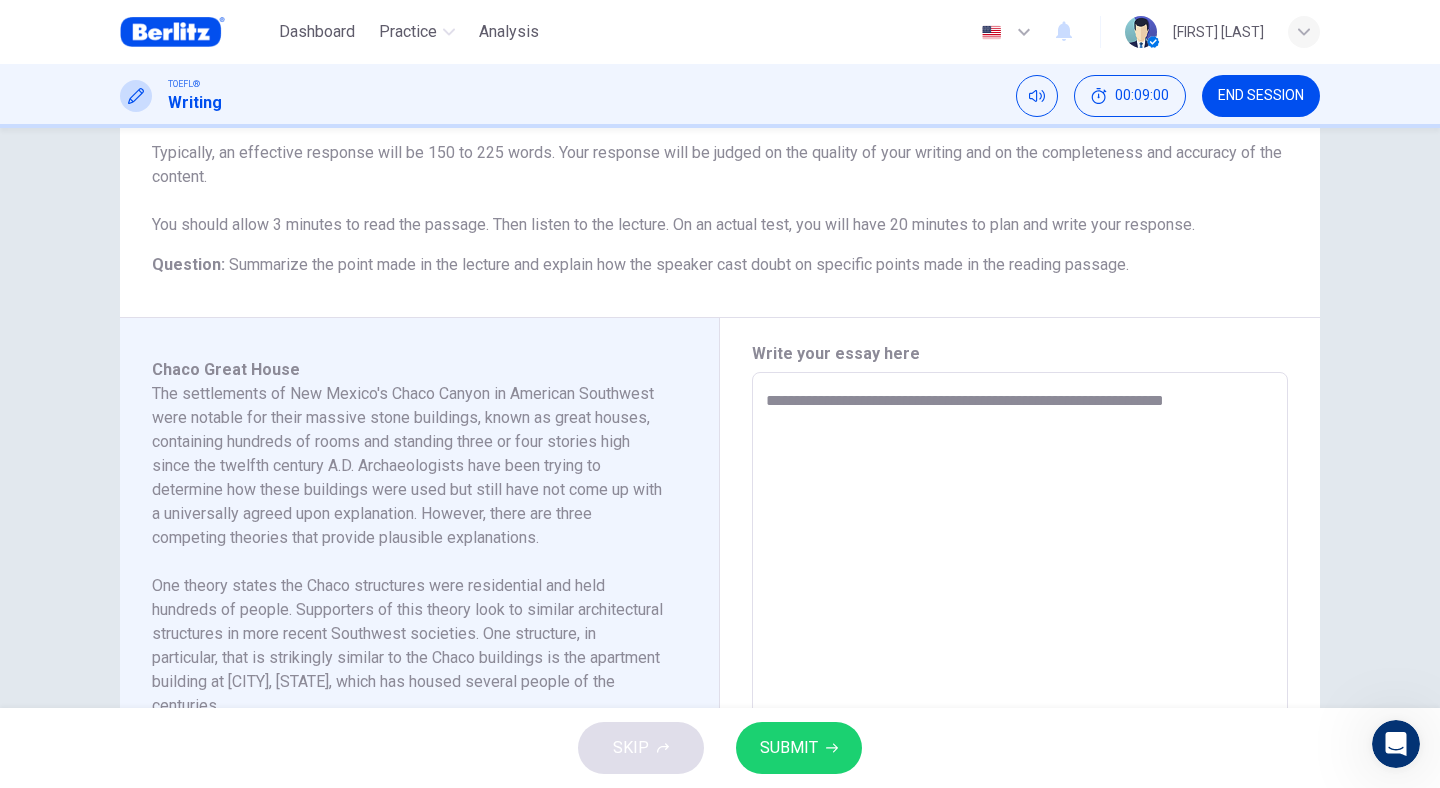 type on "**********" 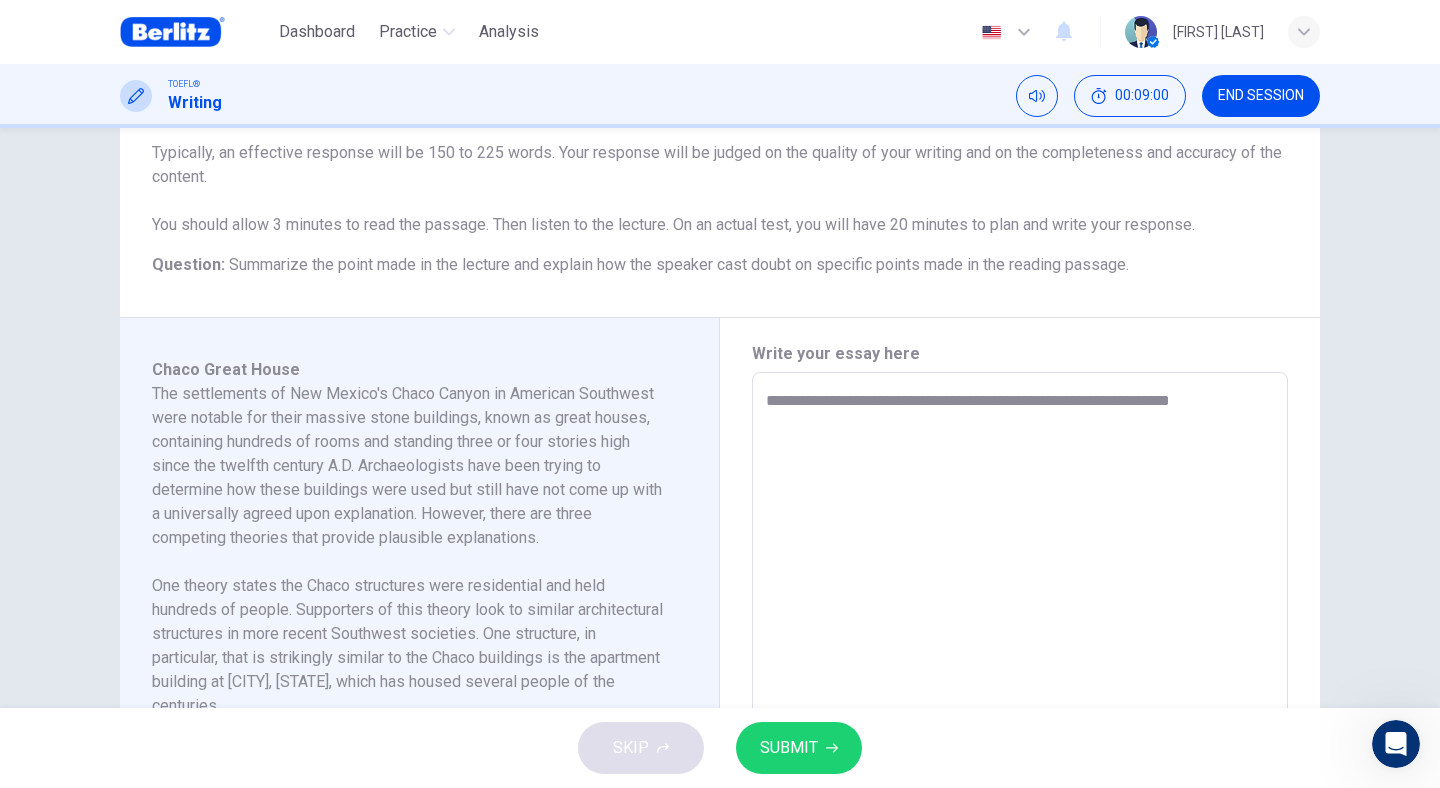 type on "*" 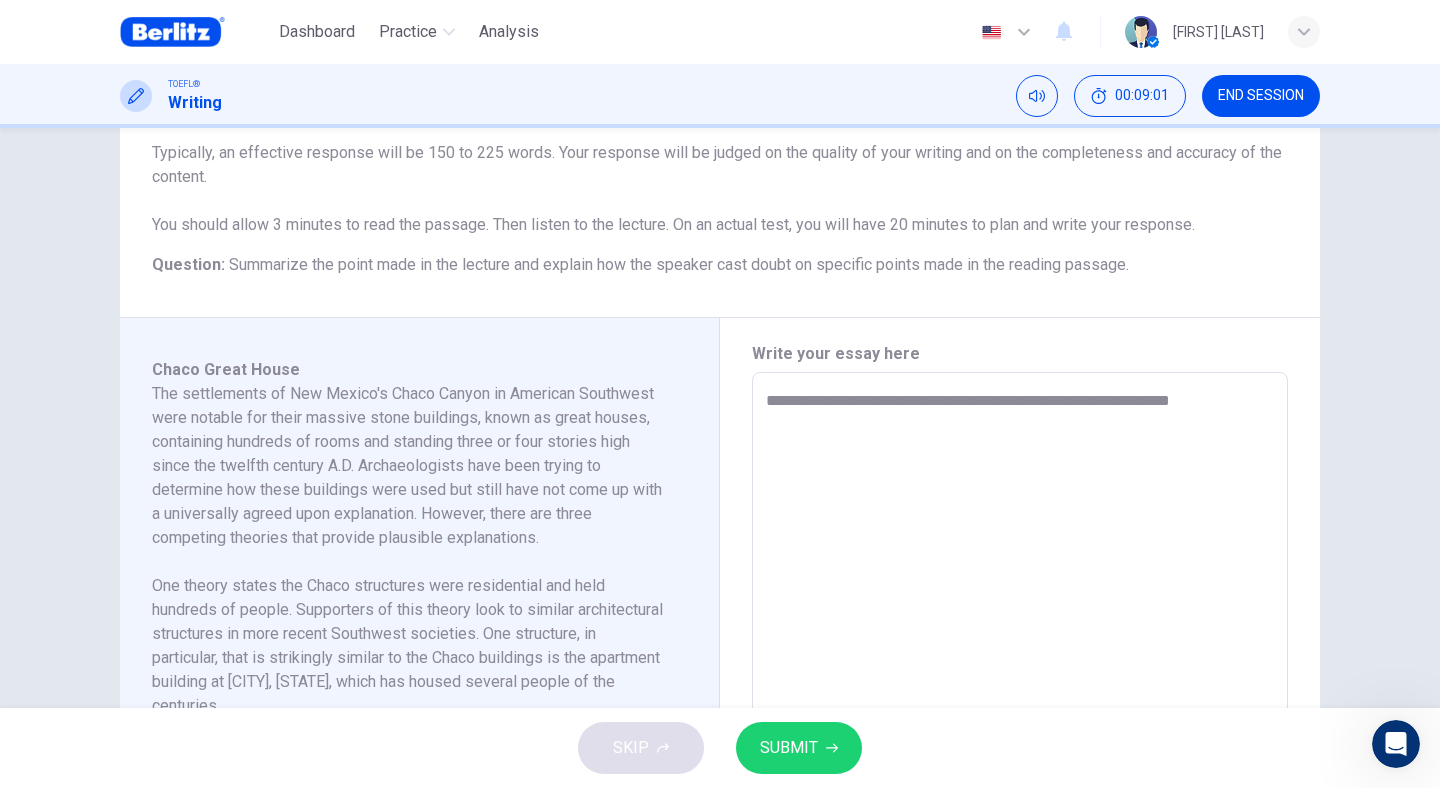 type on "**********" 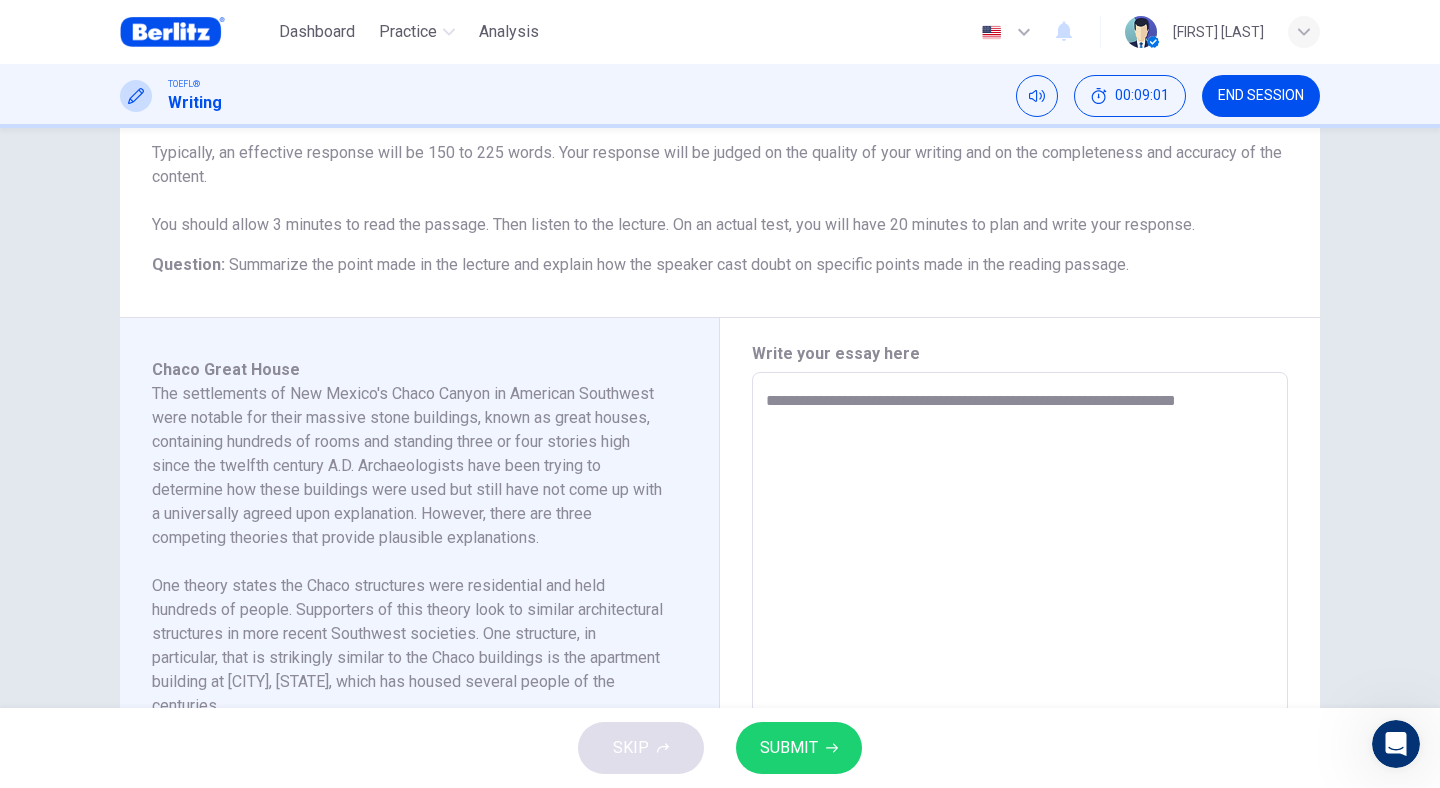 type on "*" 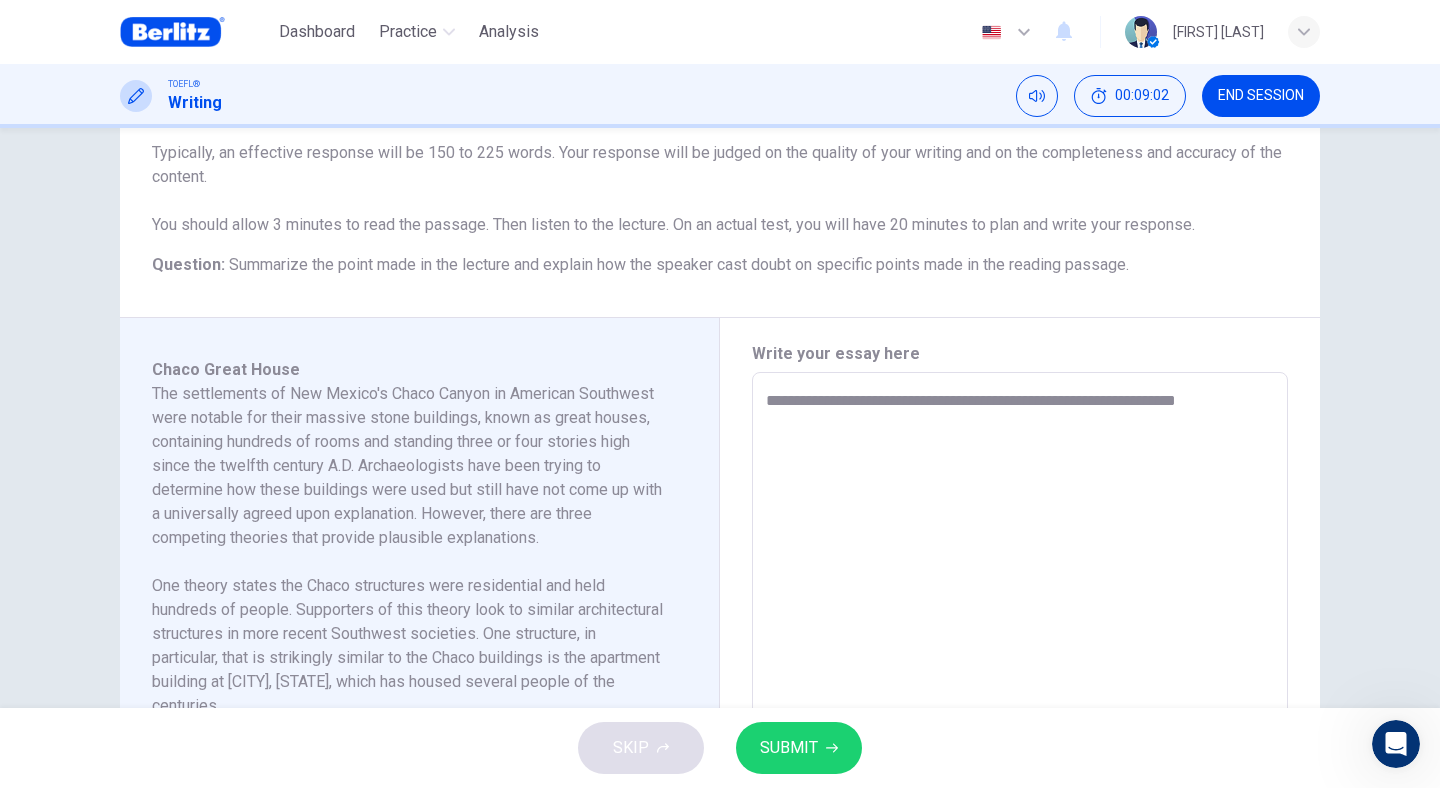type on "**********" 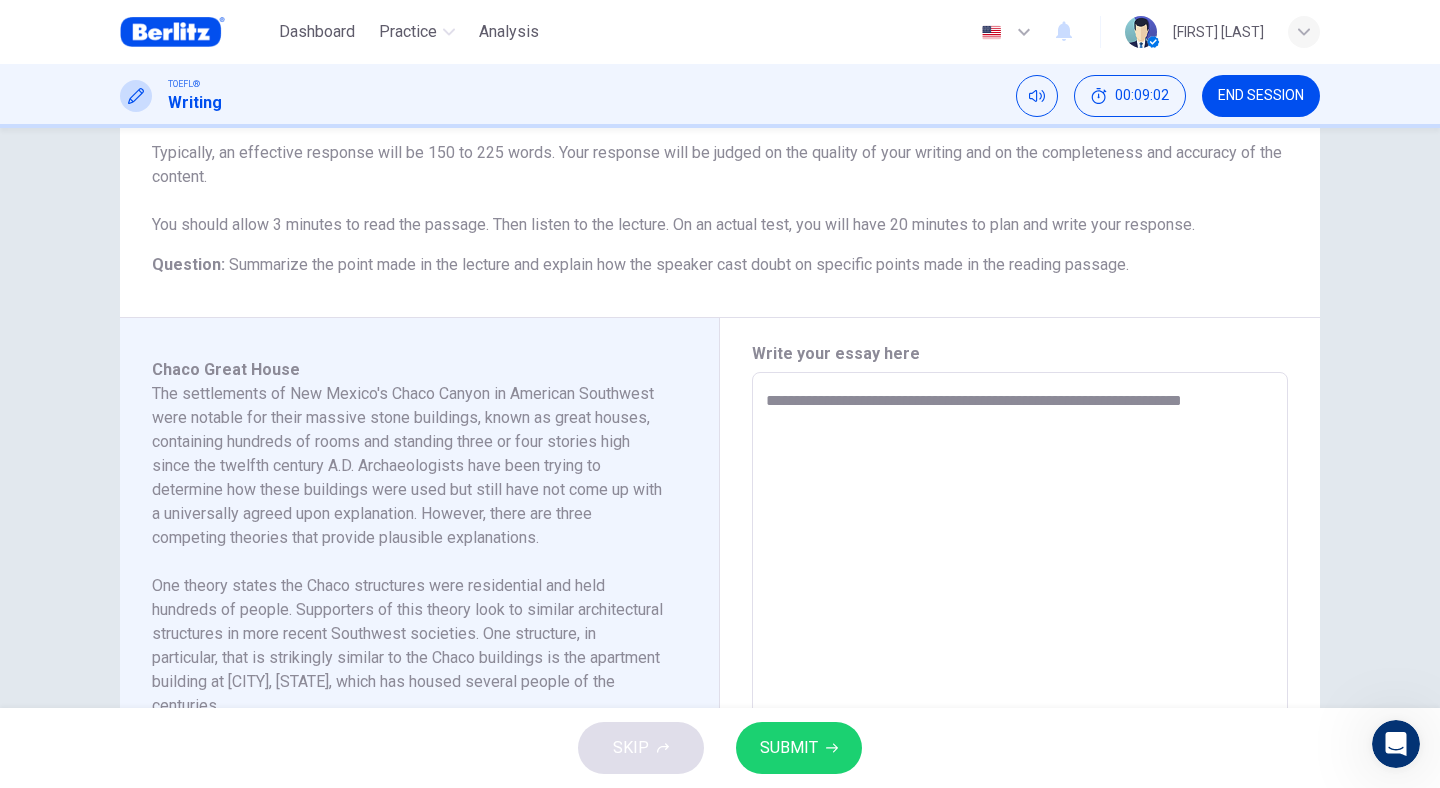 type on "*" 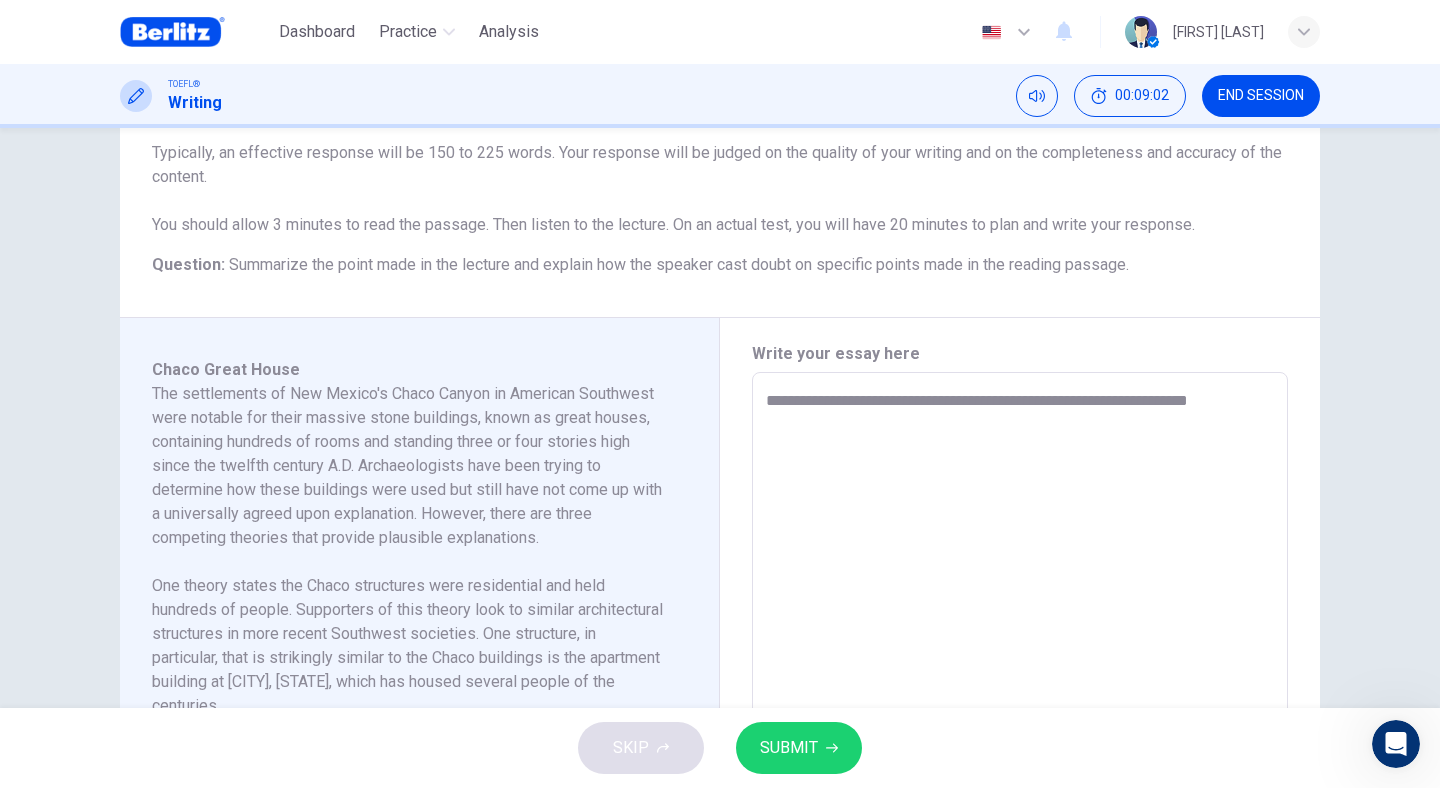 type on "*" 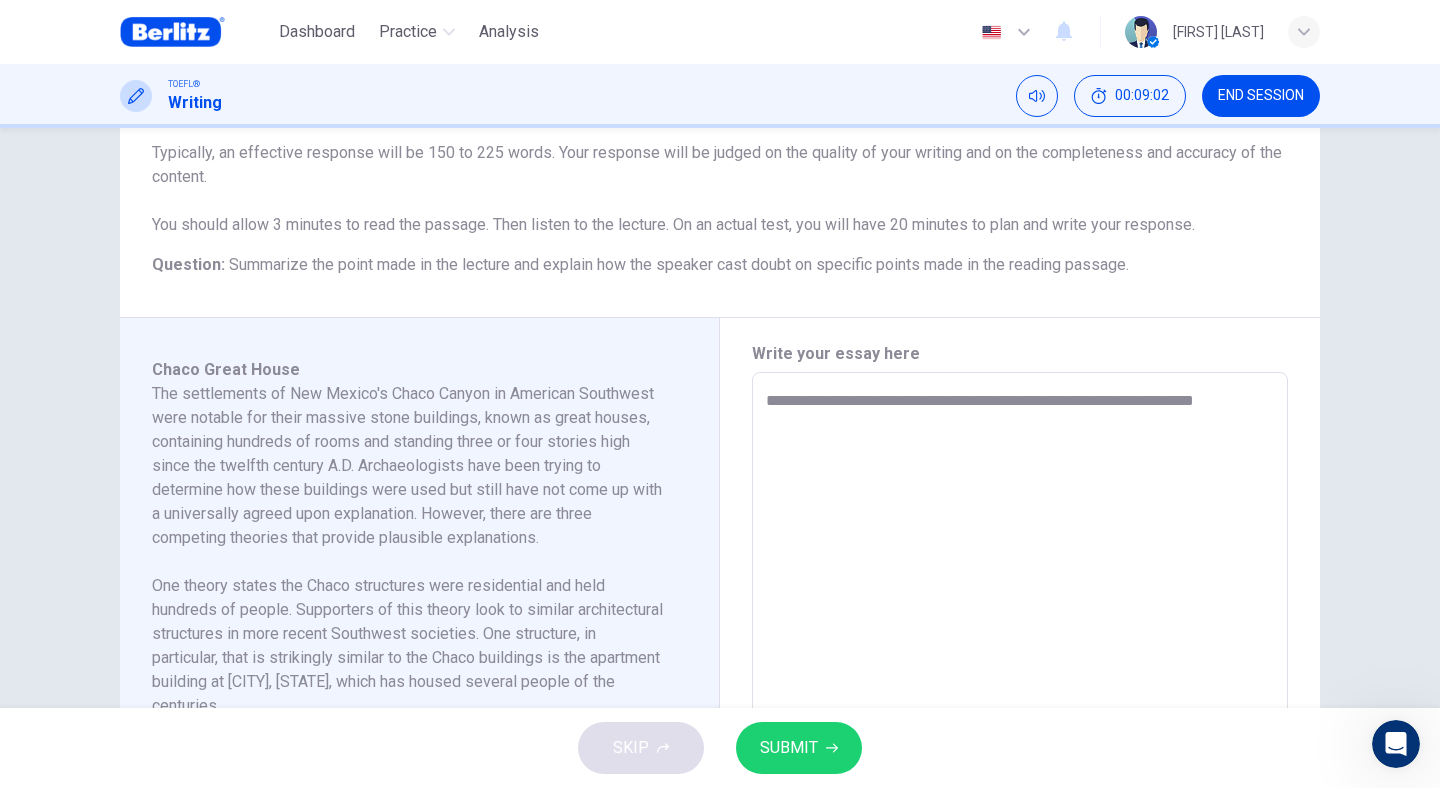 type on "*" 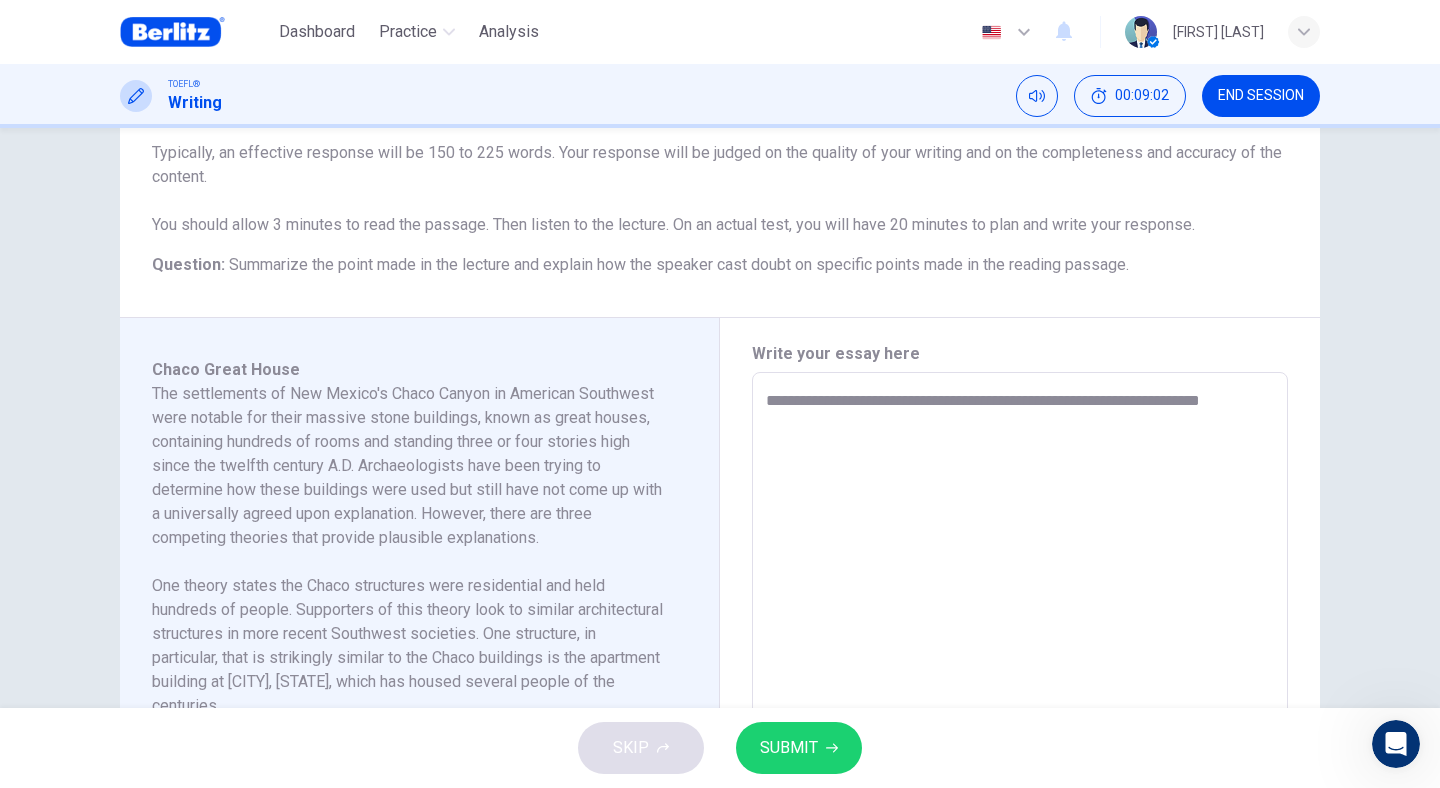 type on "*" 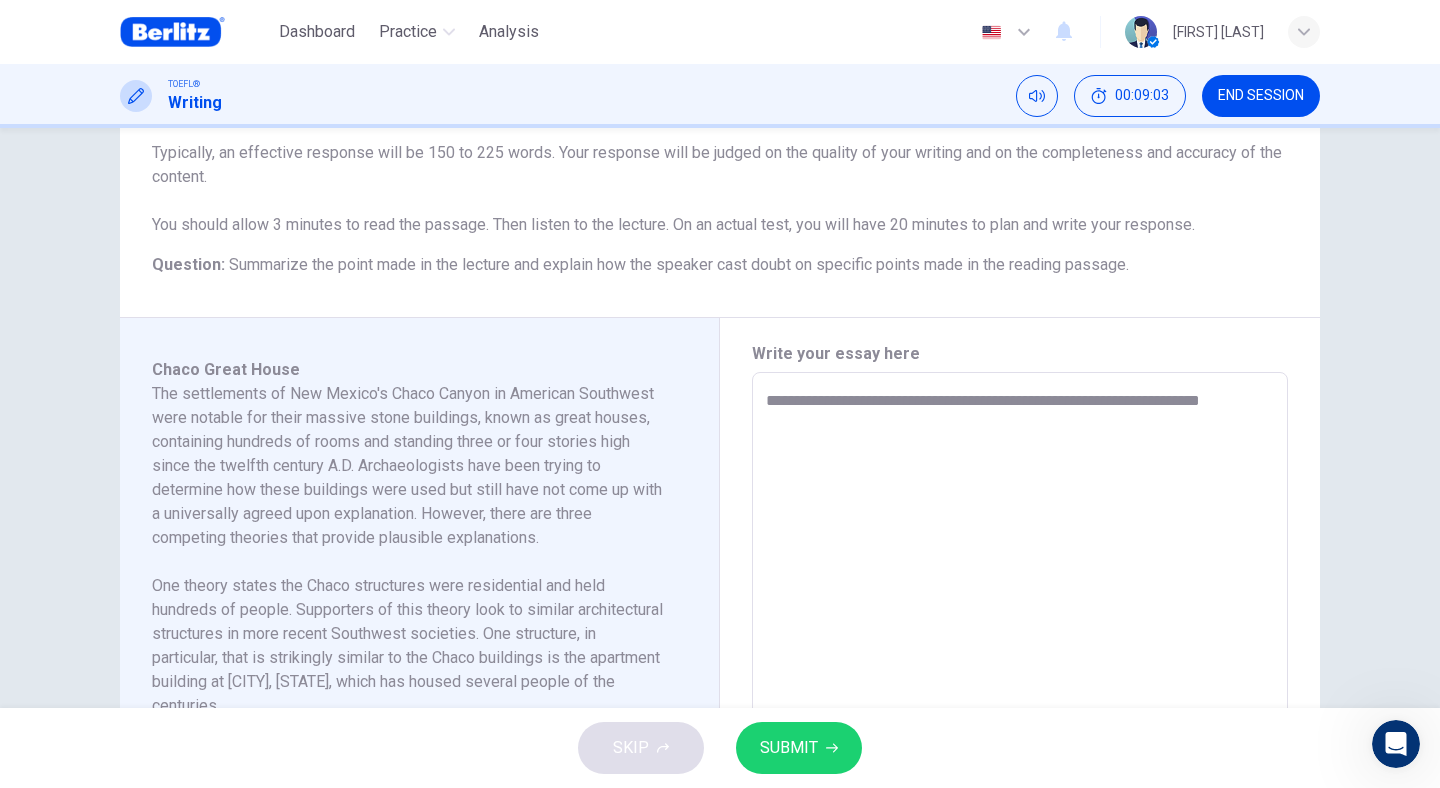 type on "**********" 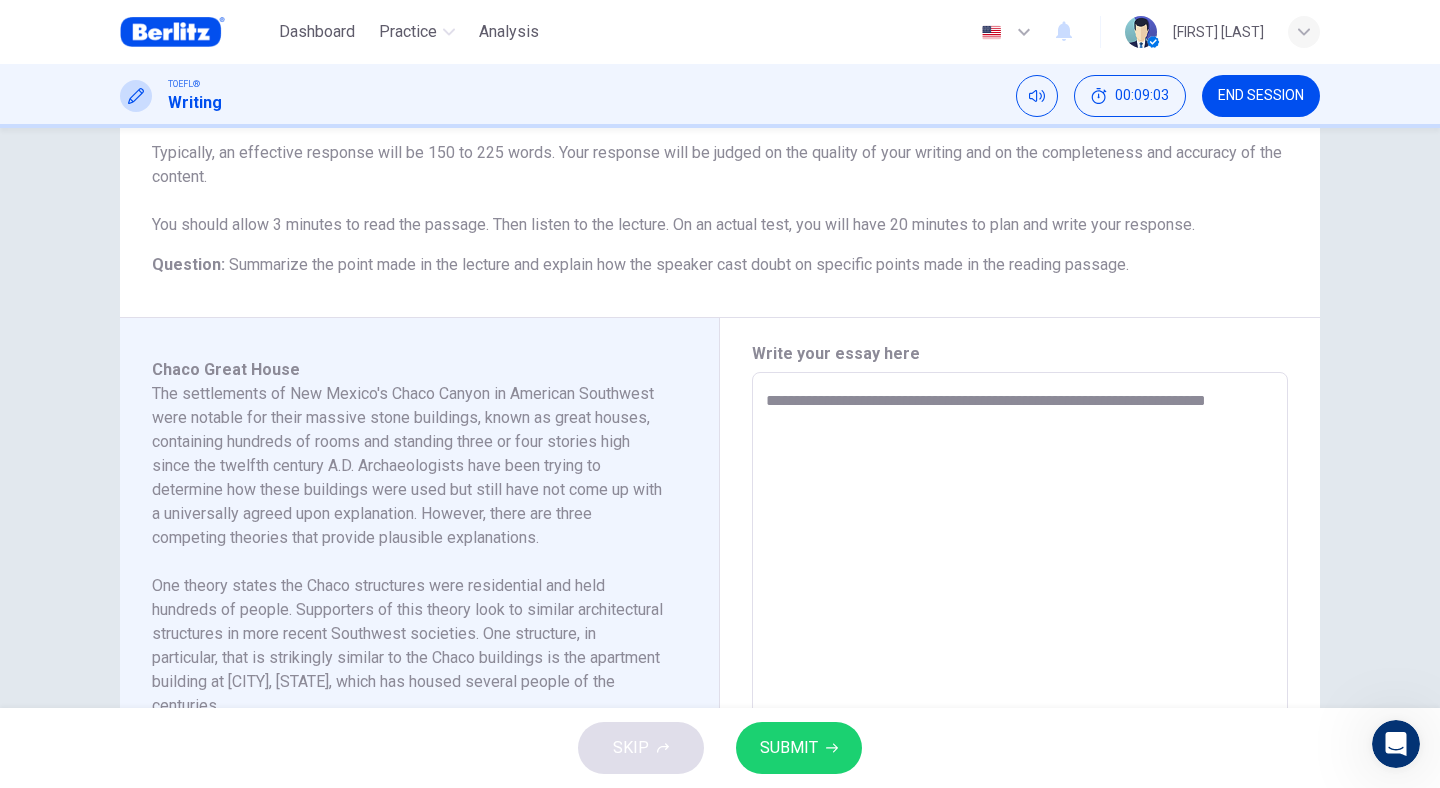 type on "*" 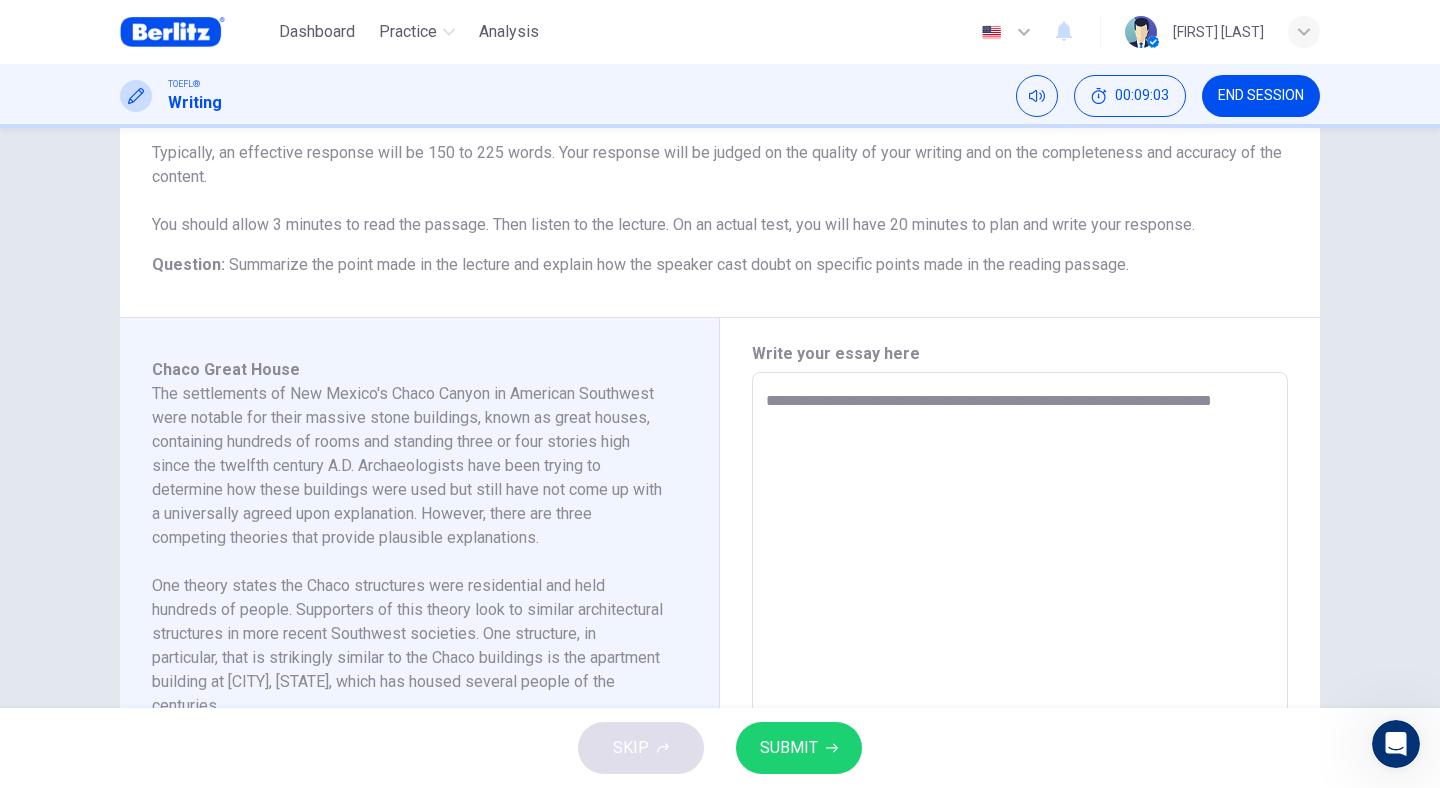 type on "*" 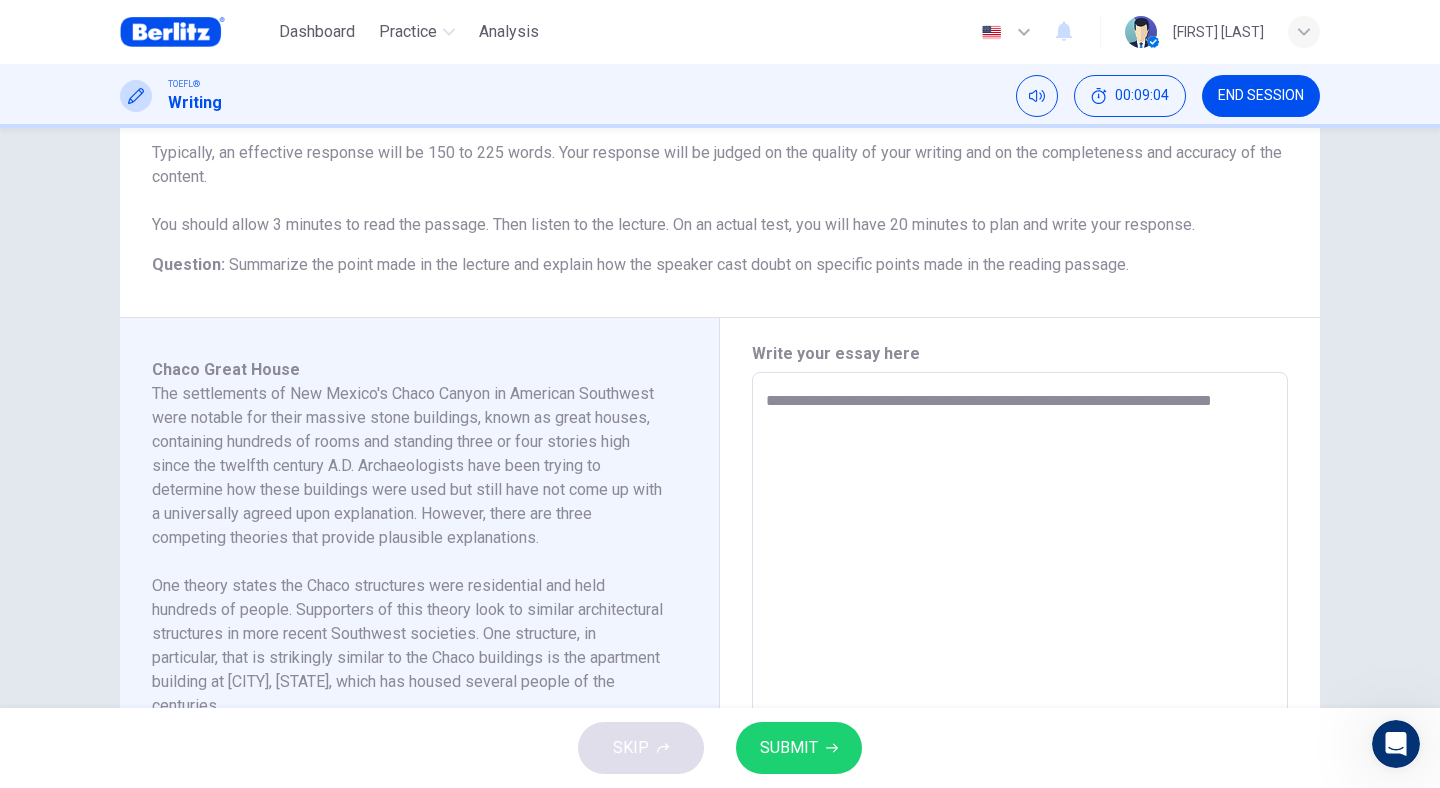 type on "**********" 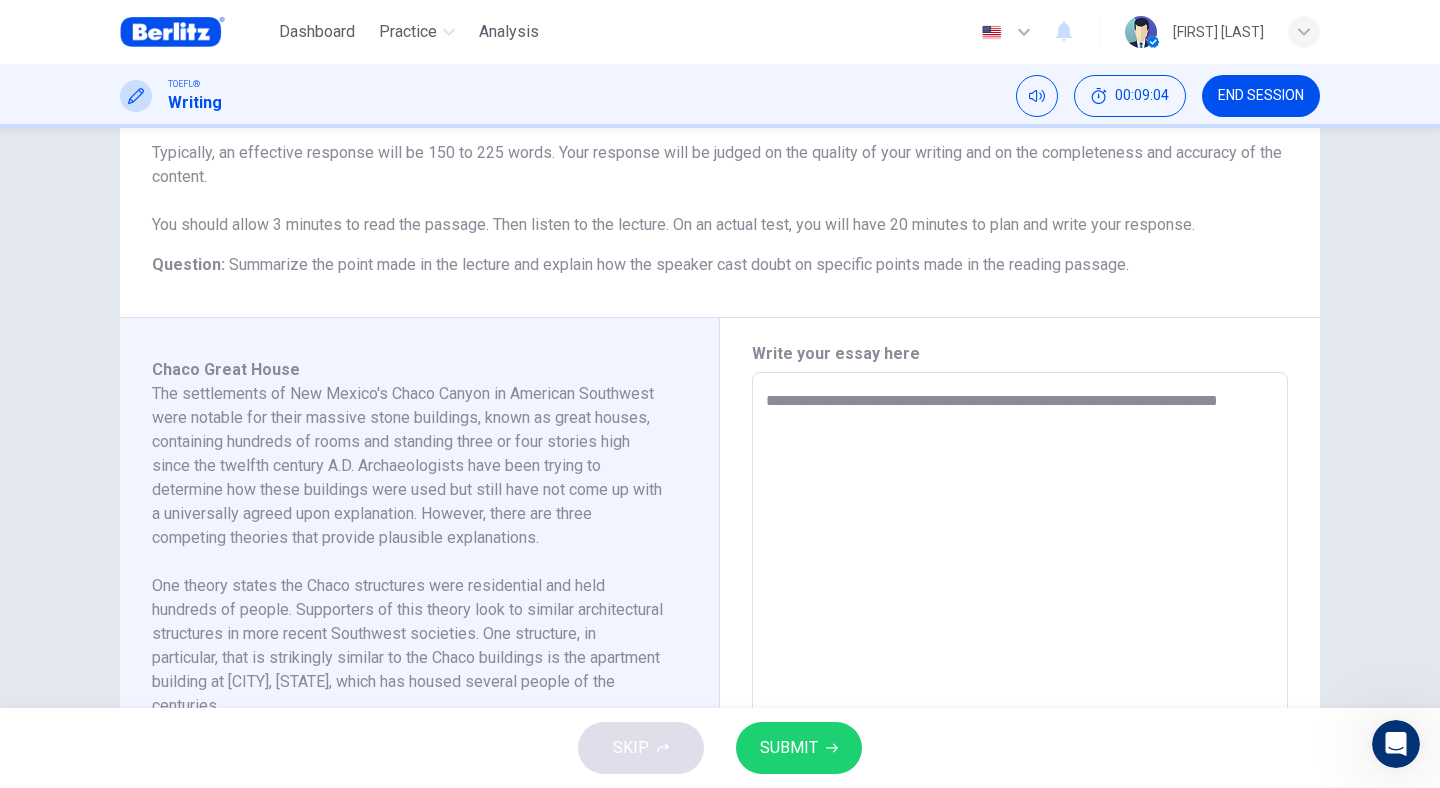 type on "*" 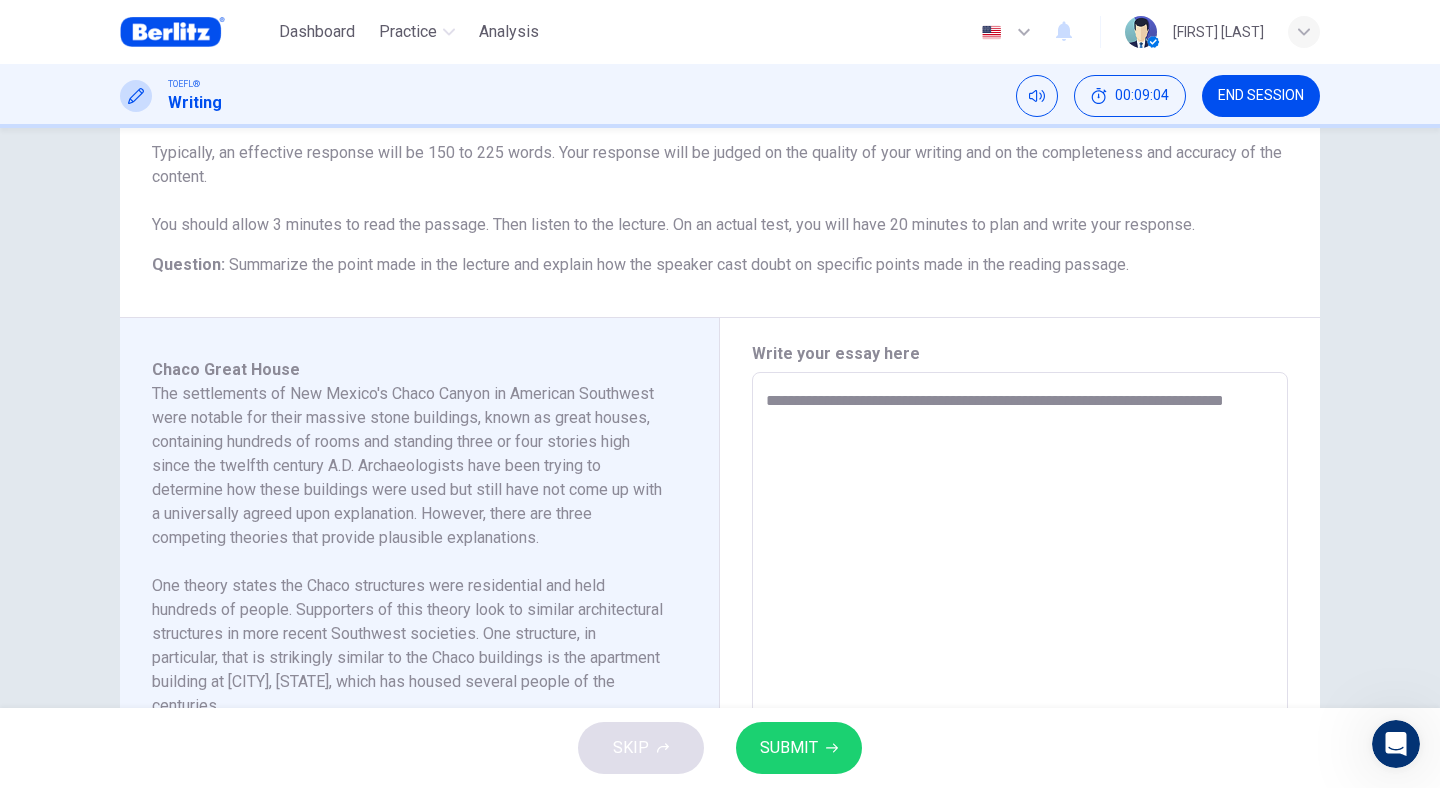 type on "*" 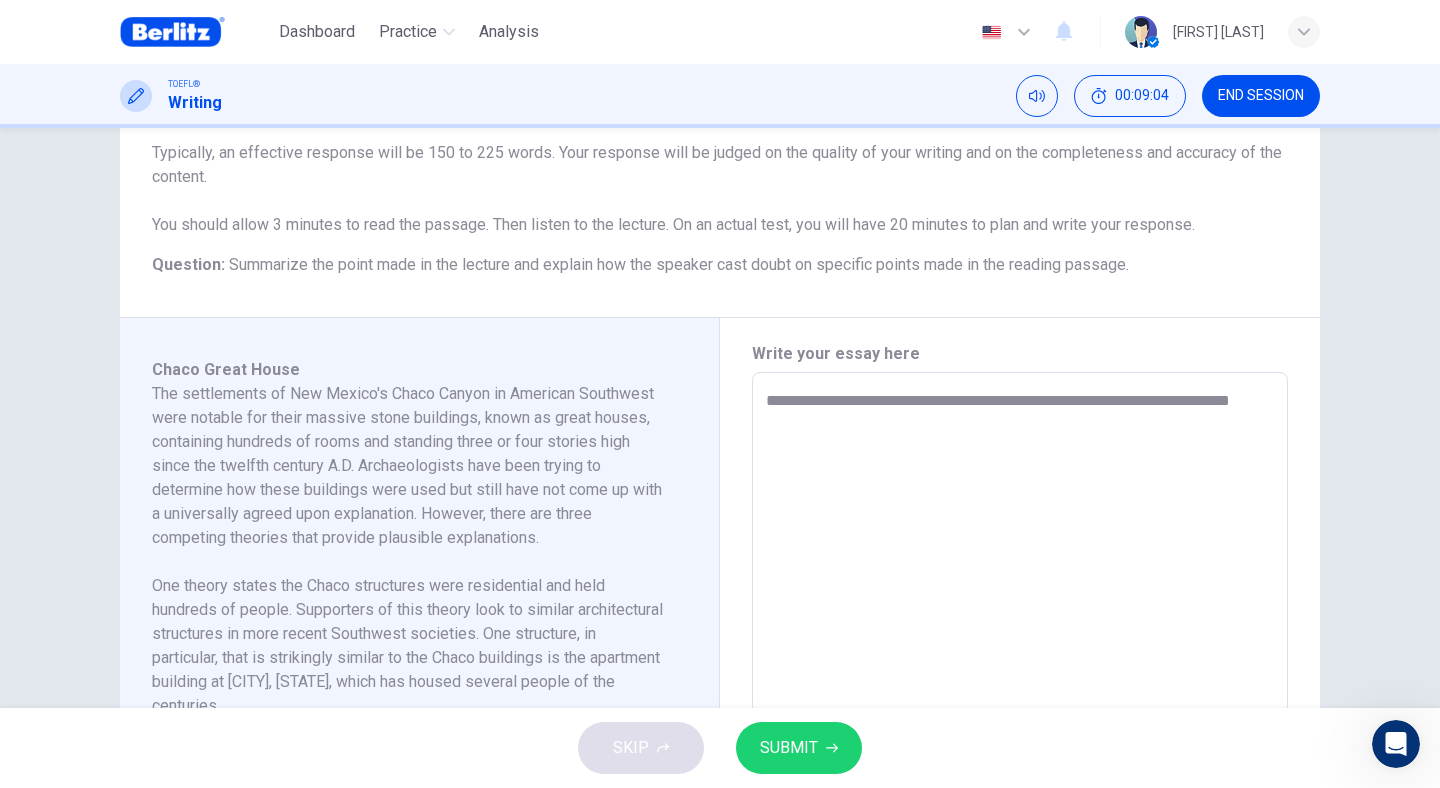 type on "*" 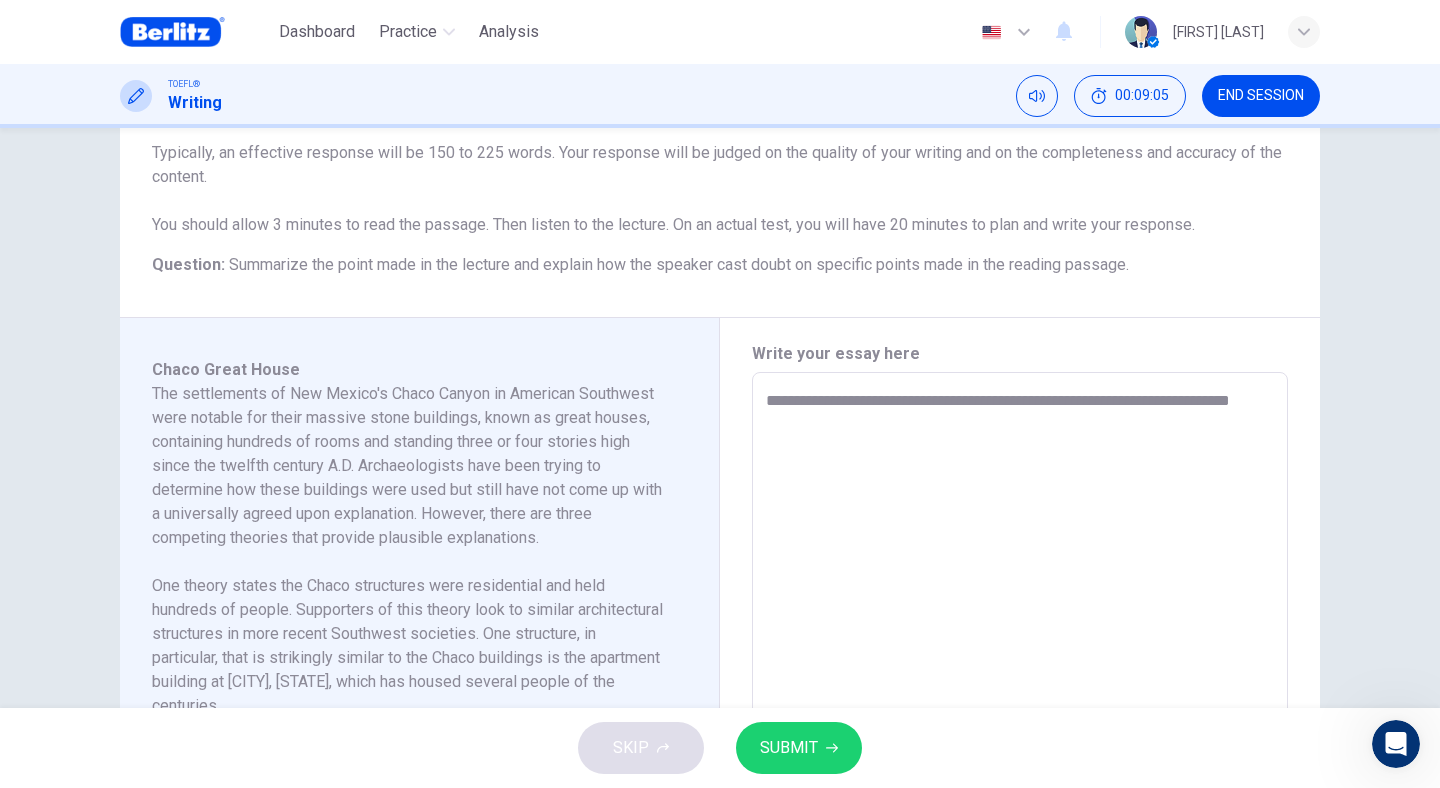 type on "**********" 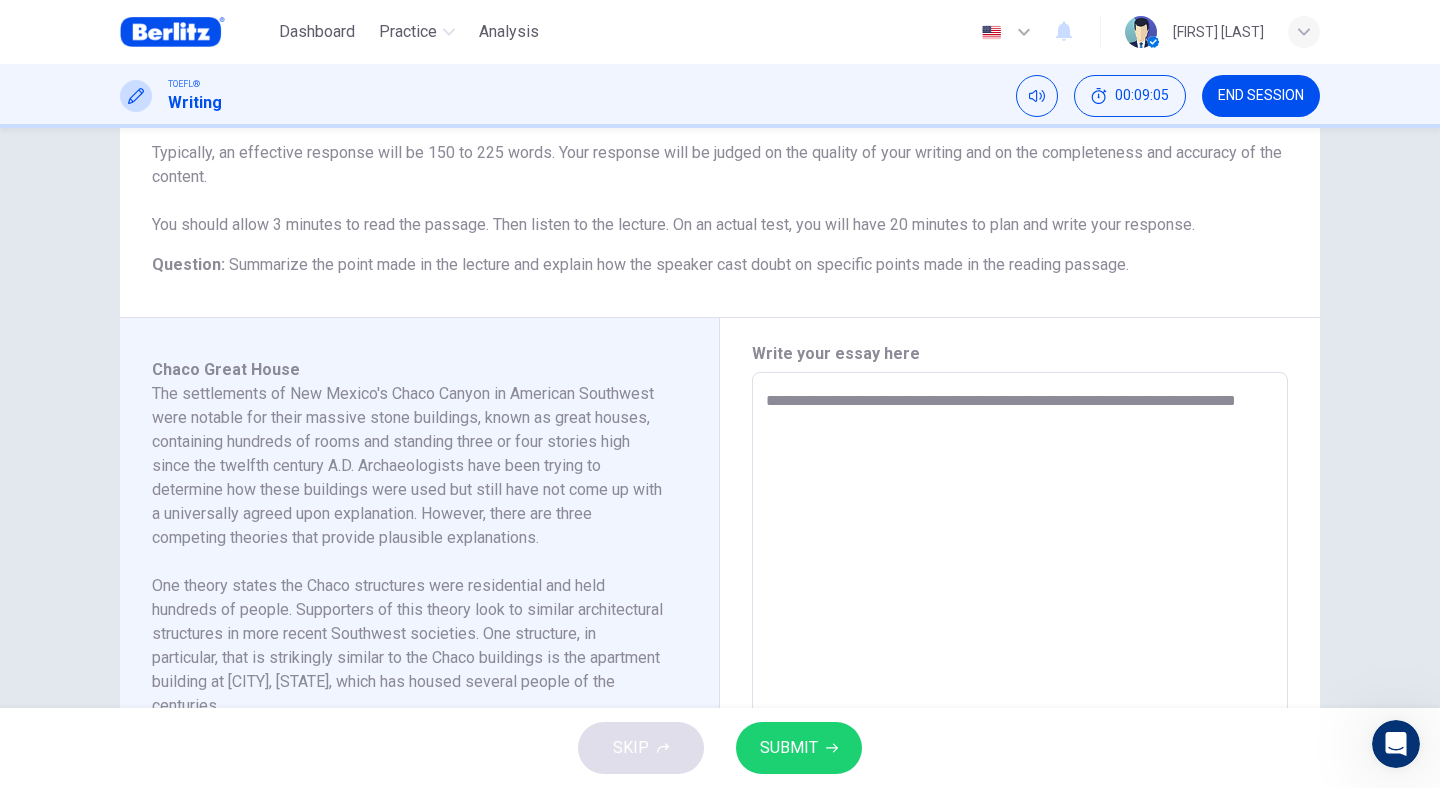 type on "*" 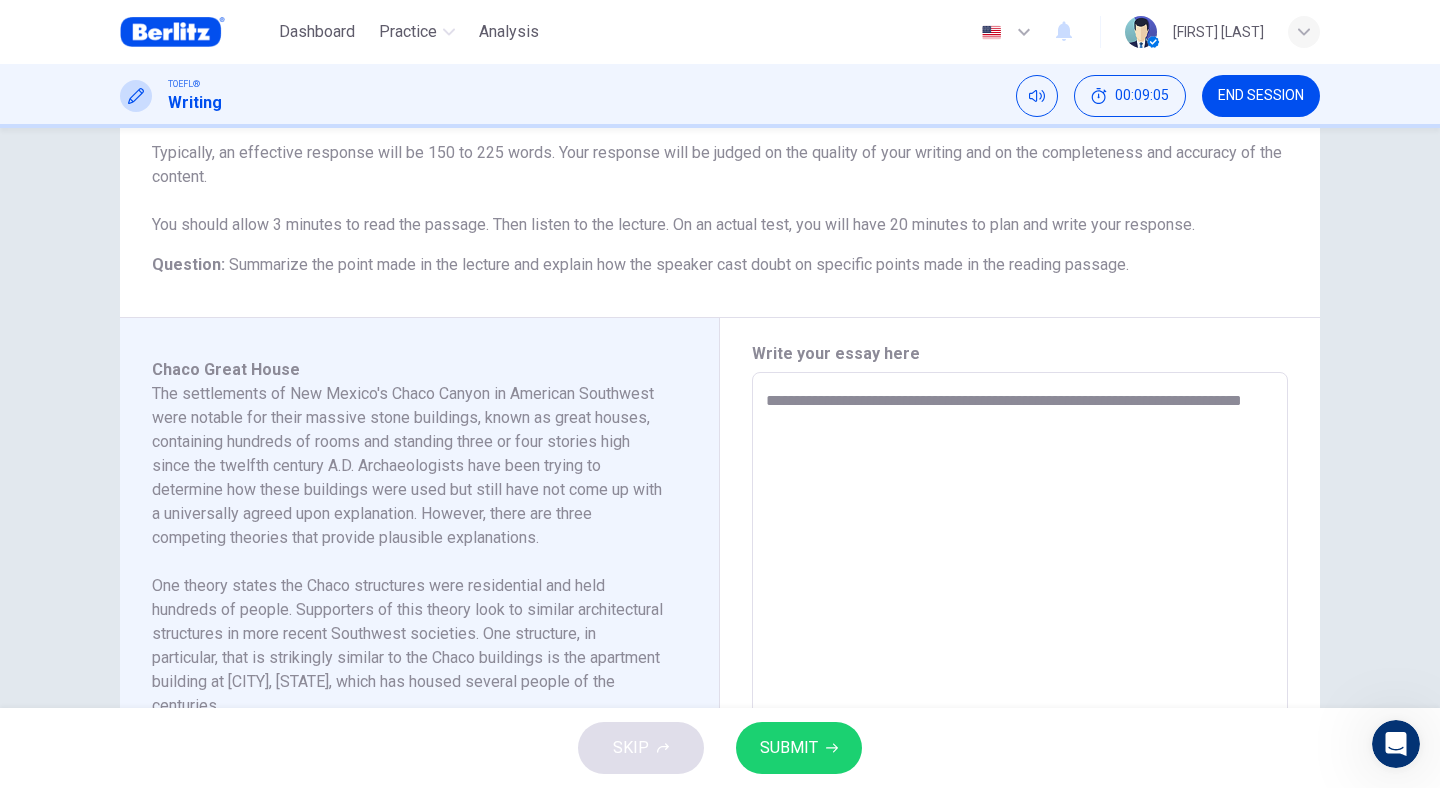 type on "*" 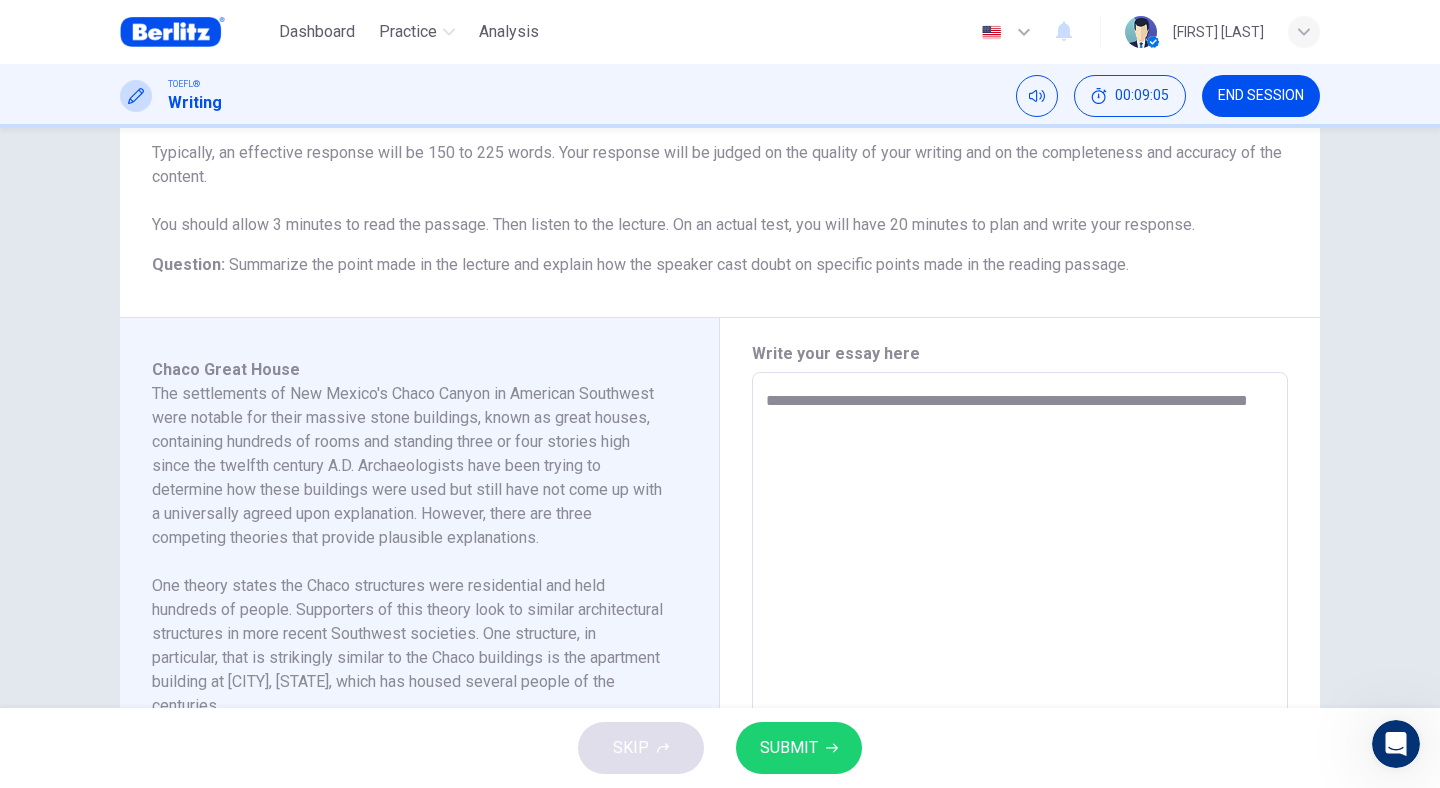type on "*" 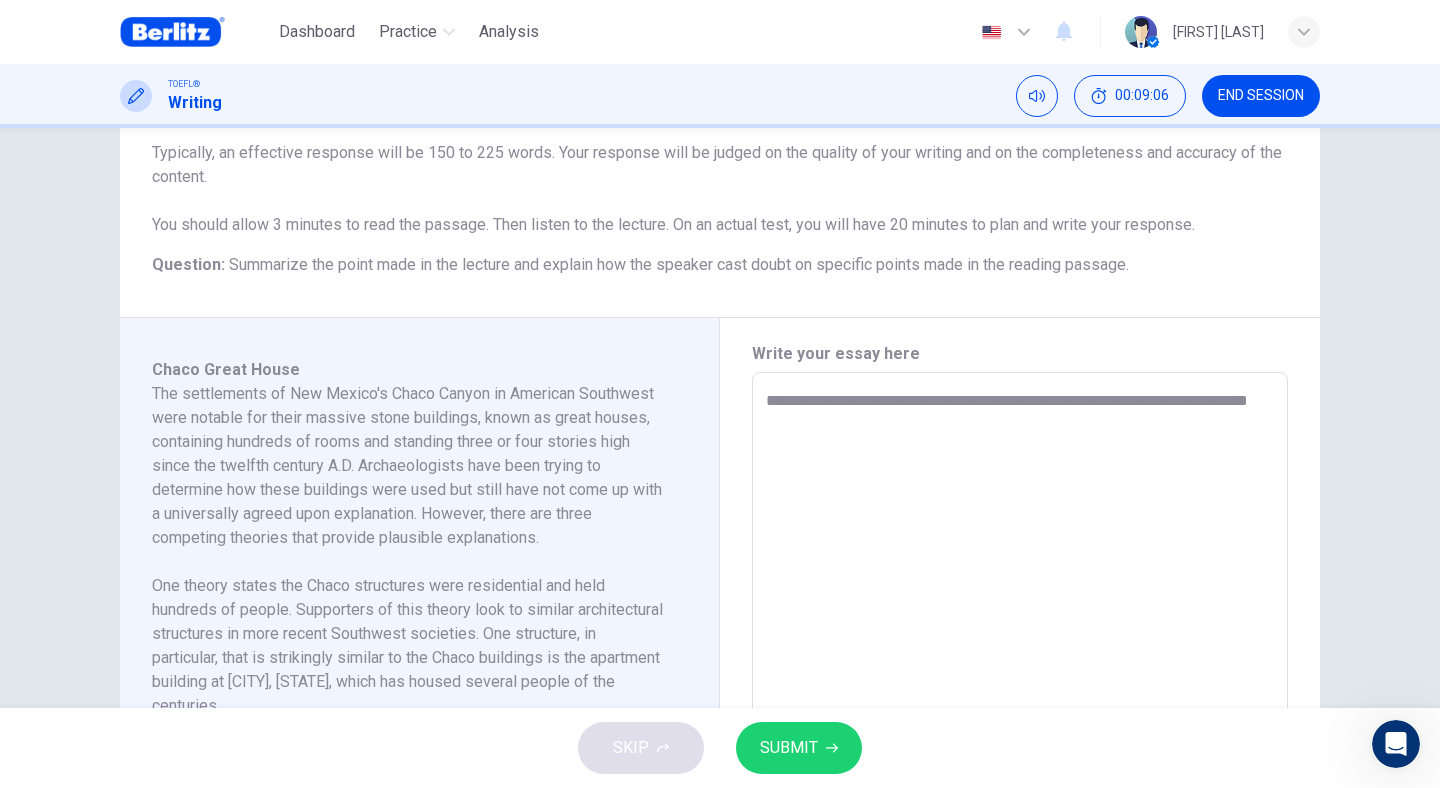 type on "**********" 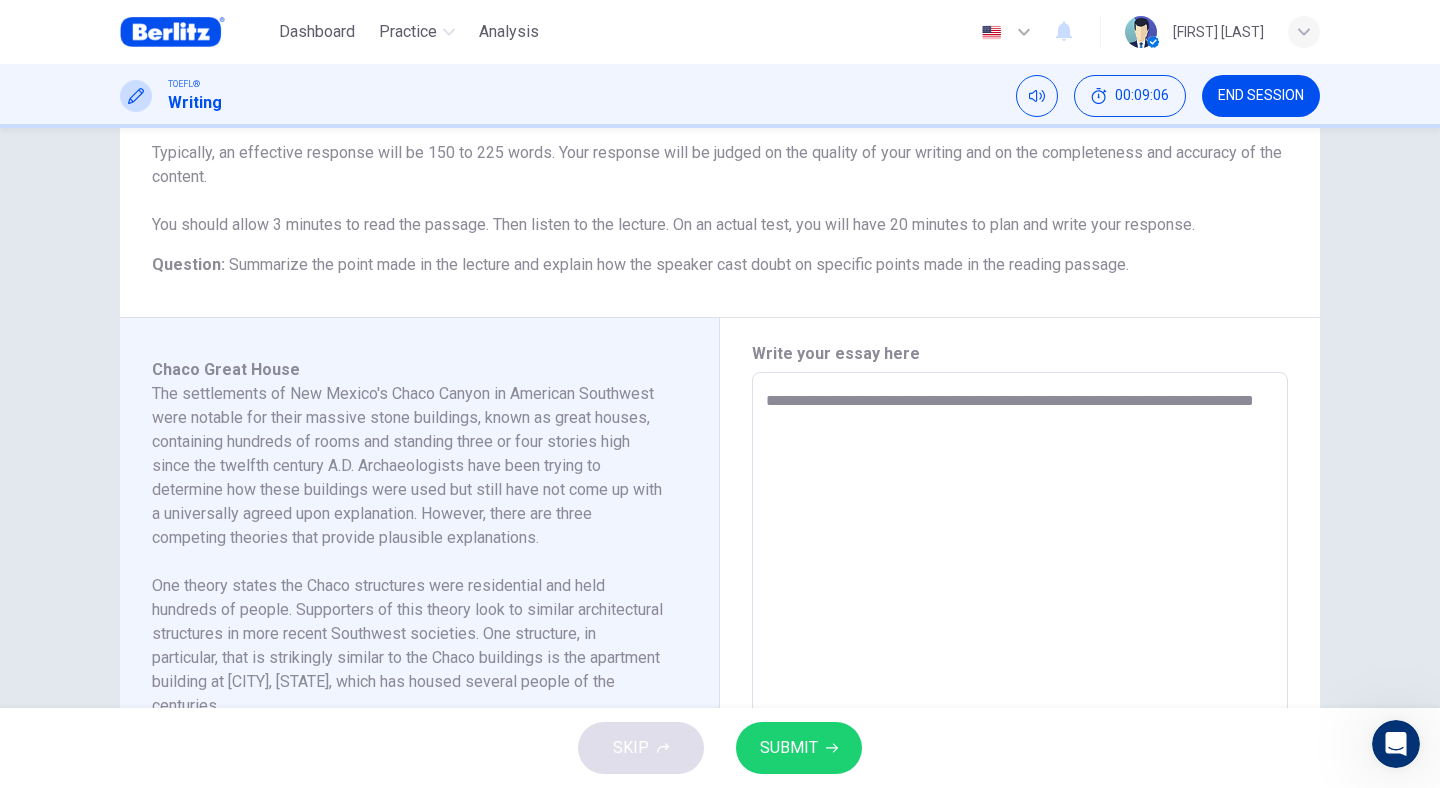 type on "*" 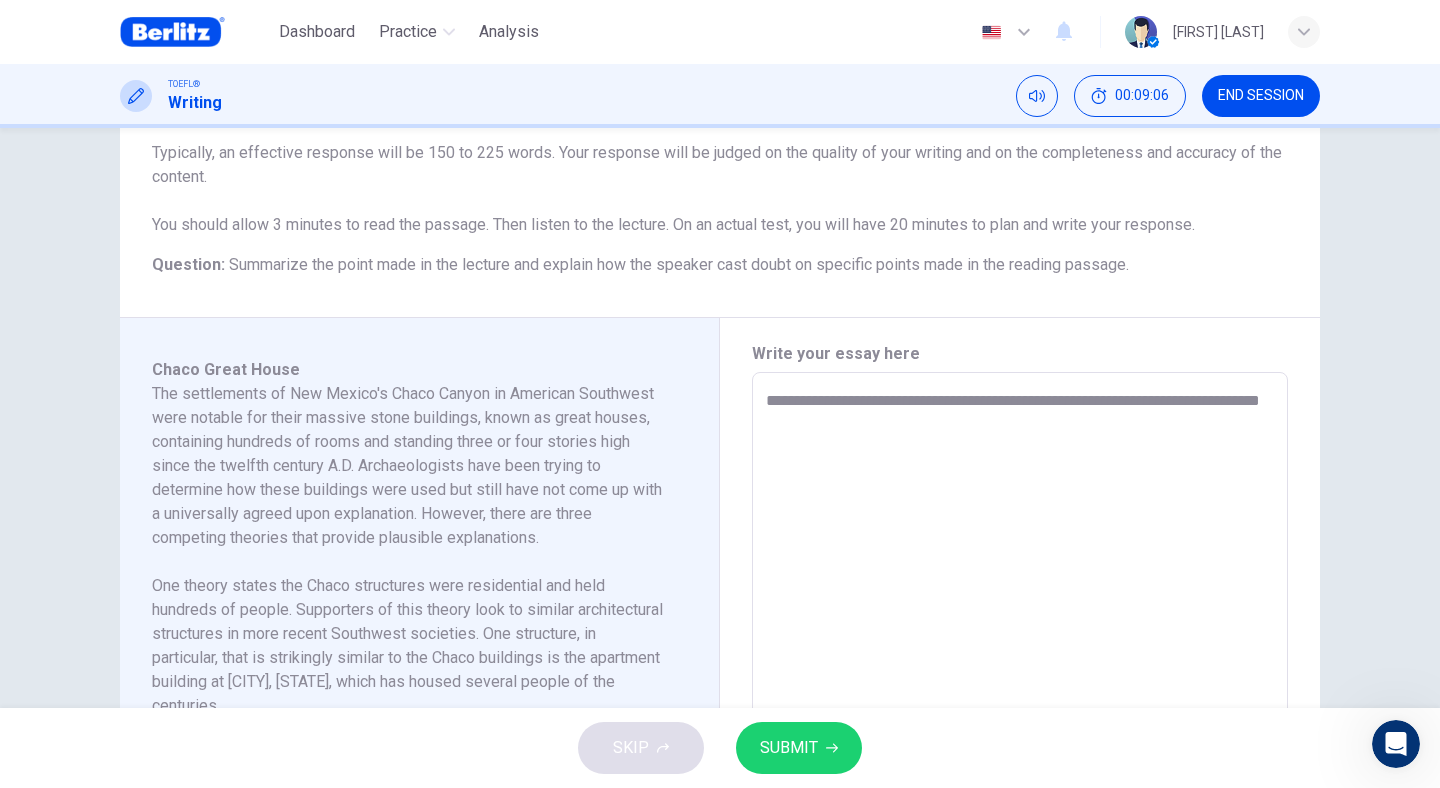 type 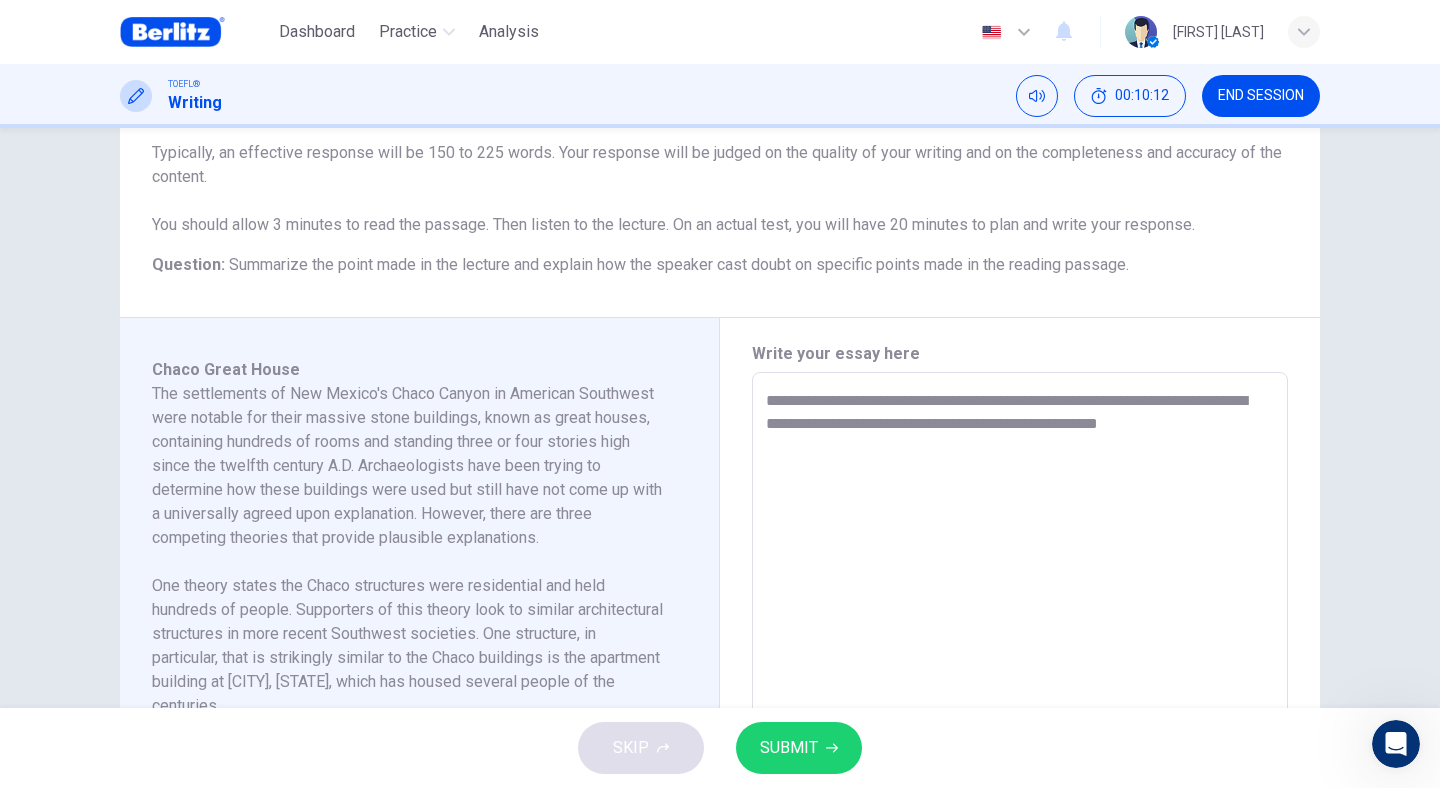 click on "**********" at bounding box center (1020, 657) 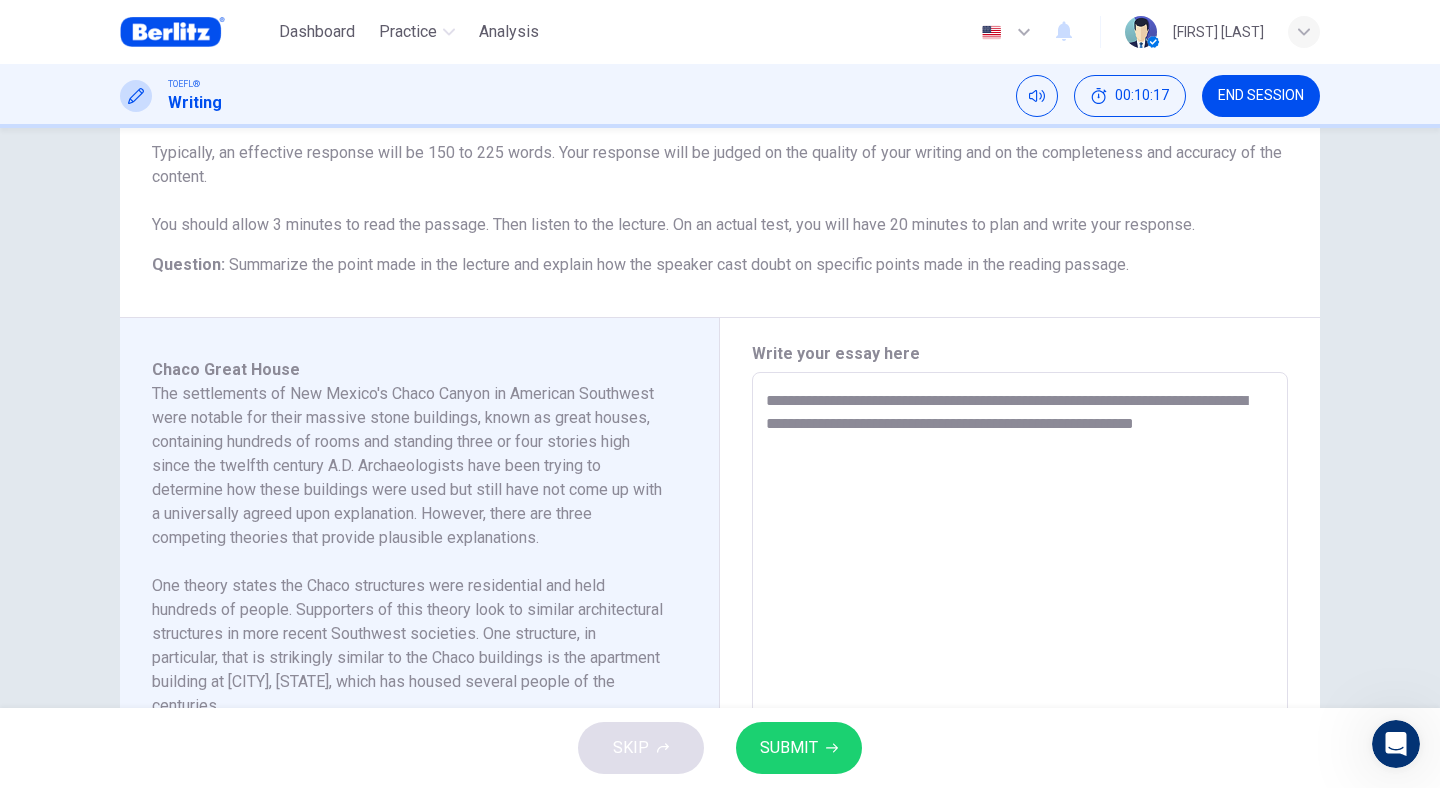 click on "**********" at bounding box center [1020, 657] 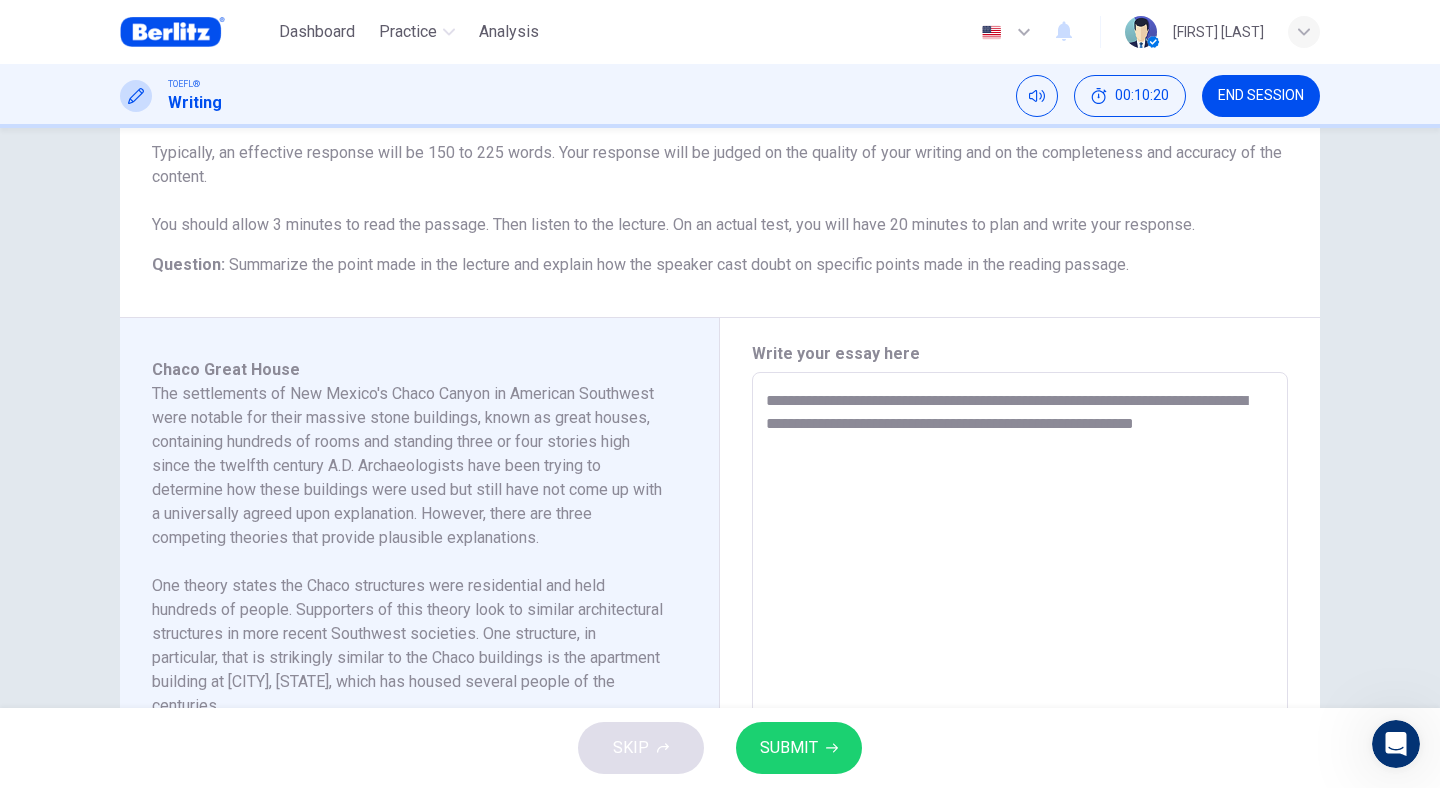 click on "**********" at bounding box center [1020, 657] 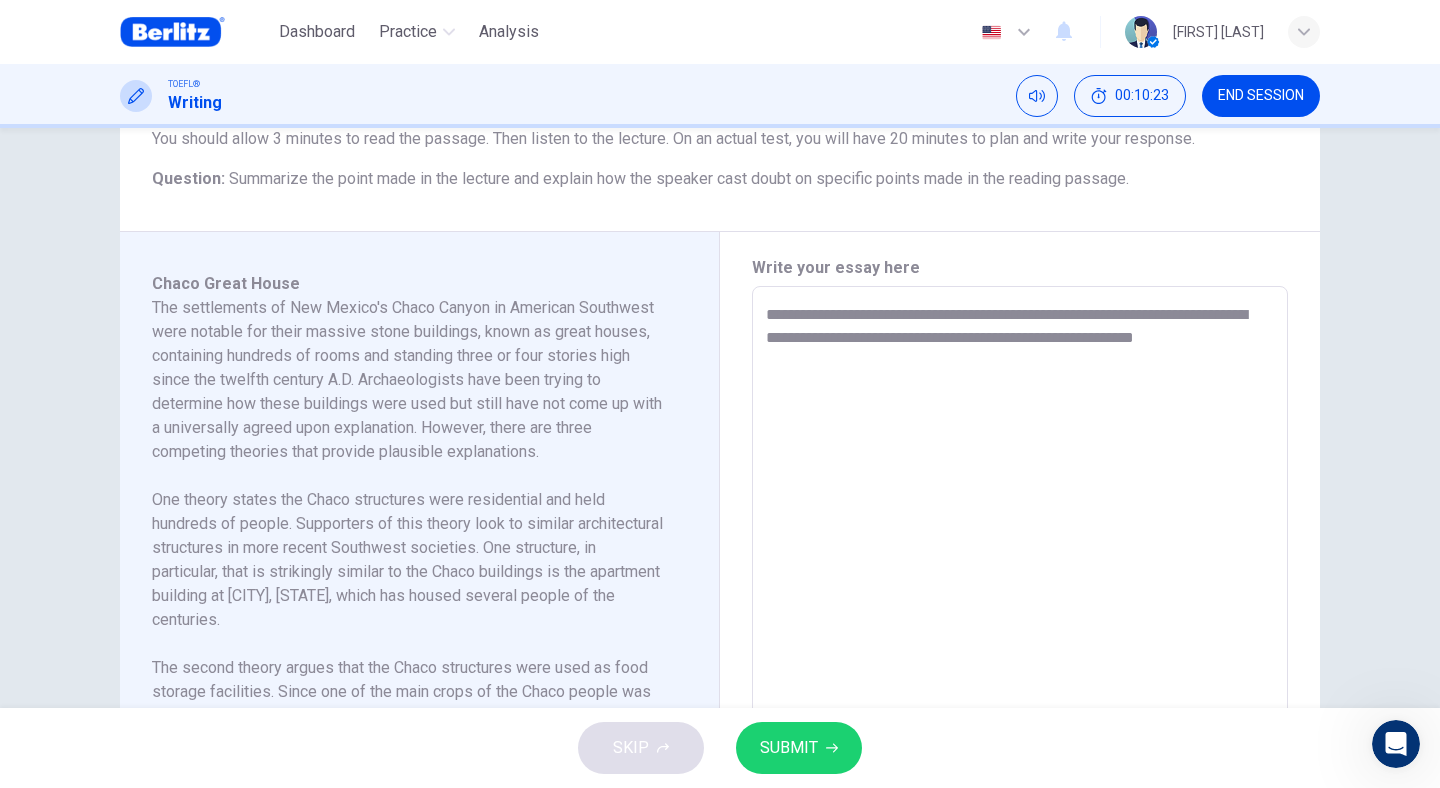 scroll, scrollTop: 326, scrollLeft: 0, axis: vertical 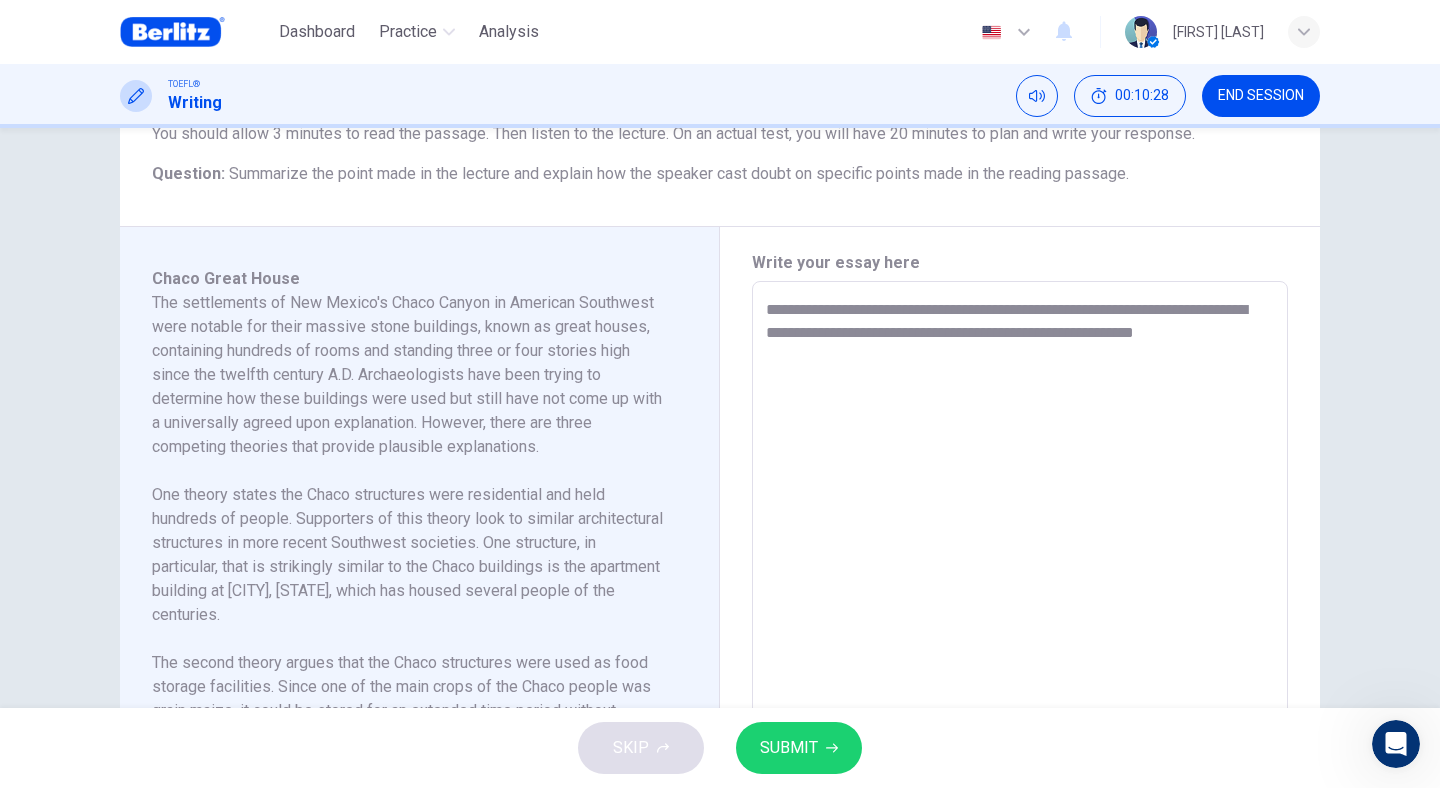 click on "**********" at bounding box center (1020, 566) 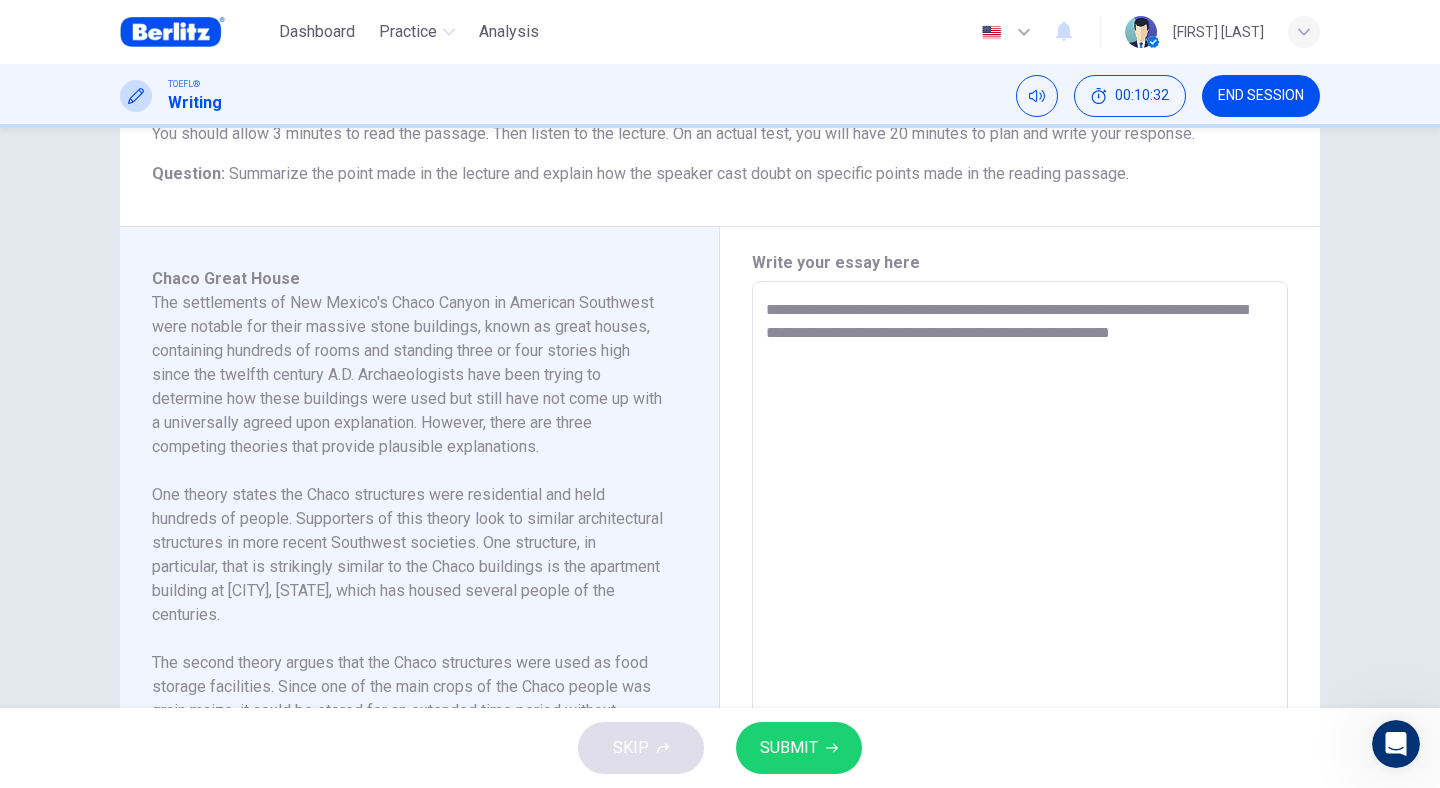 click on "**********" at bounding box center [1020, 566] 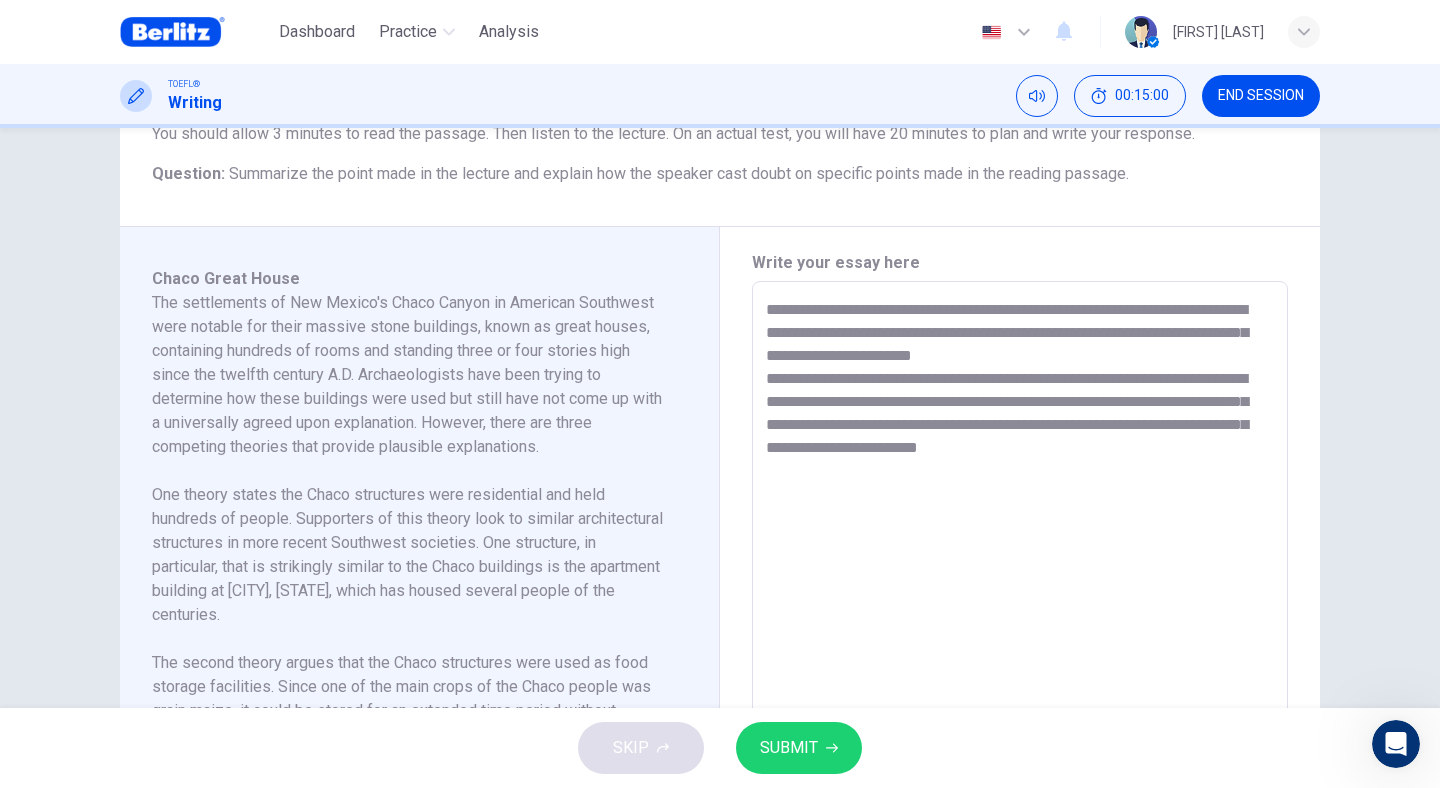 click on "**********" at bounding box center [1020, 566] 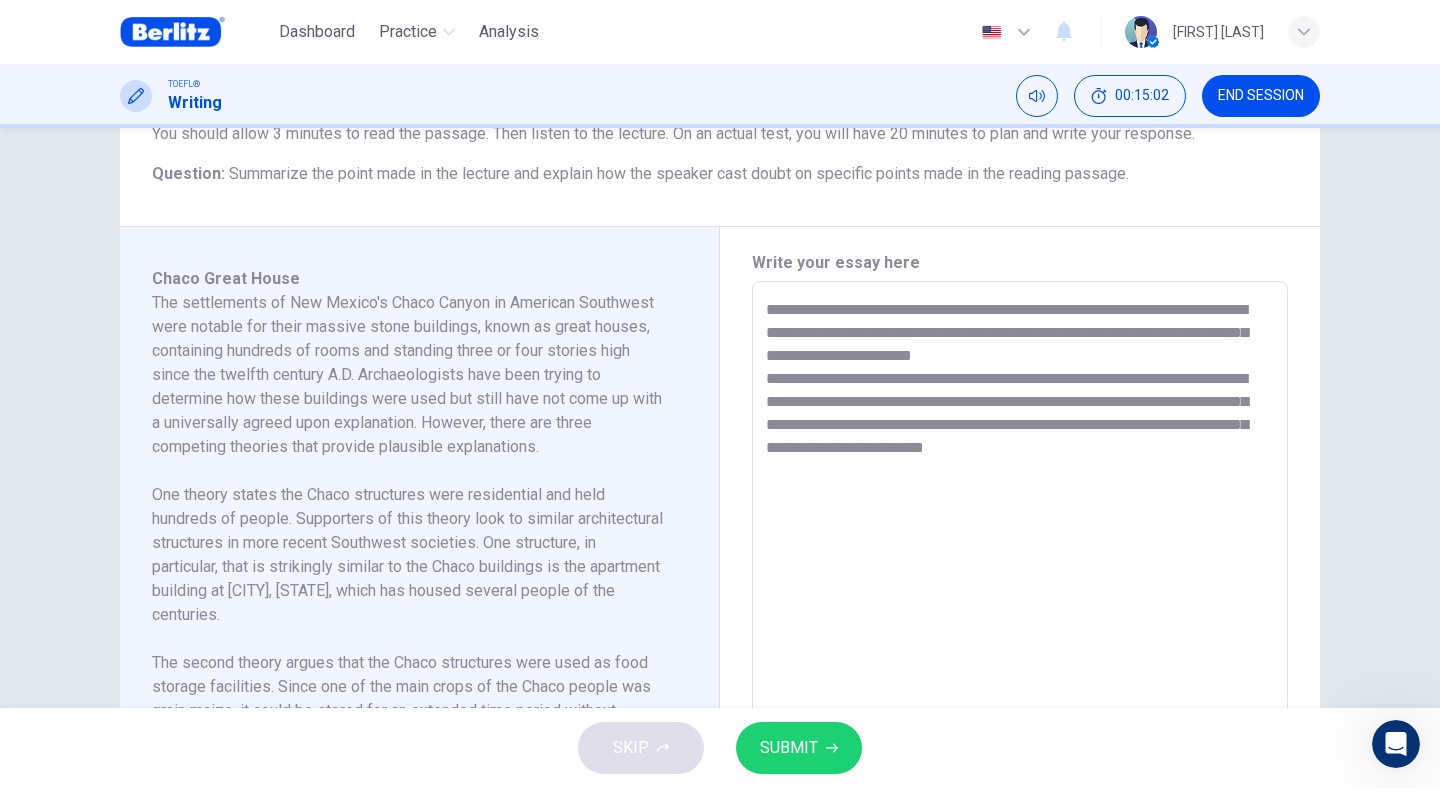 click on "**********" at bounding box center [1020, 566] 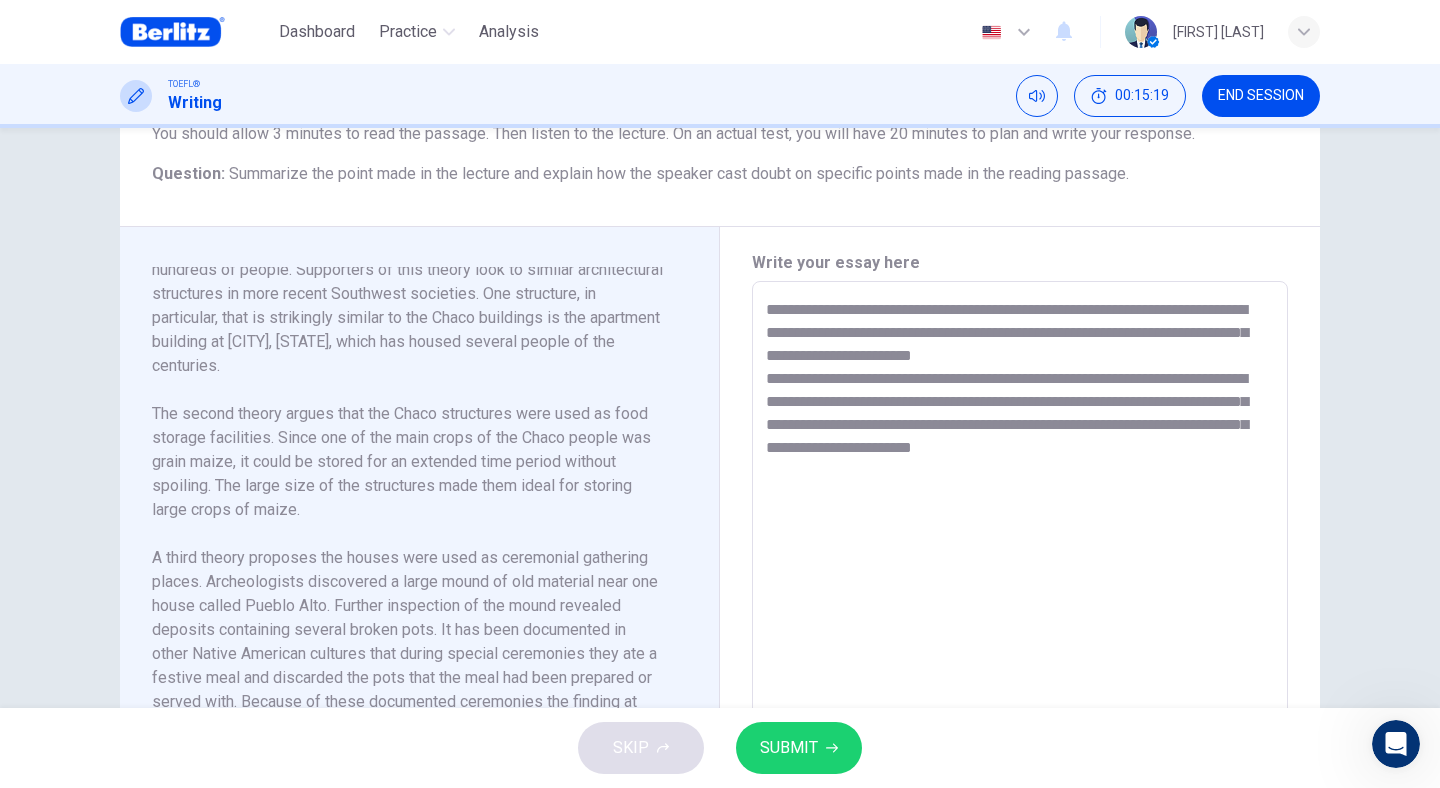 scroll, scrollTop: 249, scrollLeft: 0, axis: vertical 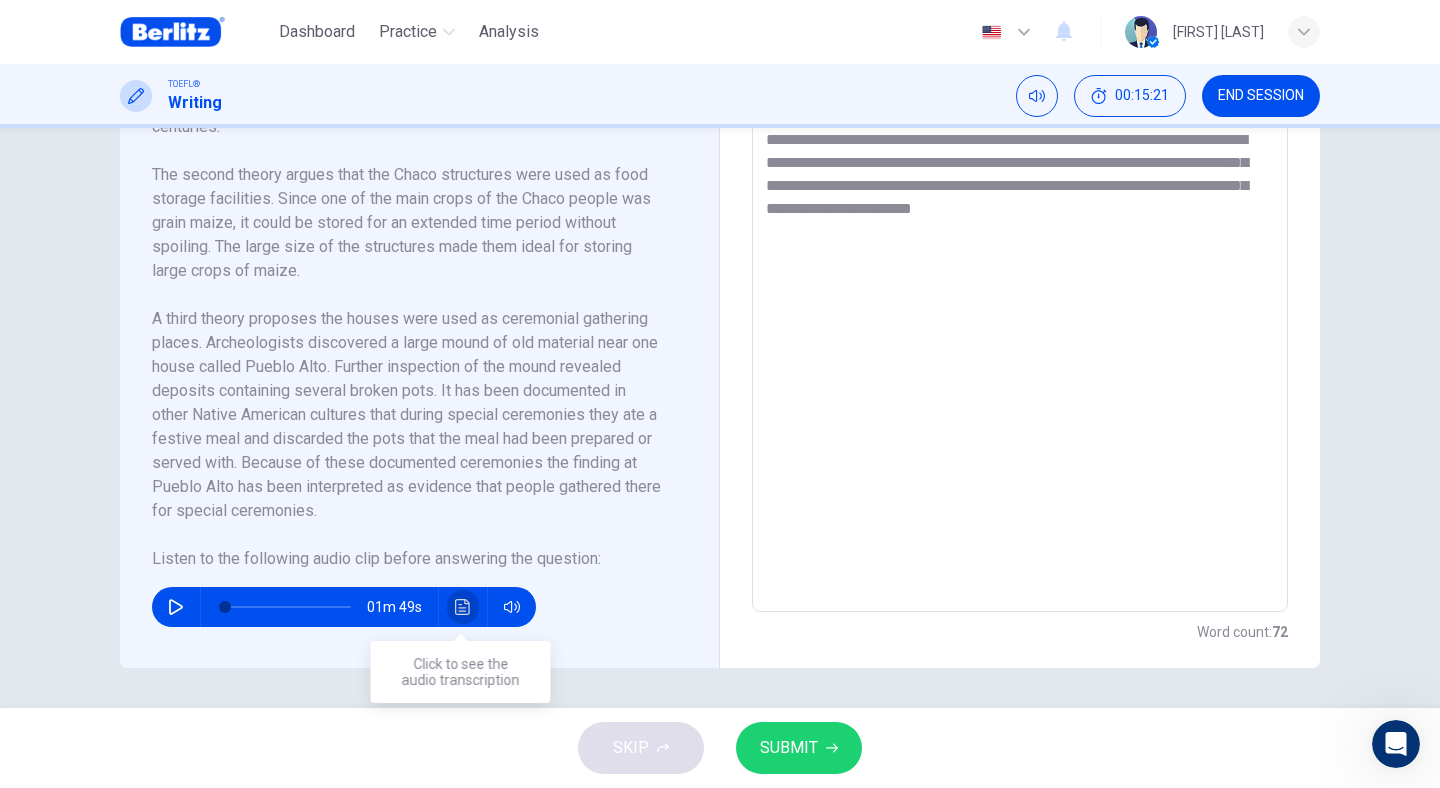 click 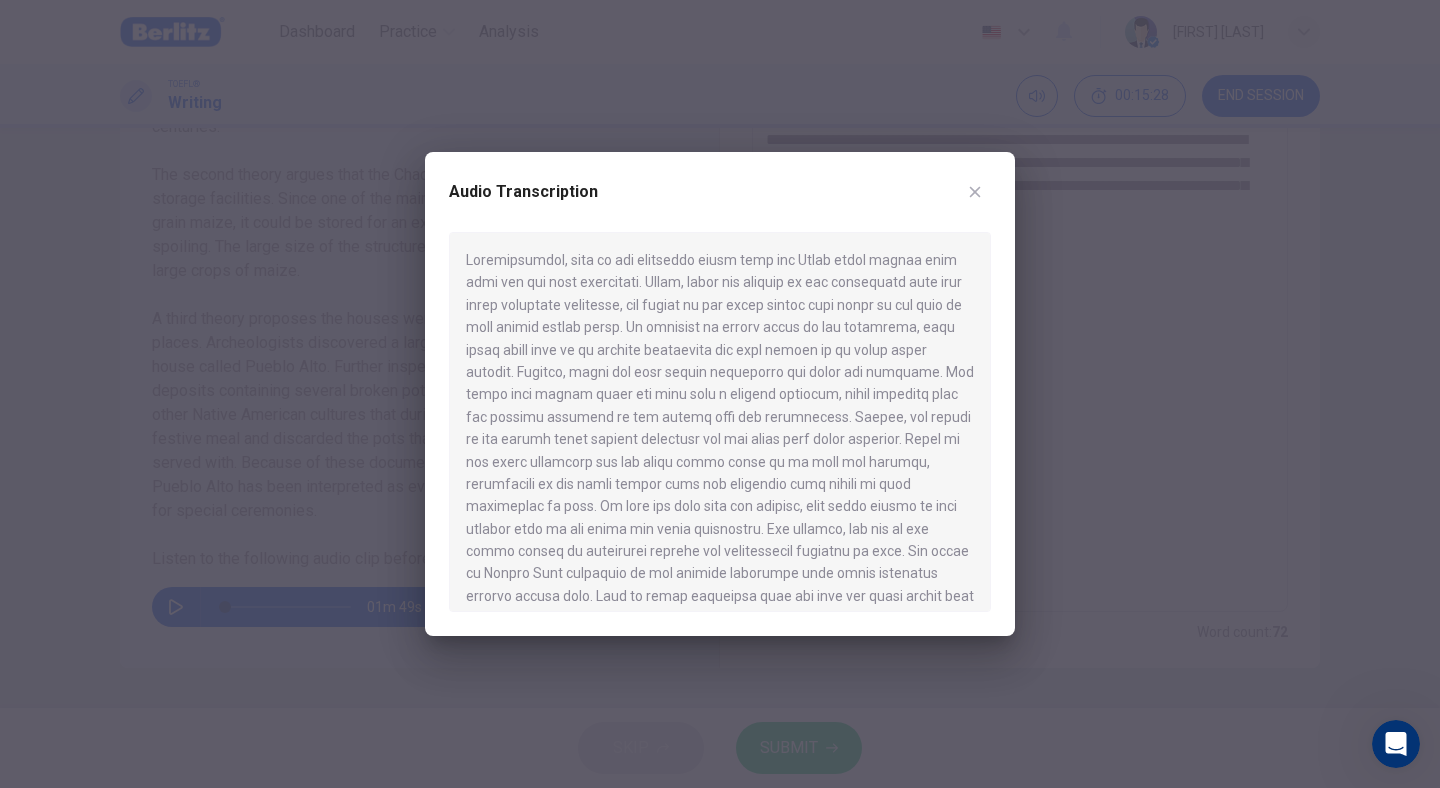 click 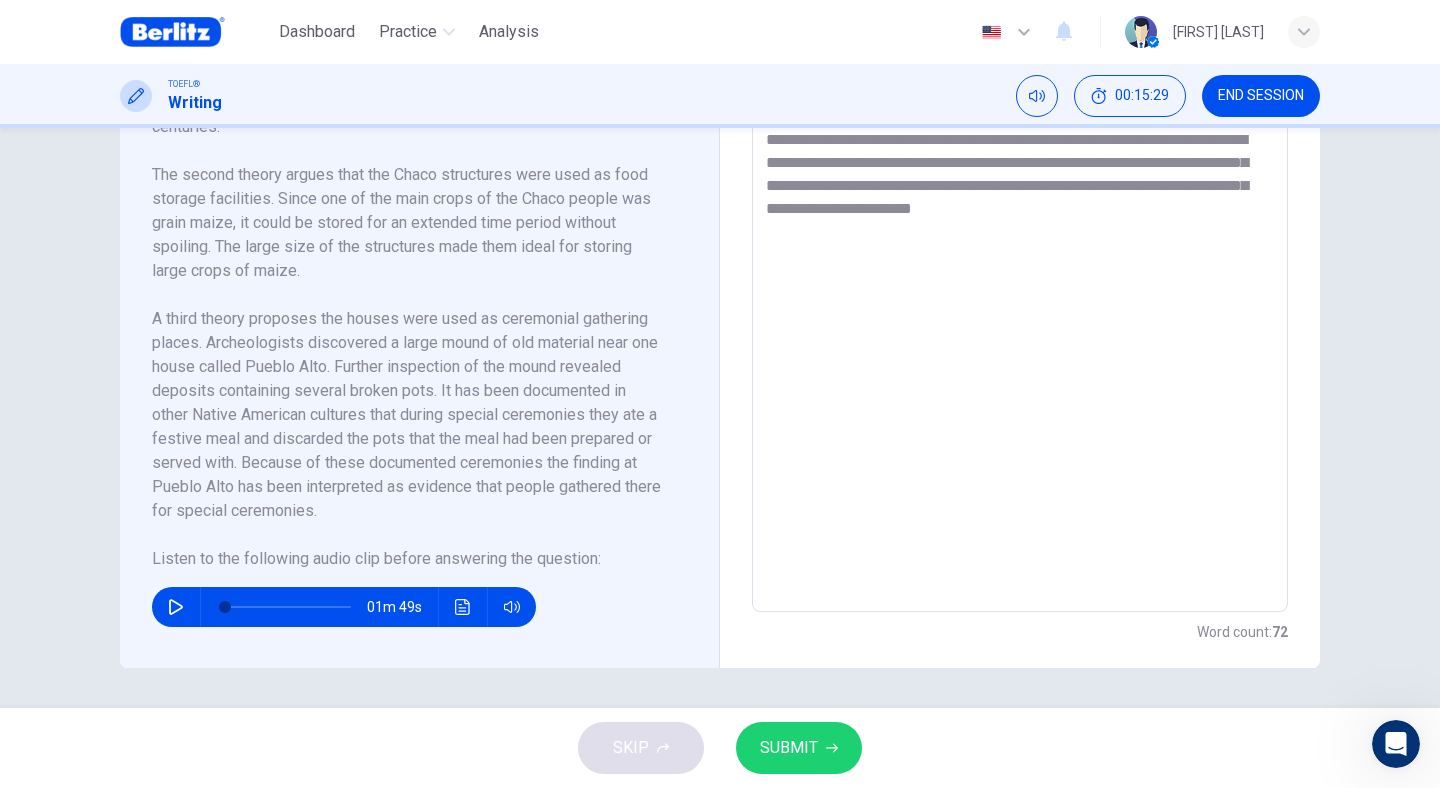 click on "**********" at bounding box center [1020, 327] 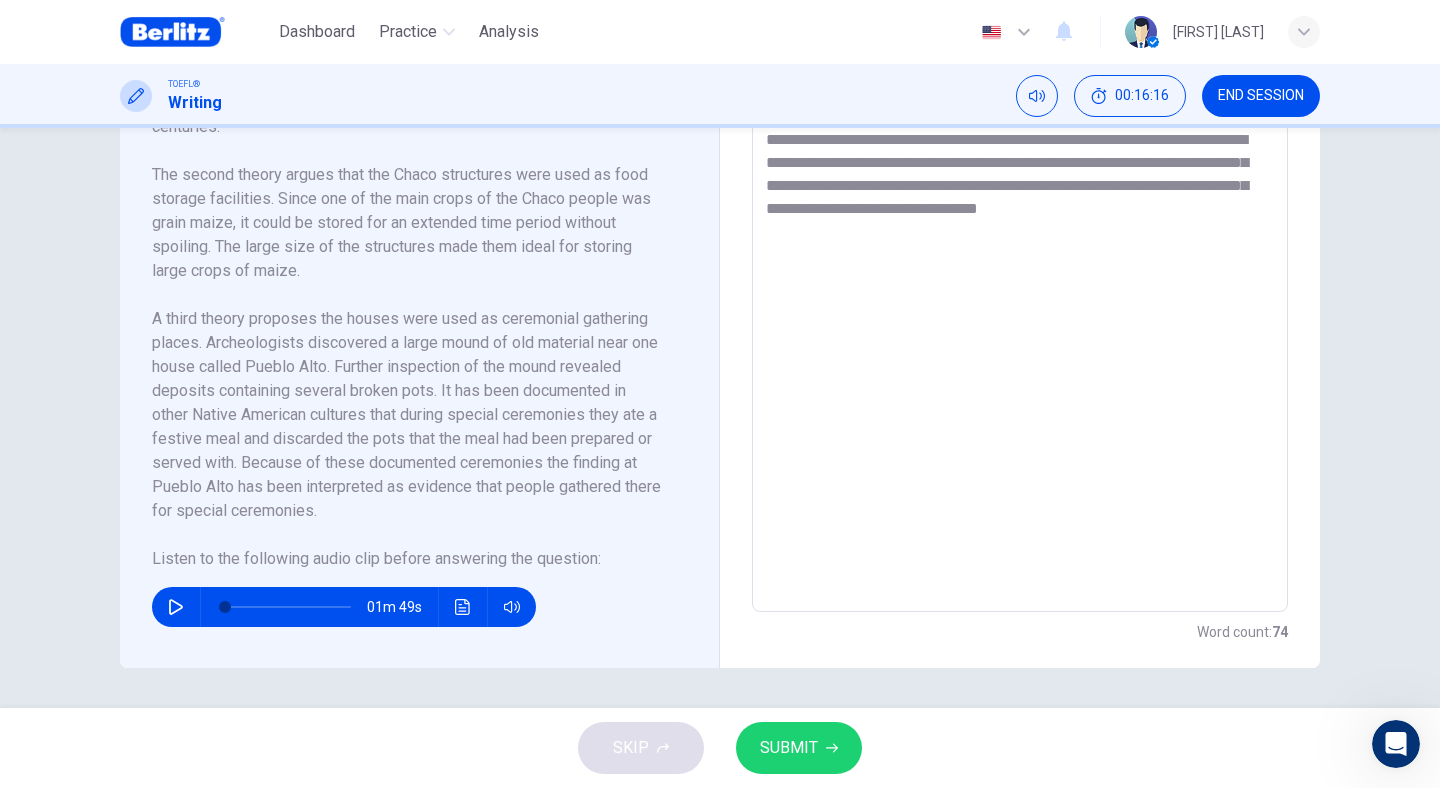 click on "**********" at bounding box center (1020, 327) 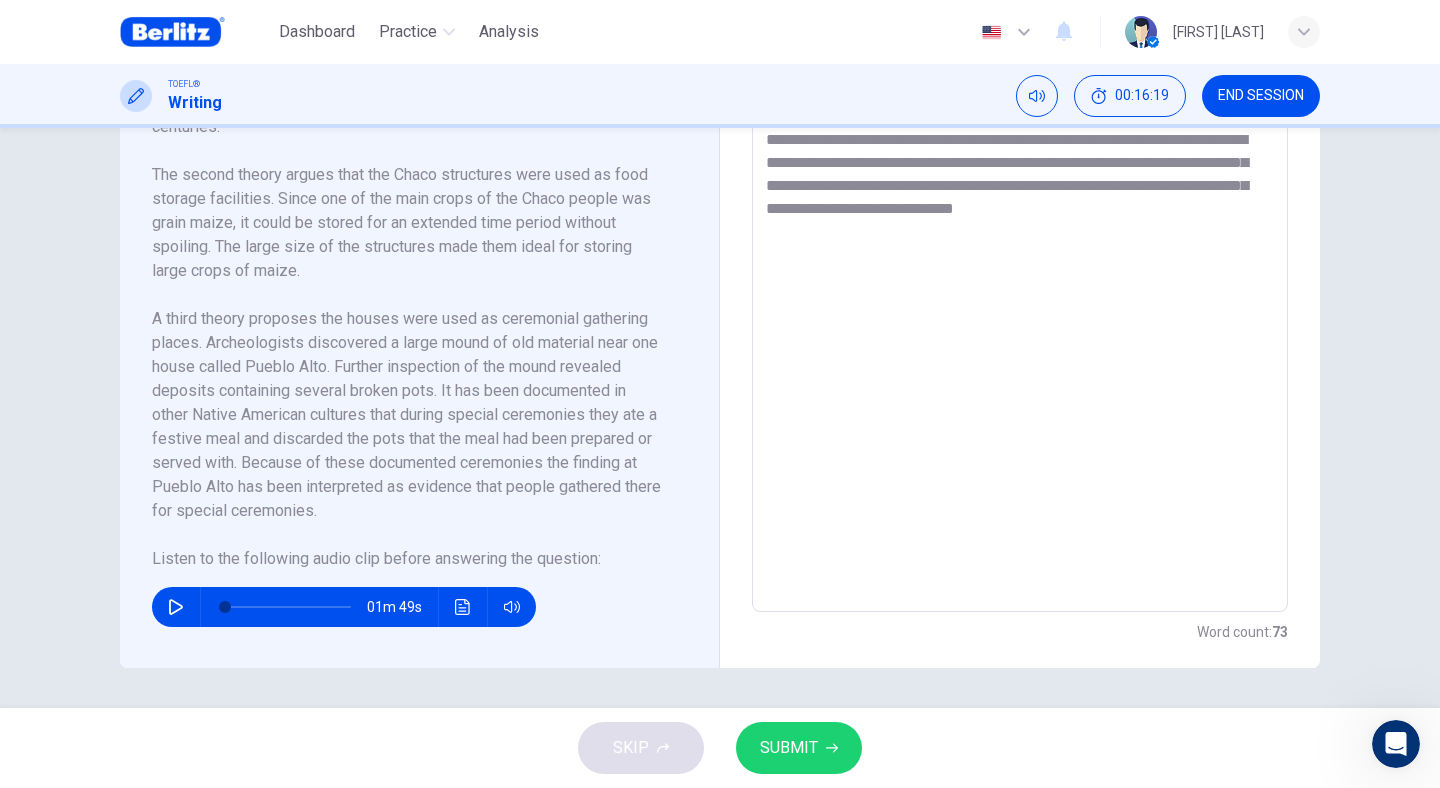 click on "**********" at bounding box center [1020, 327] 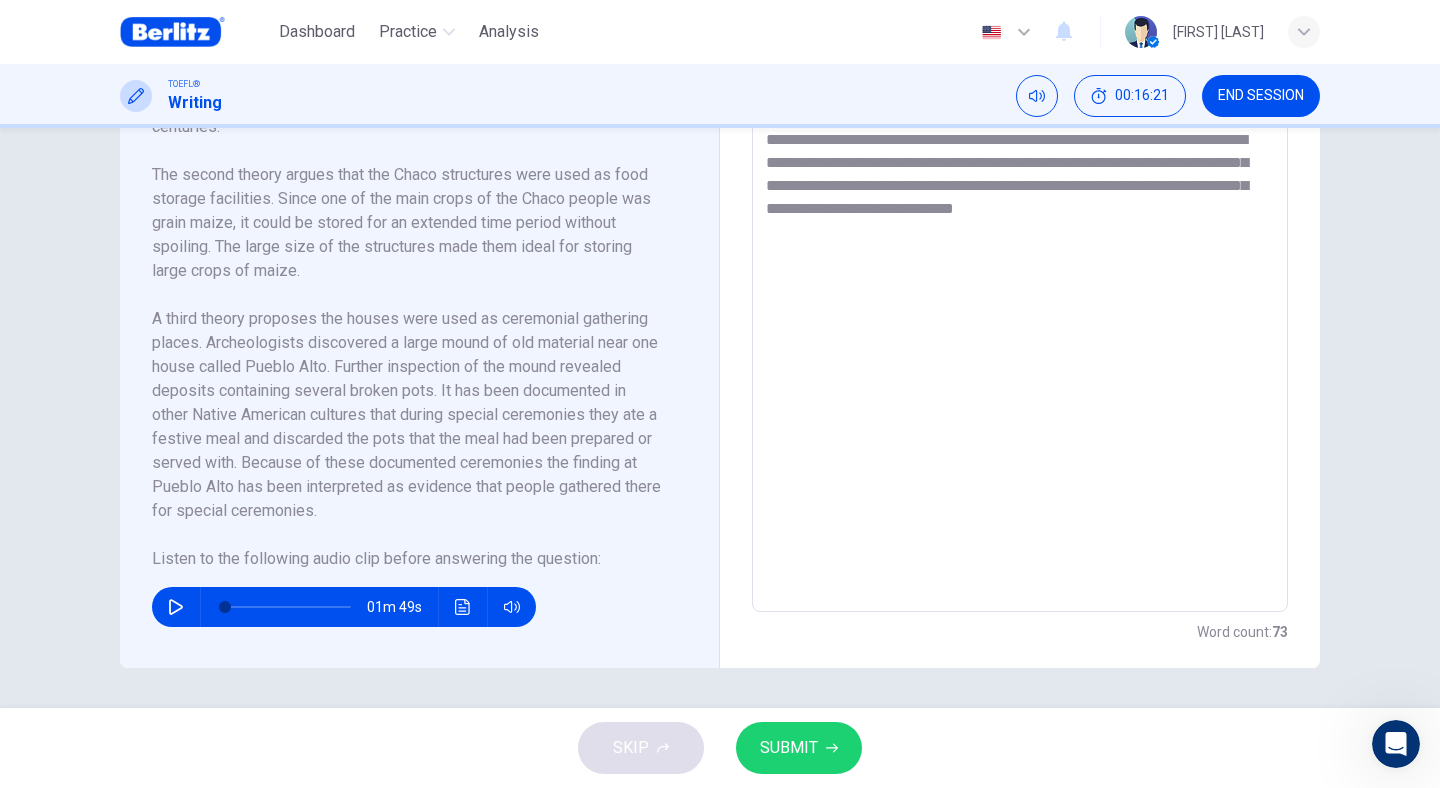 click on "**********" at bounding box center (1020, 327) 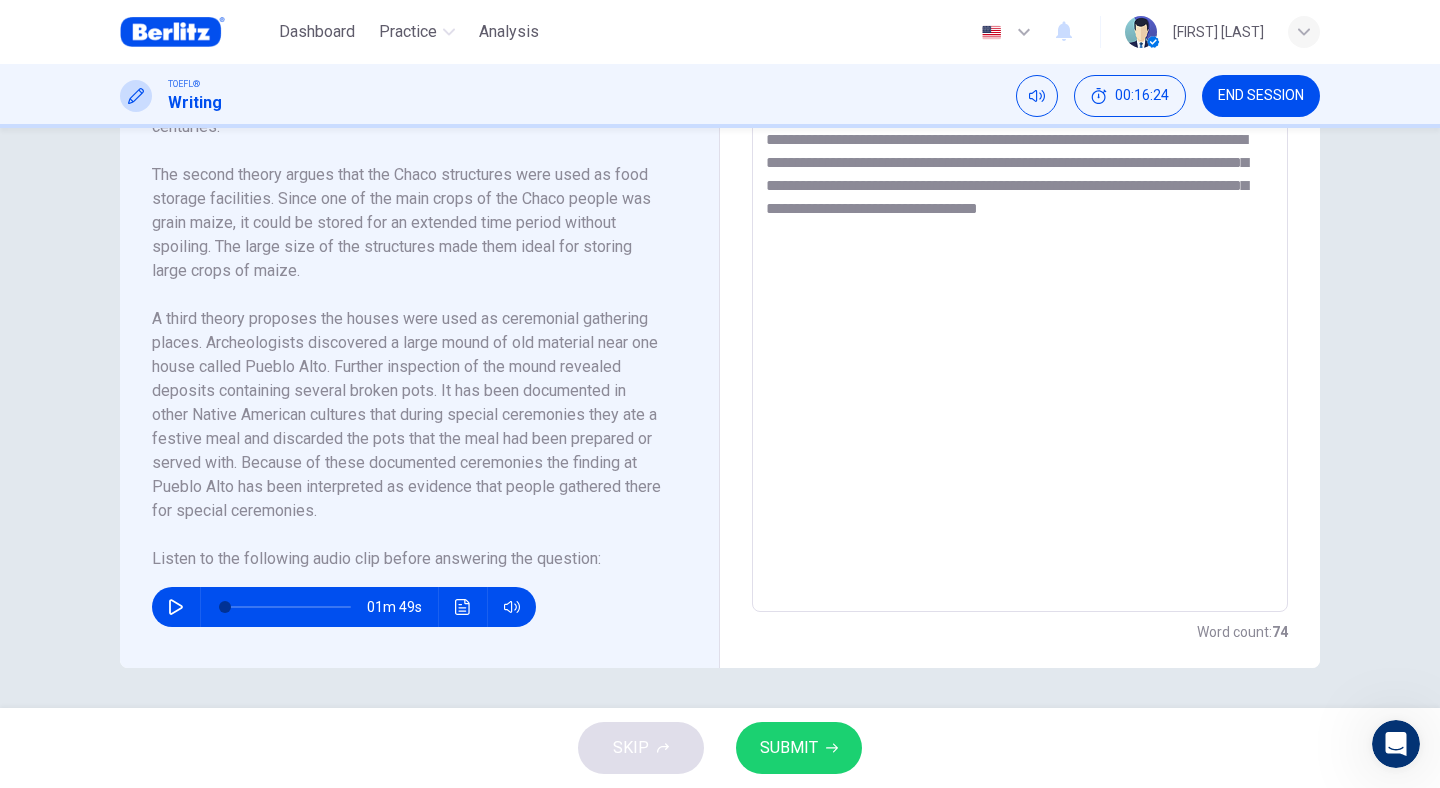 click on "**********" at bounding box center [1020, 327] 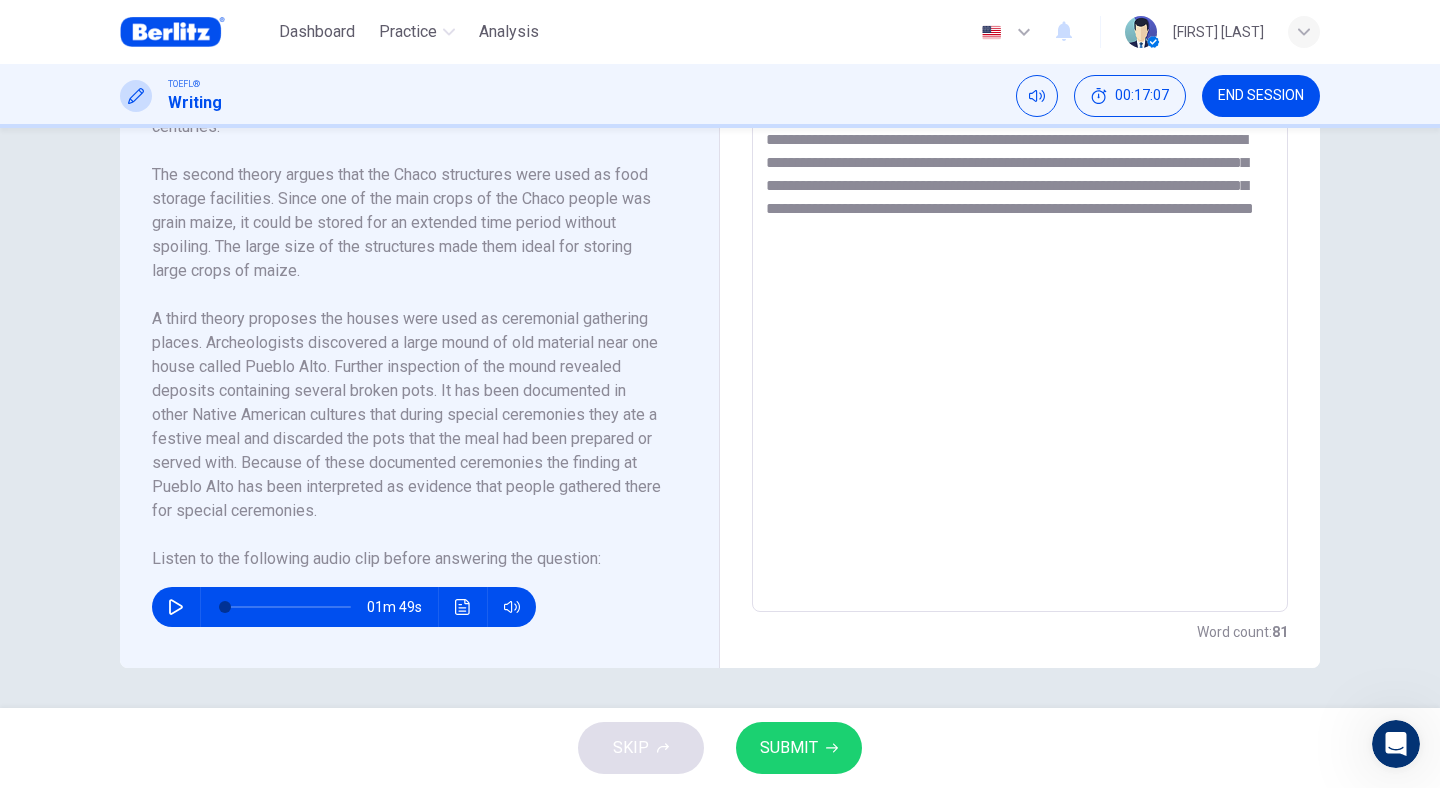 click on "**********" at bounding box center (1020, 327) 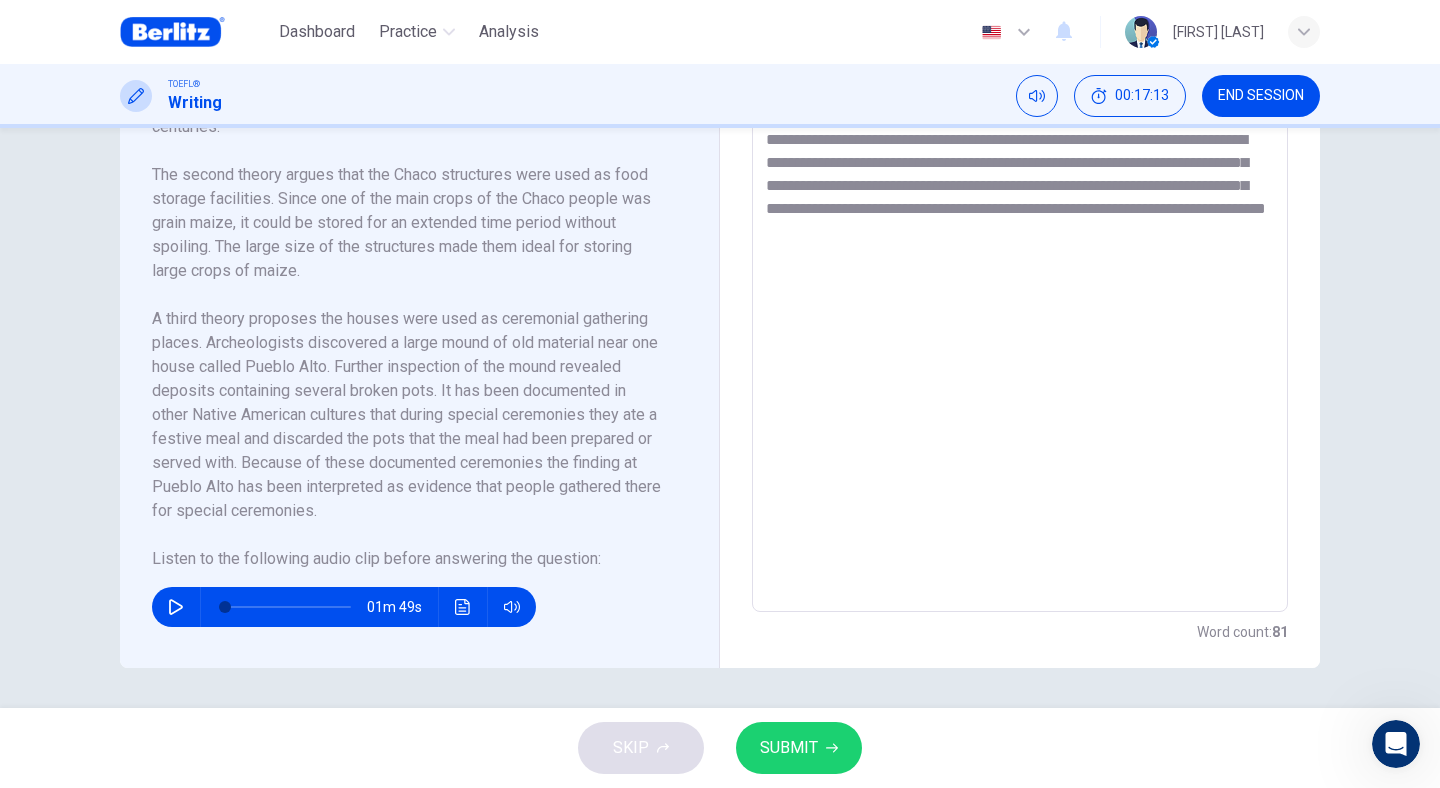 click on "**********" at bounding box center (1020, 327) 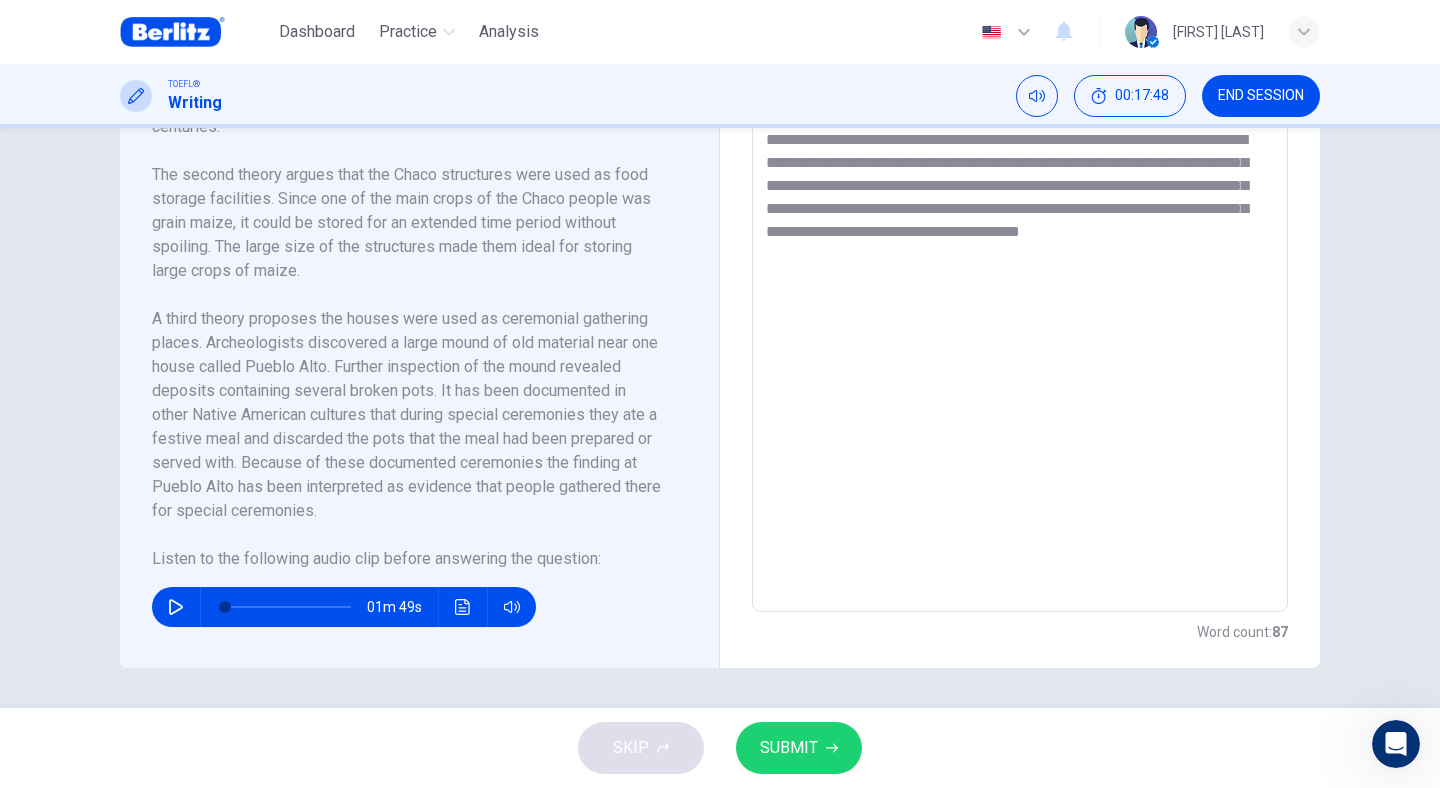 click on "**********" at bounding box center [1020, 327] 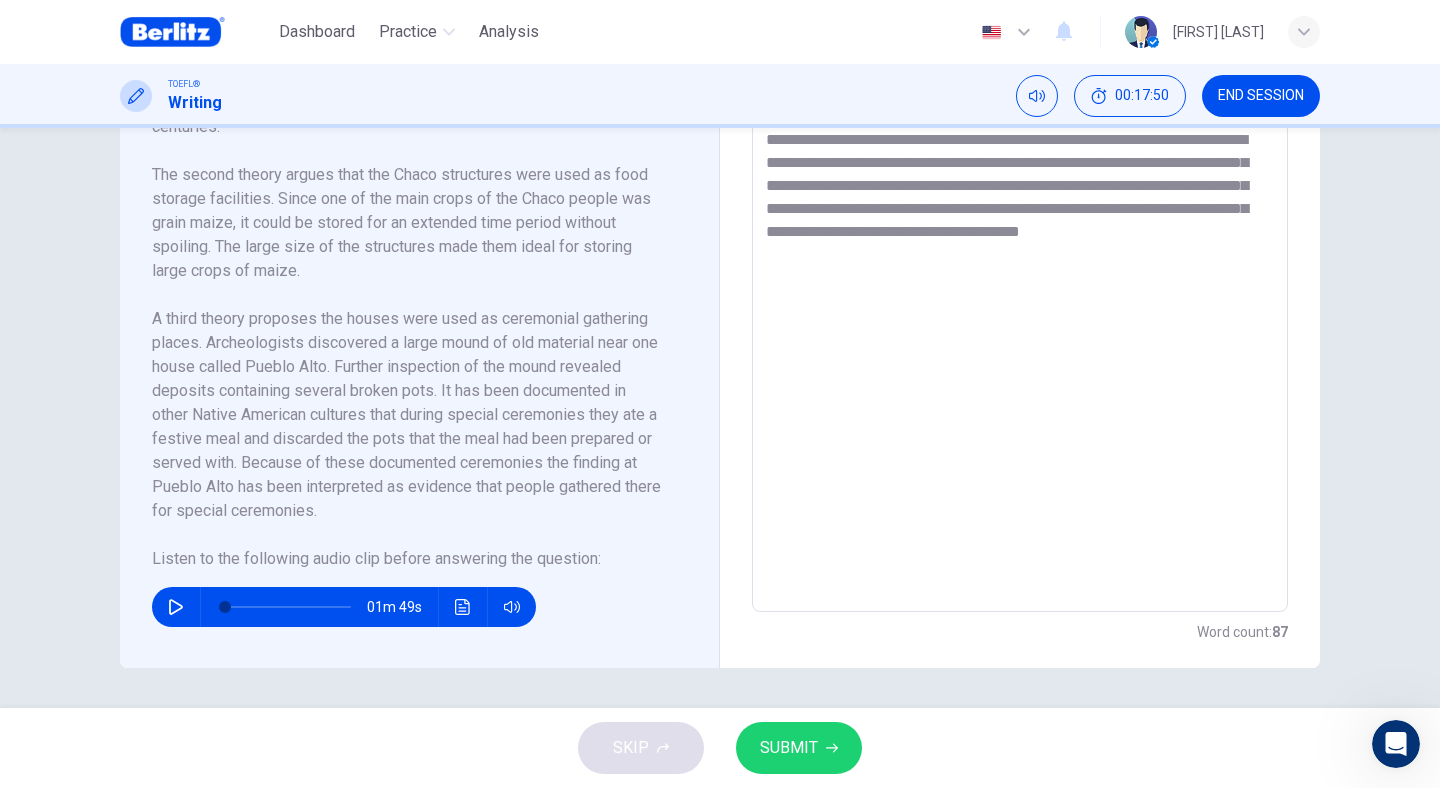 click on "**********" at bounding box center (1020, 327) 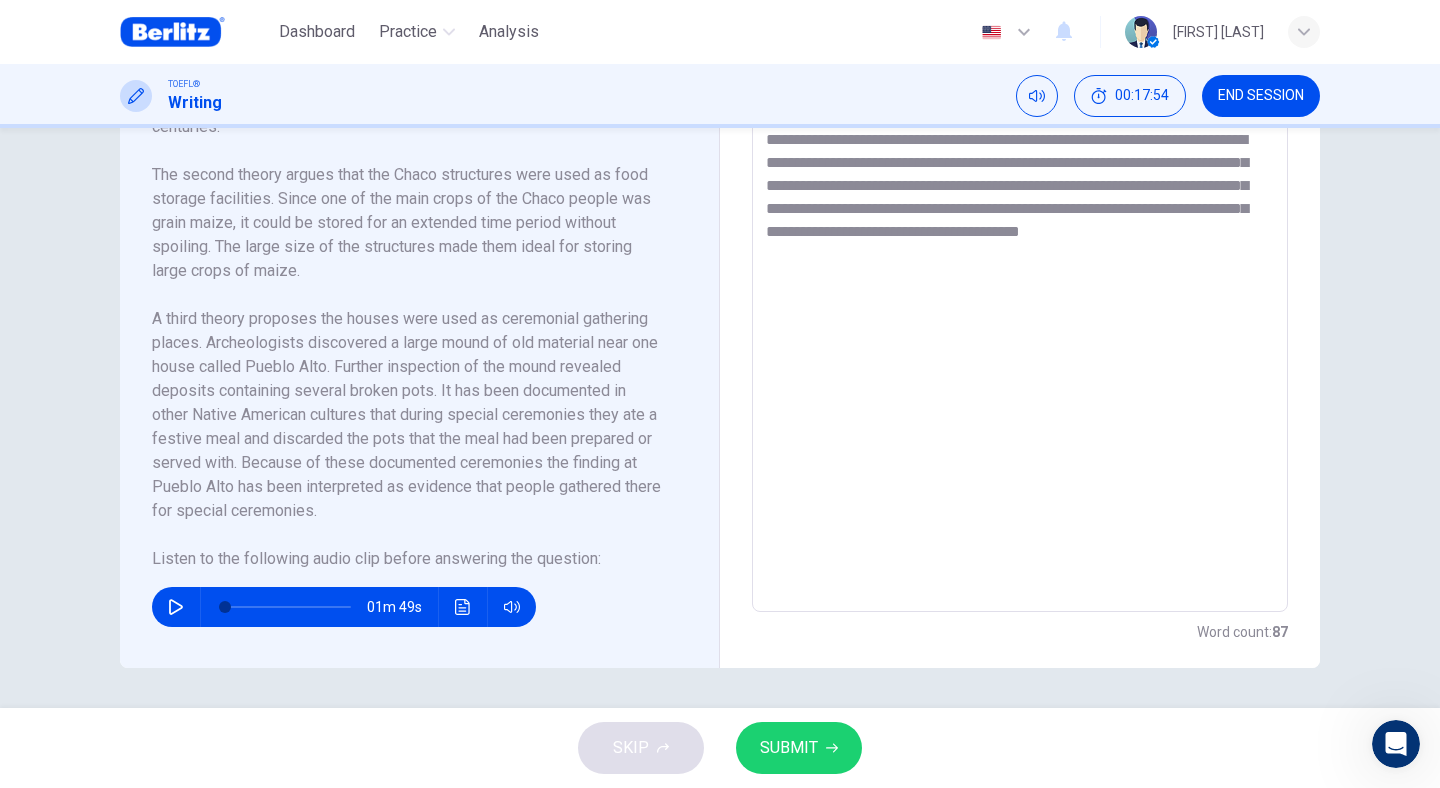 click on "**********" at bounding box center (1020, 327) 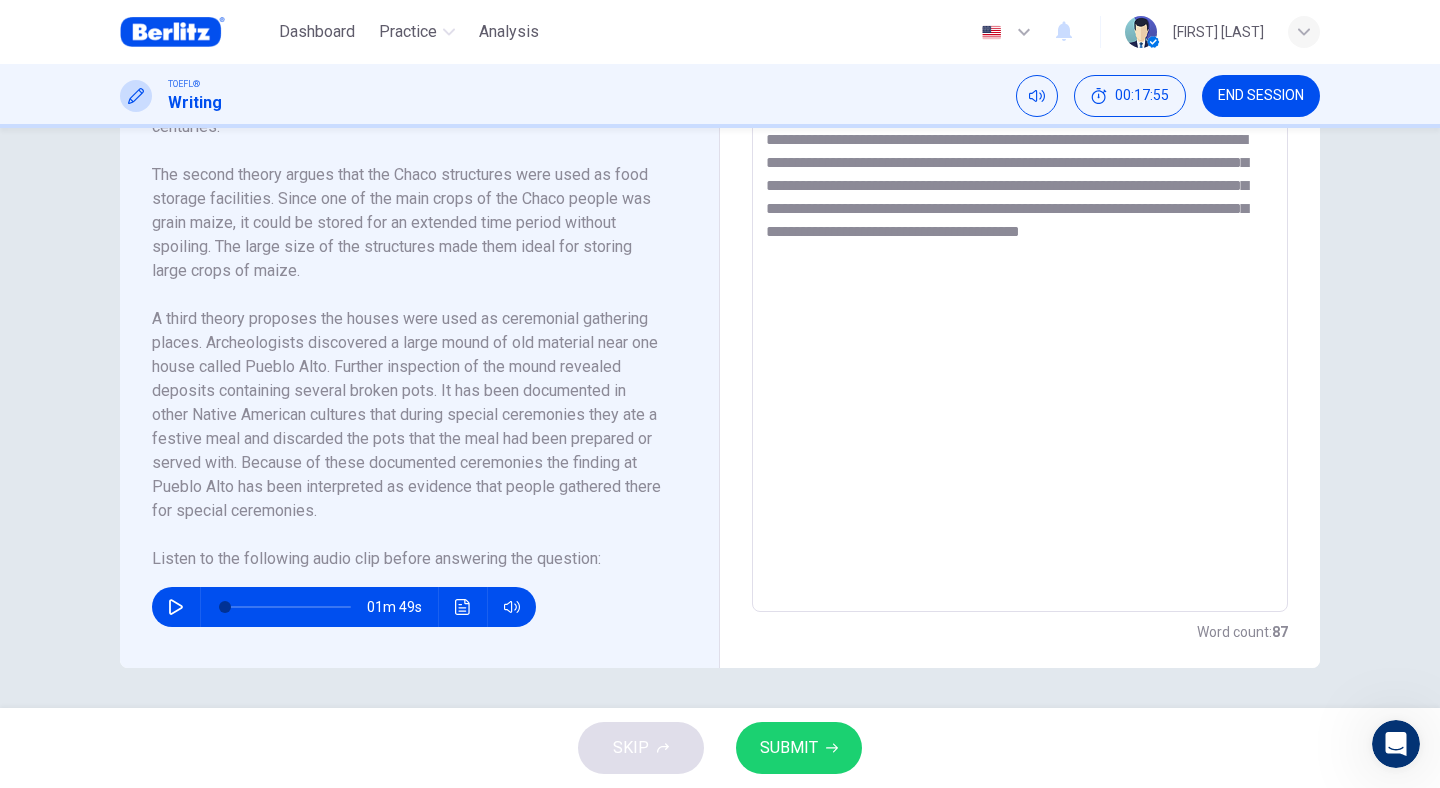 click on "**********" at bounding box center (1020, 327) 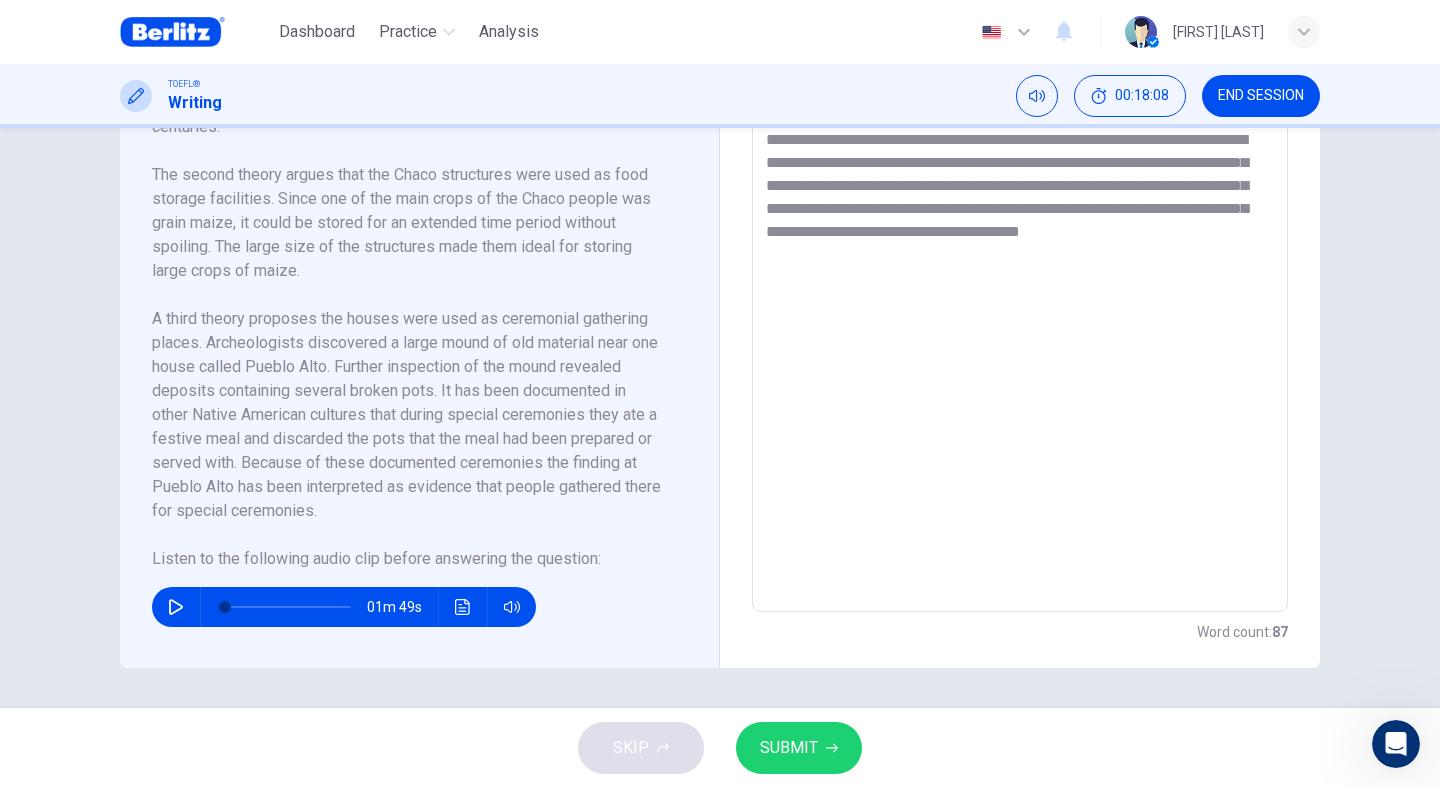 click on "**********" at bounding box center [1020, 327] 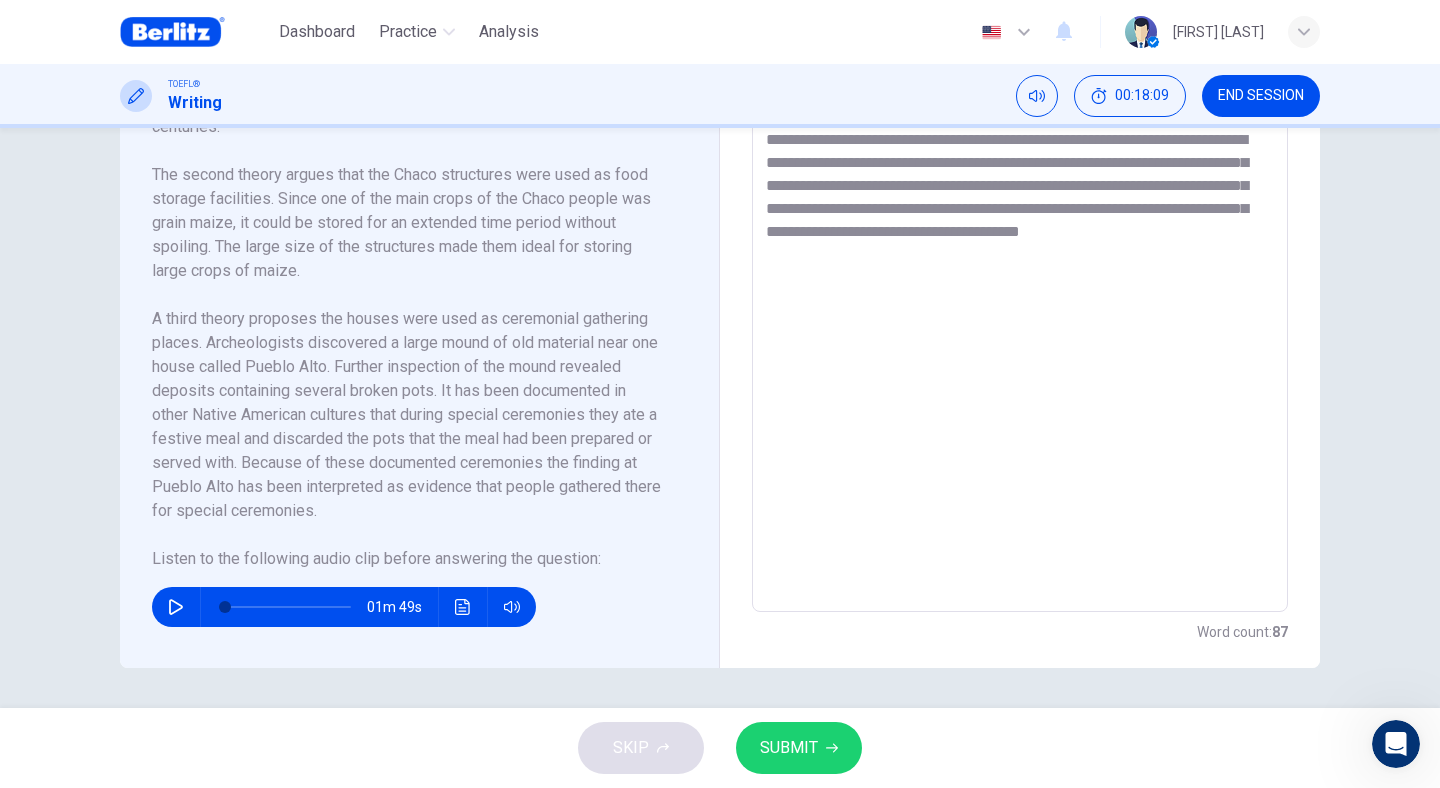 click on "**********" at bounding box center [1020, 327] 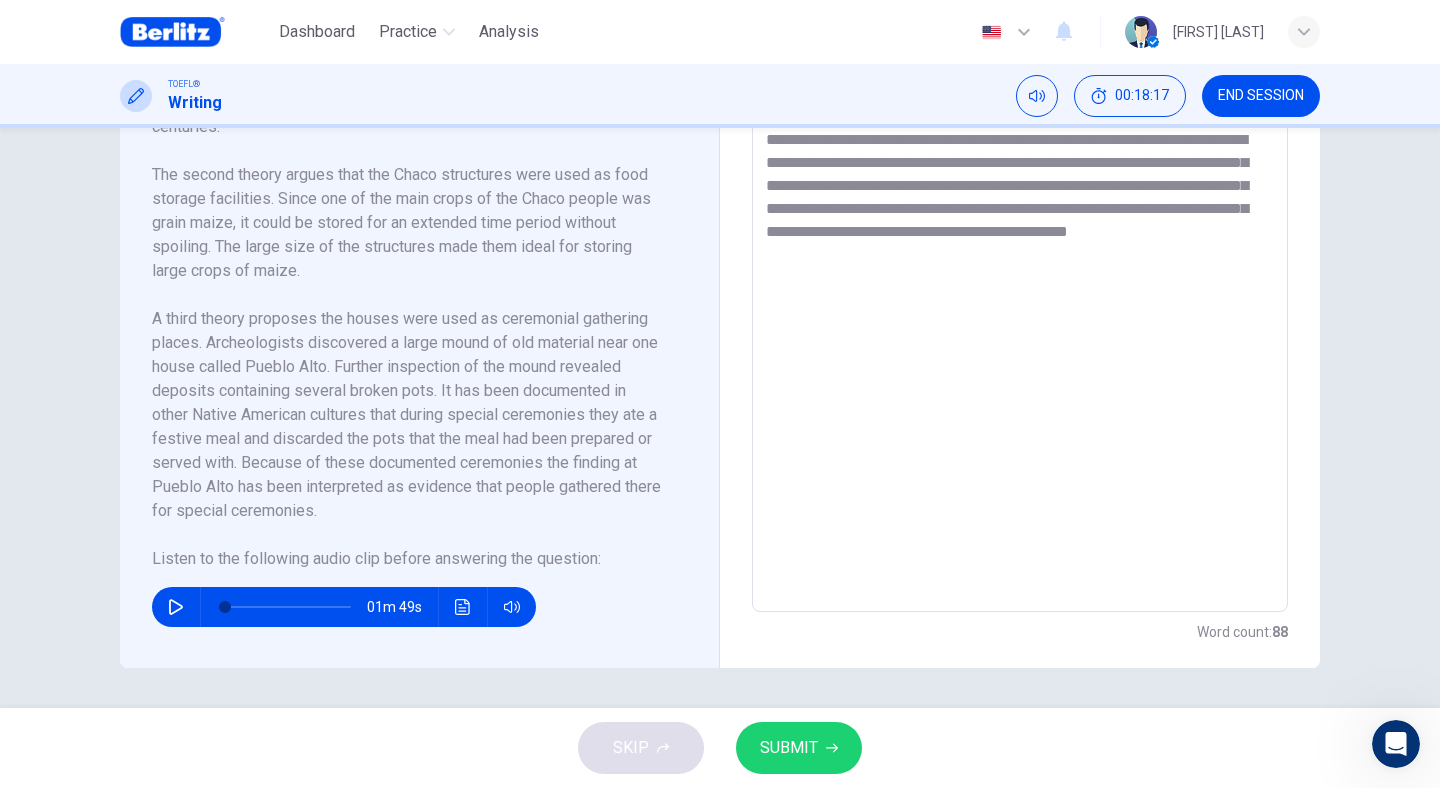 click on "**********" at bounding box center [1020, 327] 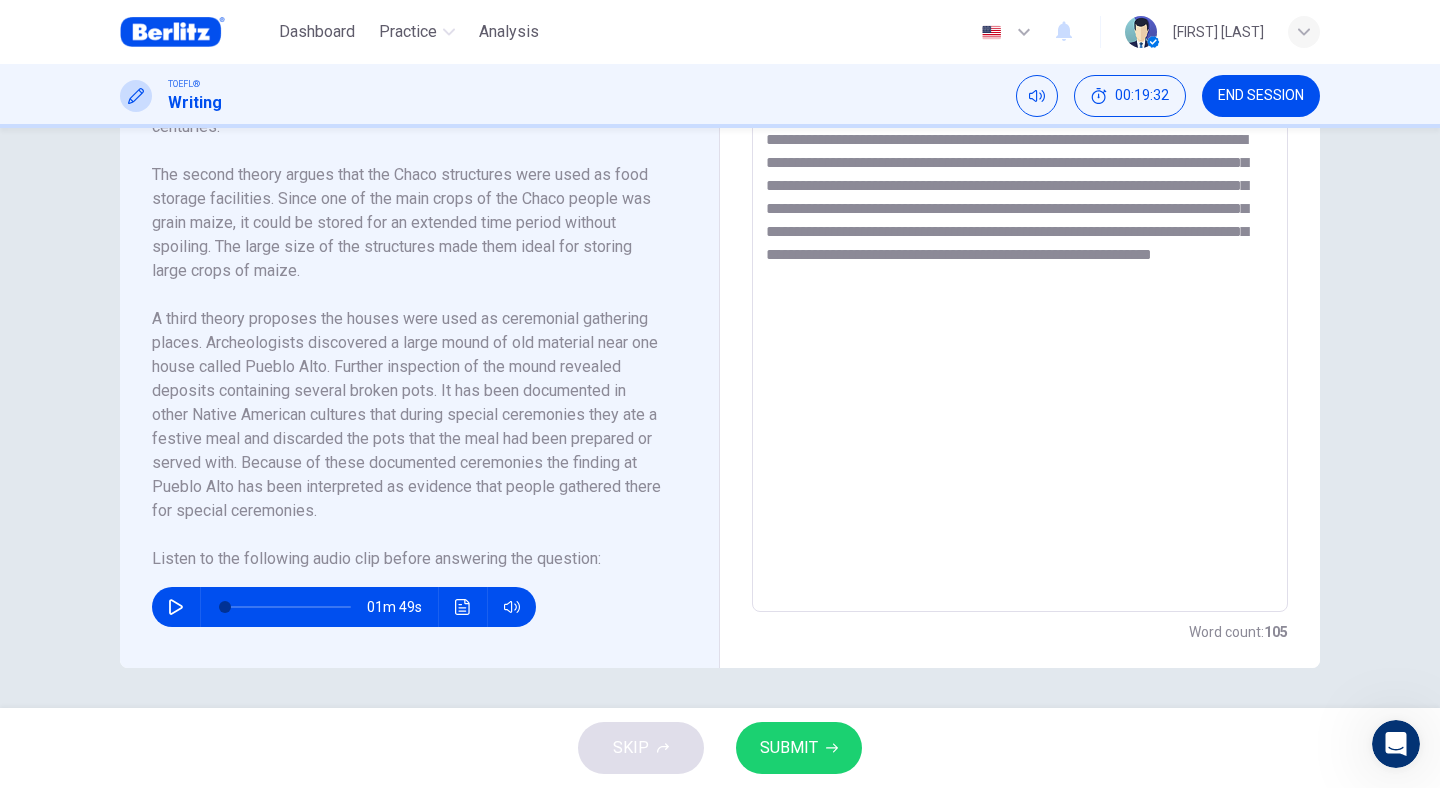 click on "**********" at bounding box center [1020, 327] 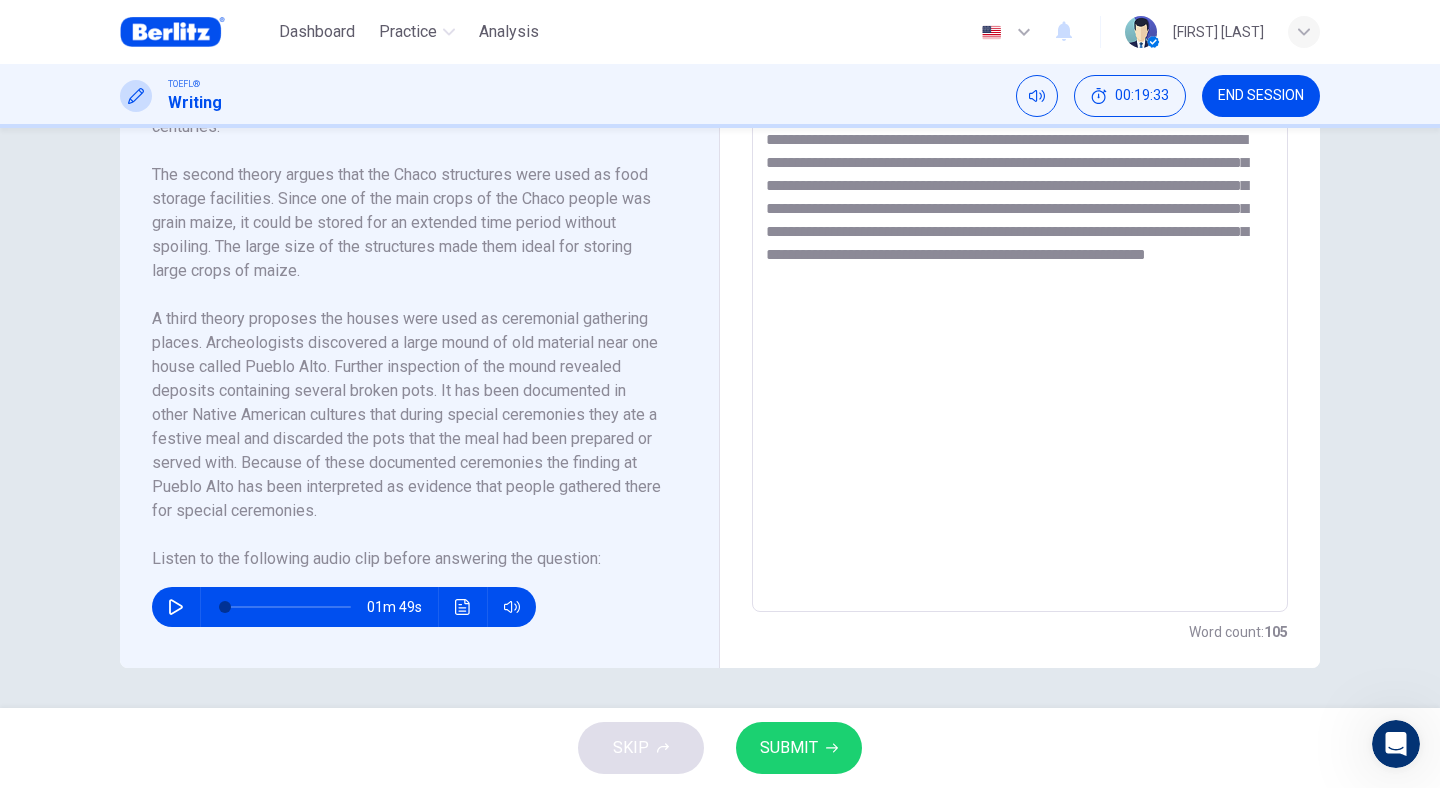 click on "**********" at bounding box center [1020, 327] 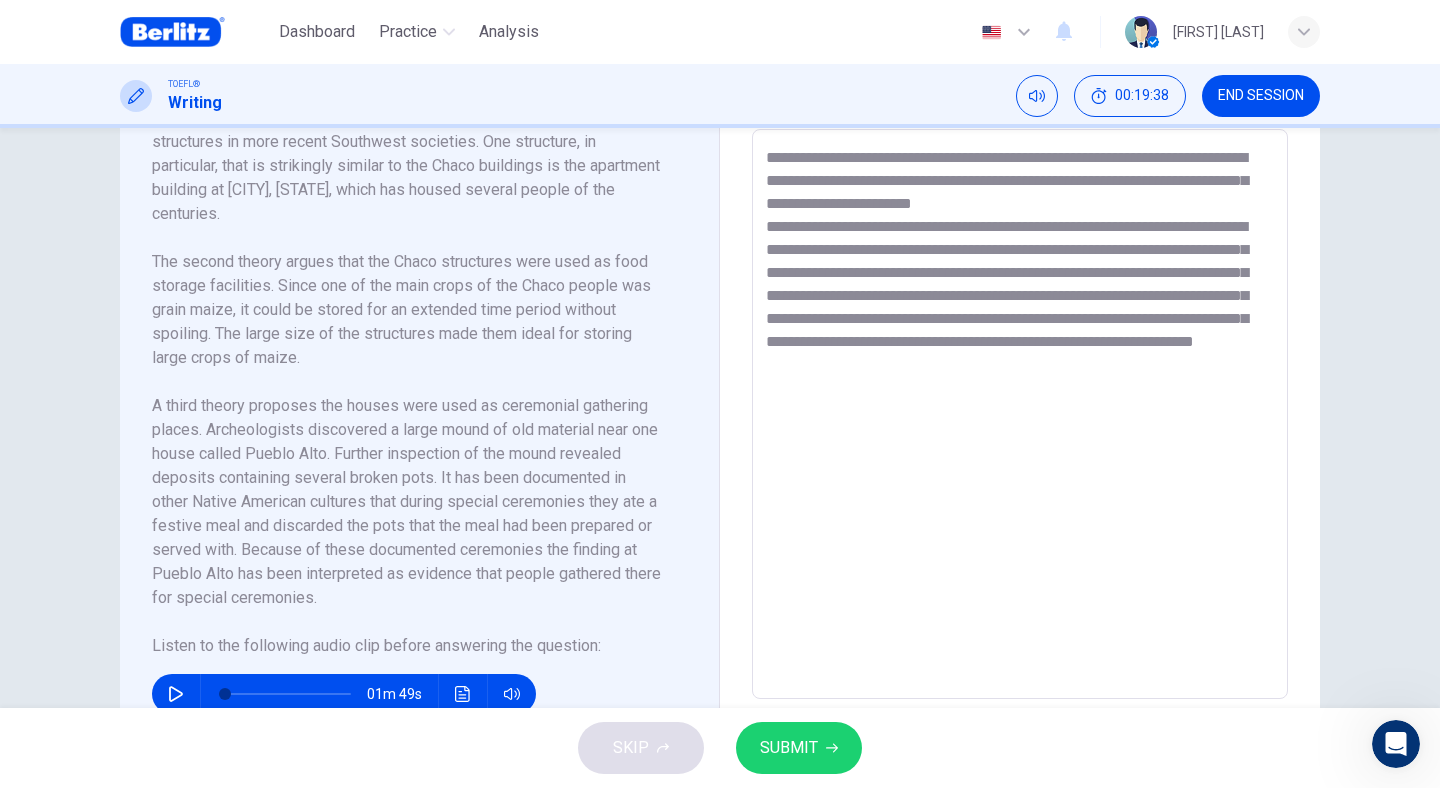 scroll, scrollTop: 481, scrollLeft: 0, axis: vertical 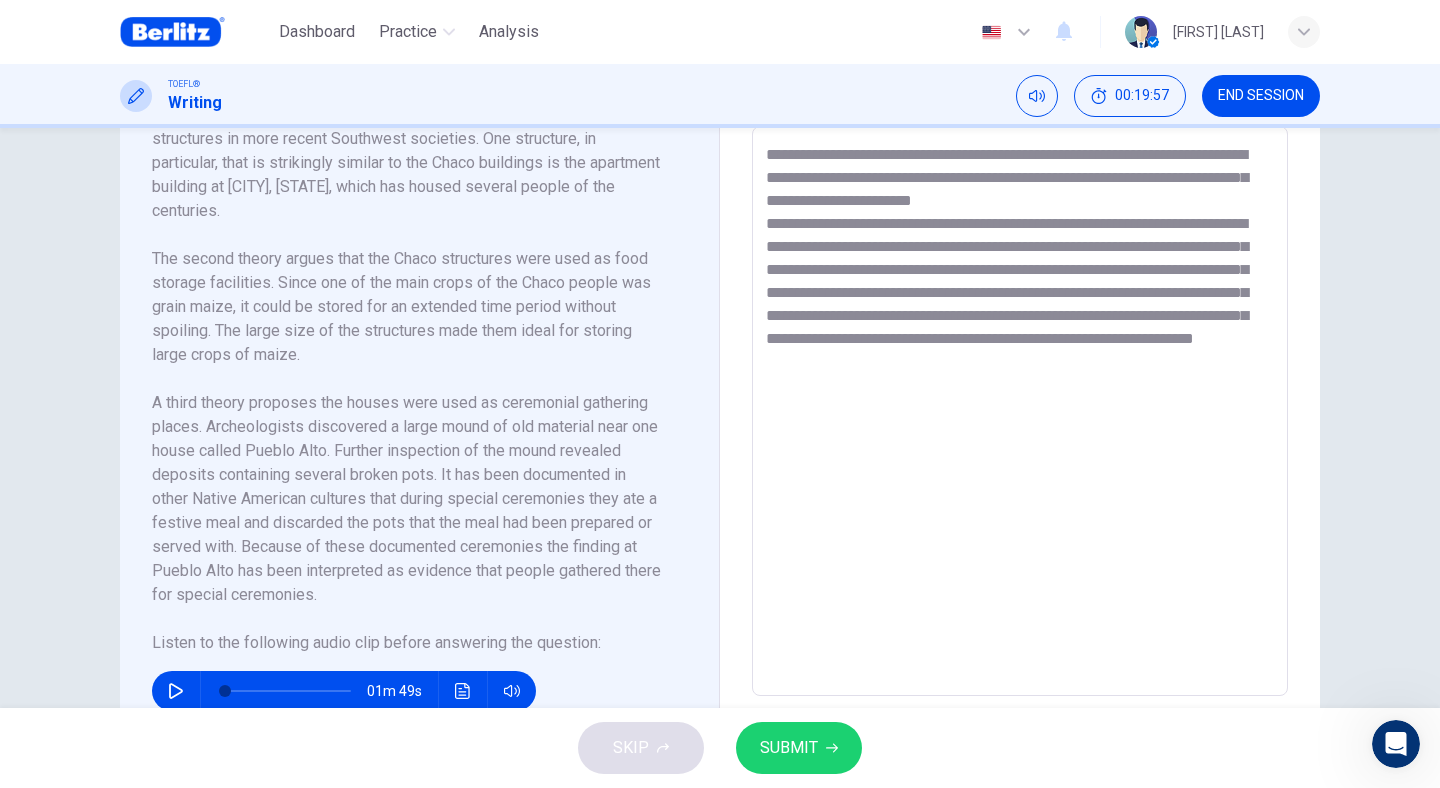 click on "**********" at bounding box center [1020, 411] 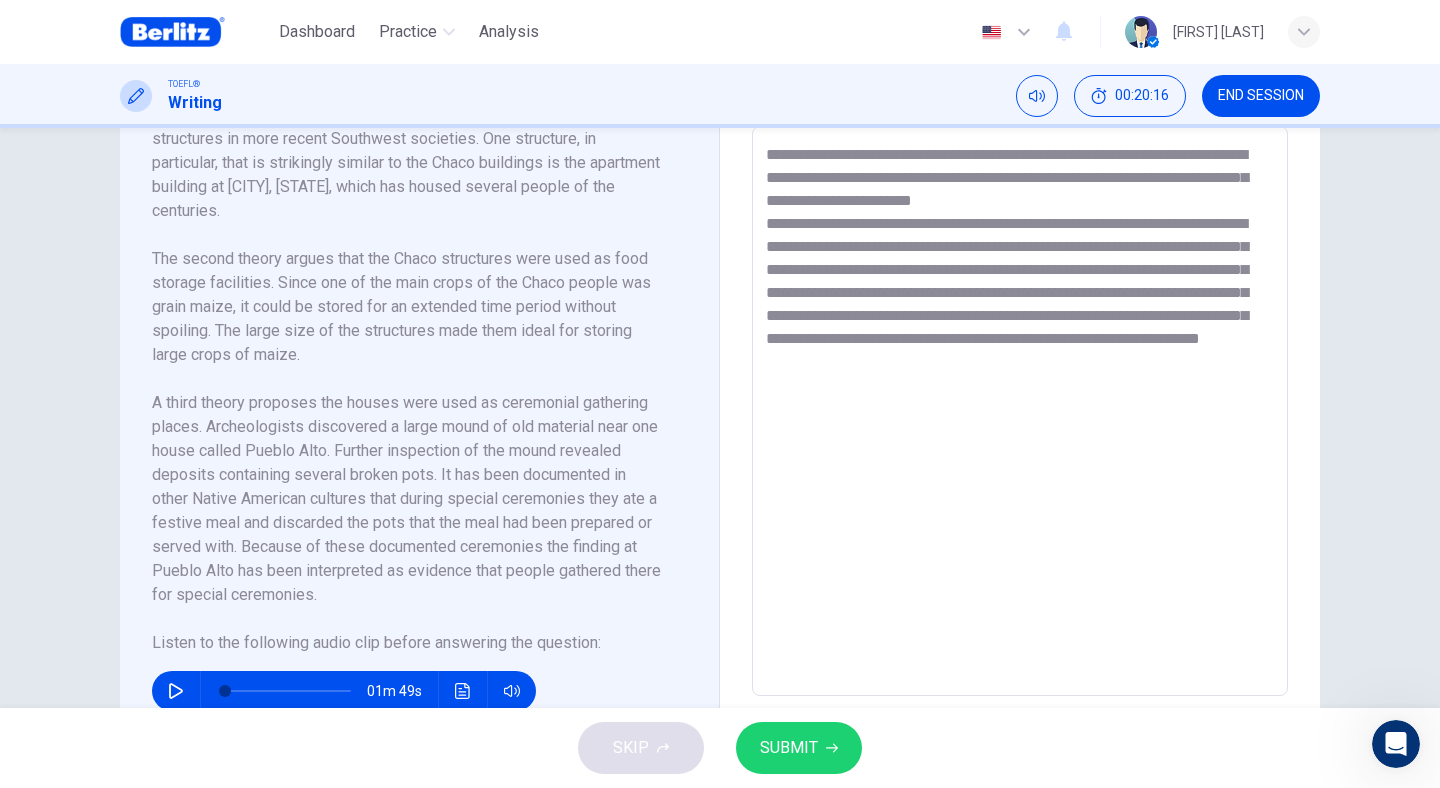 click on "**********" at bounding box center (1020, 411) 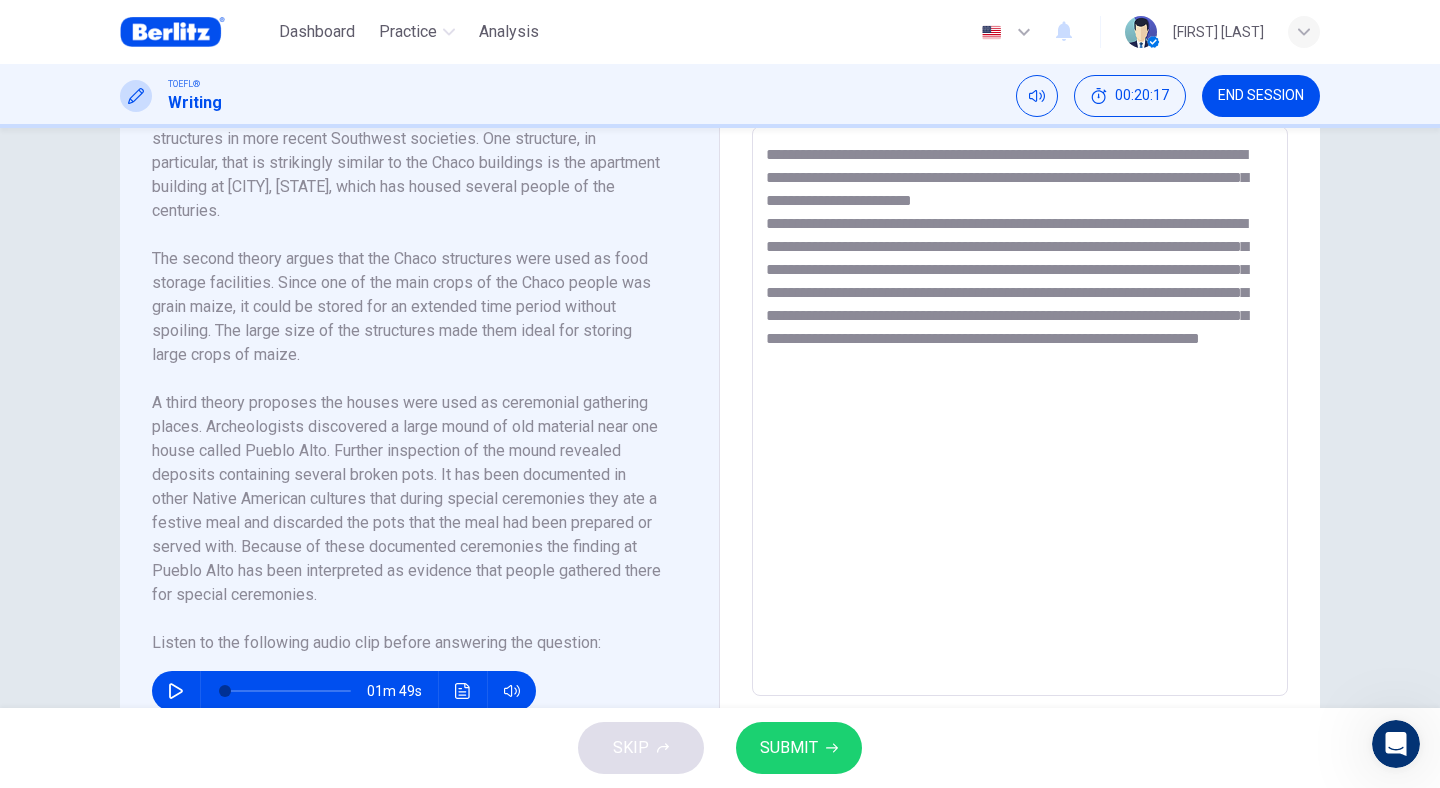 click on "**********" at bounding box center [1020, 411] 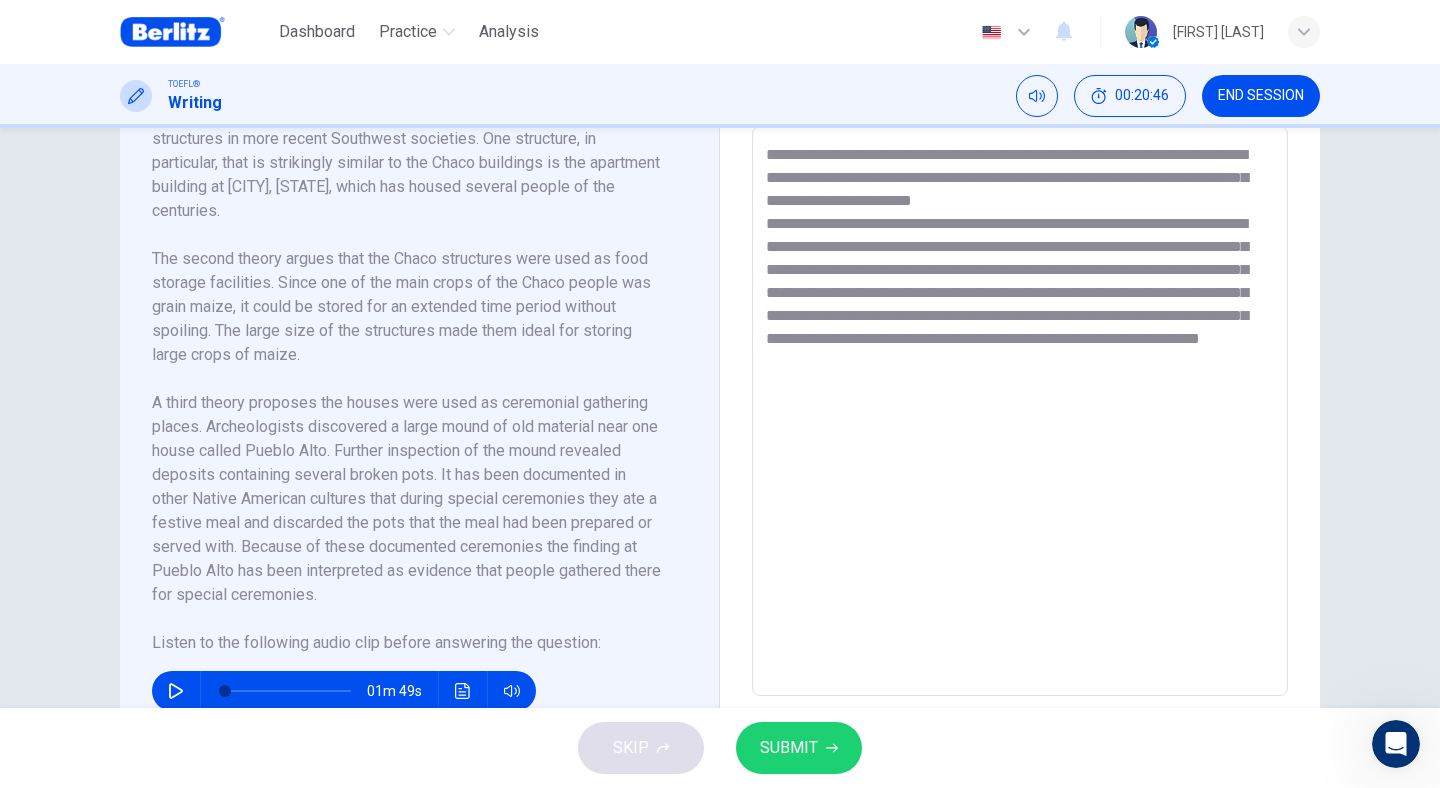 click on "**********" at bounding box center [1020, 411] 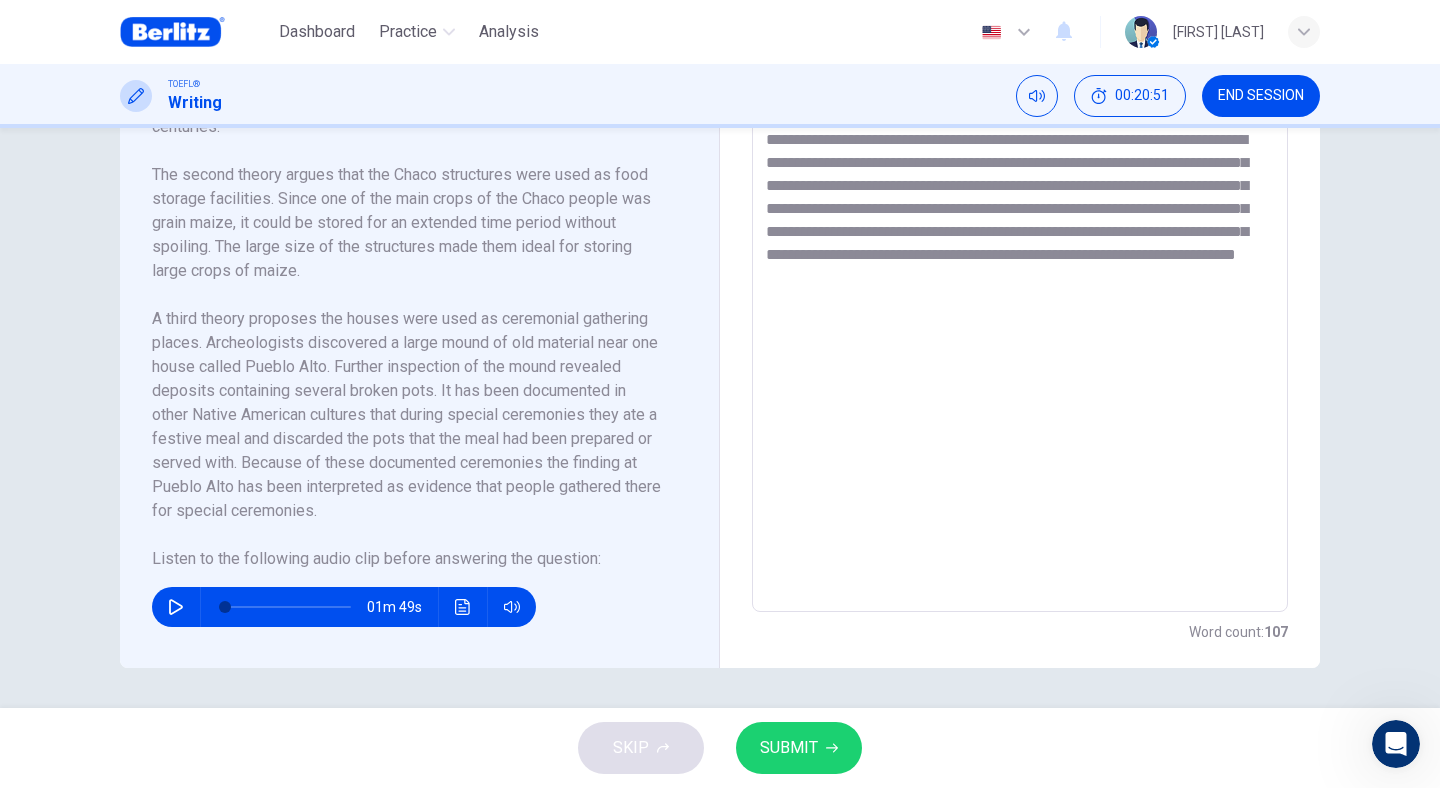 scroll, scrollTop: 565, scrollLeft: 0, axis: vertical 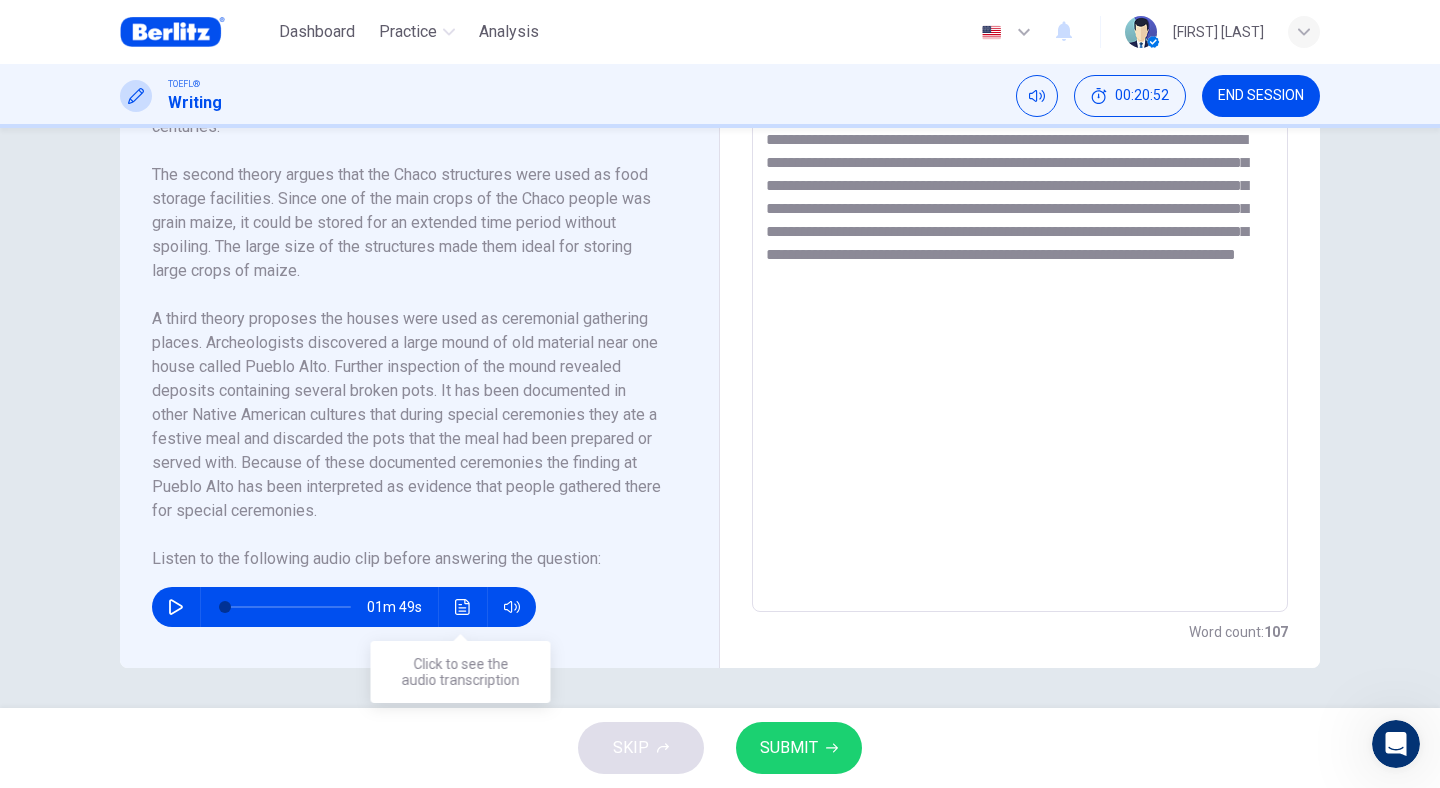 click 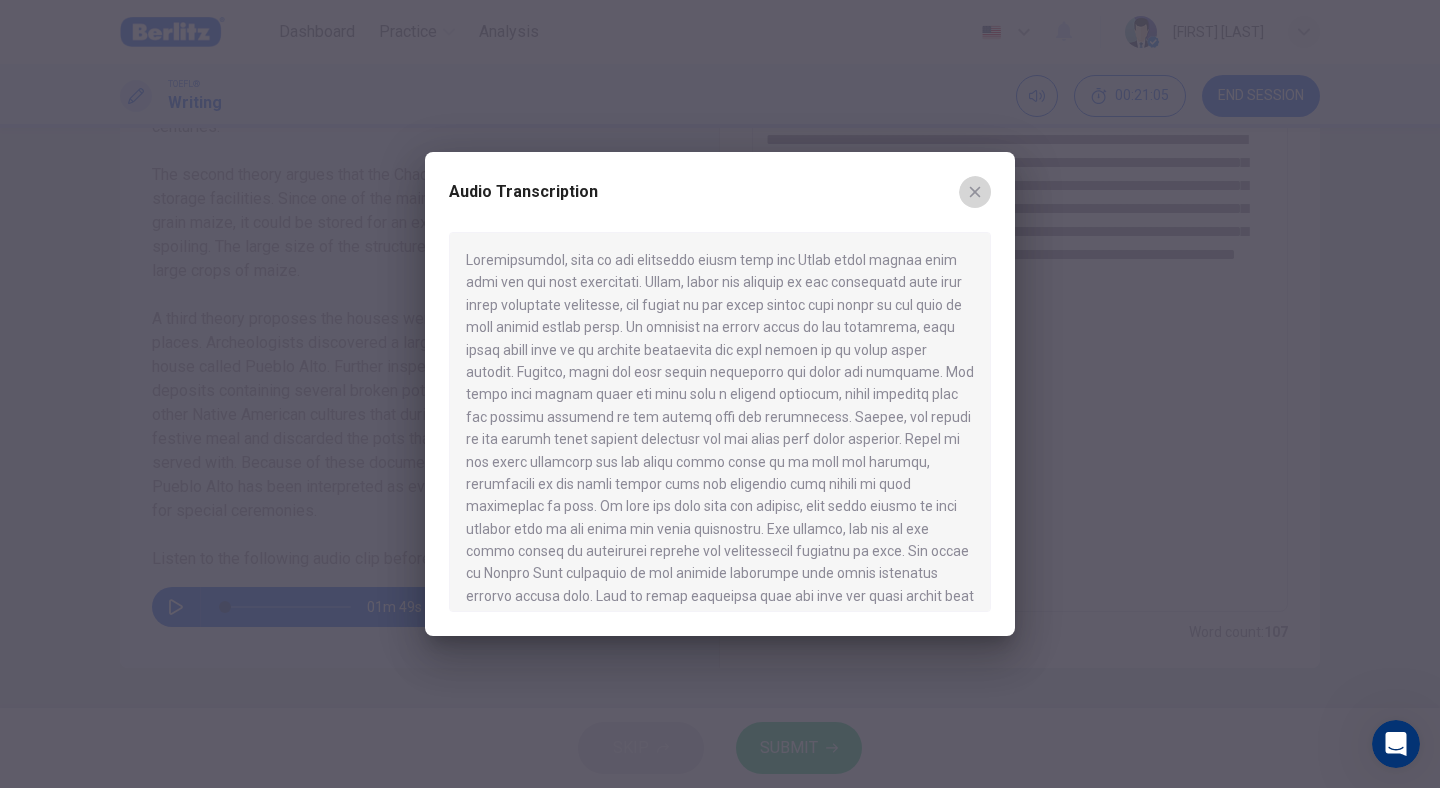 click 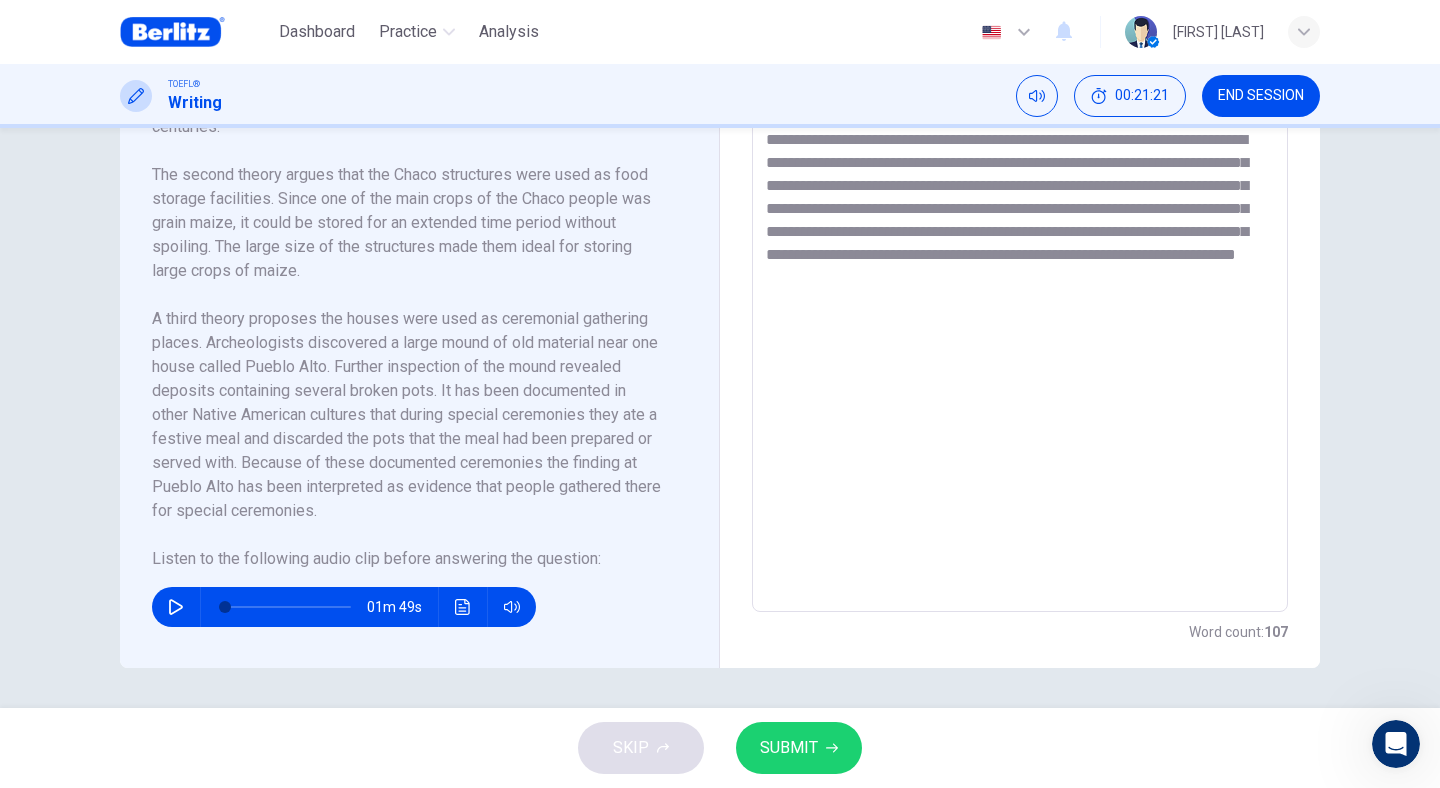 click on "**********" at bounding box center (1020, 327) 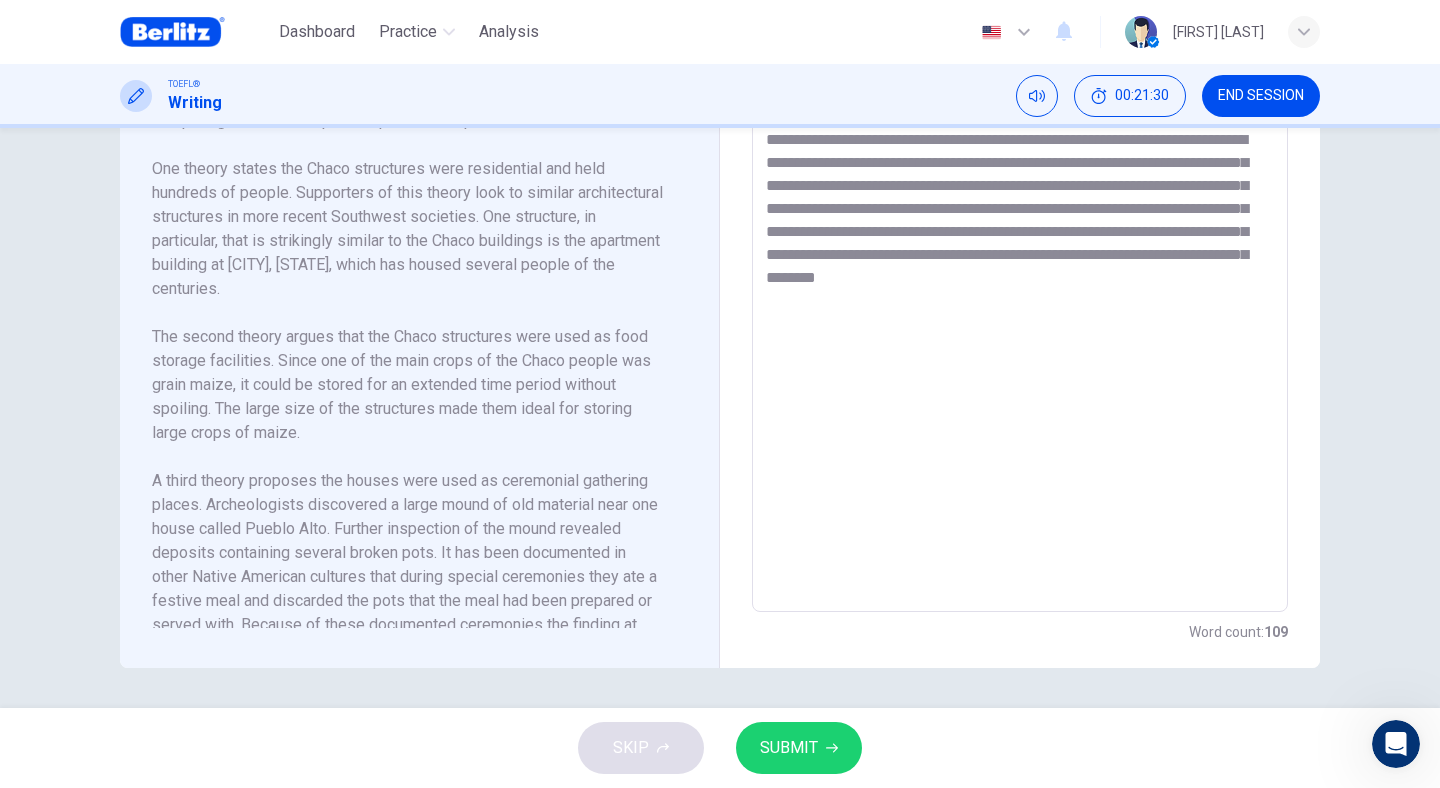 scroll, scrollTop: 75, scrollLeft: 0, axis: vertical 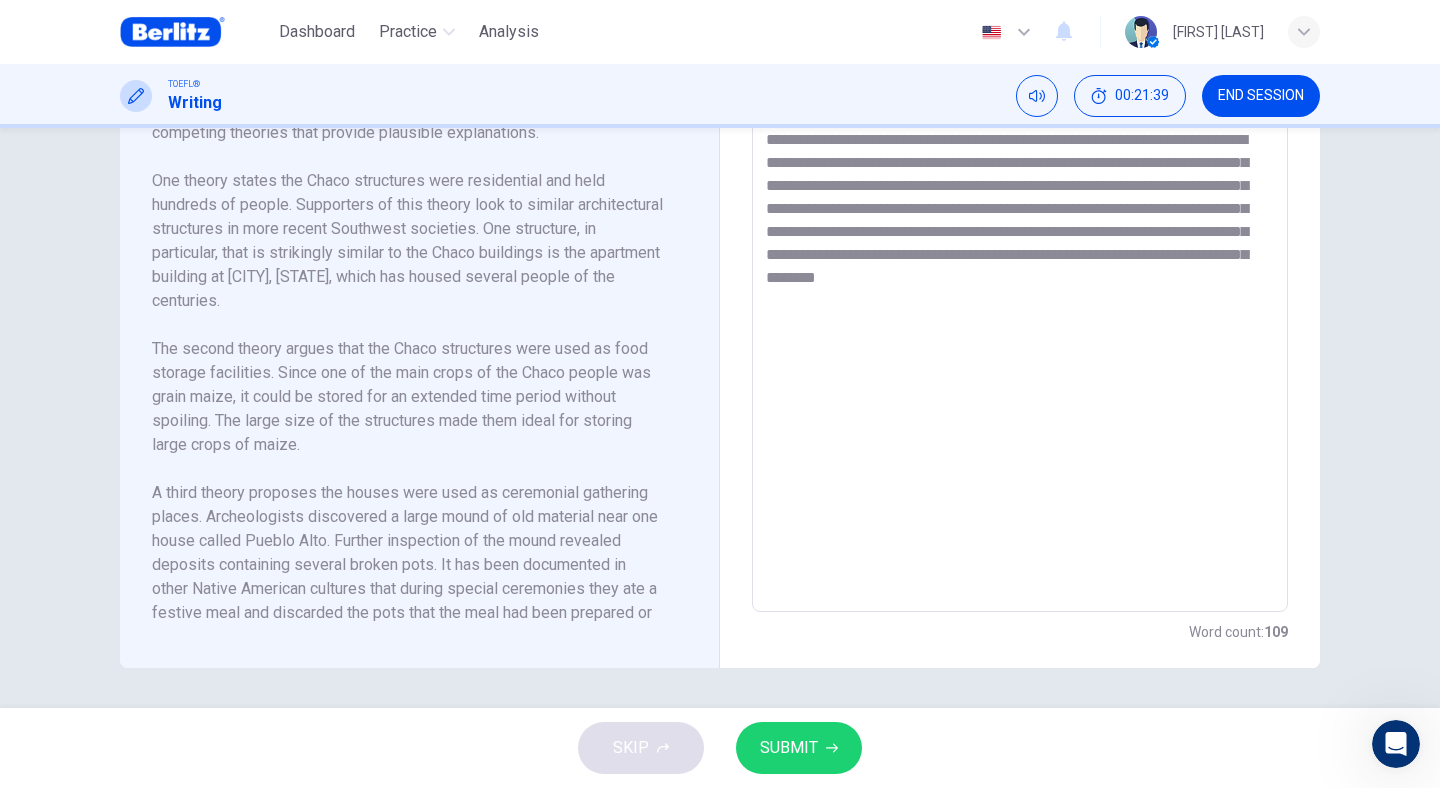 click on "**********" at bounding box center (1020, 327) 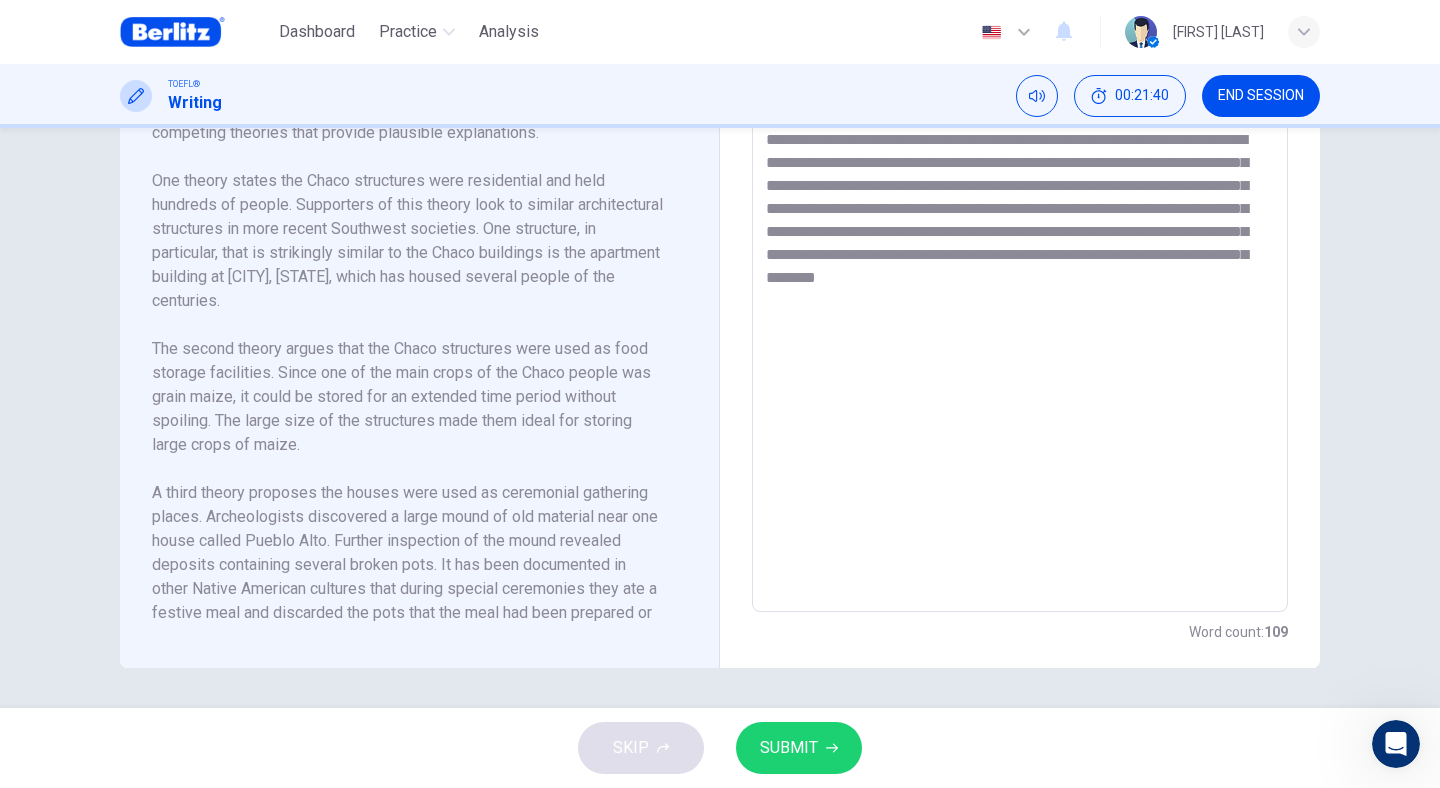 click on "**********" at bounding box center (1020, 327) 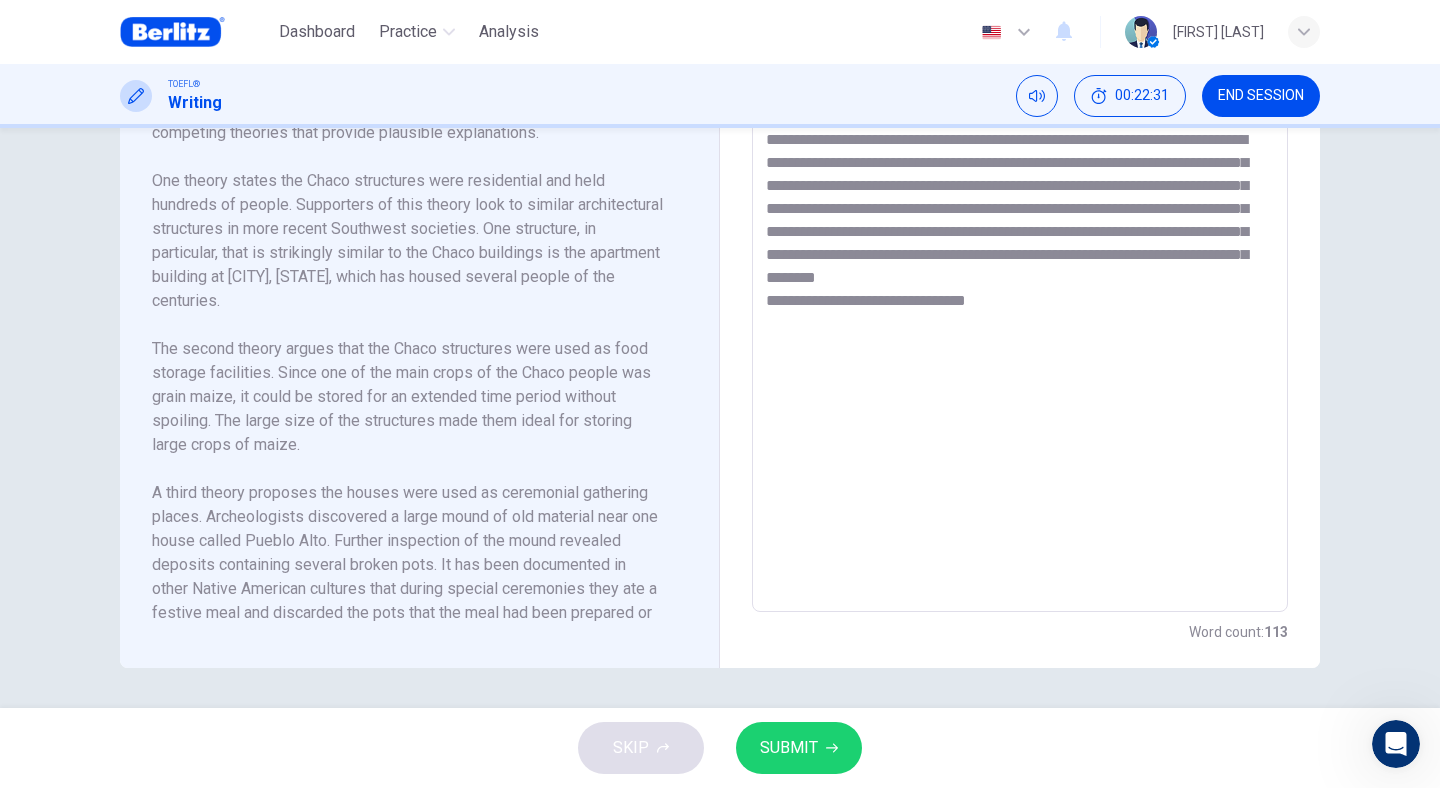 click on "**********" at bounding box center [1020, 327] 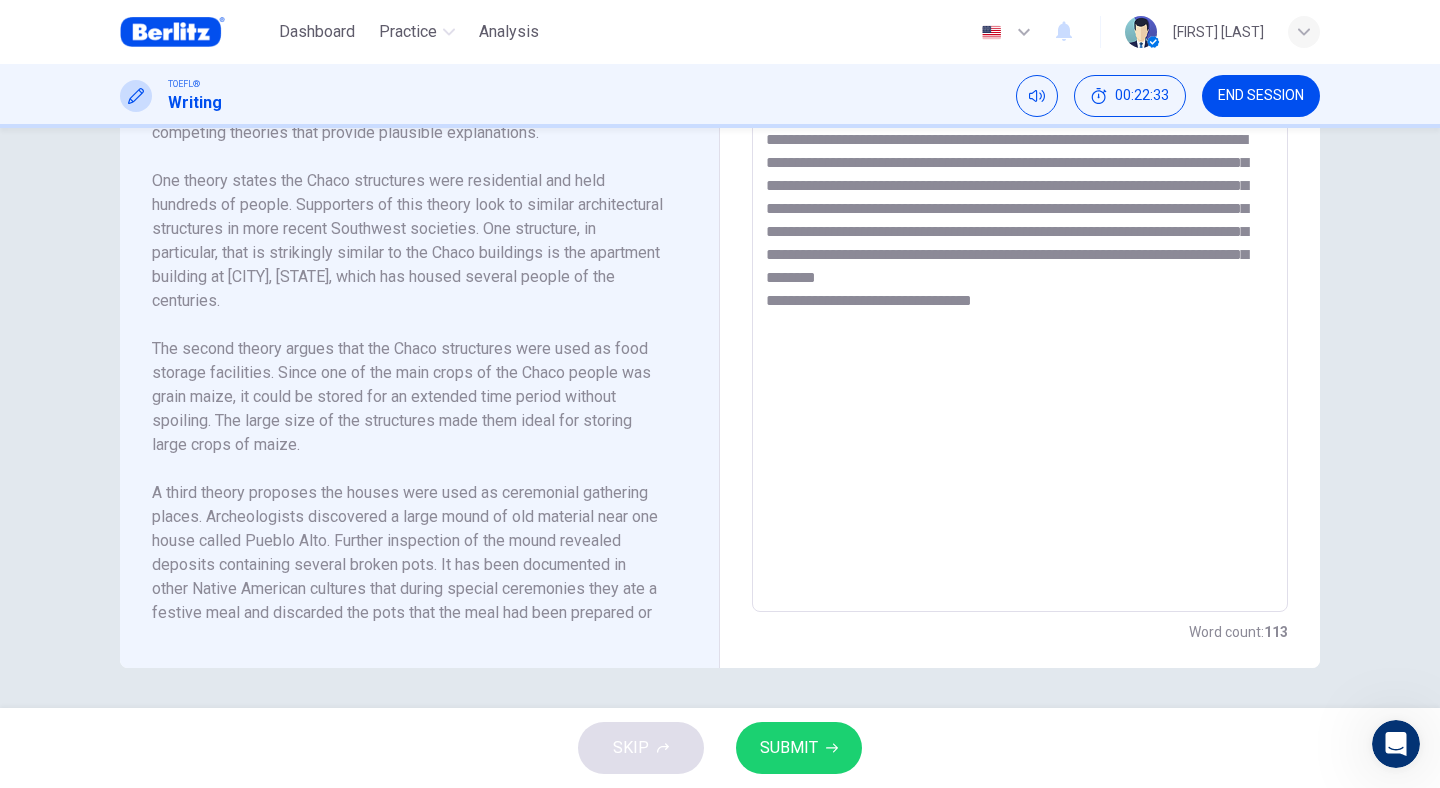 click on "**********" at bounding box center (1020, 327) 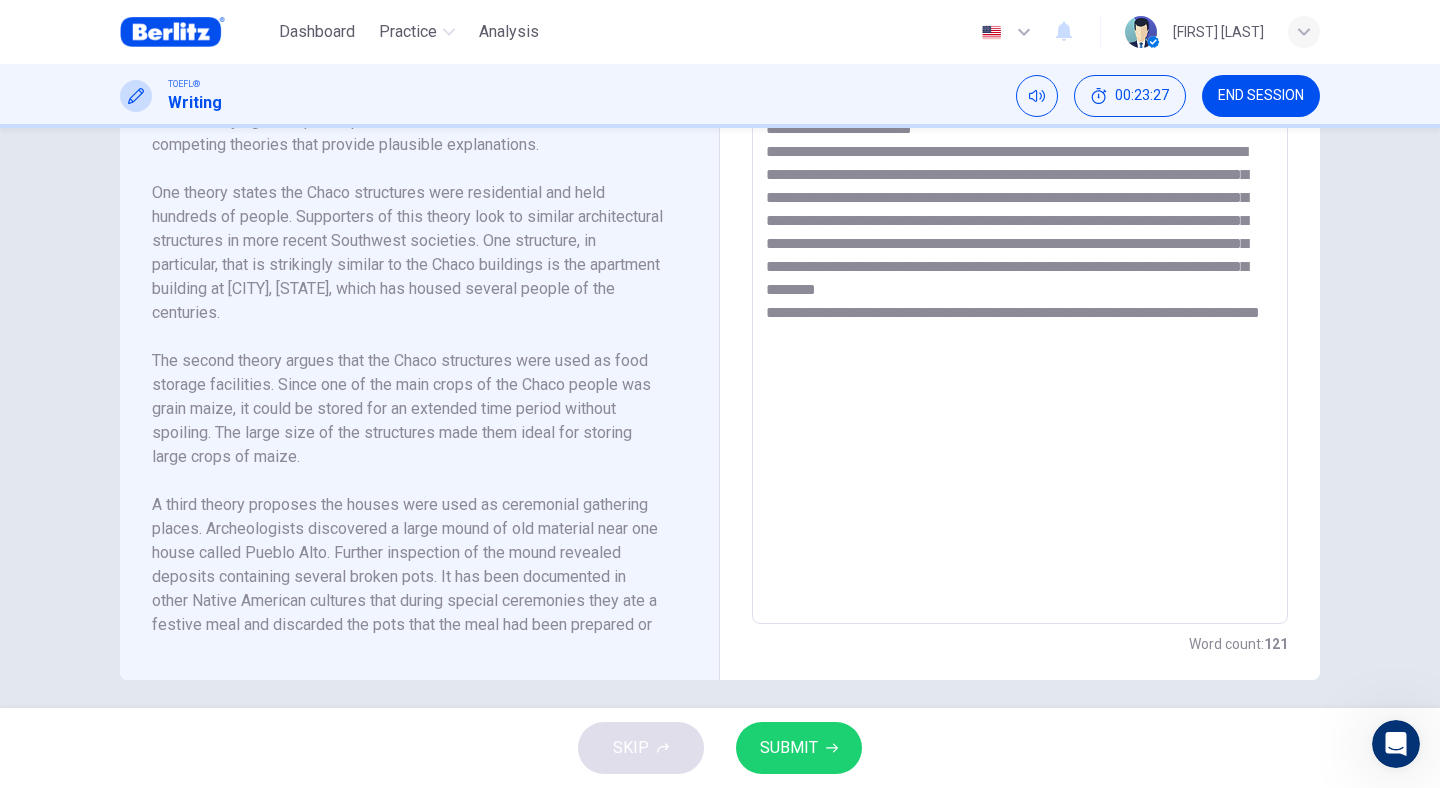 scroll, scrollTop: 557, scrollLeft: 0, axis: vertical 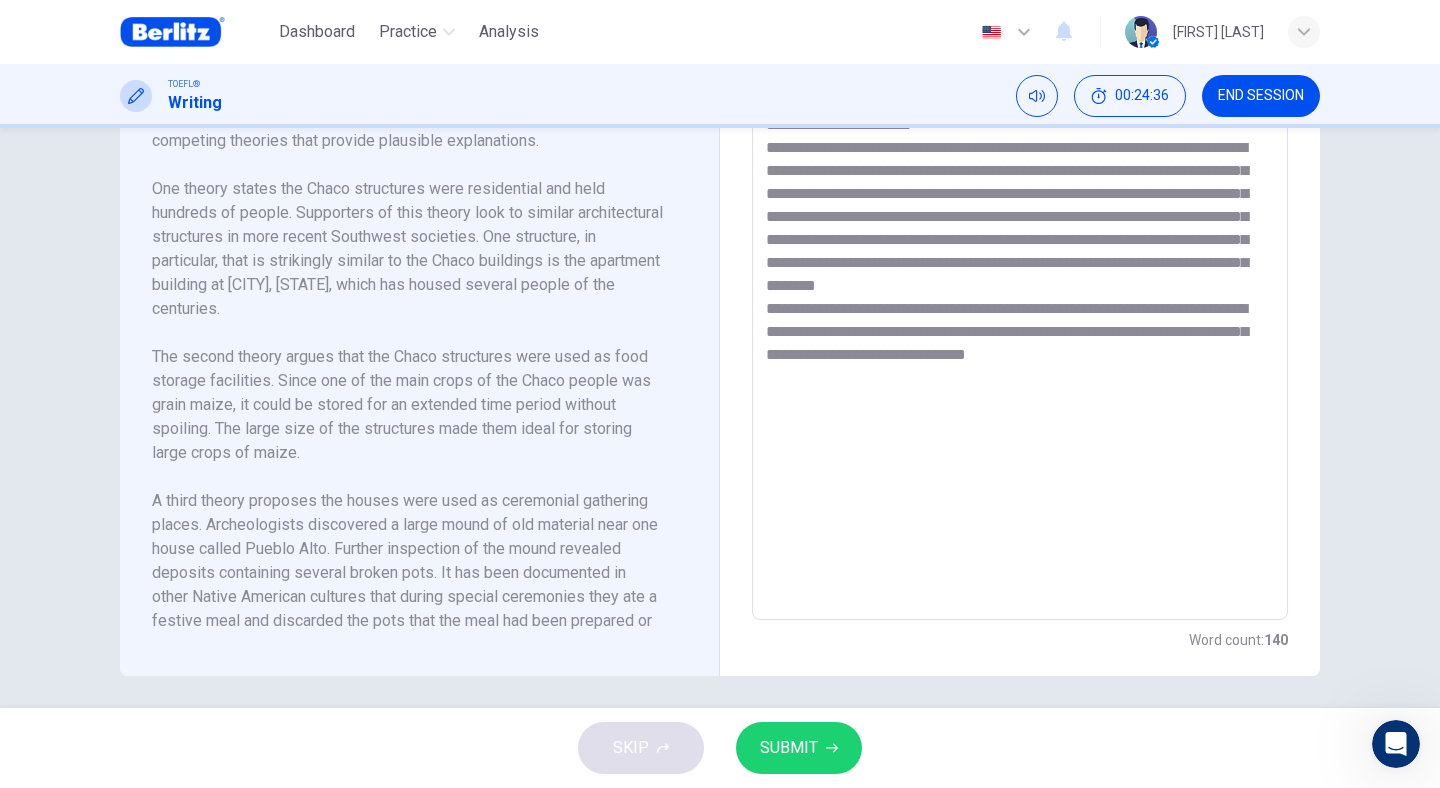 click on "**********" at bounding box center [1020, 335] 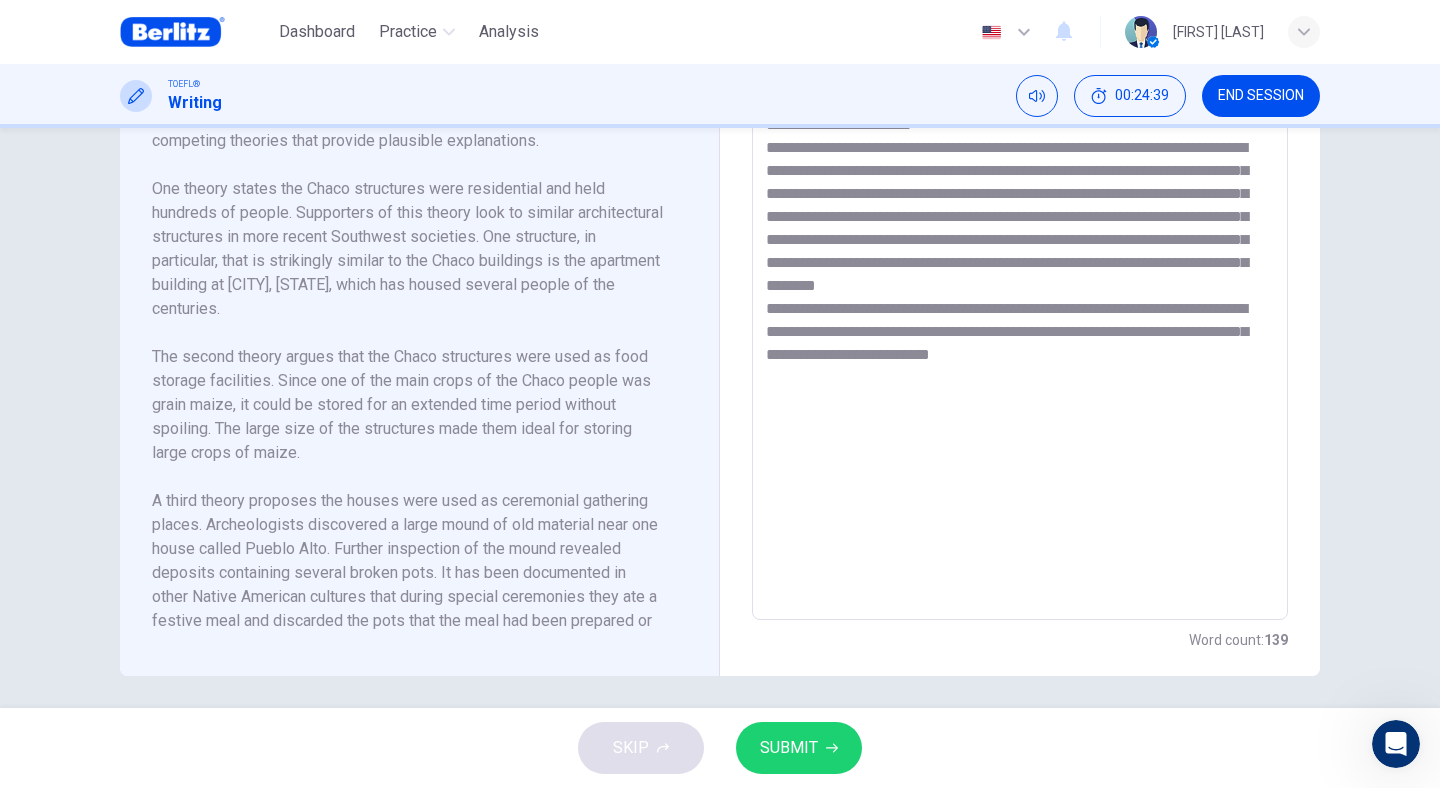click on "**********" at bounding box center [1020, 335] 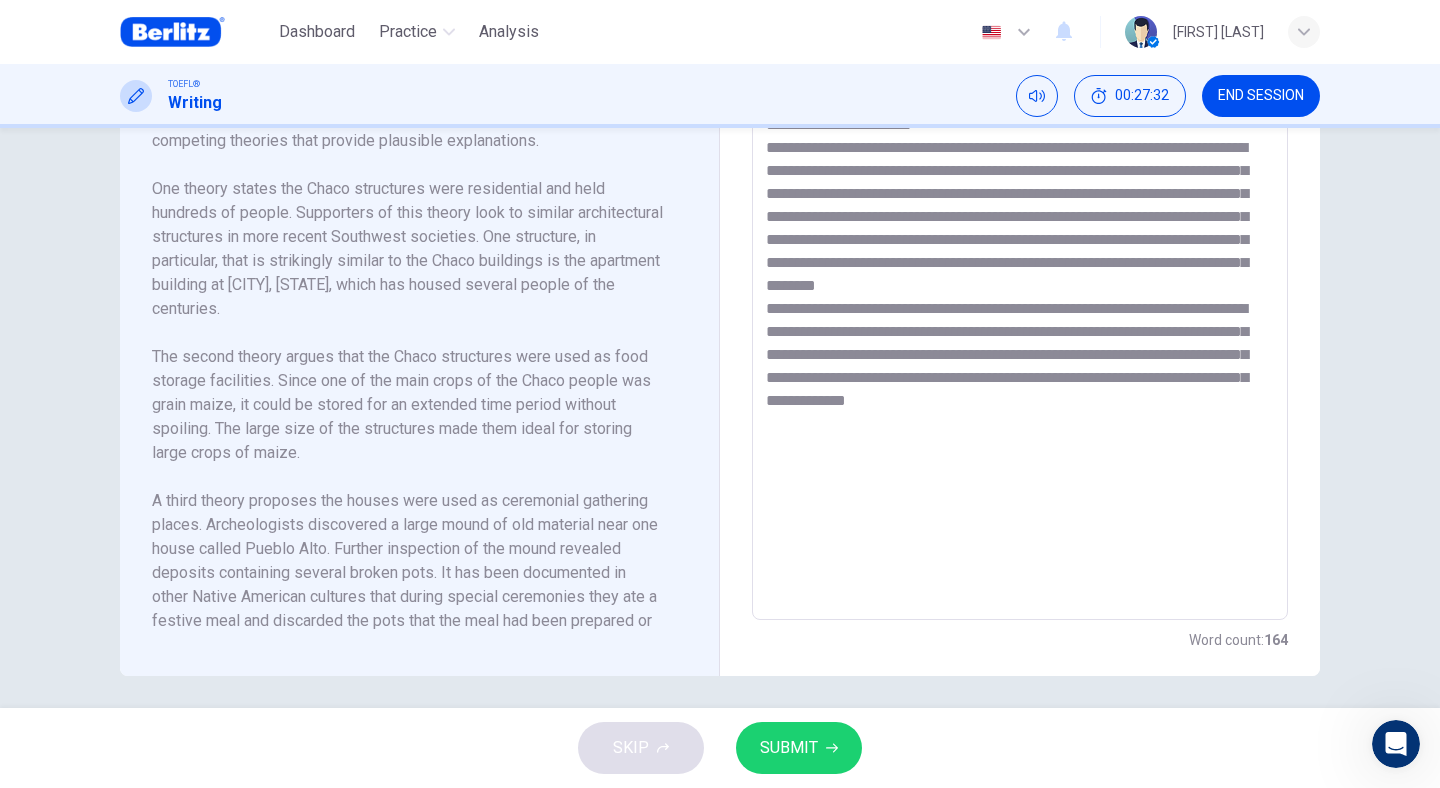 click on "**********" at bounding box center [1020, 335] 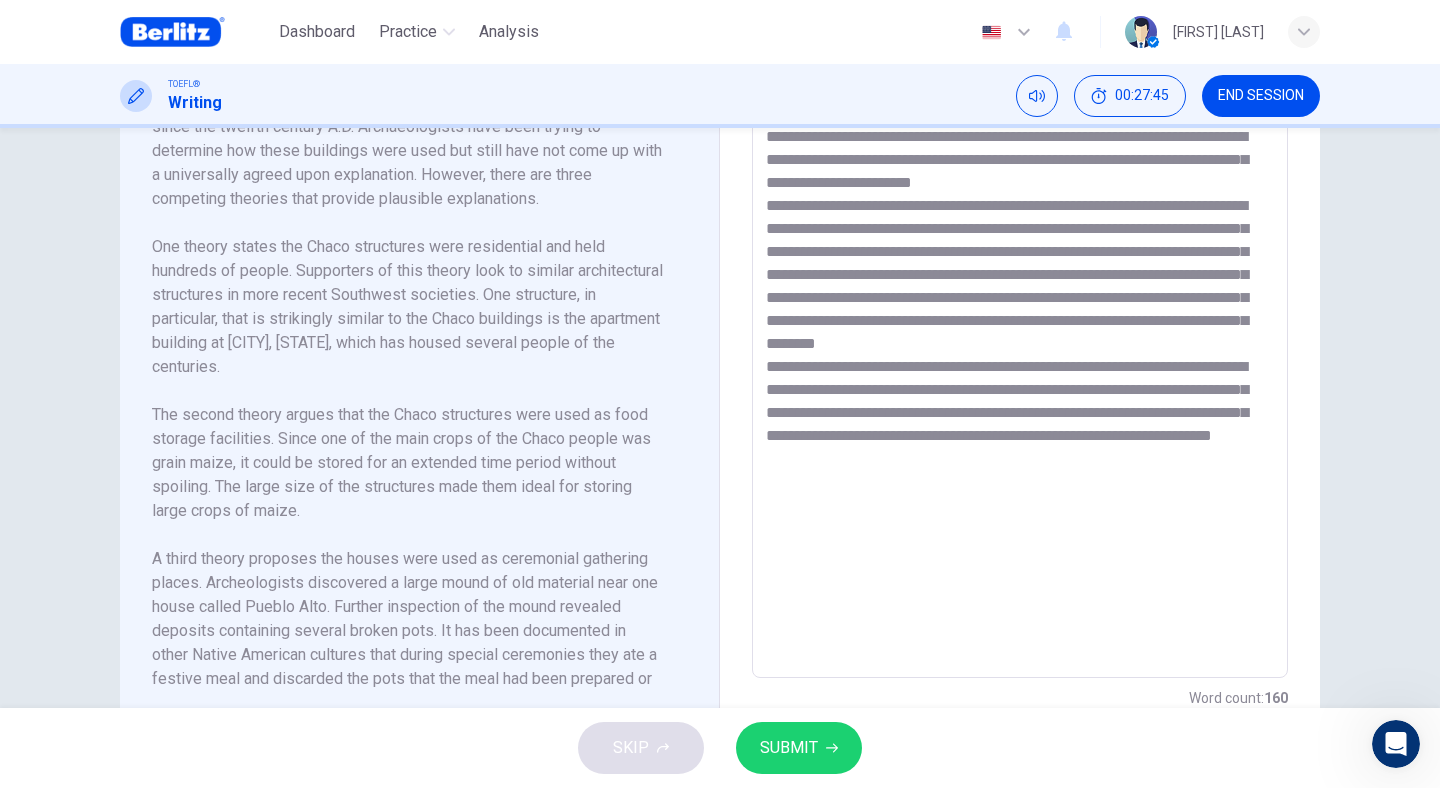 scroll, scrollTop: 501, scrollLeft: 0, axis: vertical 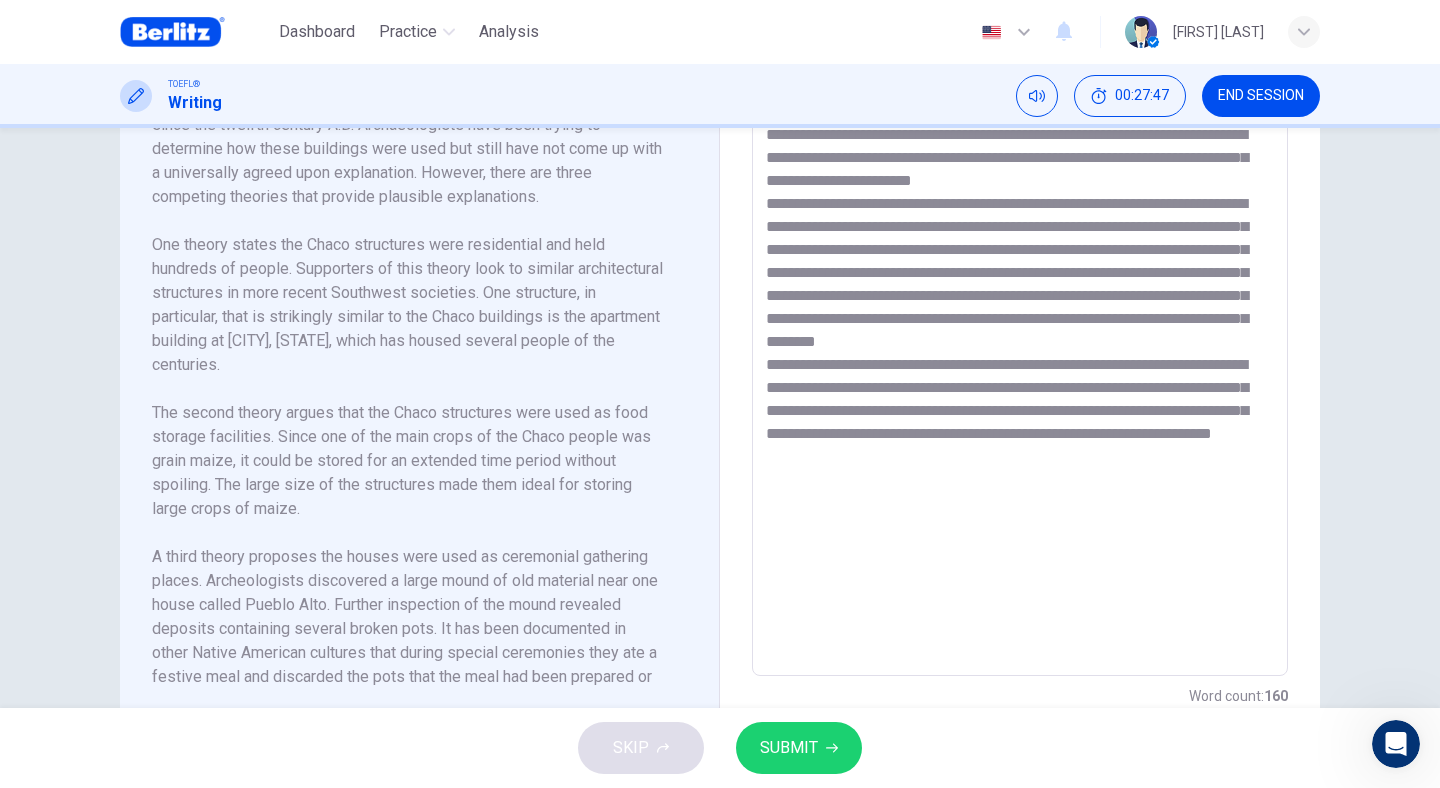 click on "**********" at bounding box center [1020, 391] 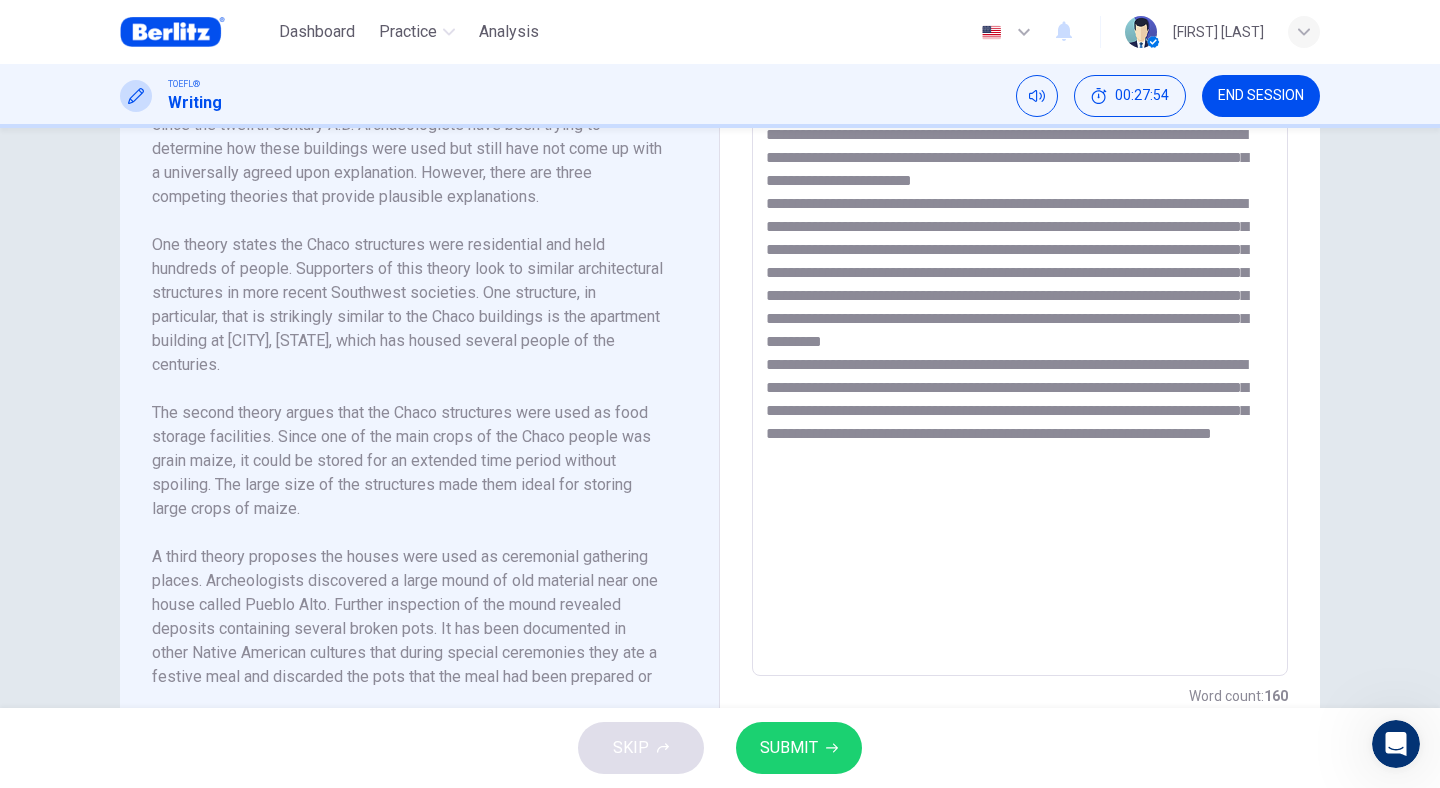 click on "**********" at bounding box center (1020, 391) 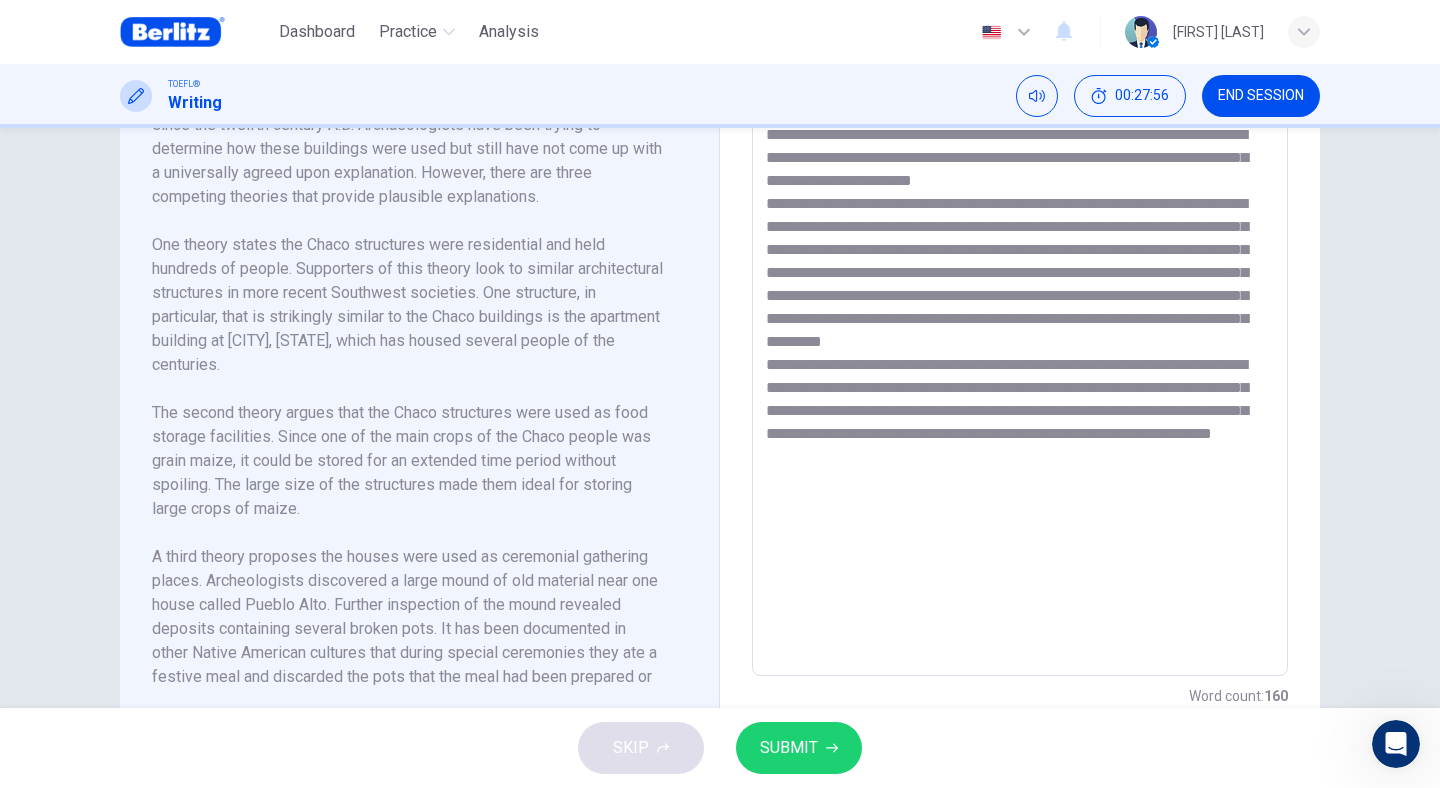 click on "**********" at bounding box center [1020, 391] 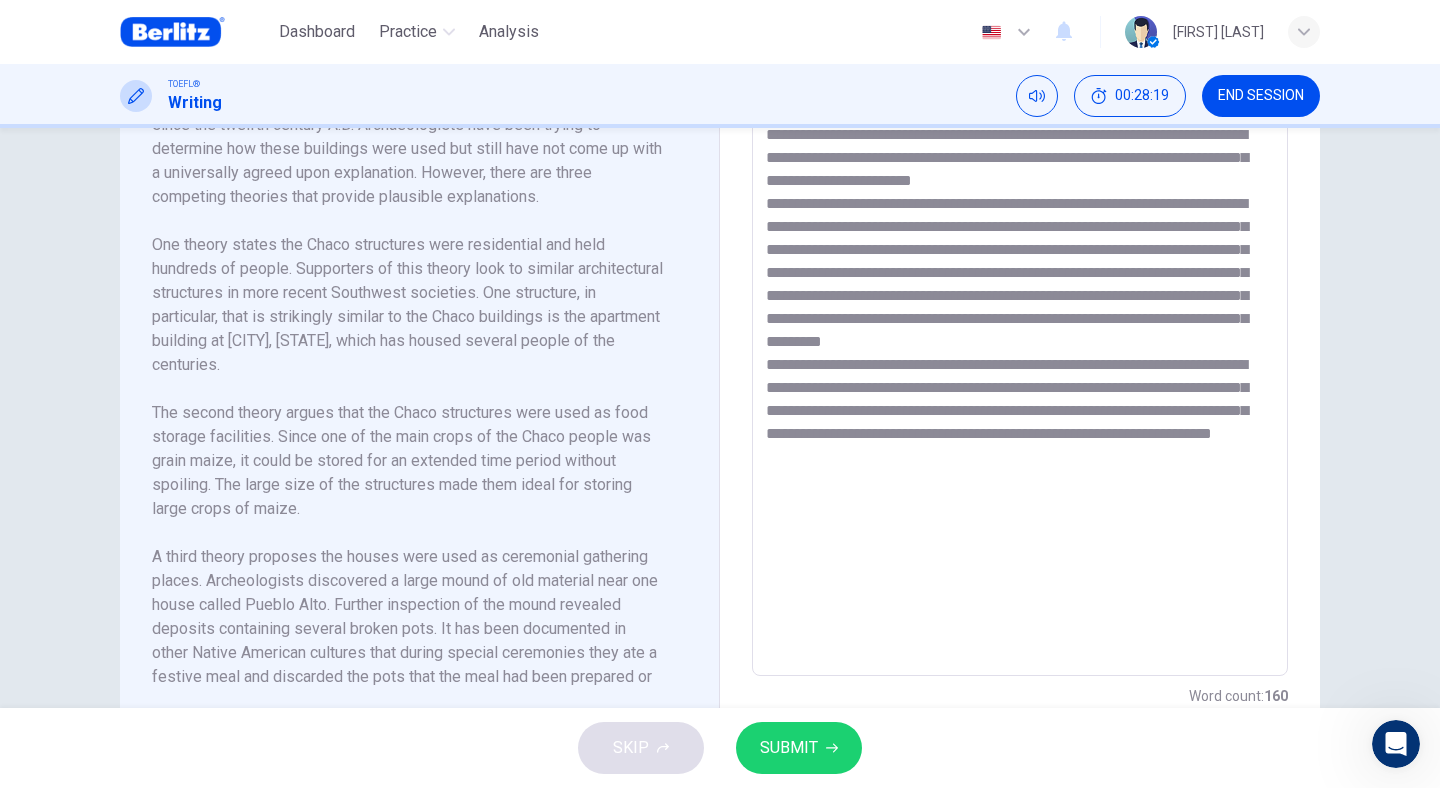 click on "**********" at bounding box center (1020, 391) 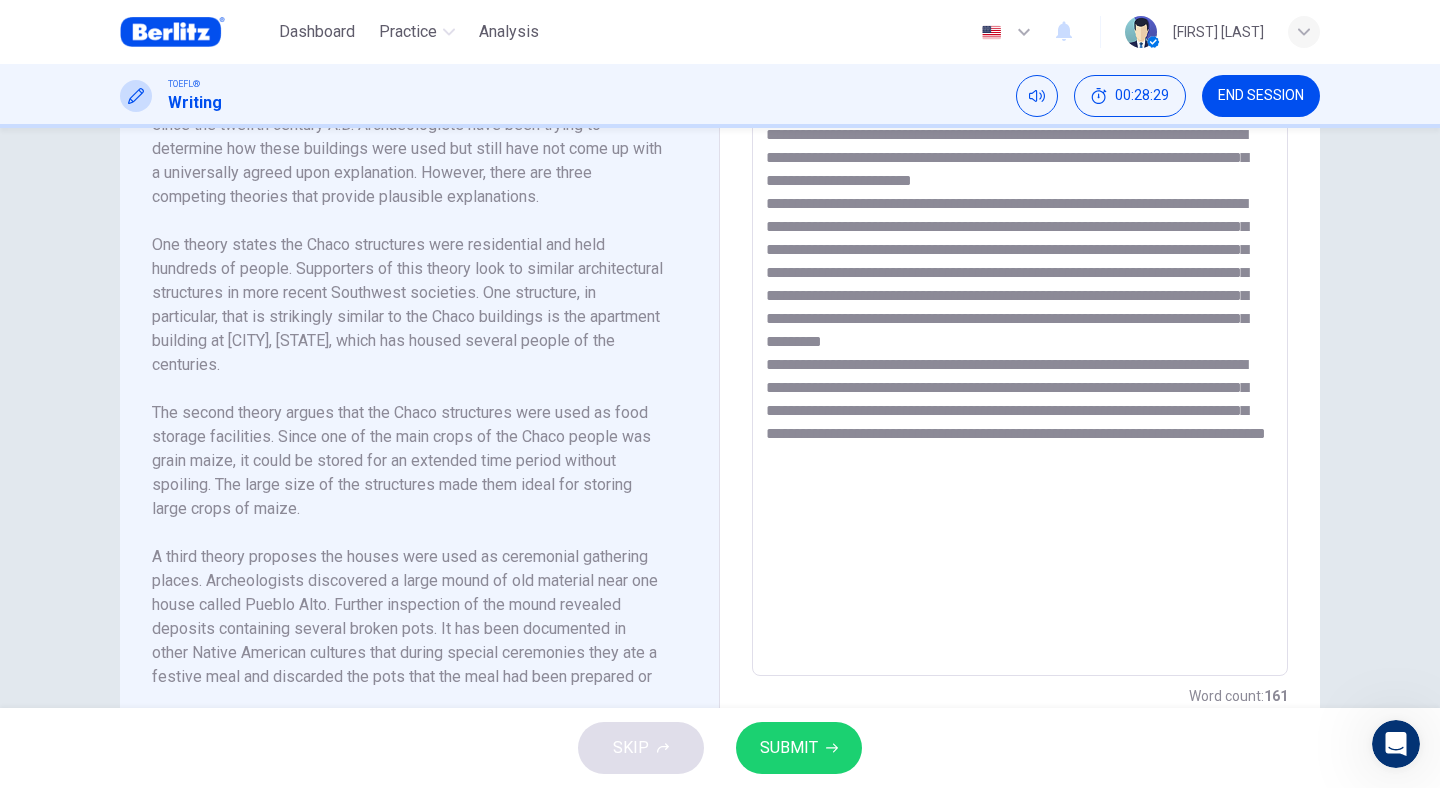 click on "**********" at bounding box center (1020, 391) 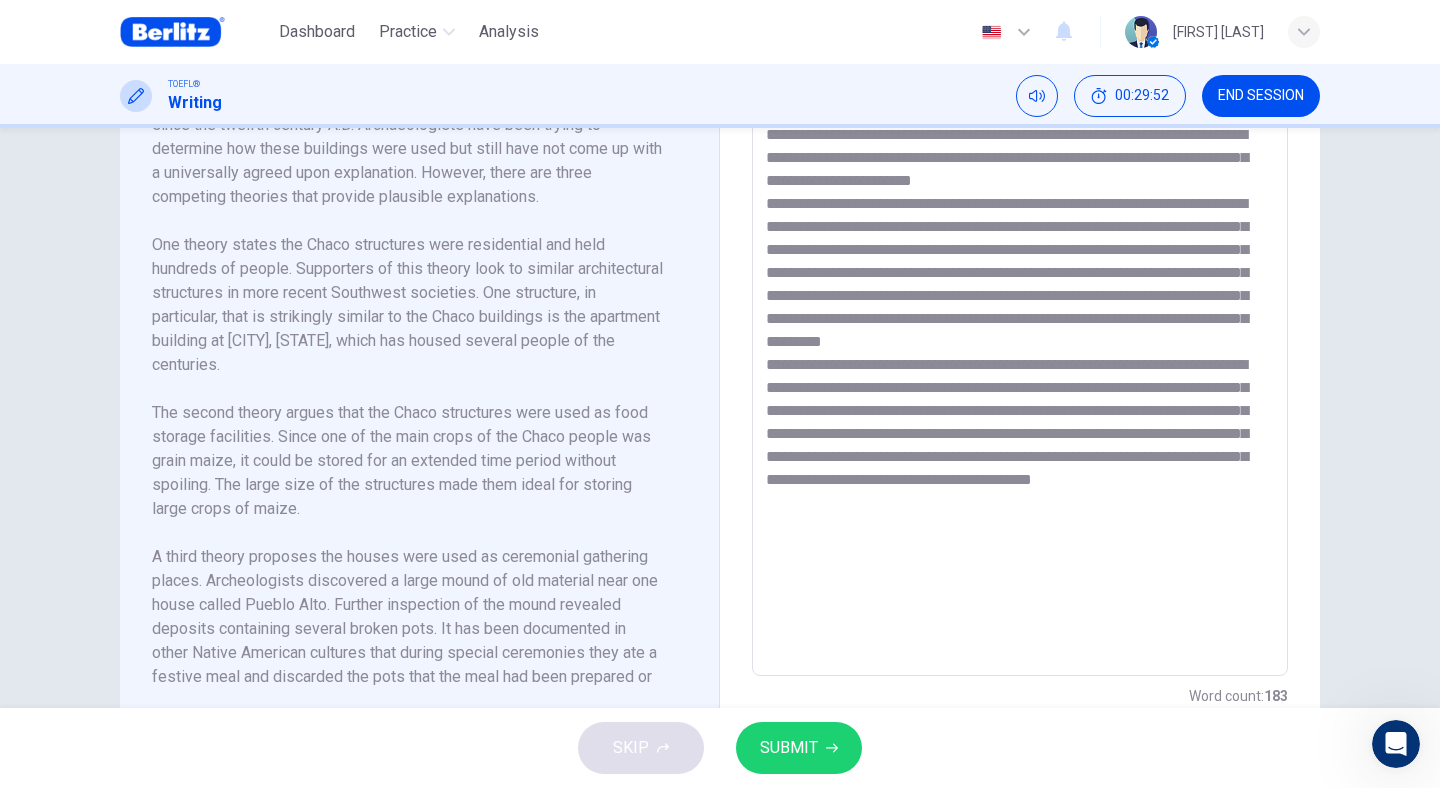 click at bounding box center (1020, 391) 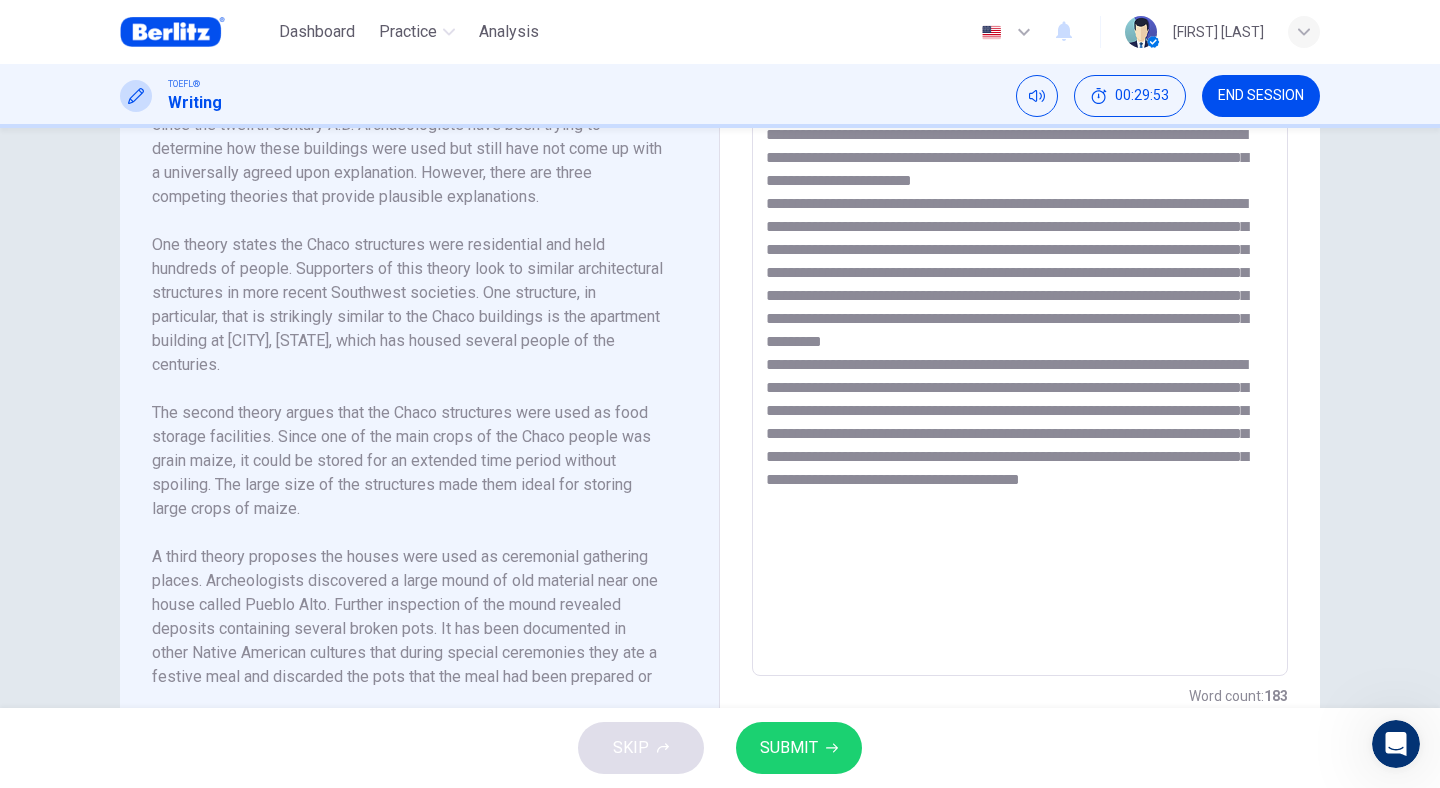 click at bounding box center (1020, 391) 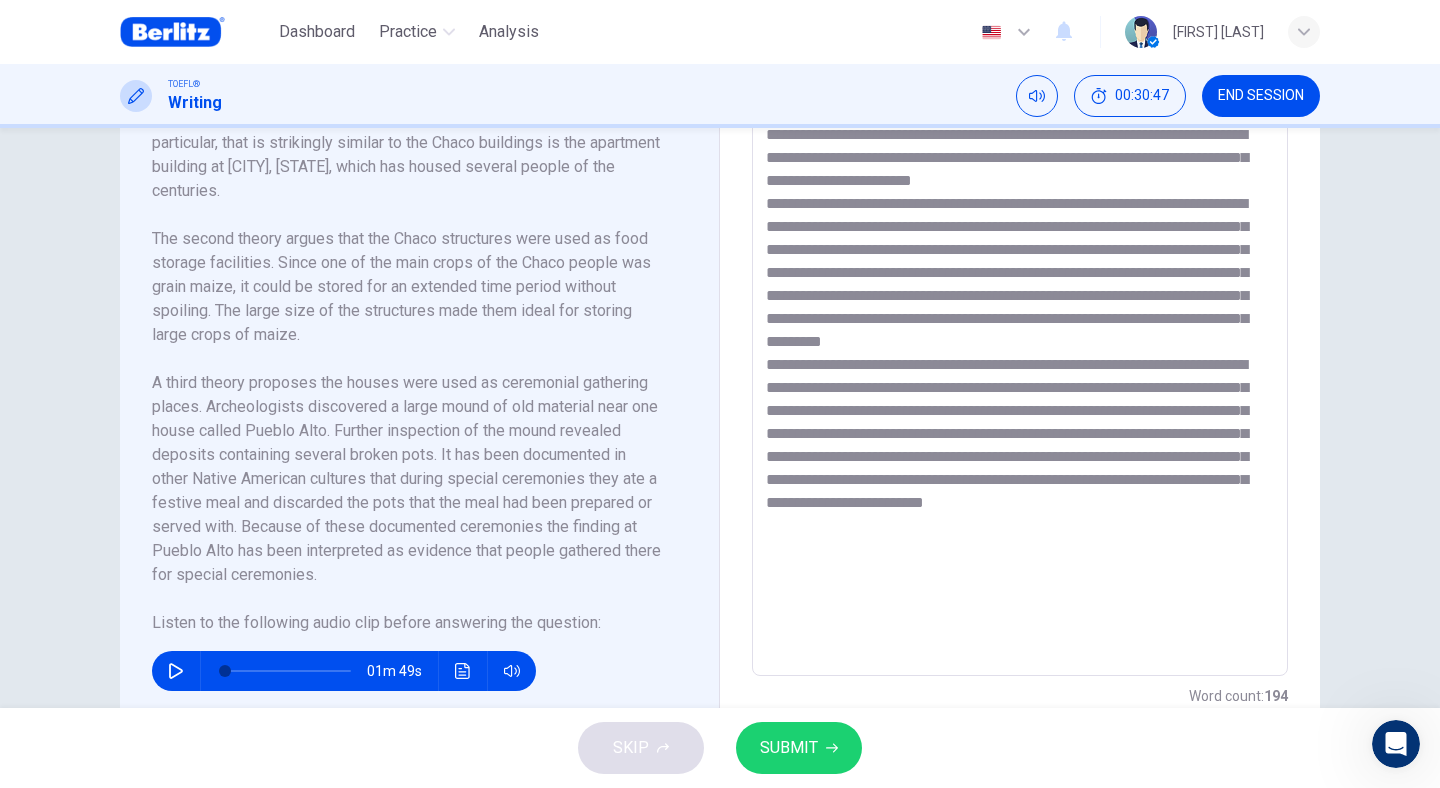 scroll, scrollTop: 249, scrollLeft: 0, axis: vertical 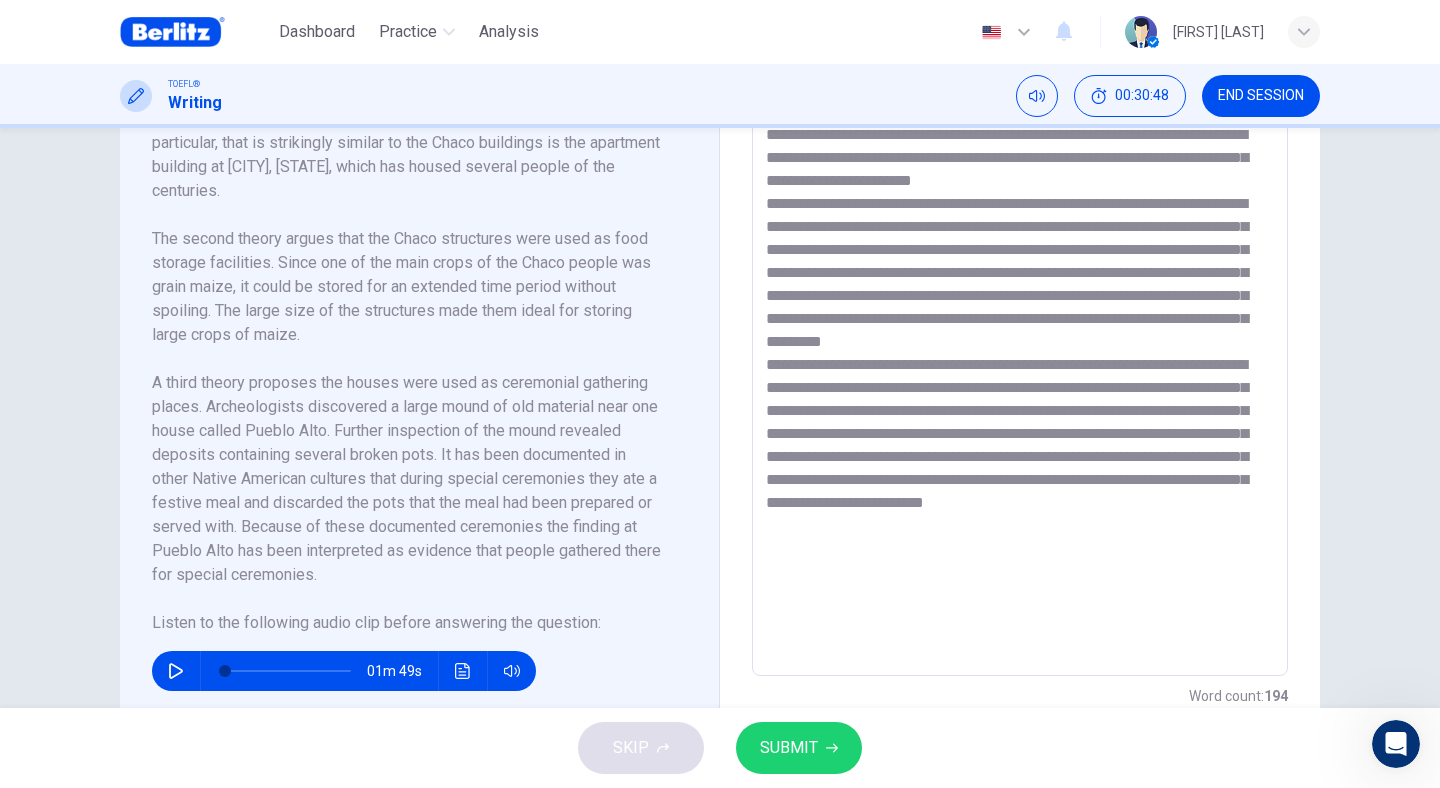 click 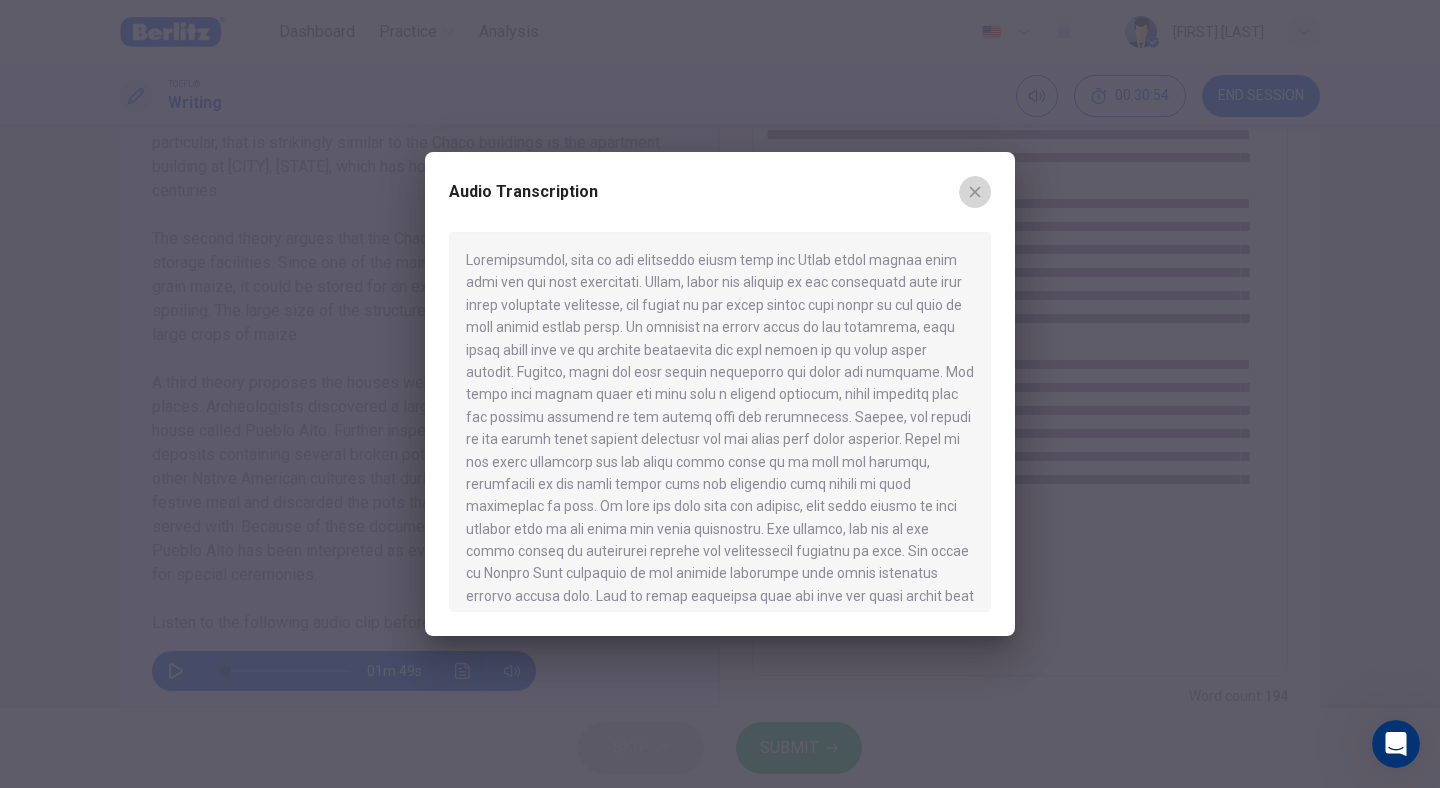 click at bounding box center [975, 192] 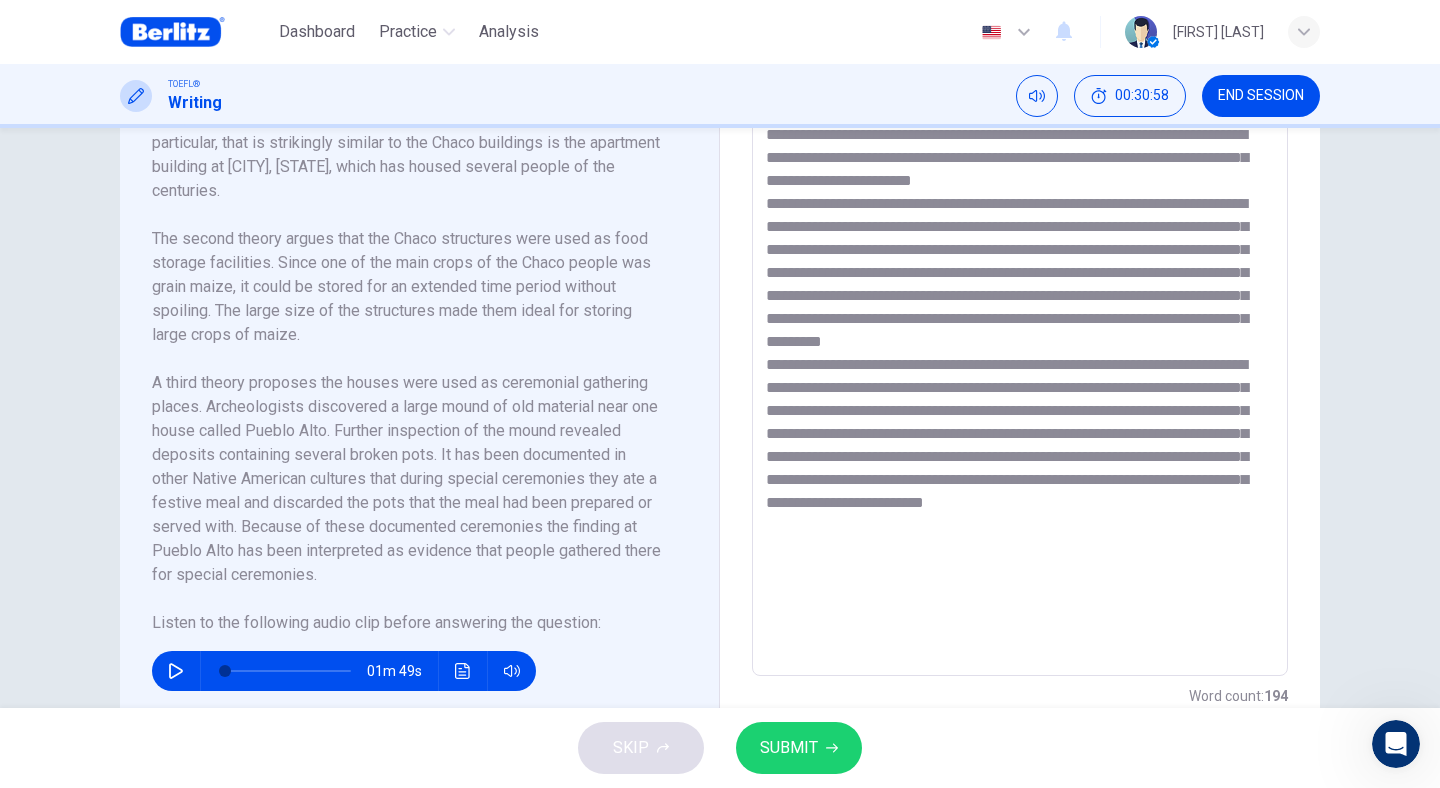 click at bounding box center (1020, 391) 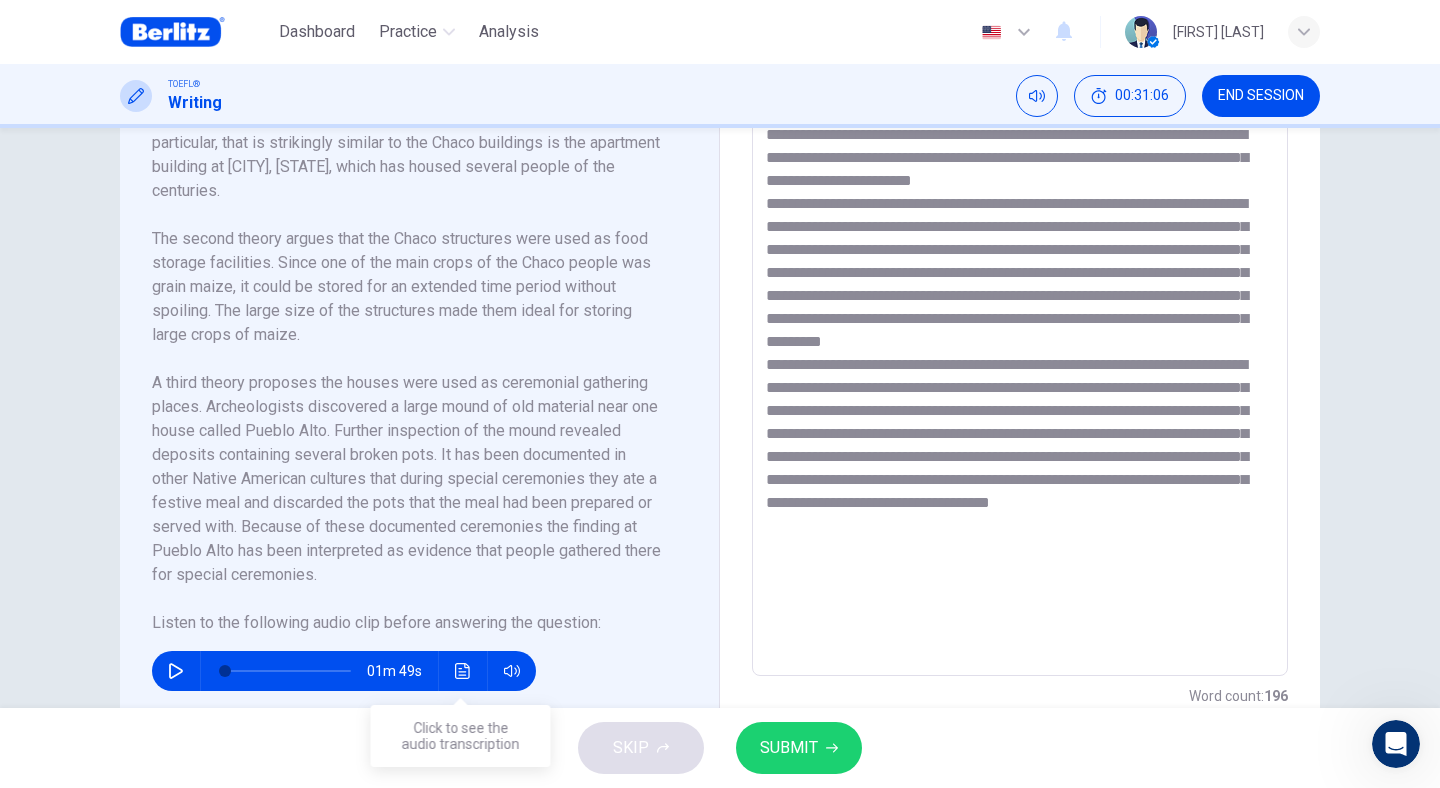 click 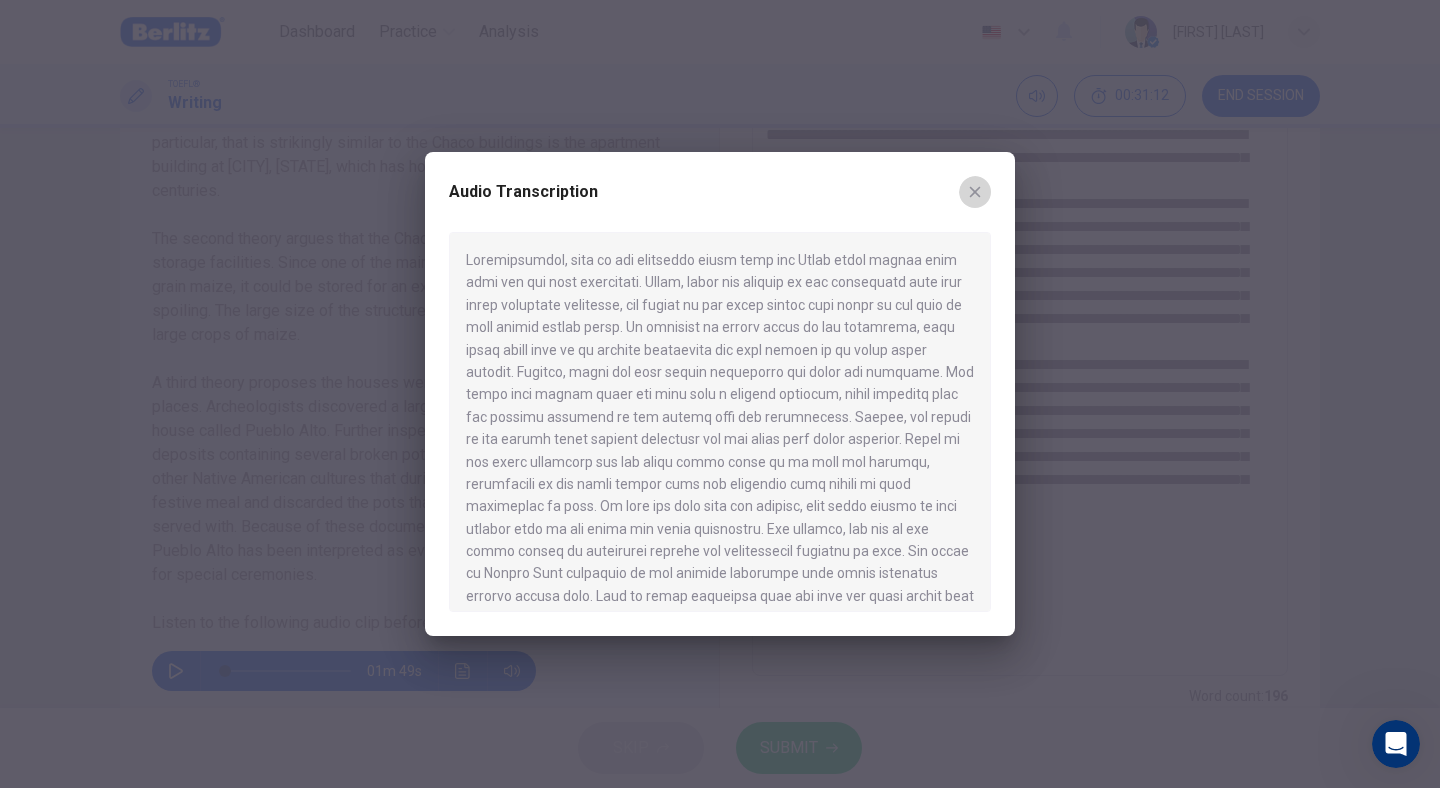 click 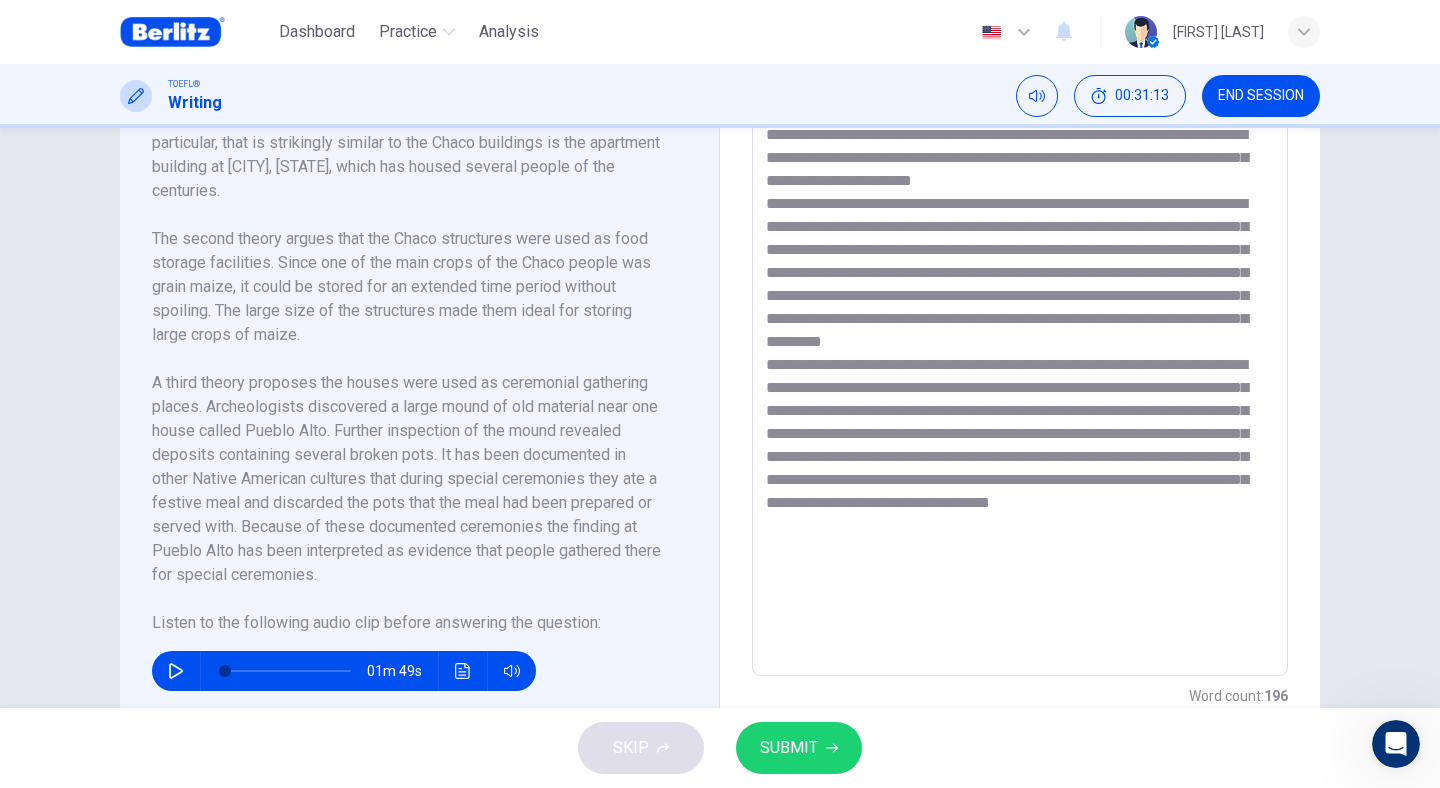 click at bounding box center (1020, 391) 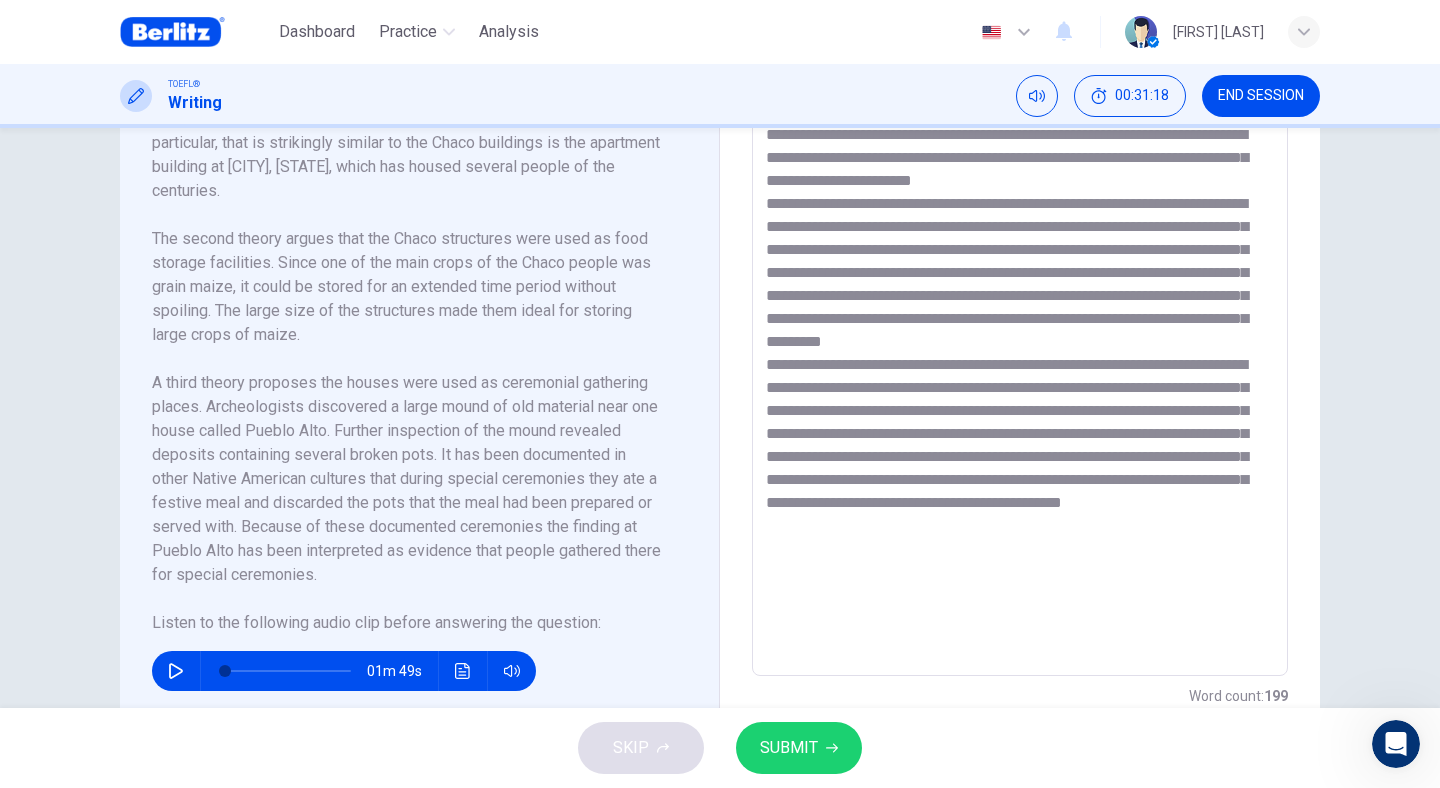 click at bounding box center [463, 671] 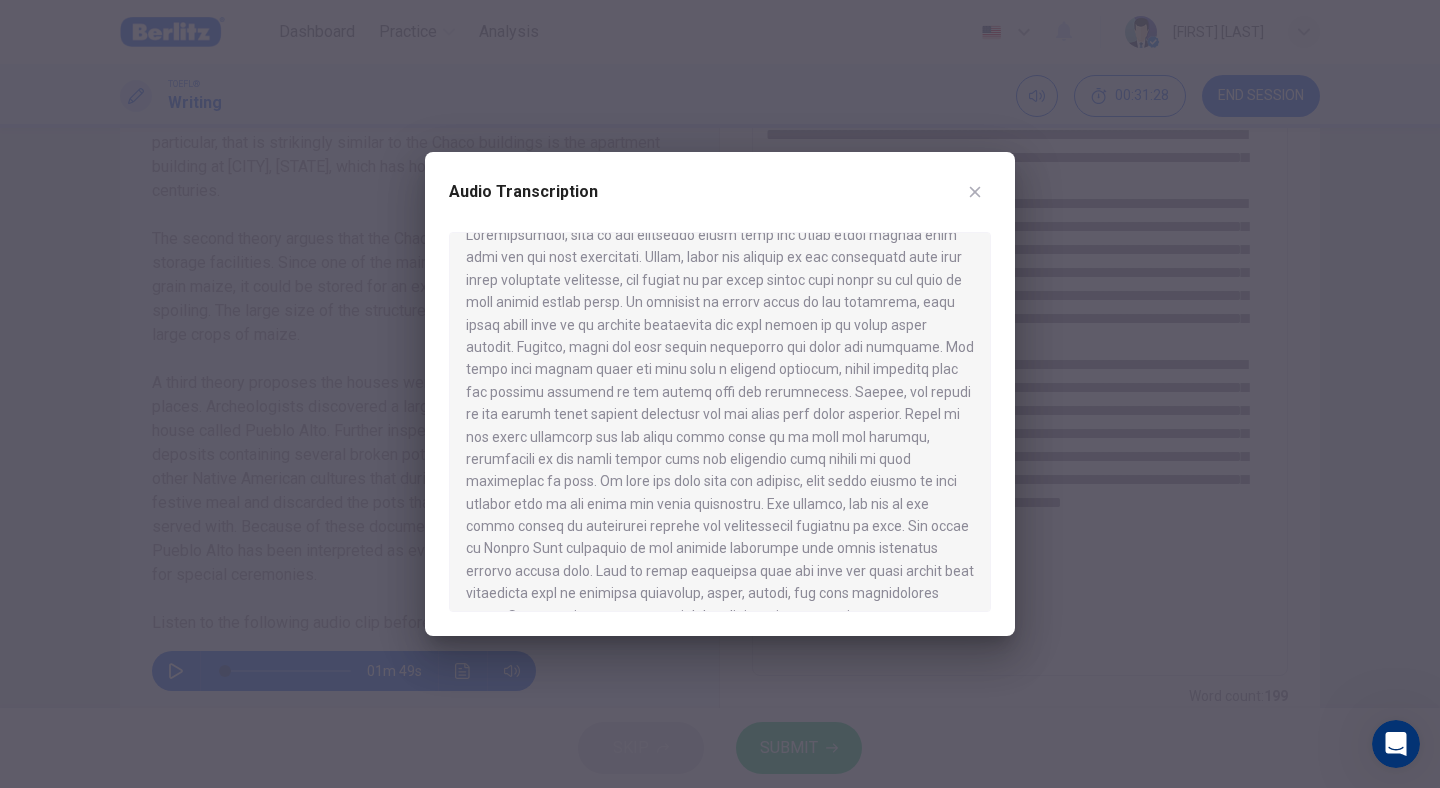 scroll, scrollTop: 23, scrollLeft: 0, axis: vertical 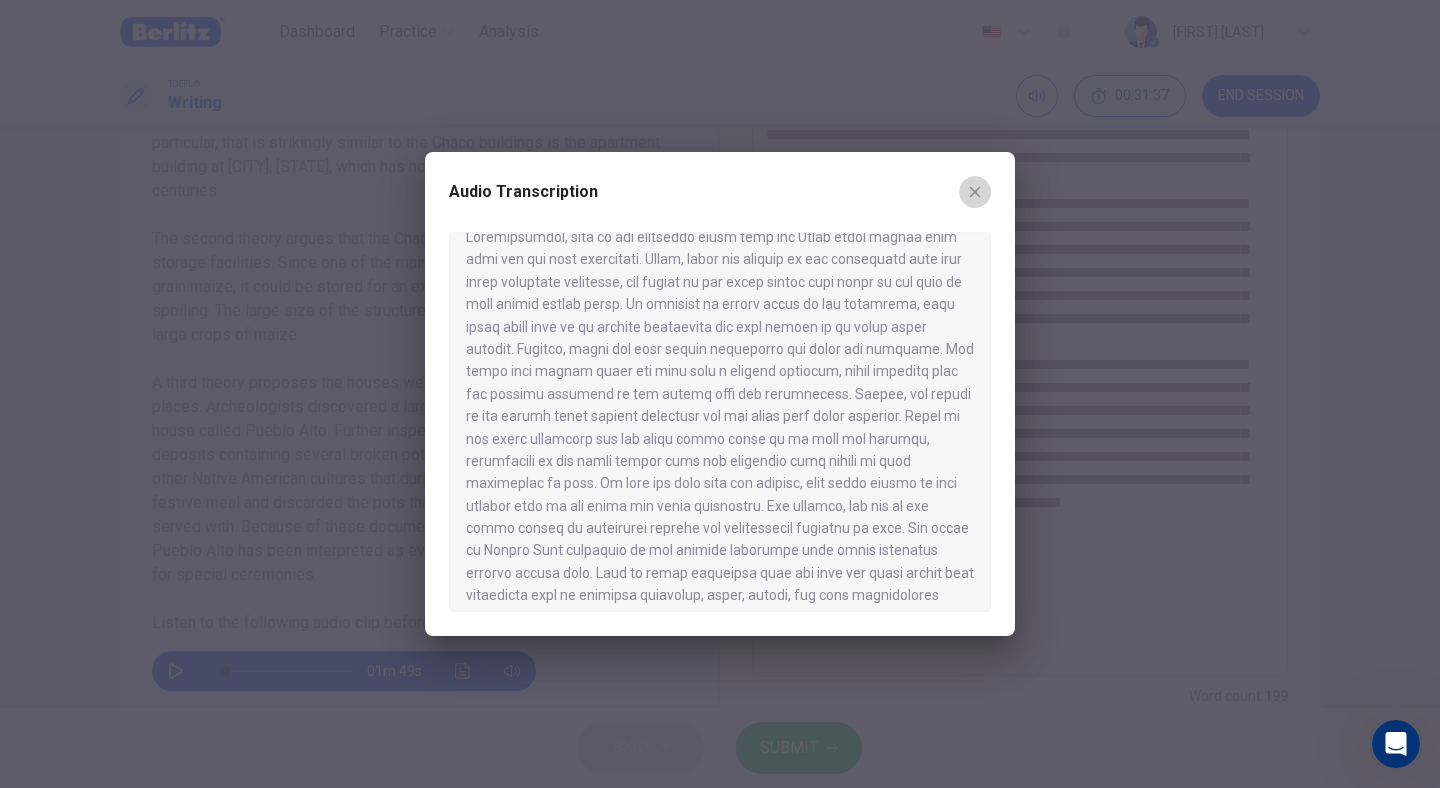 click 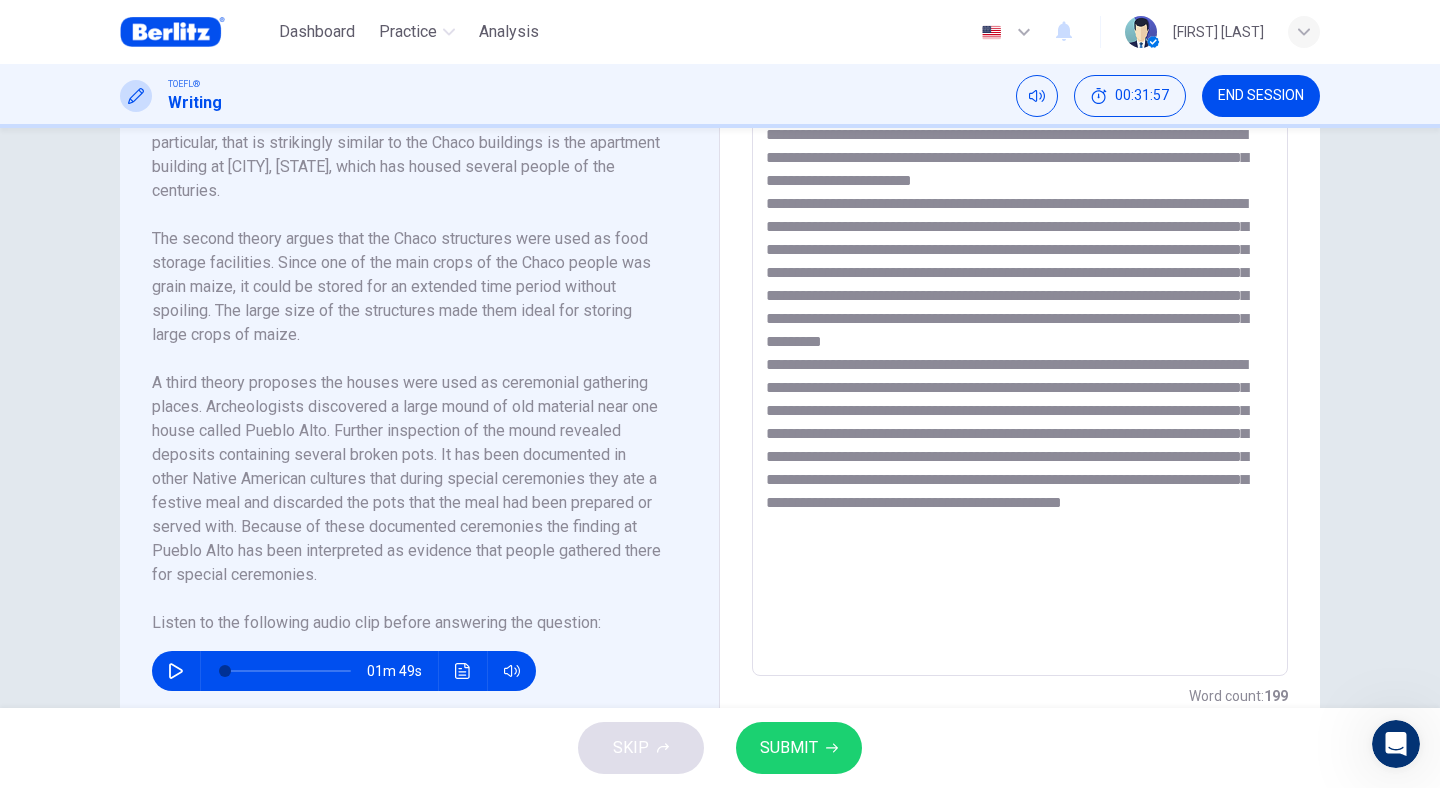 click at bounding box center (1020, 391) 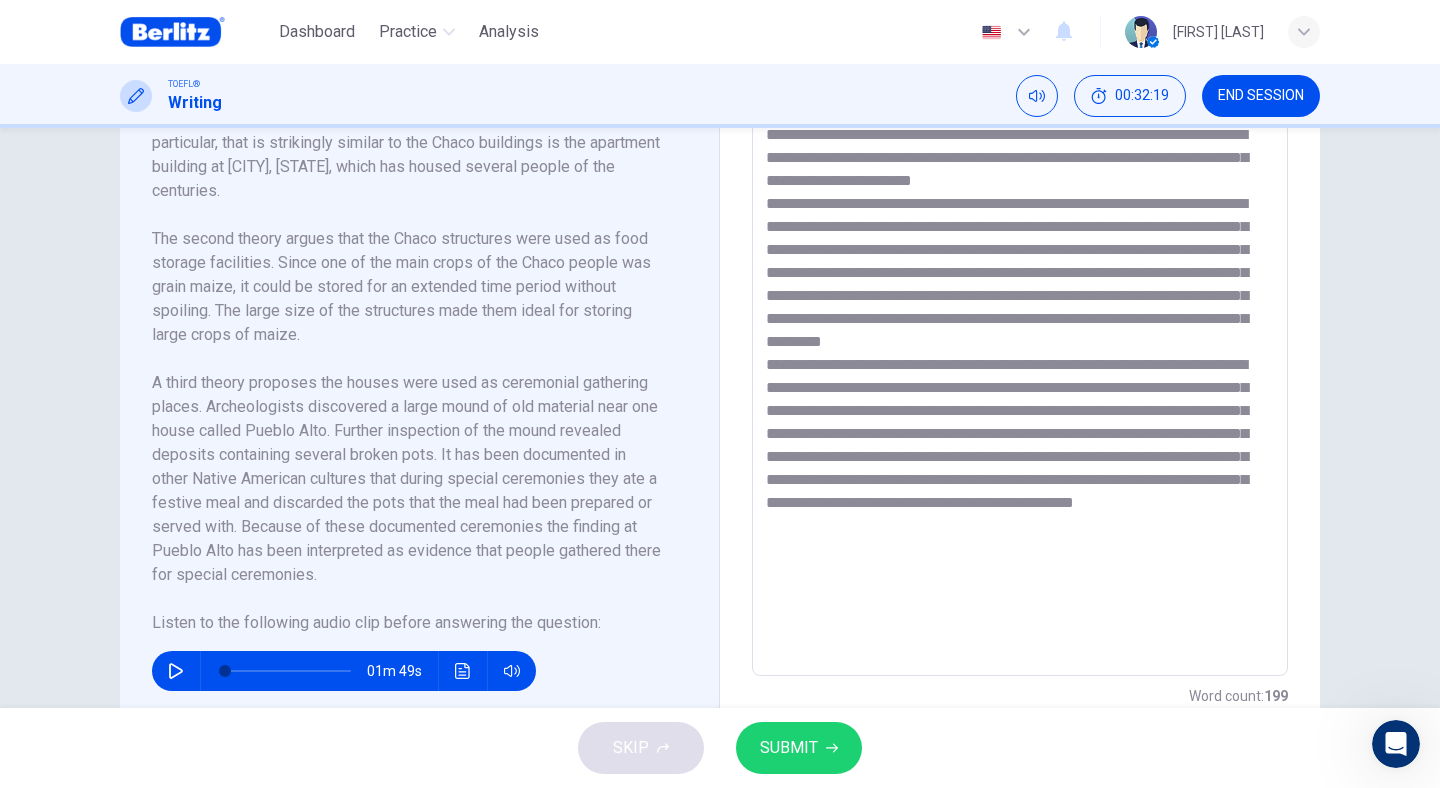 click at bounding box center [1020, 391] 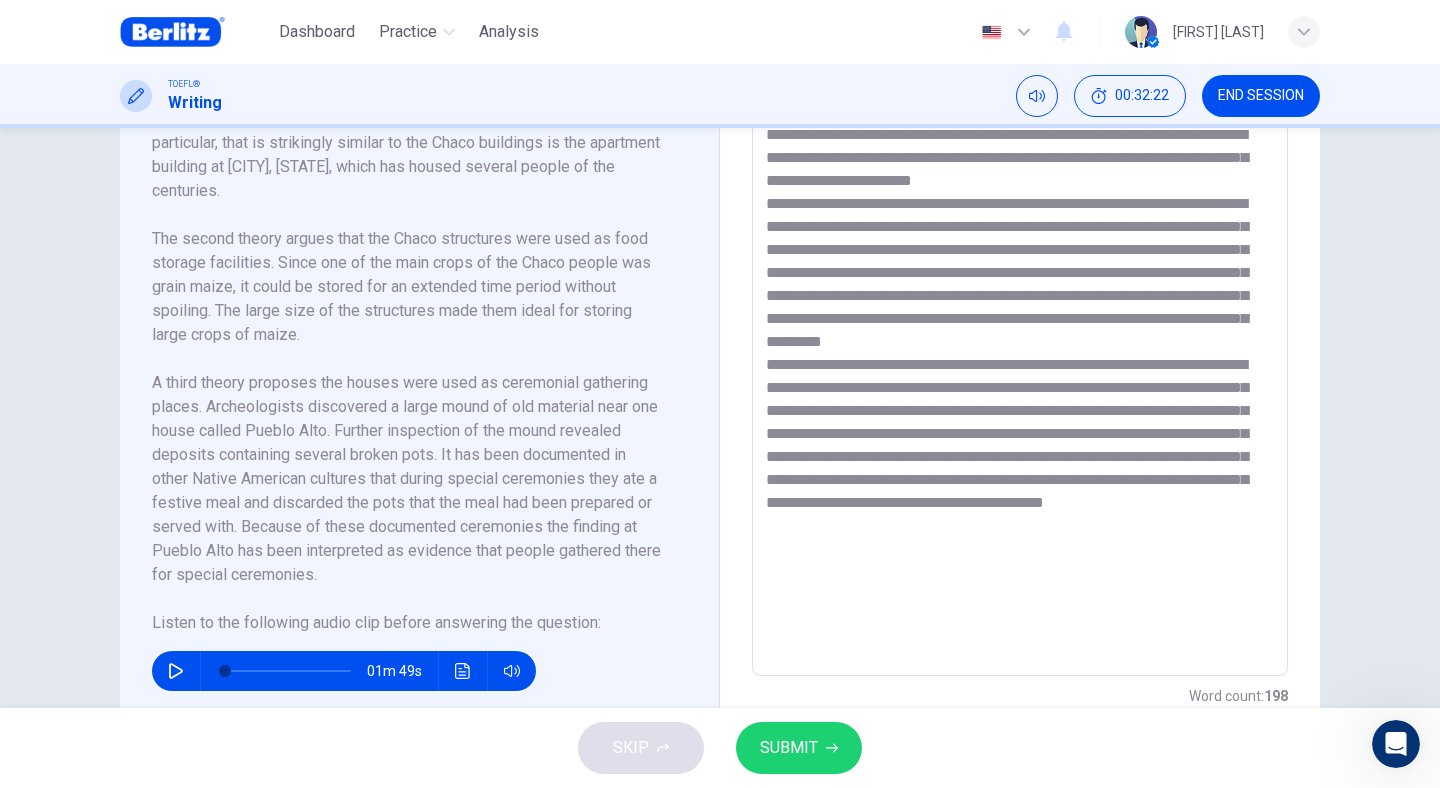 click at bounding box center [1020, 391] 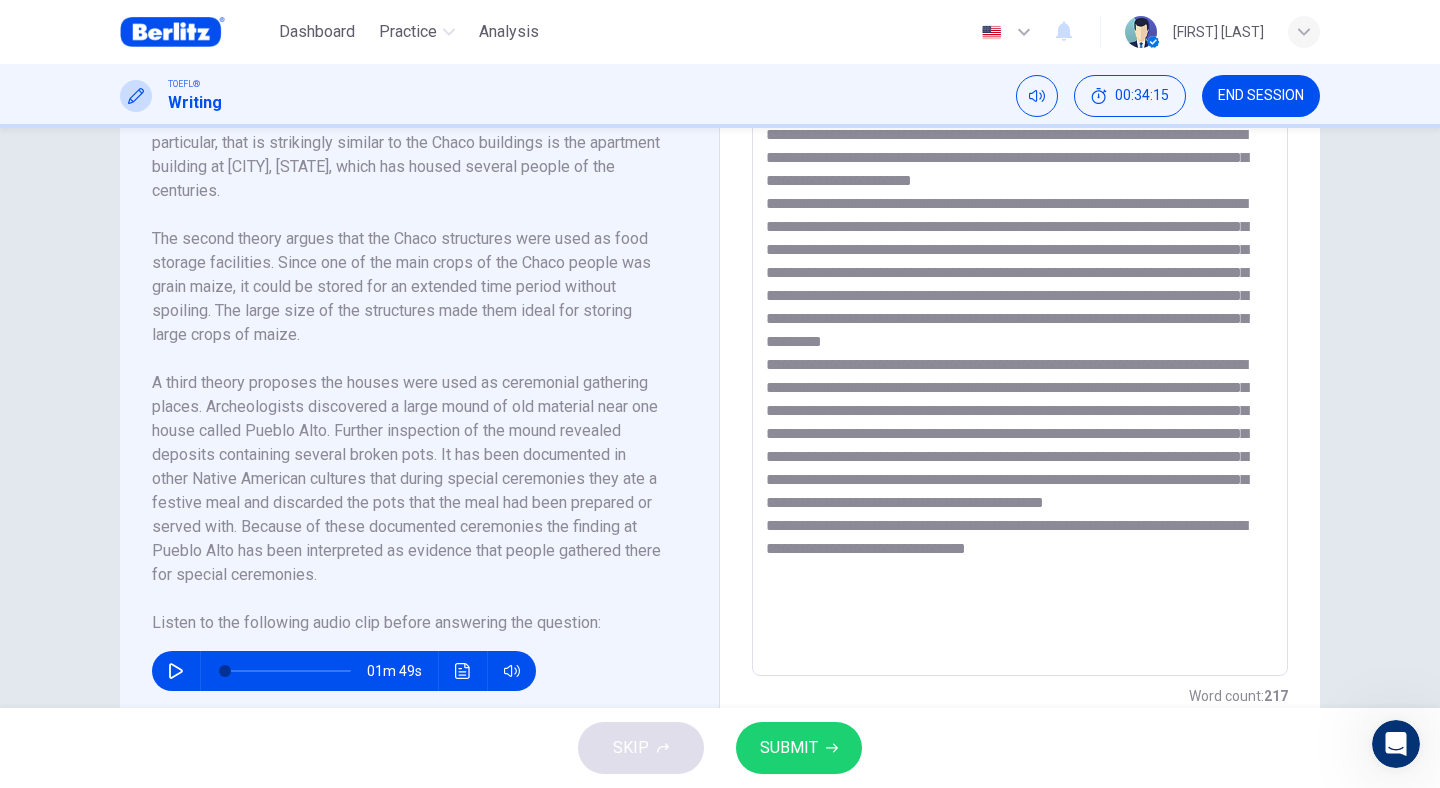 click at bounding box center [1020, 391] 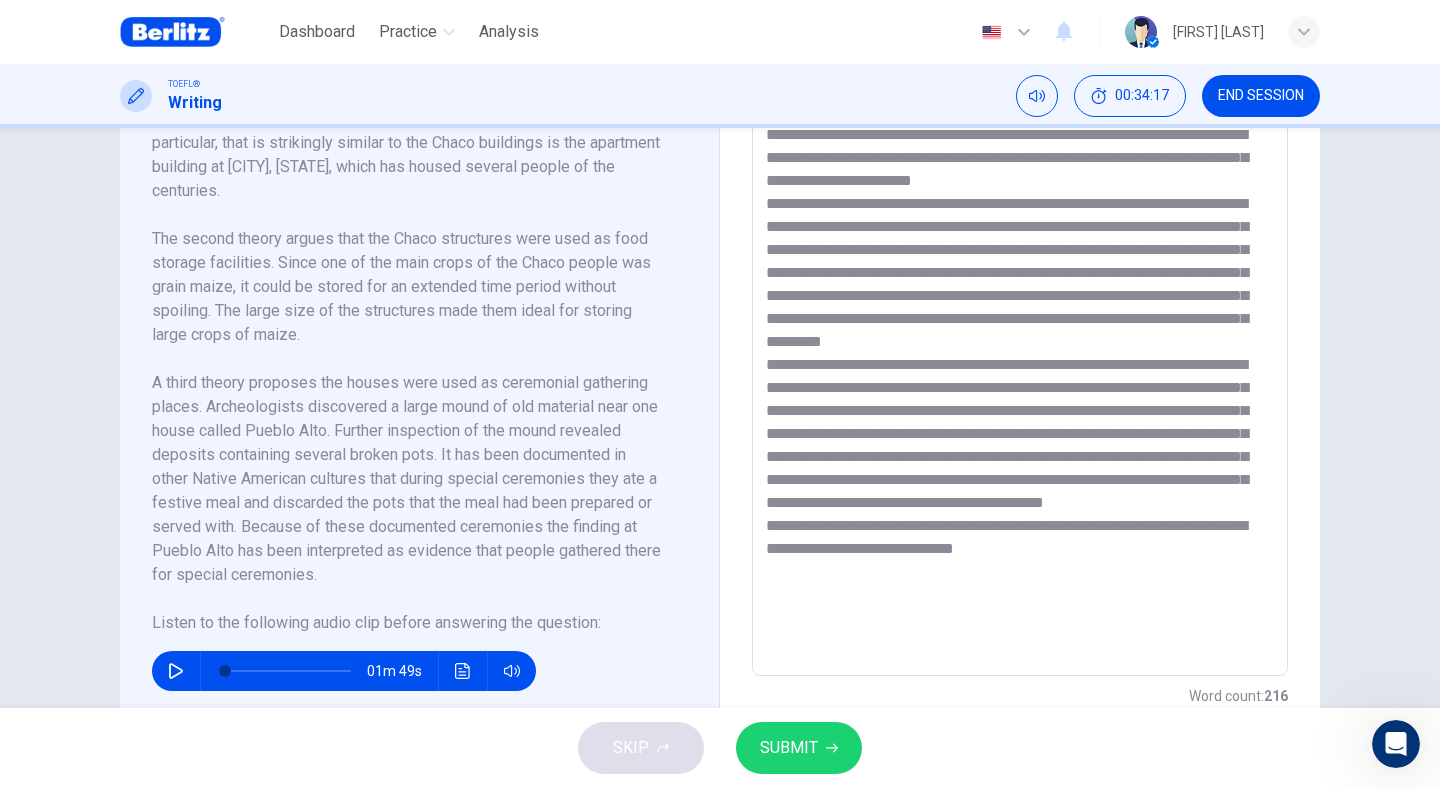 click at bounding box center (1020, 391) 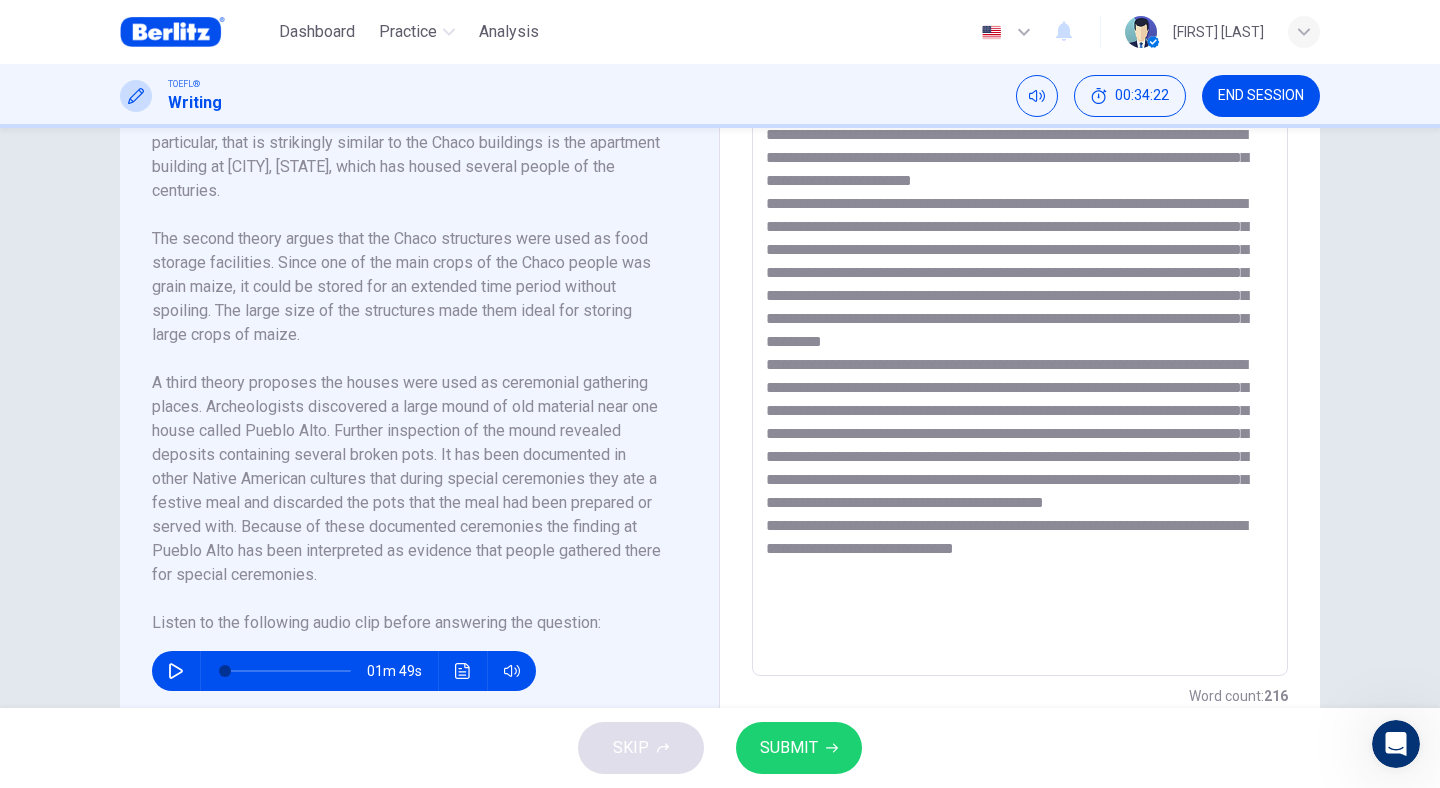 click at bounding box center [1020, 391] 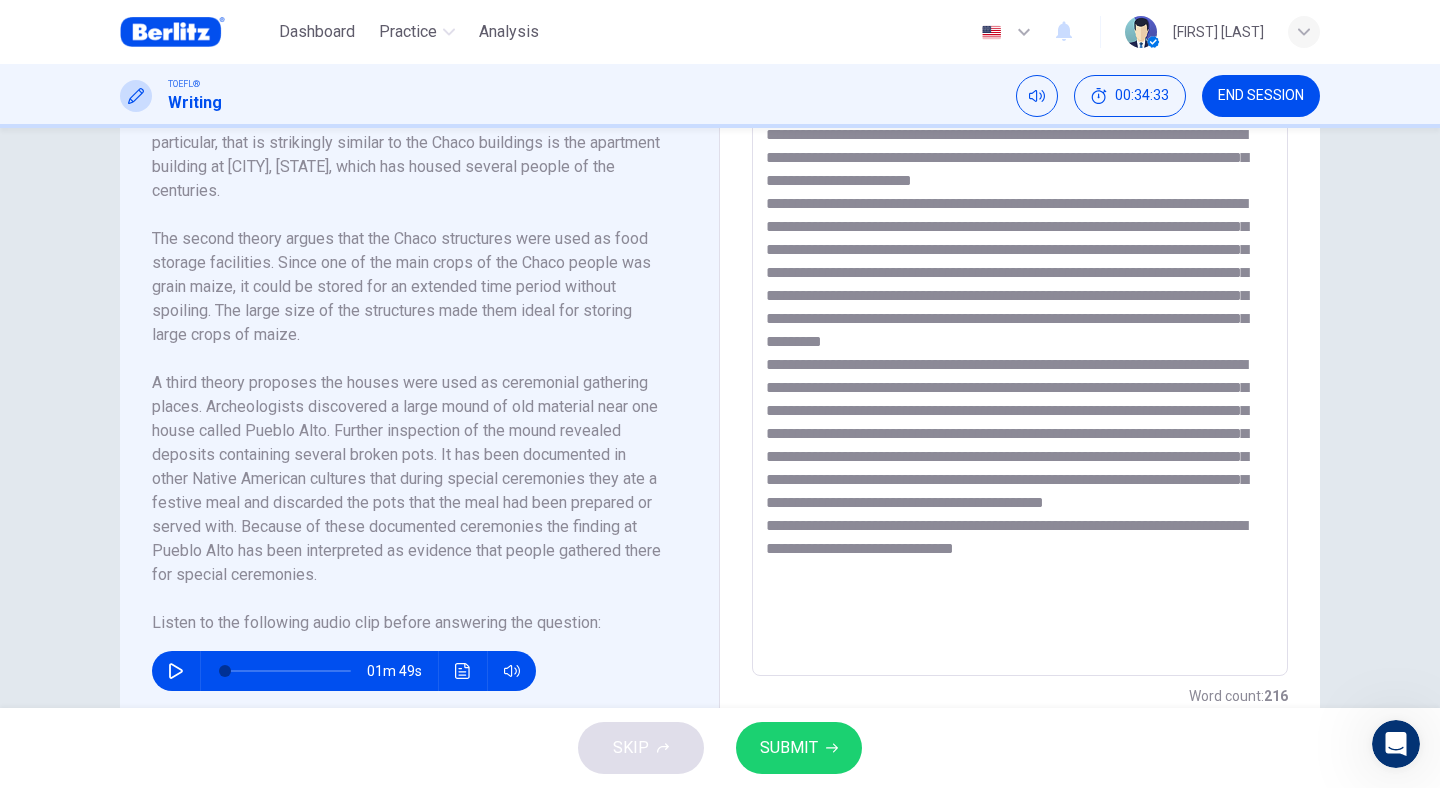 click at bounding box center [1020, 391] 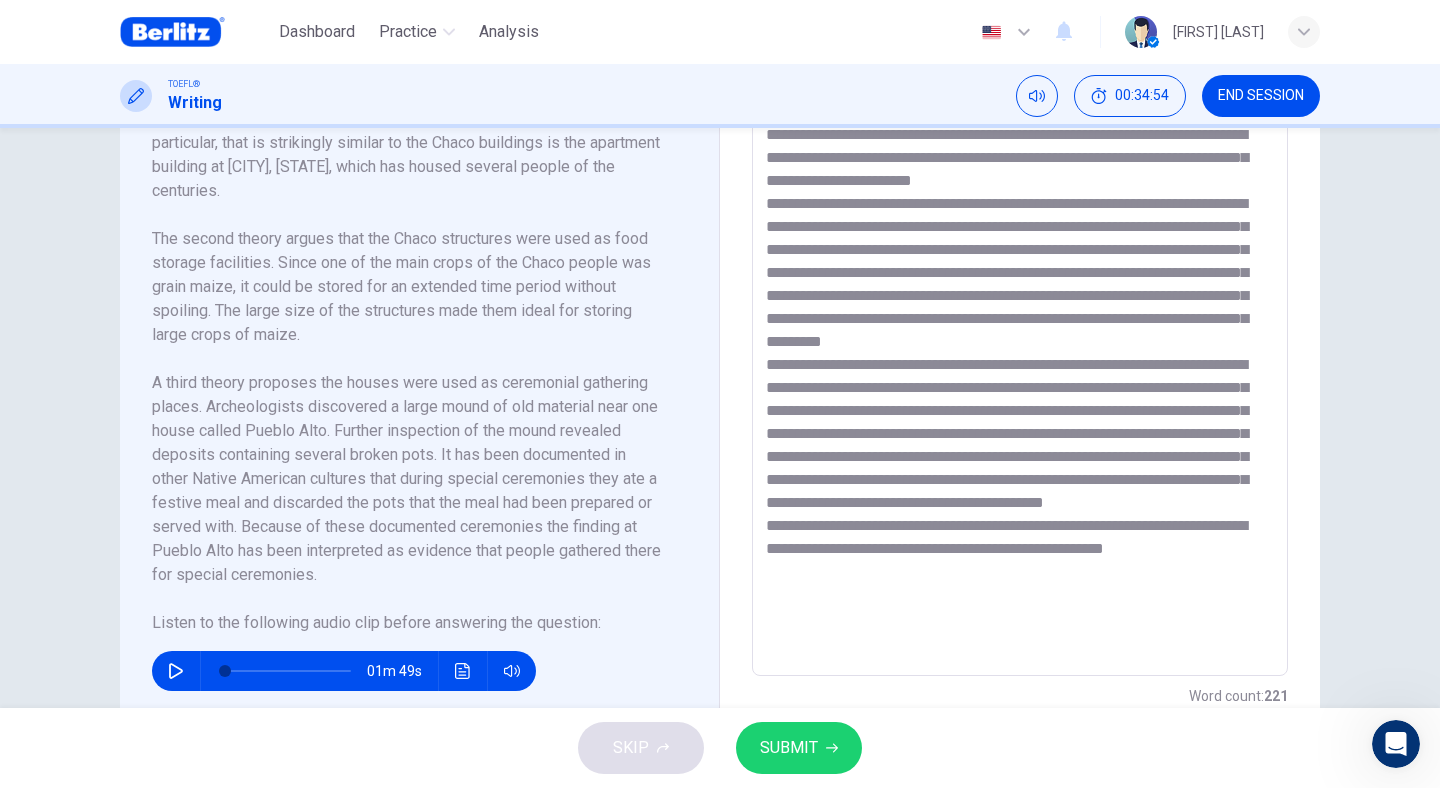 click at bounding box center (1020, 391) 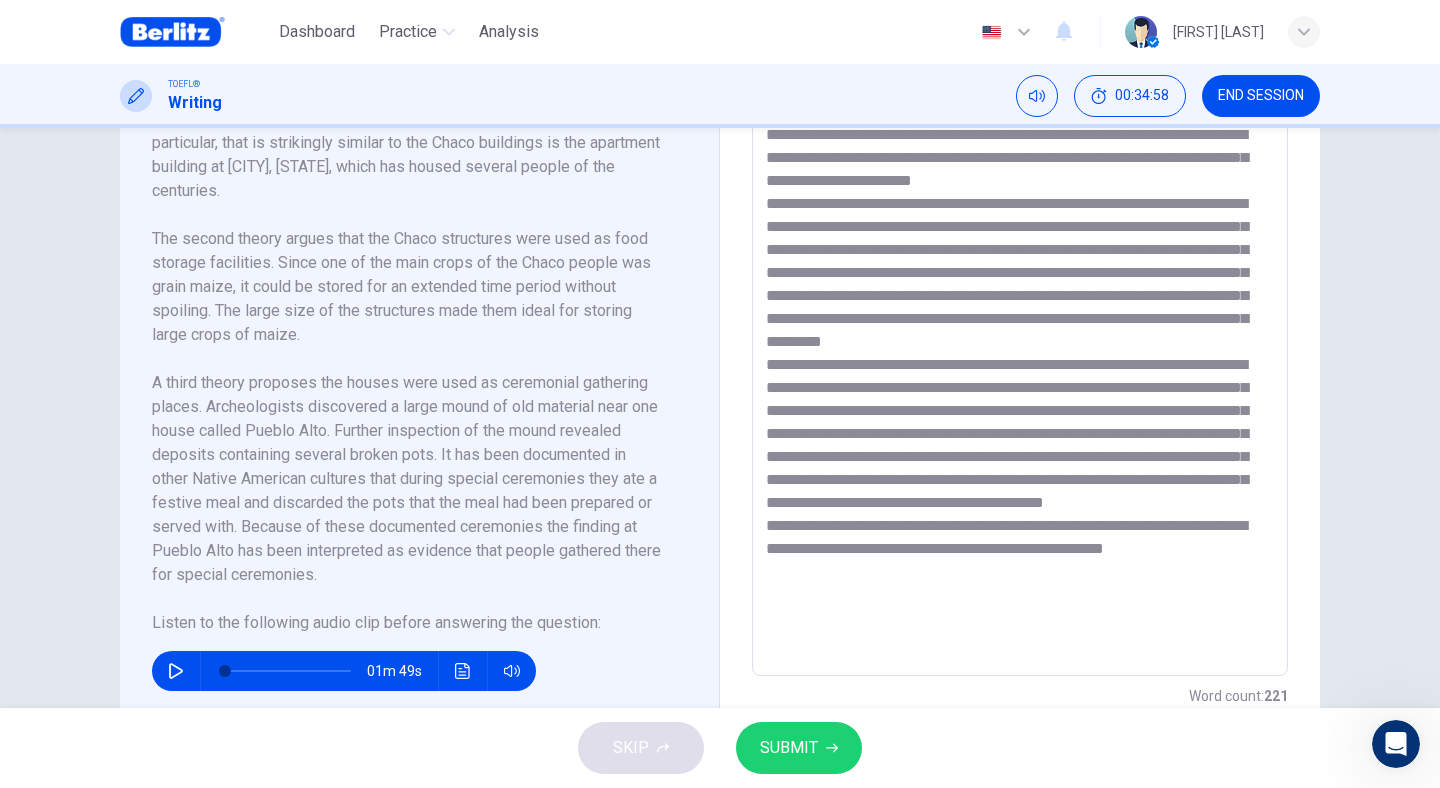 click at bounding box center [1020, 391] 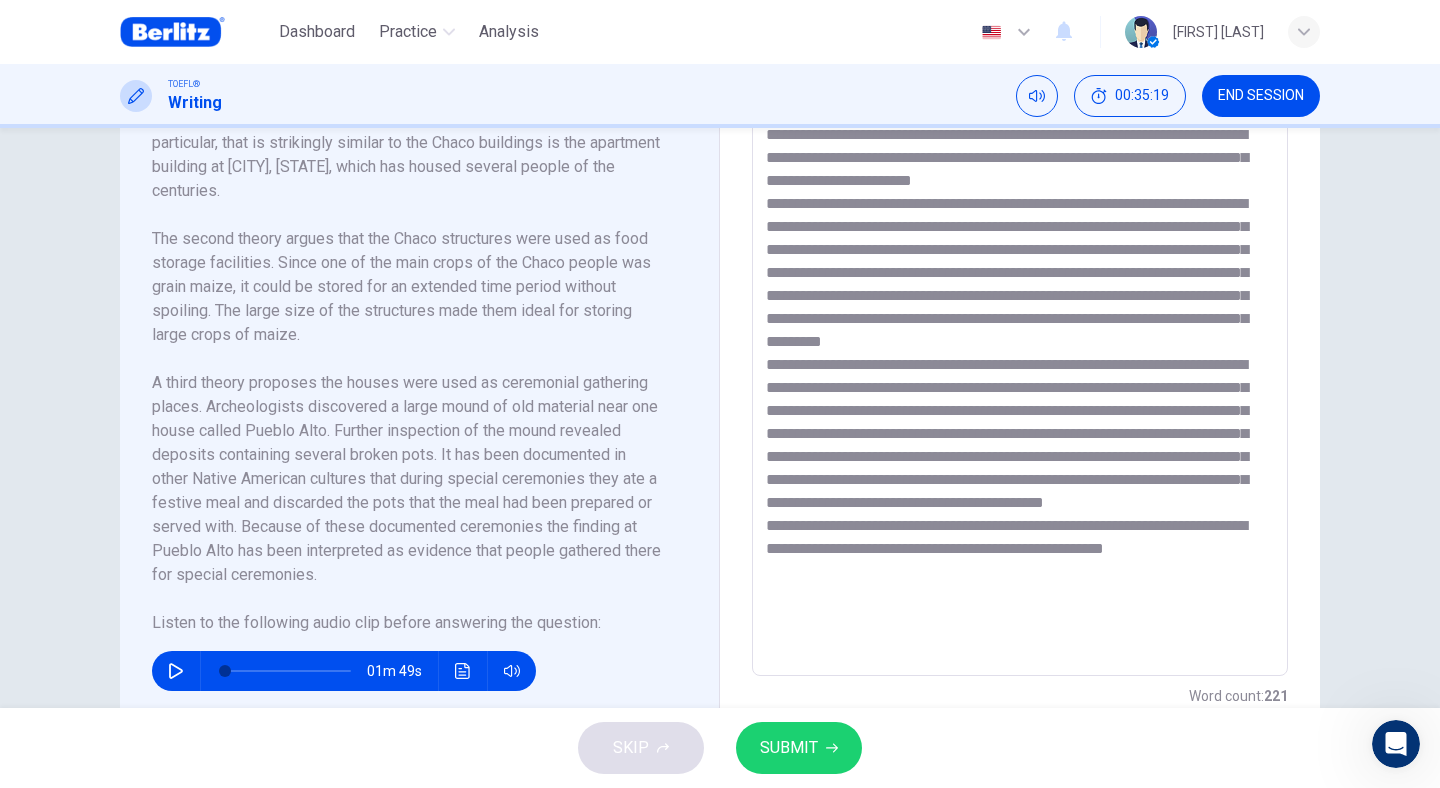 click at bounding box center [1020, 391] 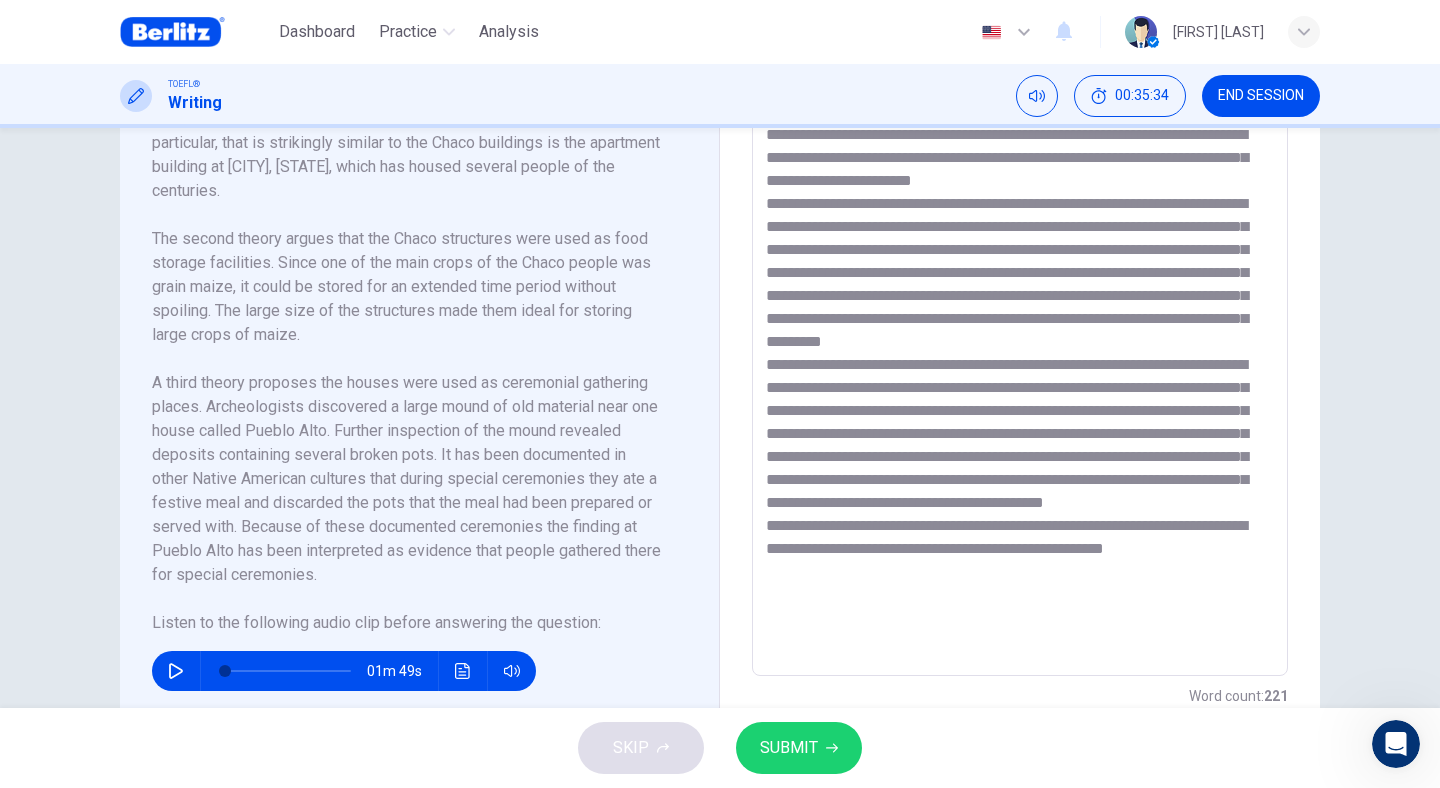 click at bounding box center [1020, 391] 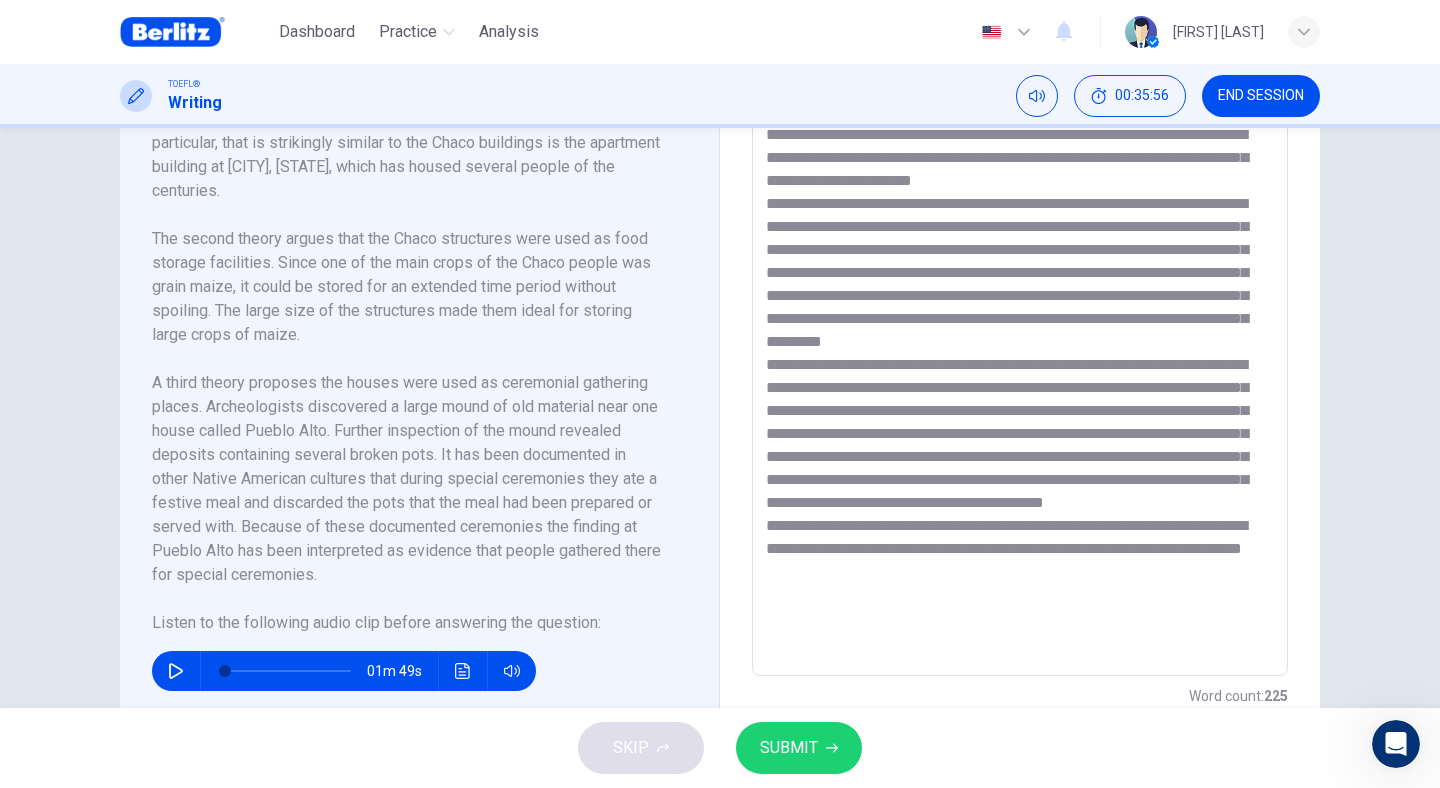 click 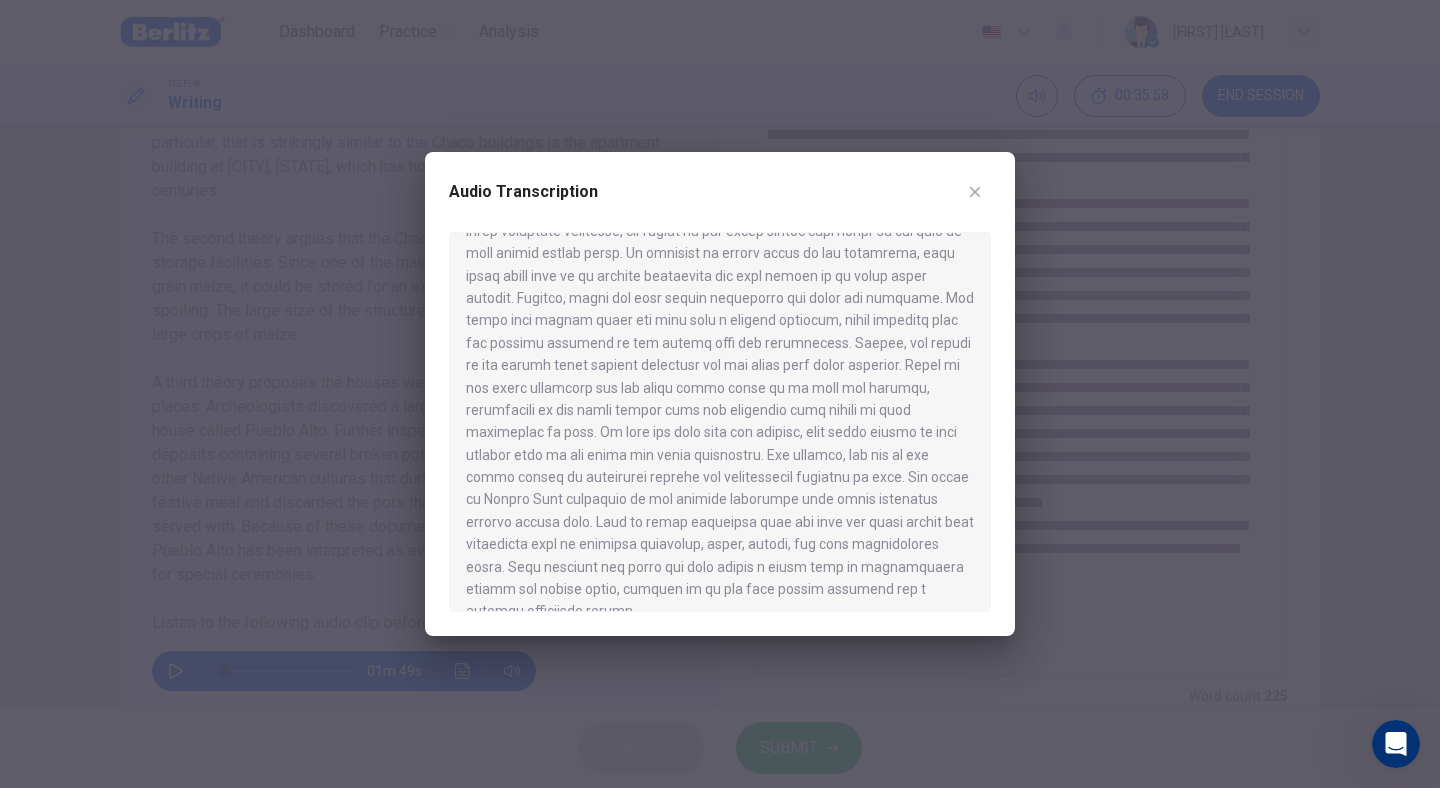 scroll, scrollTop: 72, scrollLeft: 0, axis: vertical 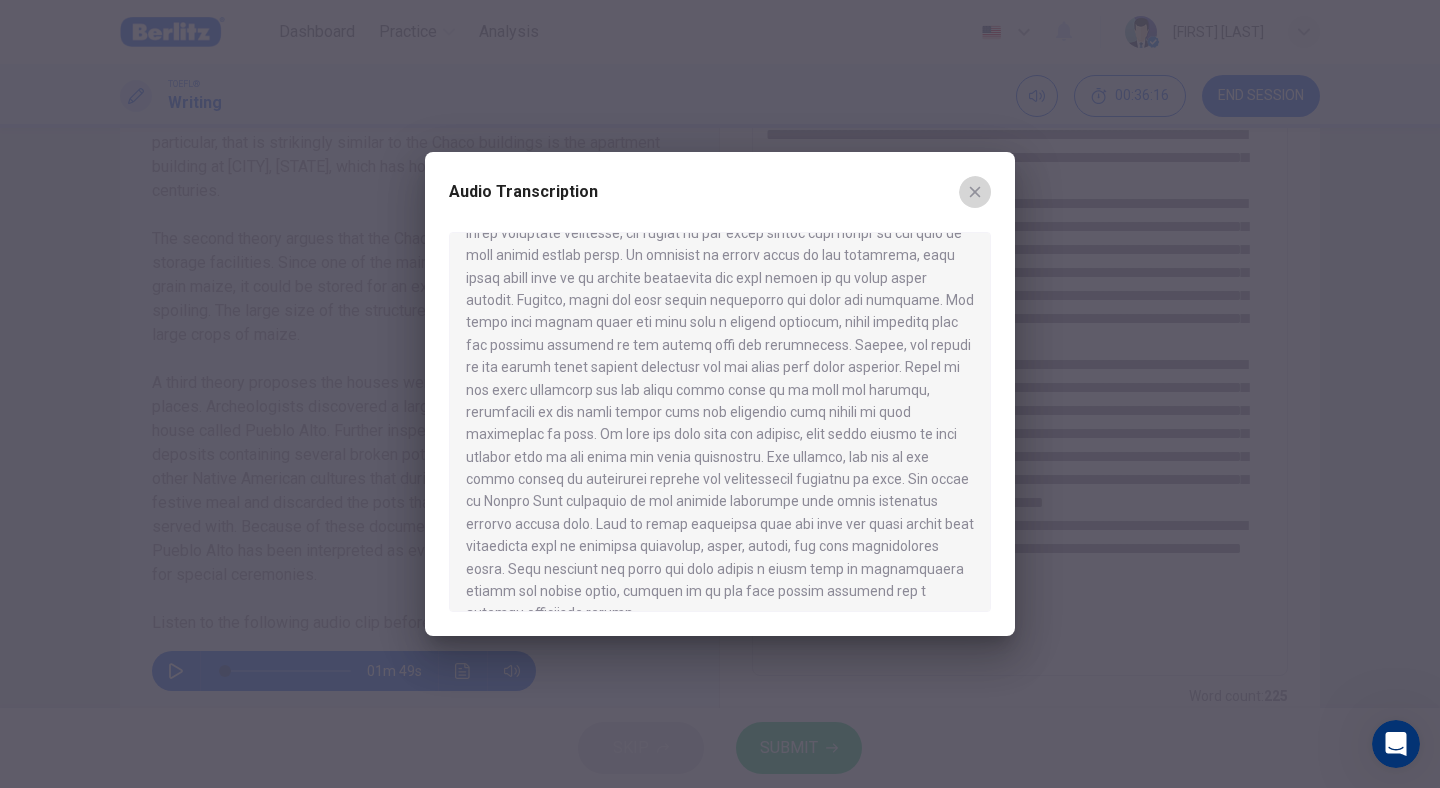 click at bounding box center [975, 192] 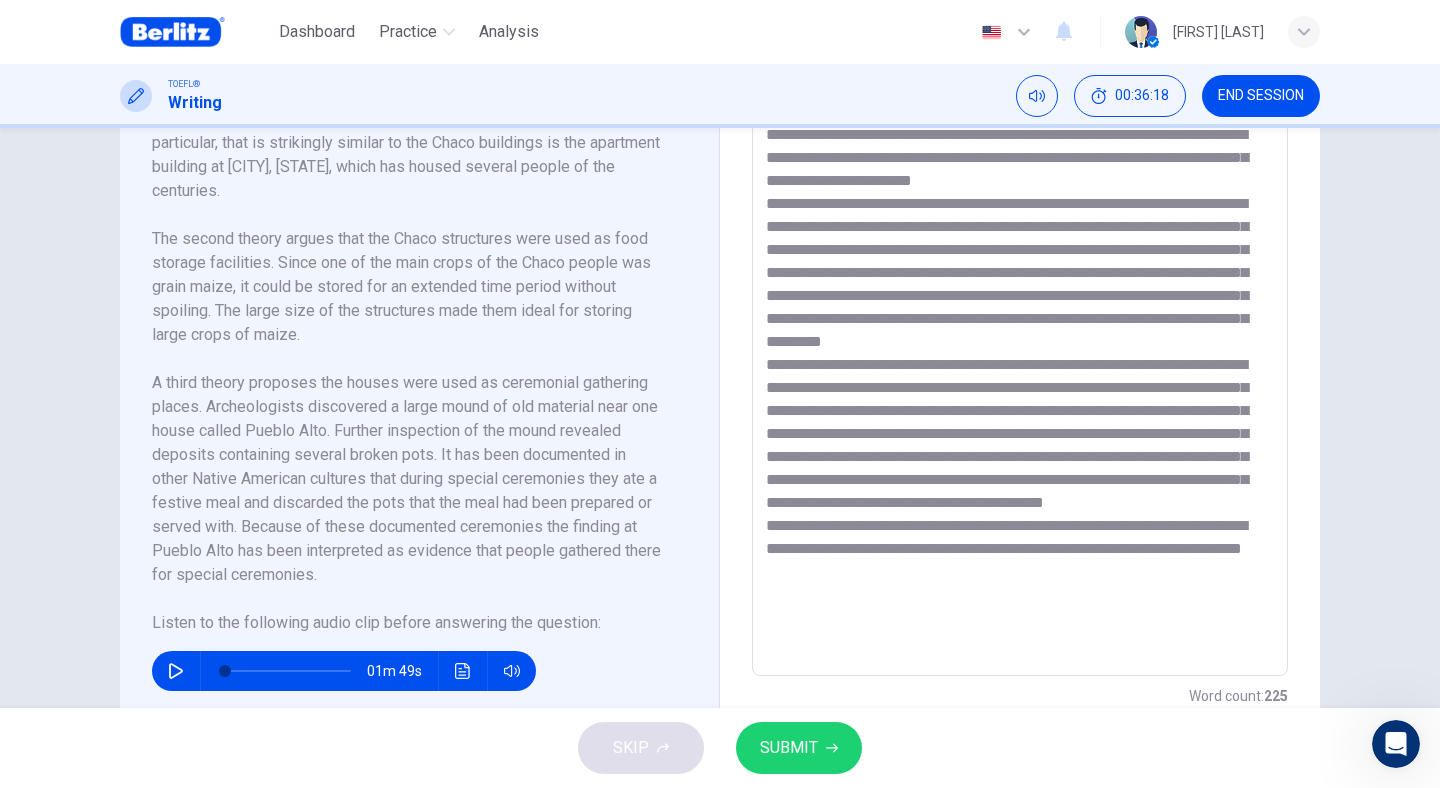 click at bounding box center (1020, 391) 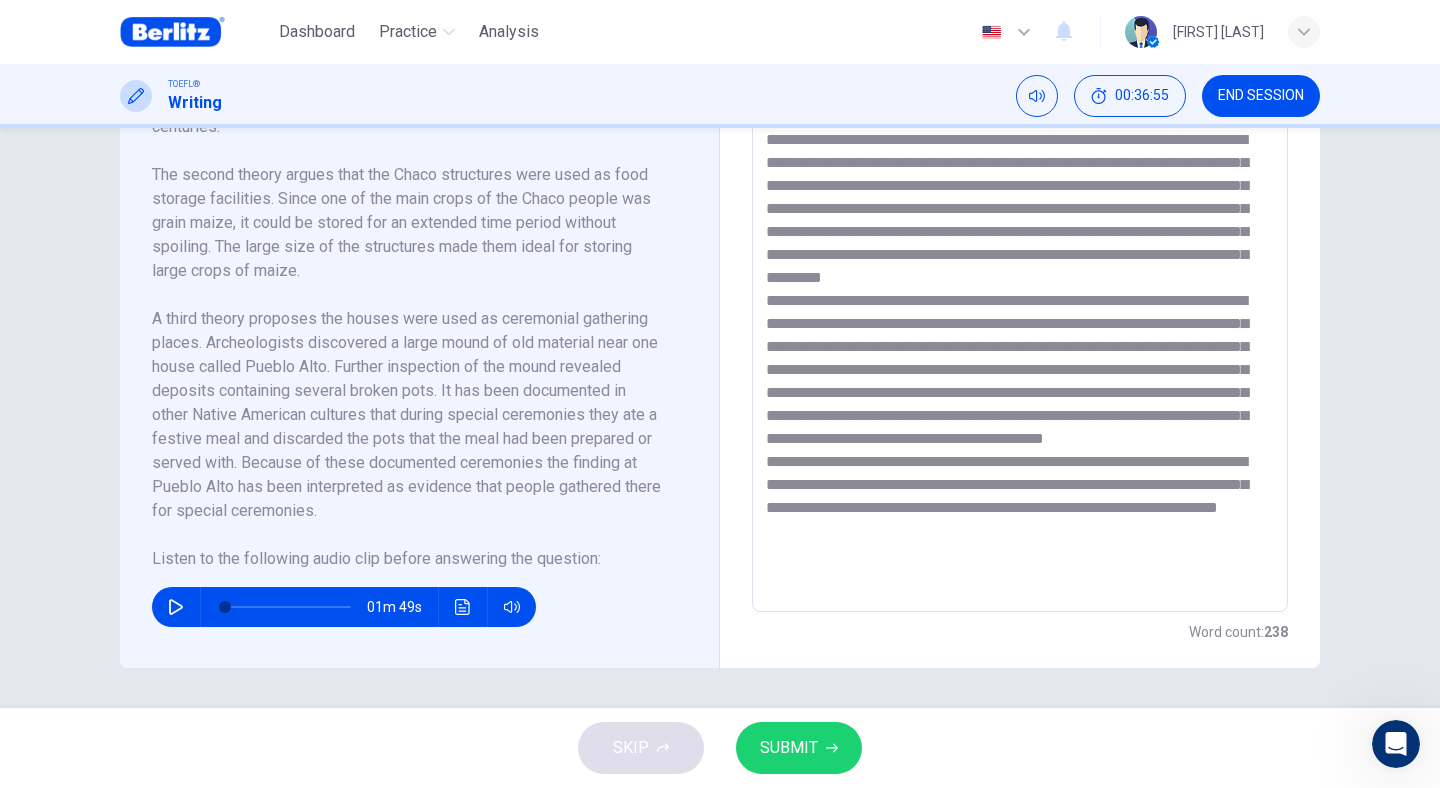 scroll, scrollTop: 565, scrollLeft: 0, axis: vertical 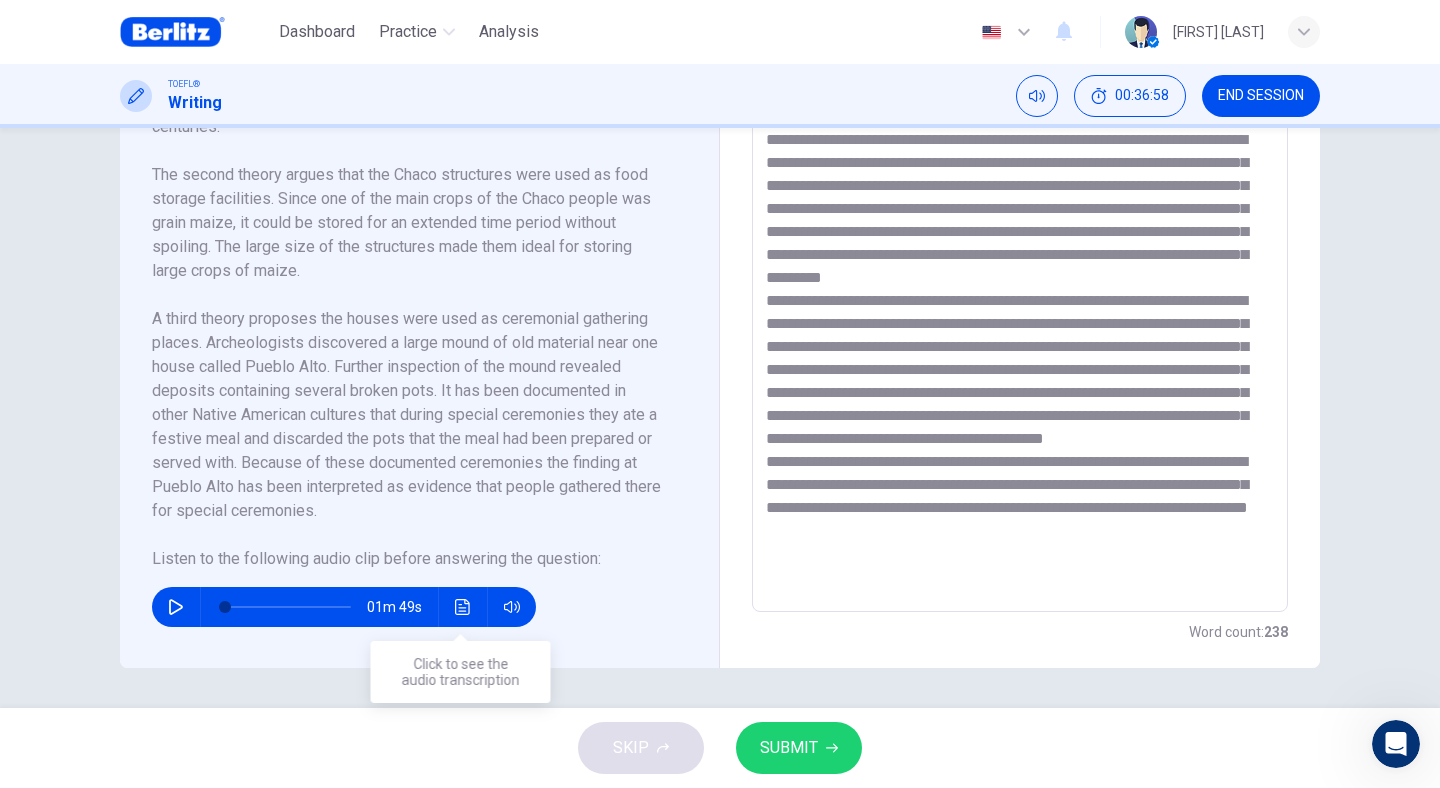 click at bounding box center (463, 607) 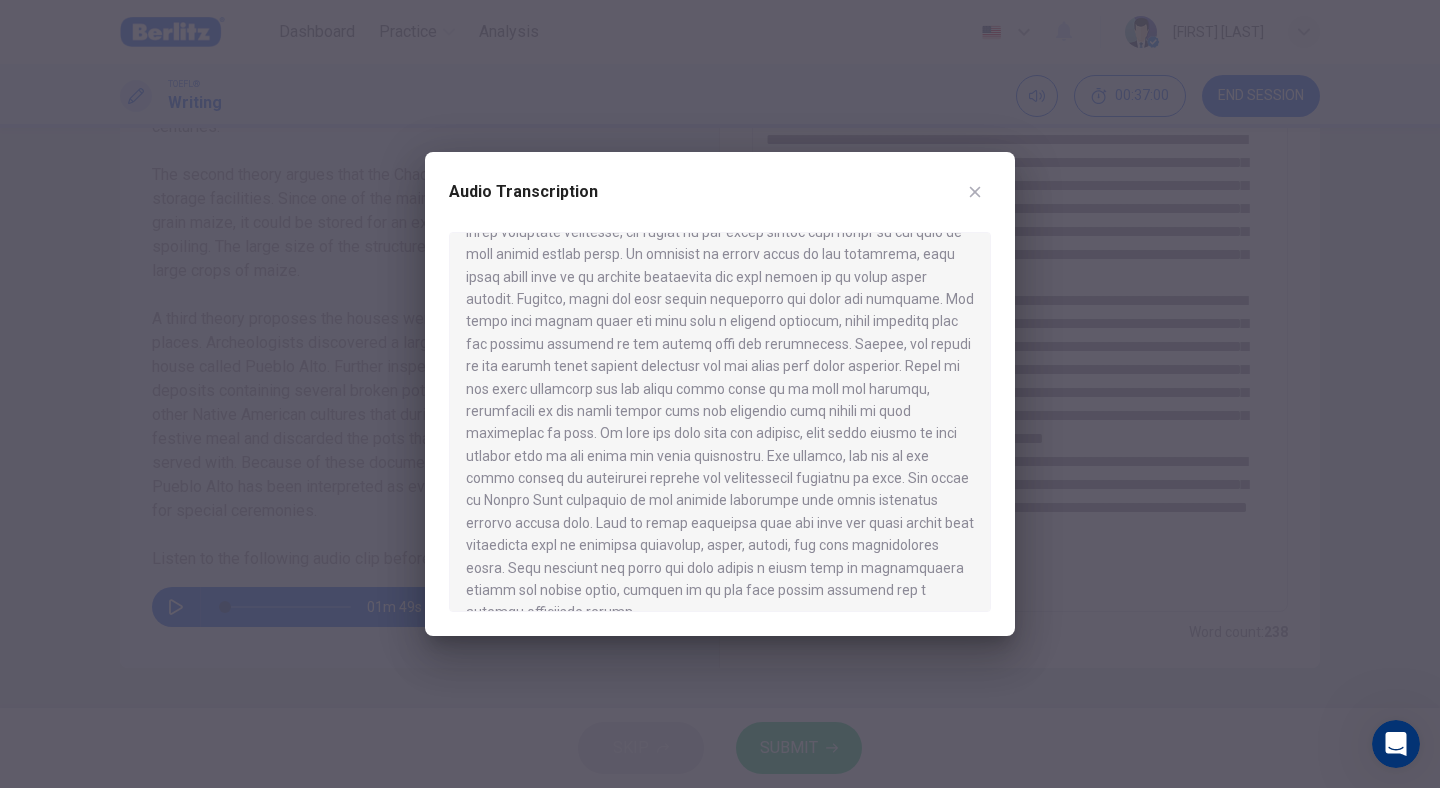scroll, scrollTop: 72, scrollLeft: 0, axis: vertical 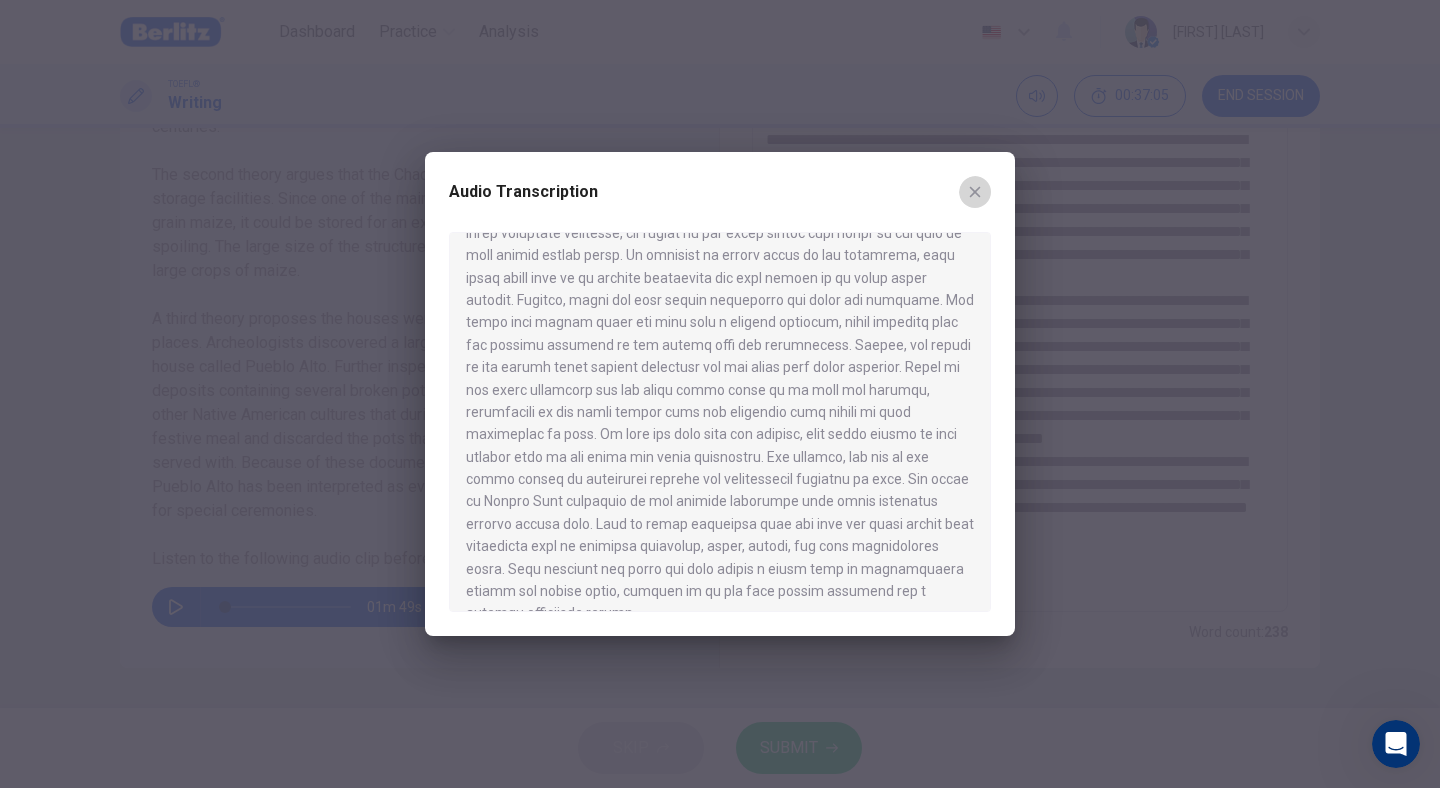 click 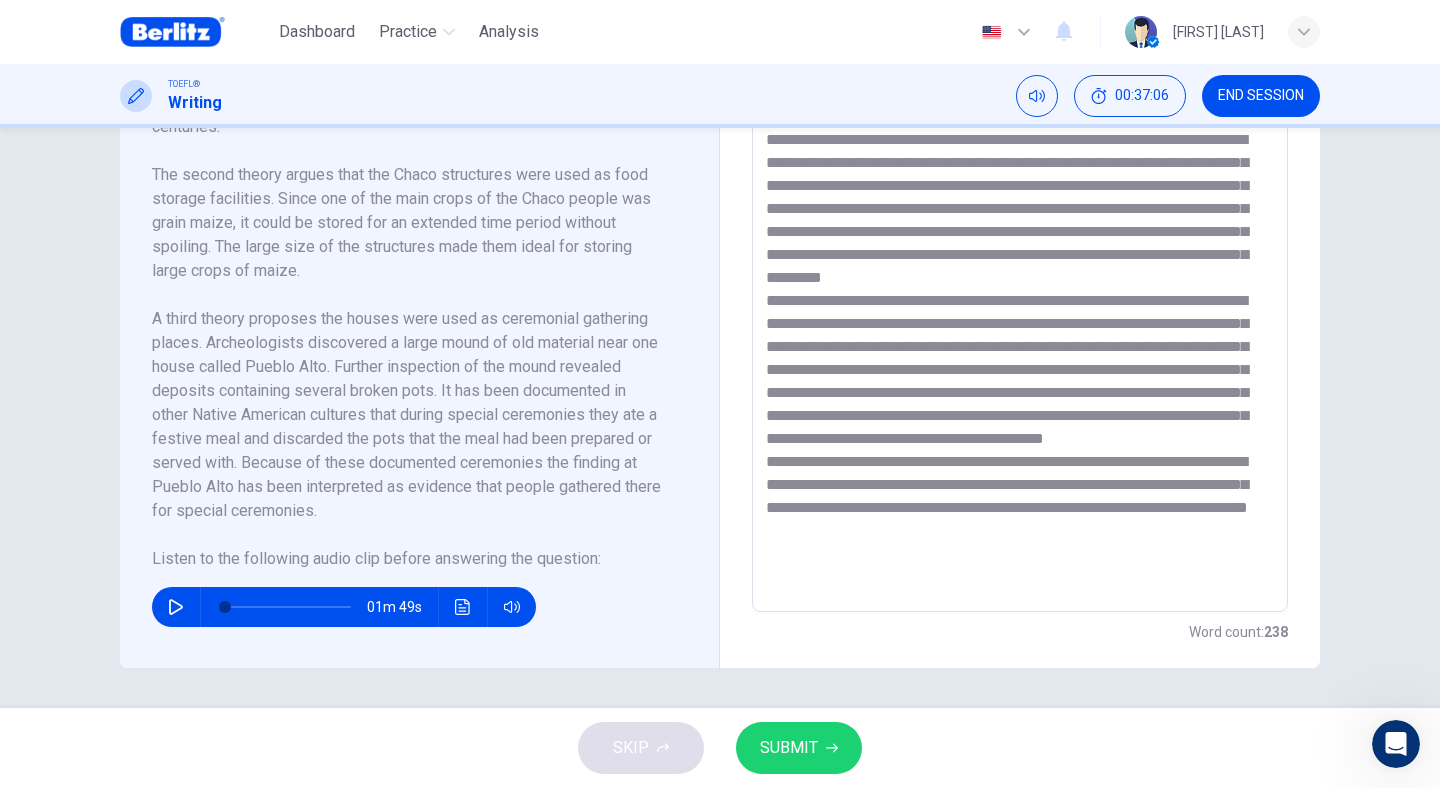 click at bounding box center [1020, 327] 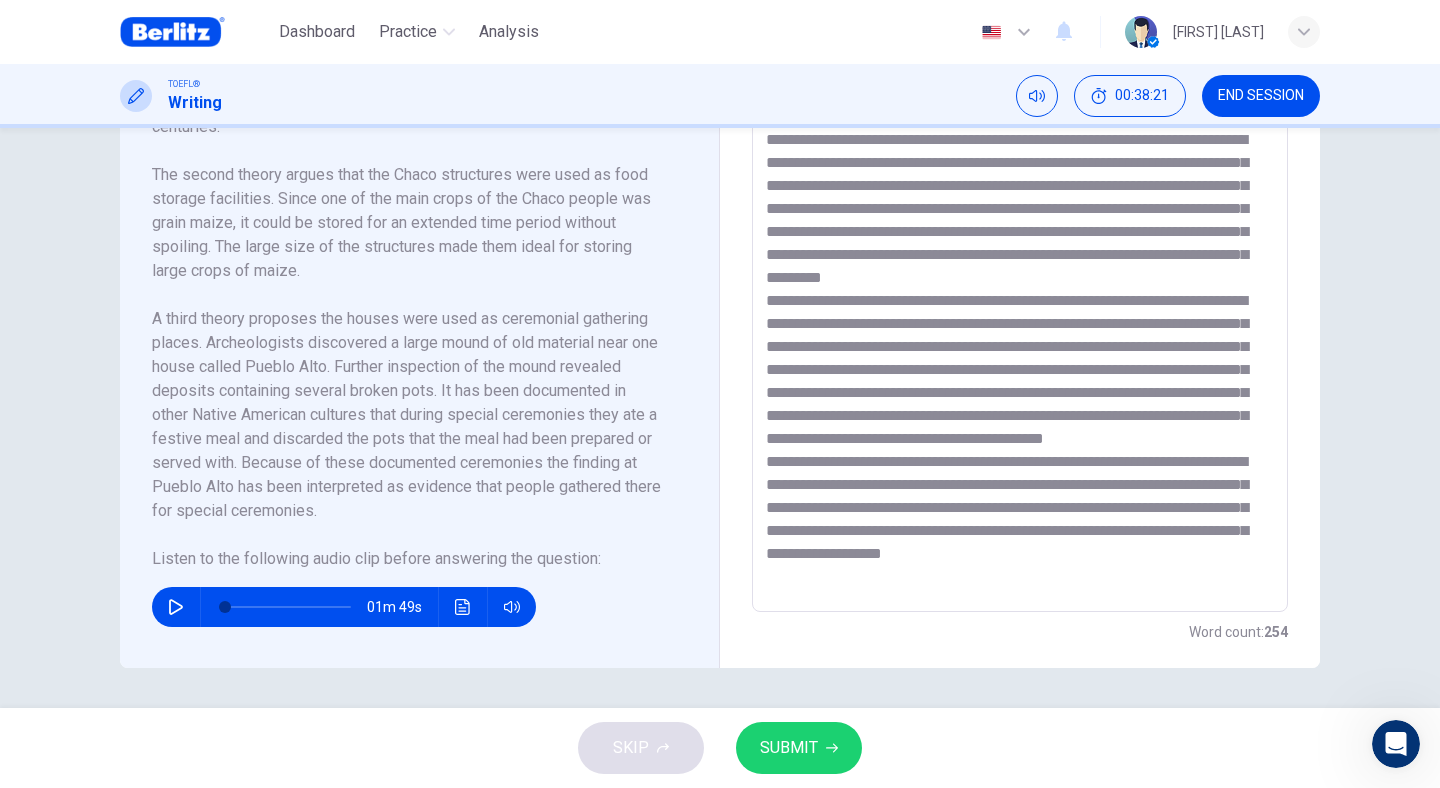 scroll, scrollTop: 37, scrollLeft: 0, axis: vertical 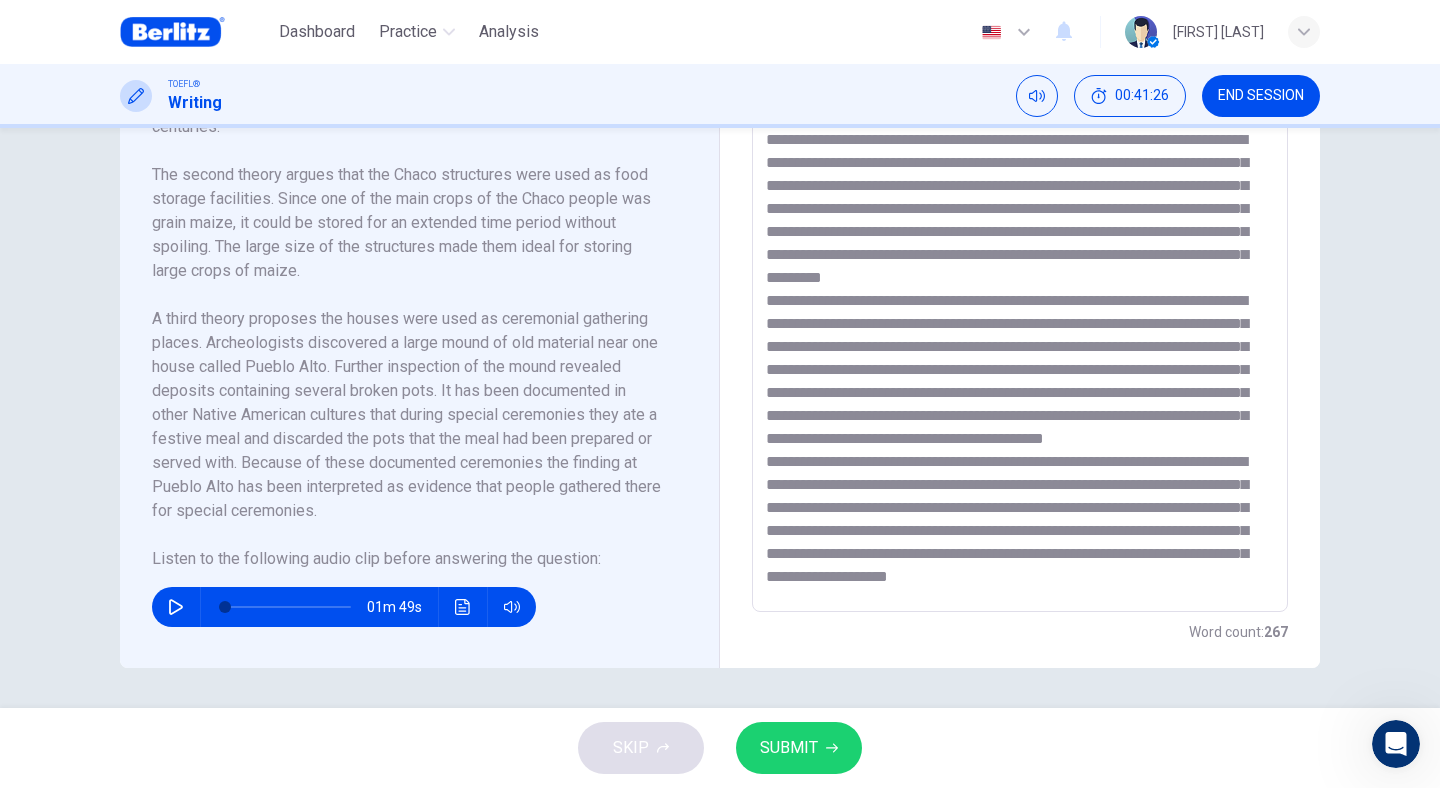 click at bounding box center [1020, 327] 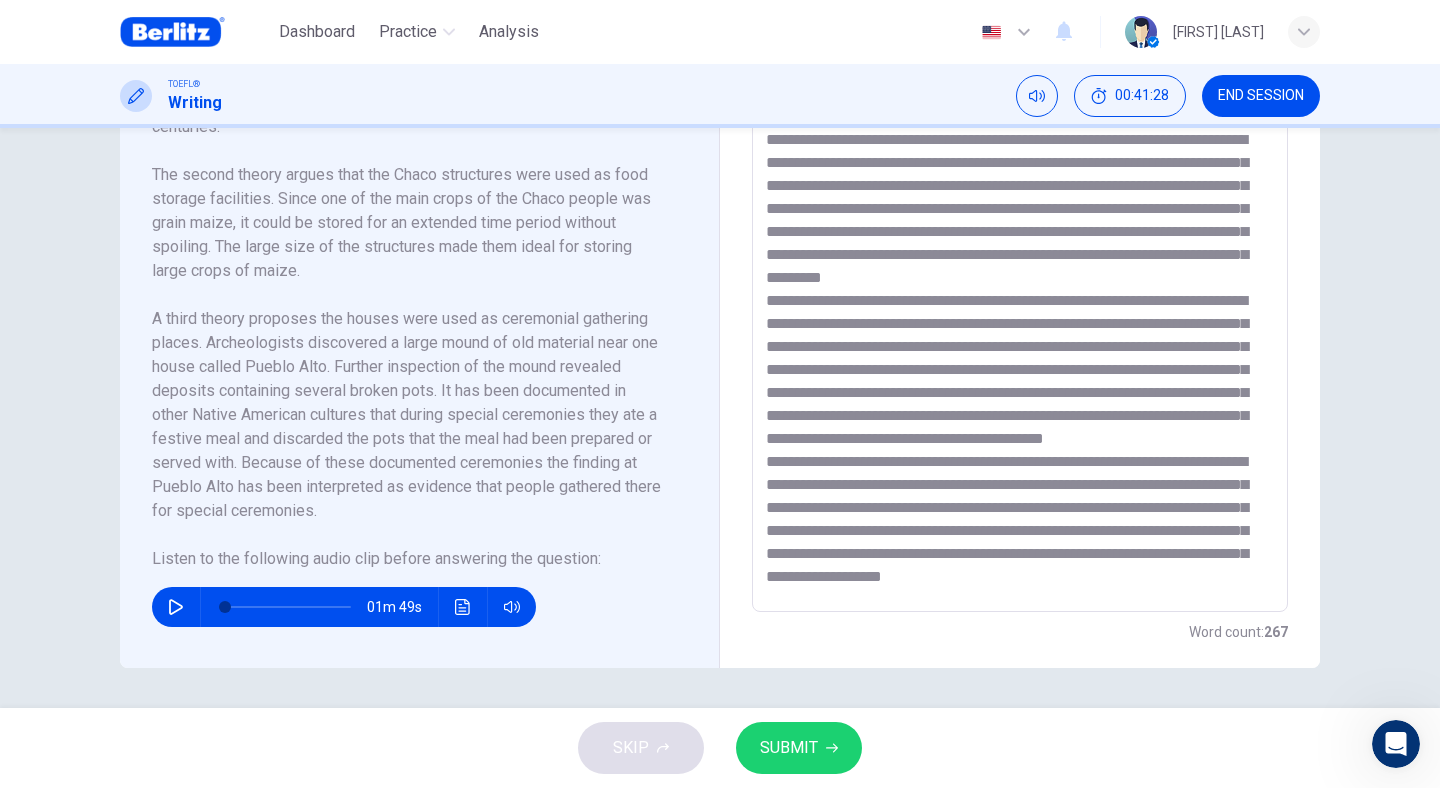 click at bounding box center [1020, 327] 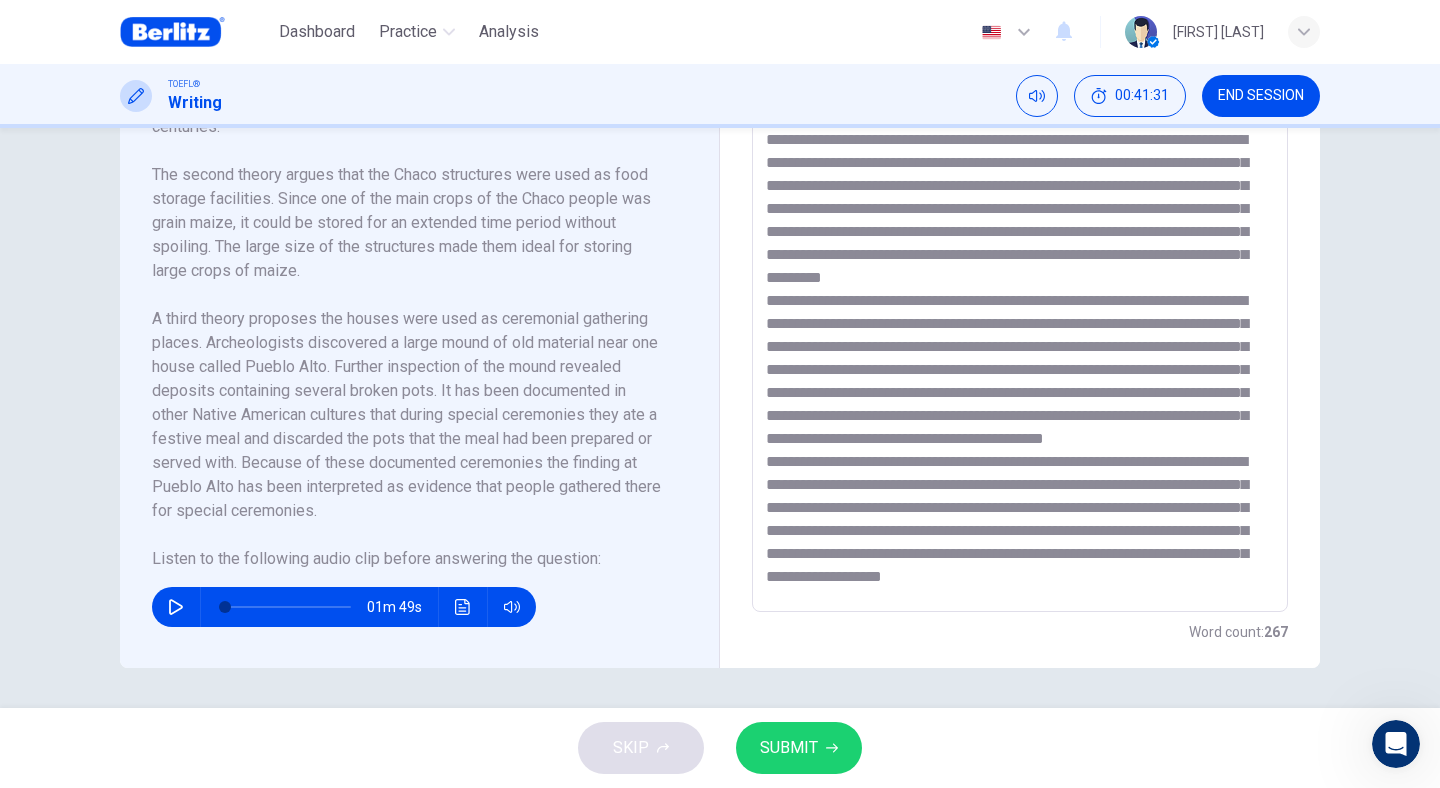 click at bounding box center [1020, 327] 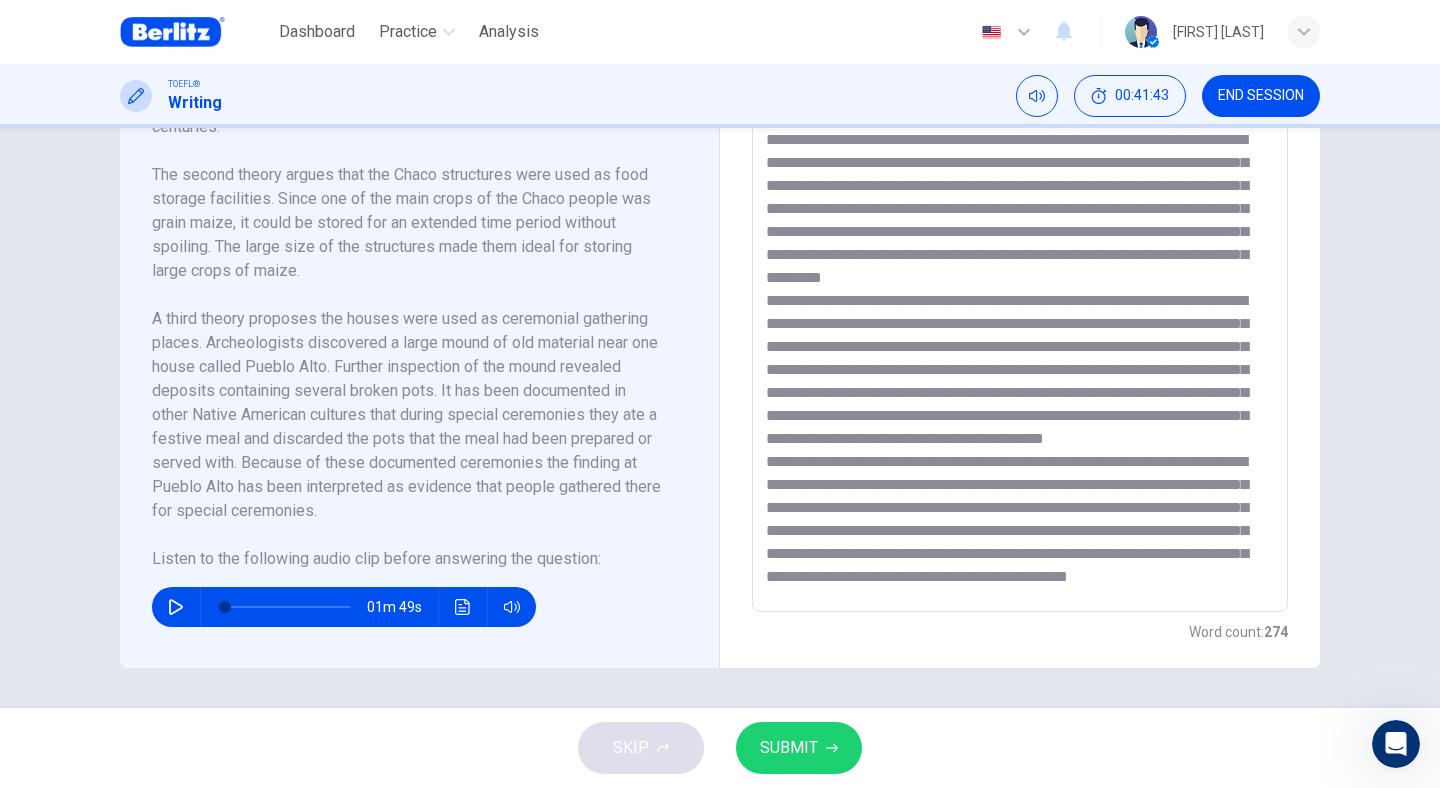 click 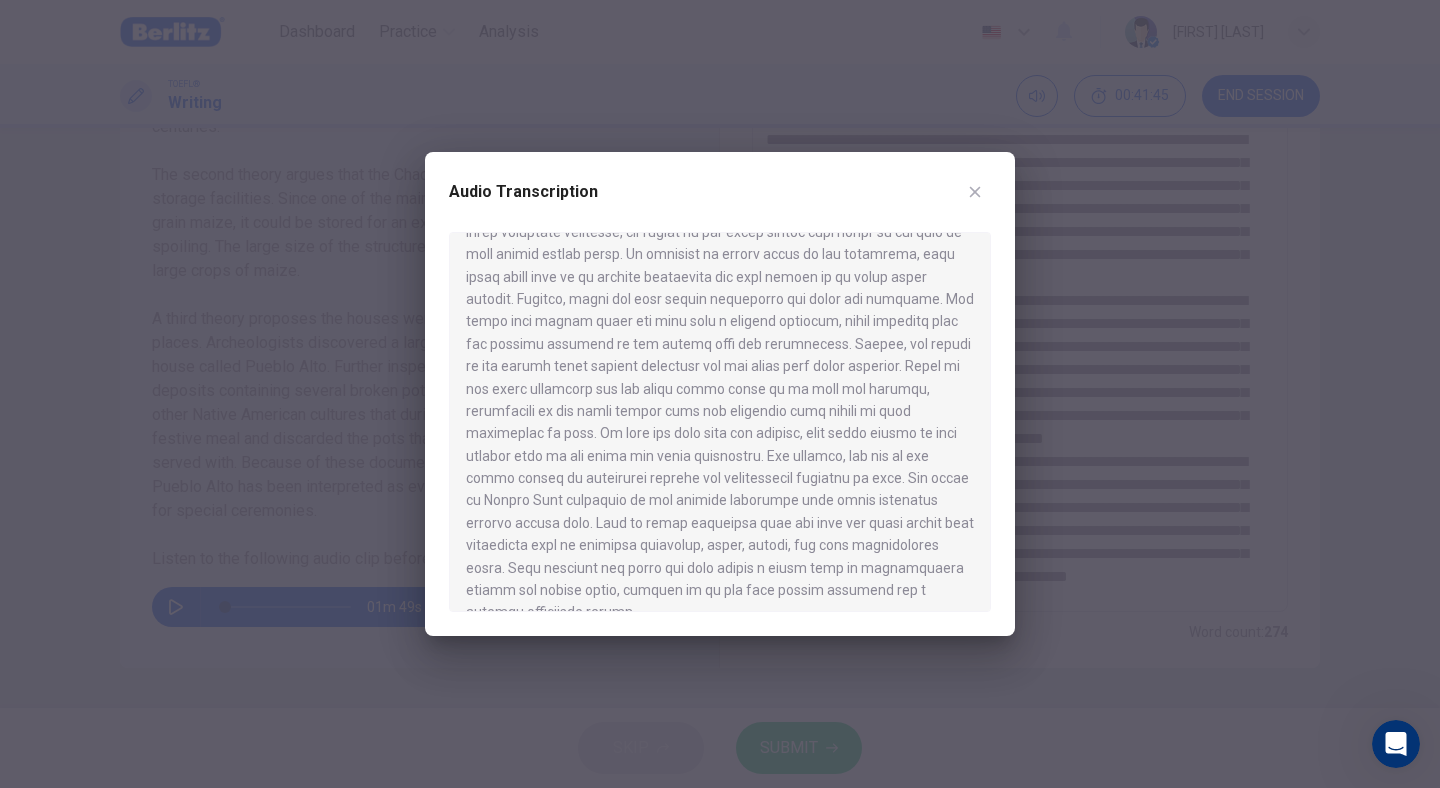 scroll, scrollTop: 72, scrollLeft: 0, axis: vertical 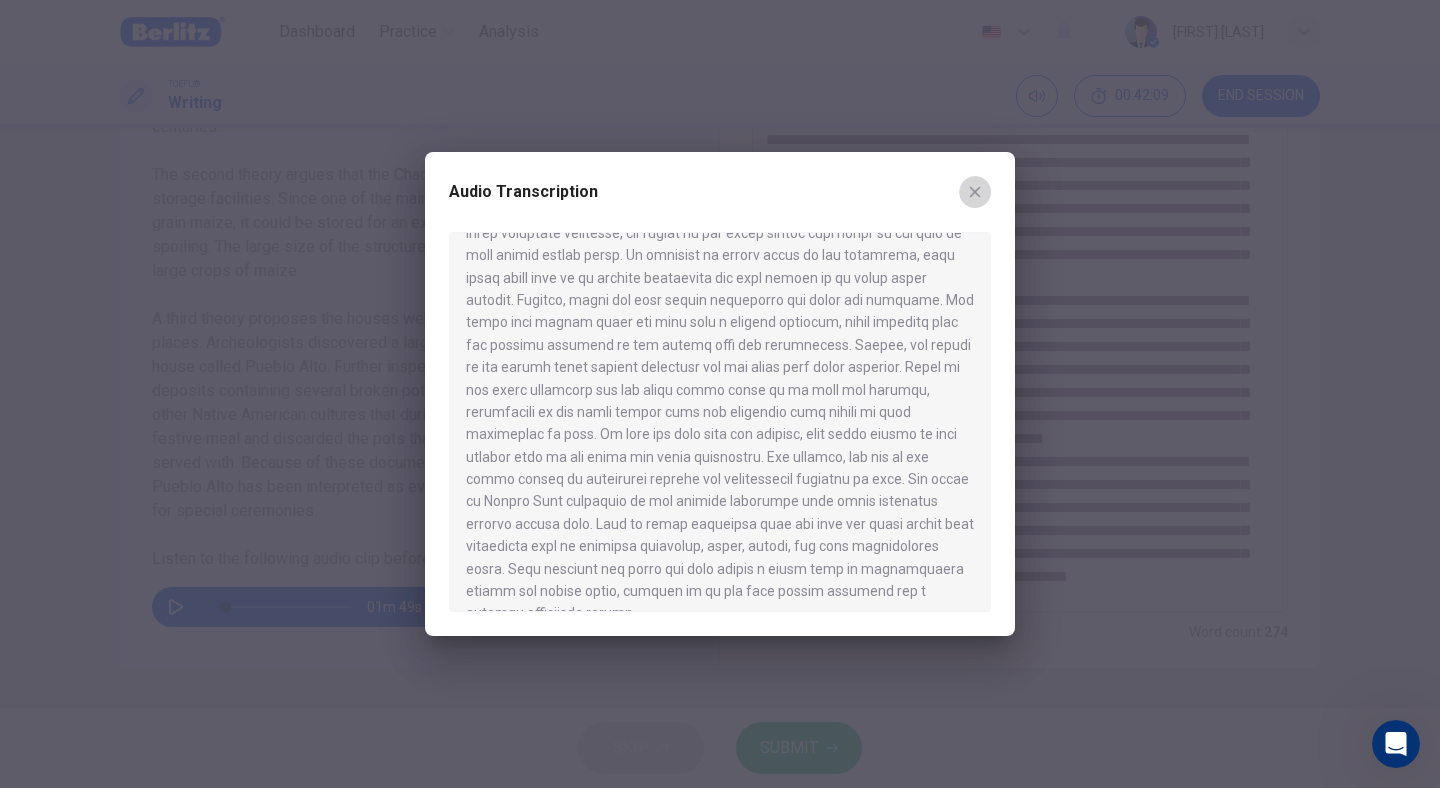 click 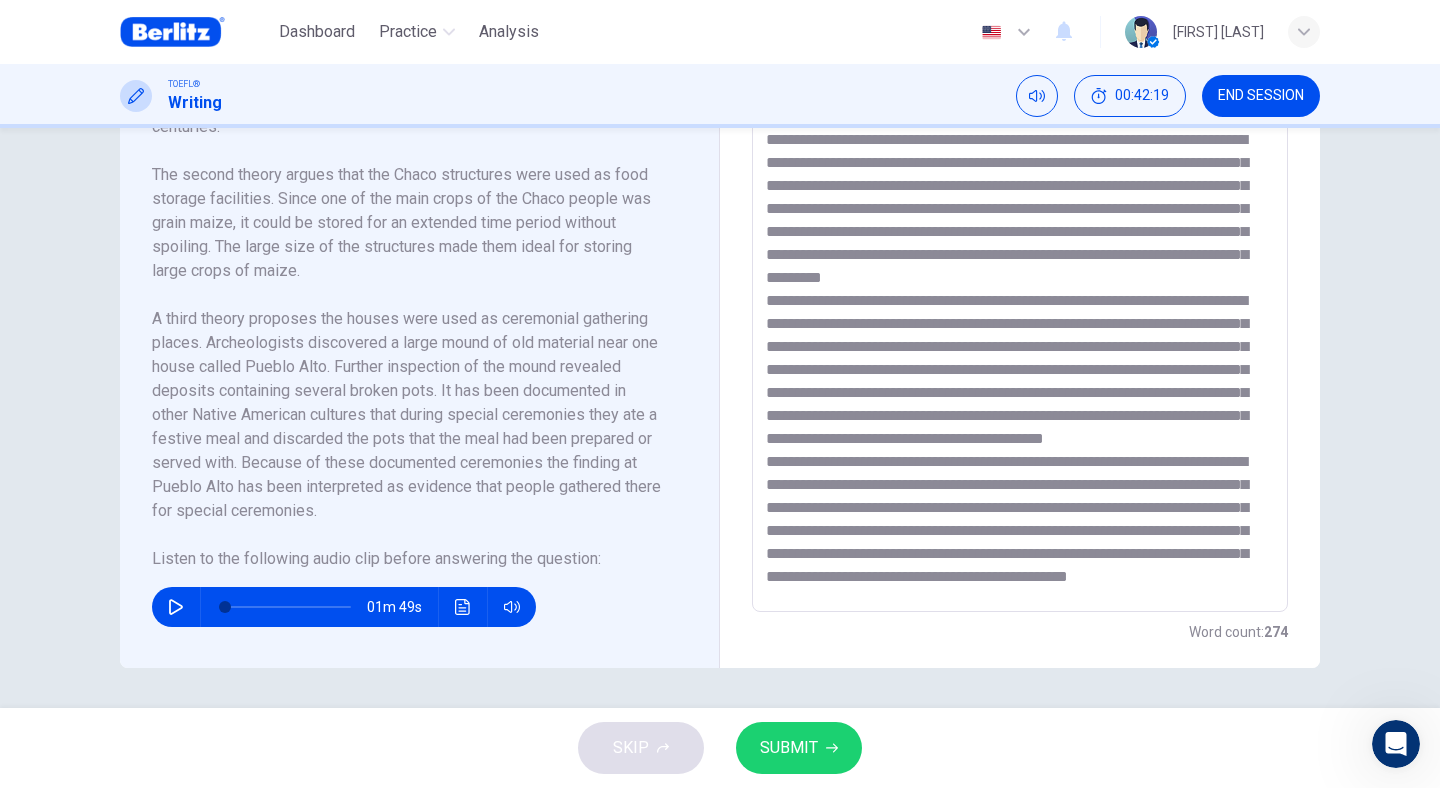 click at bounding box center [1020, 327] 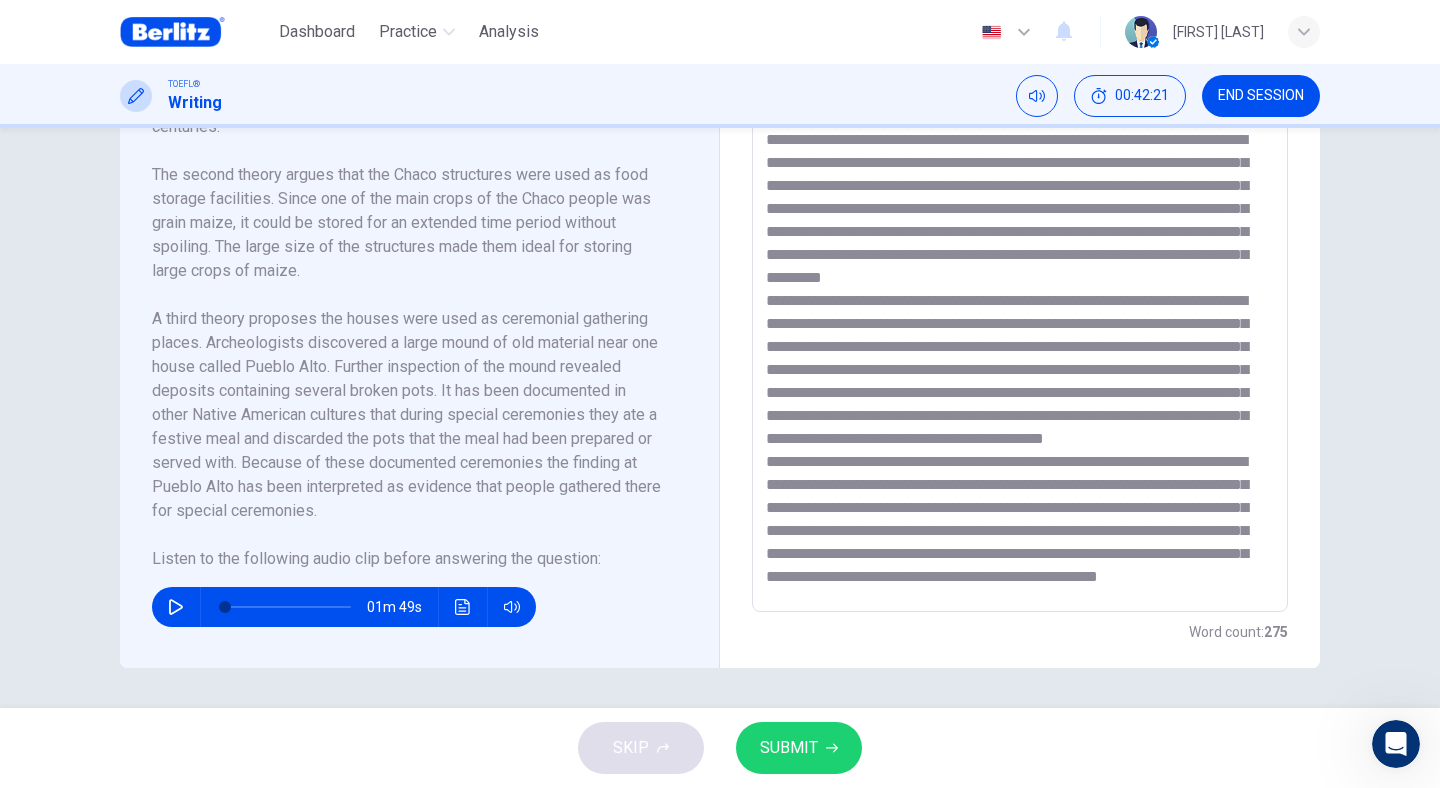 click at bounding box center [1020, 327] 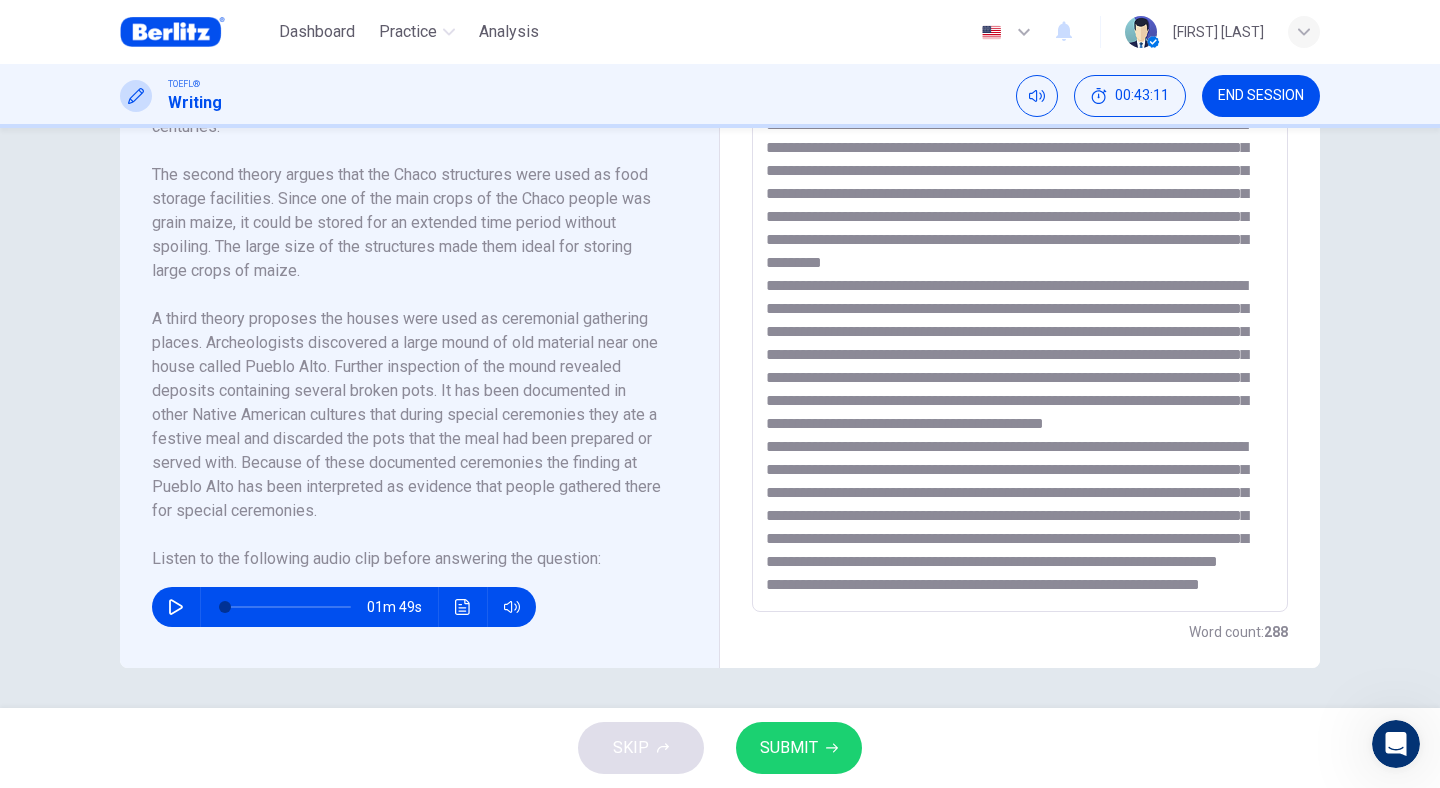 scroll, scrollTop: 106, scrollLeft: 0, axis: vertical 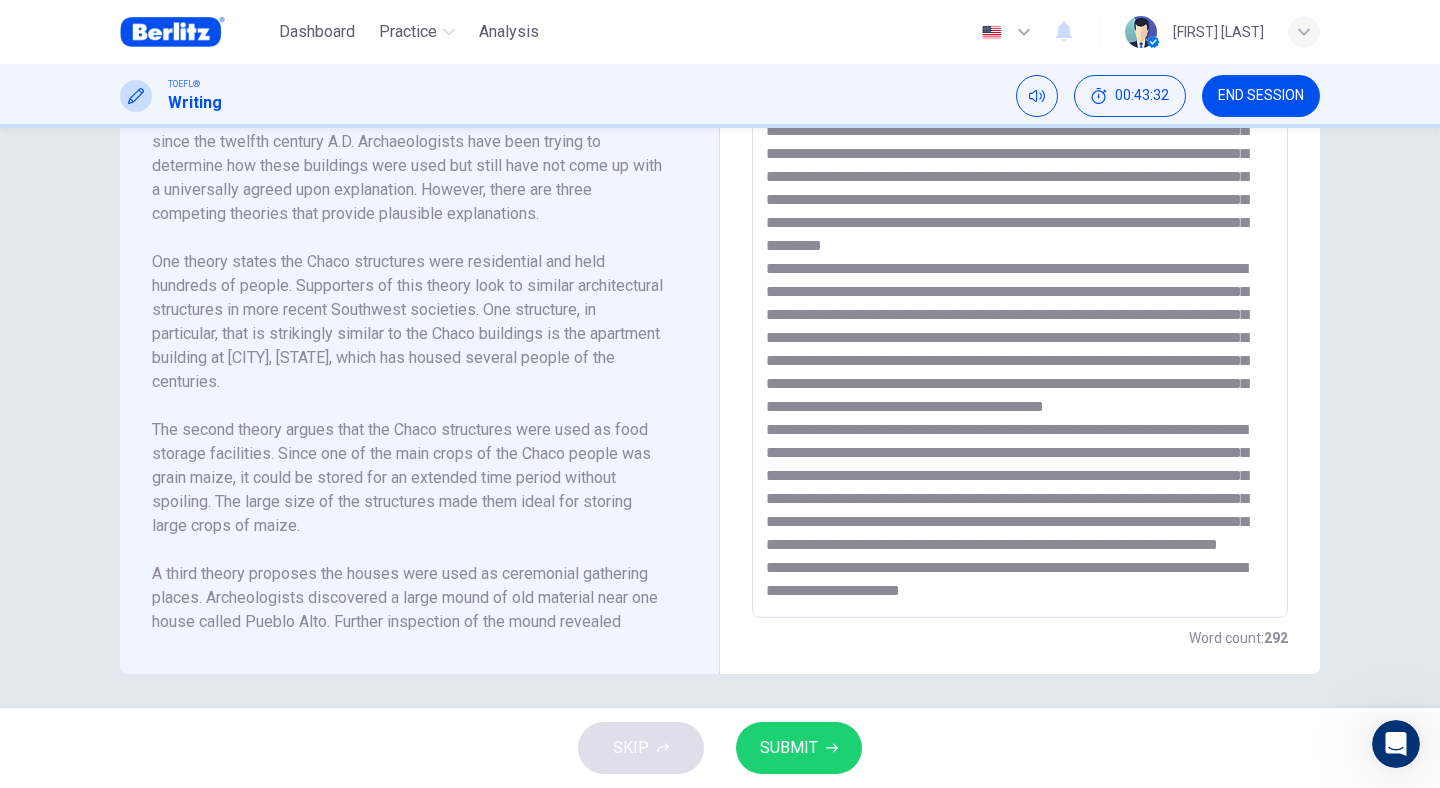 click at bounding box center [1020, 333] 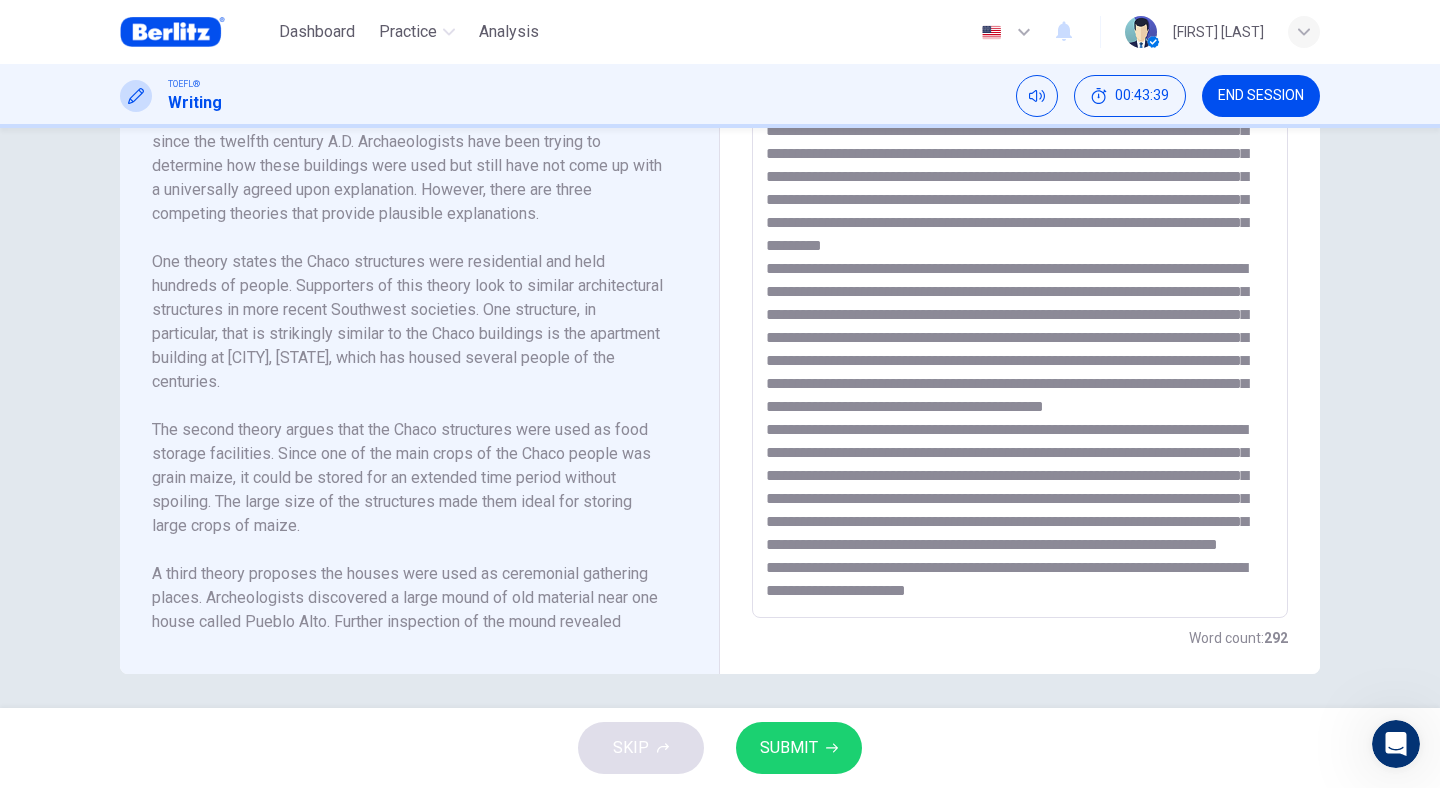 click at bounding box center [1020, 333] 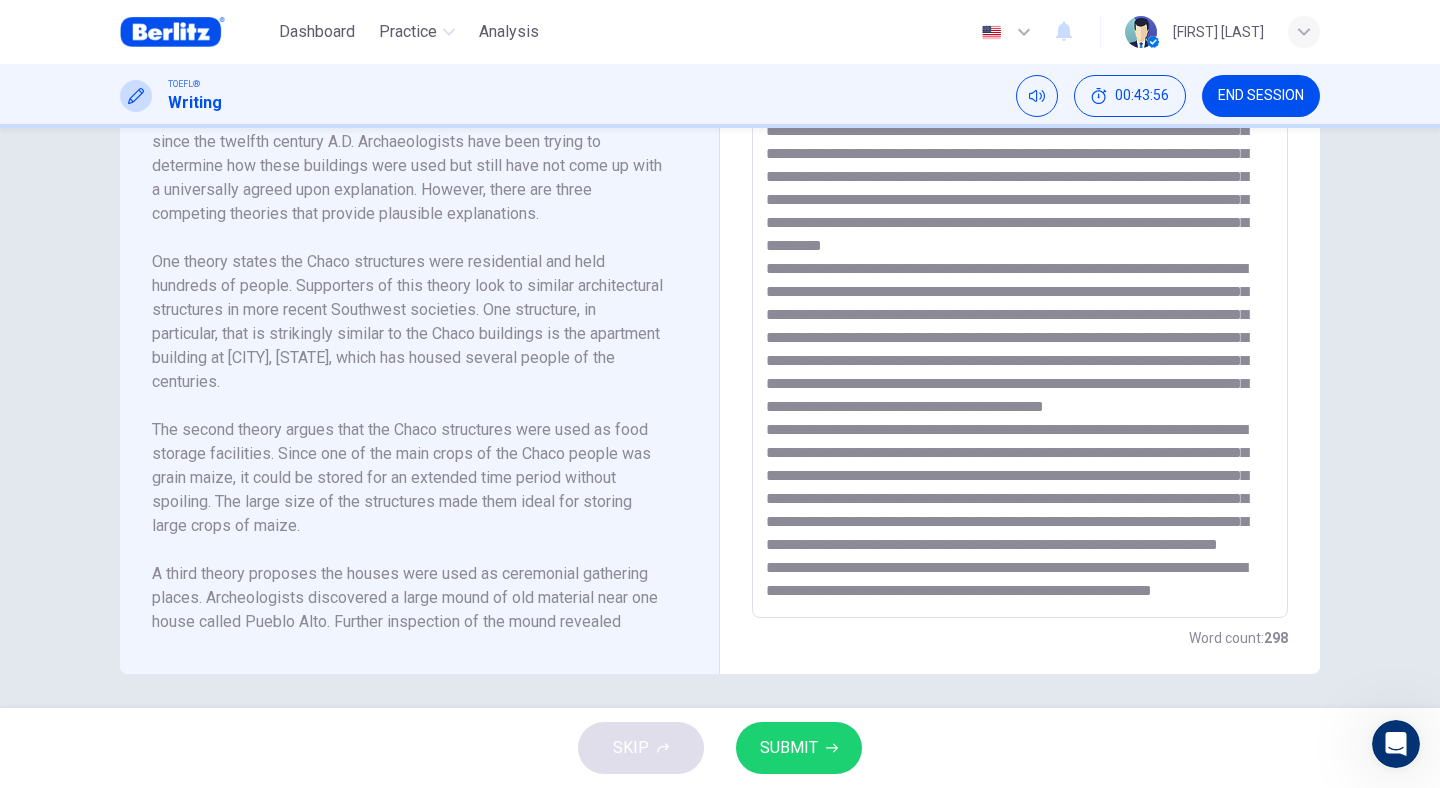 scroll, scrollTop: 129, scrollLeft: 0, axis: vertical 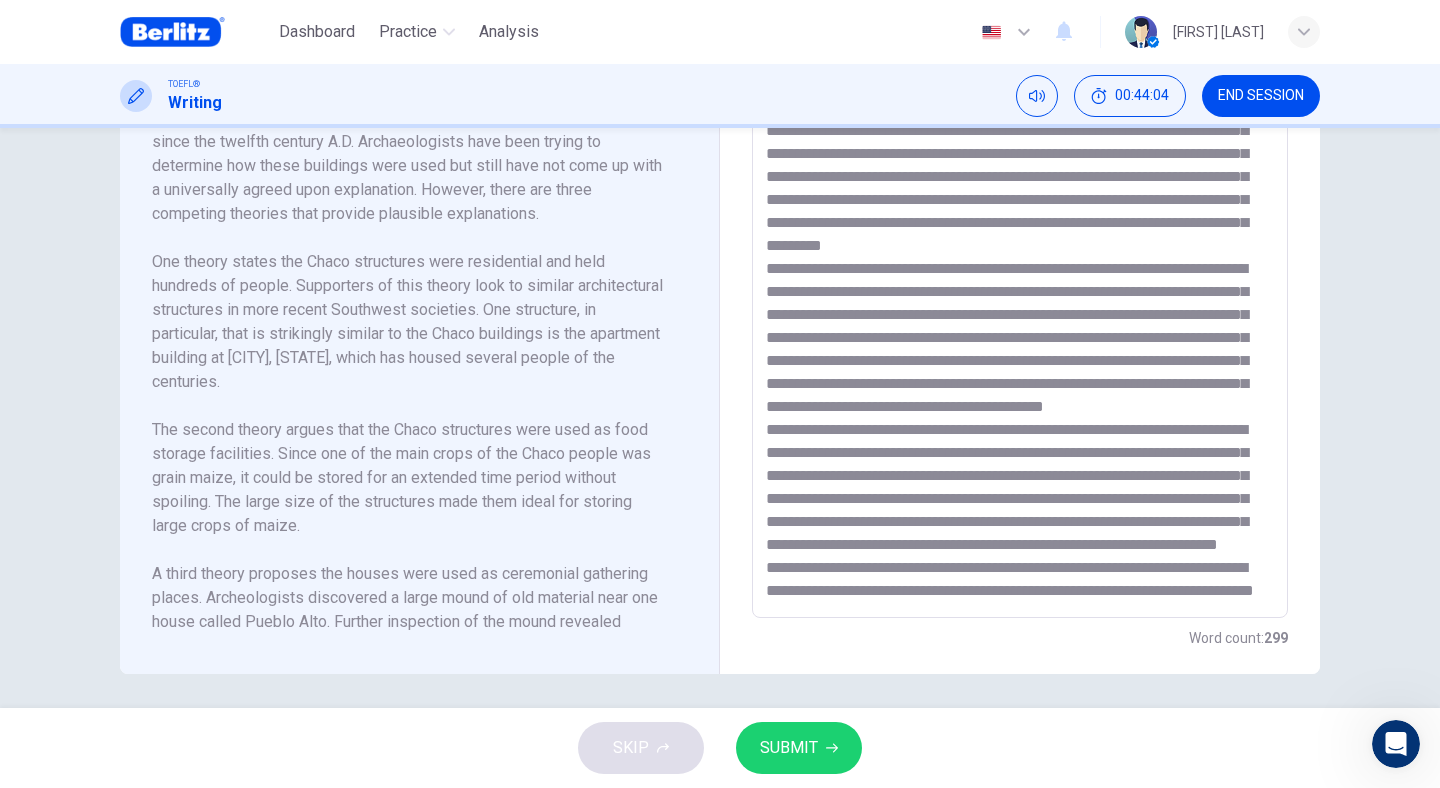 click at bounding box center [1020, 333] 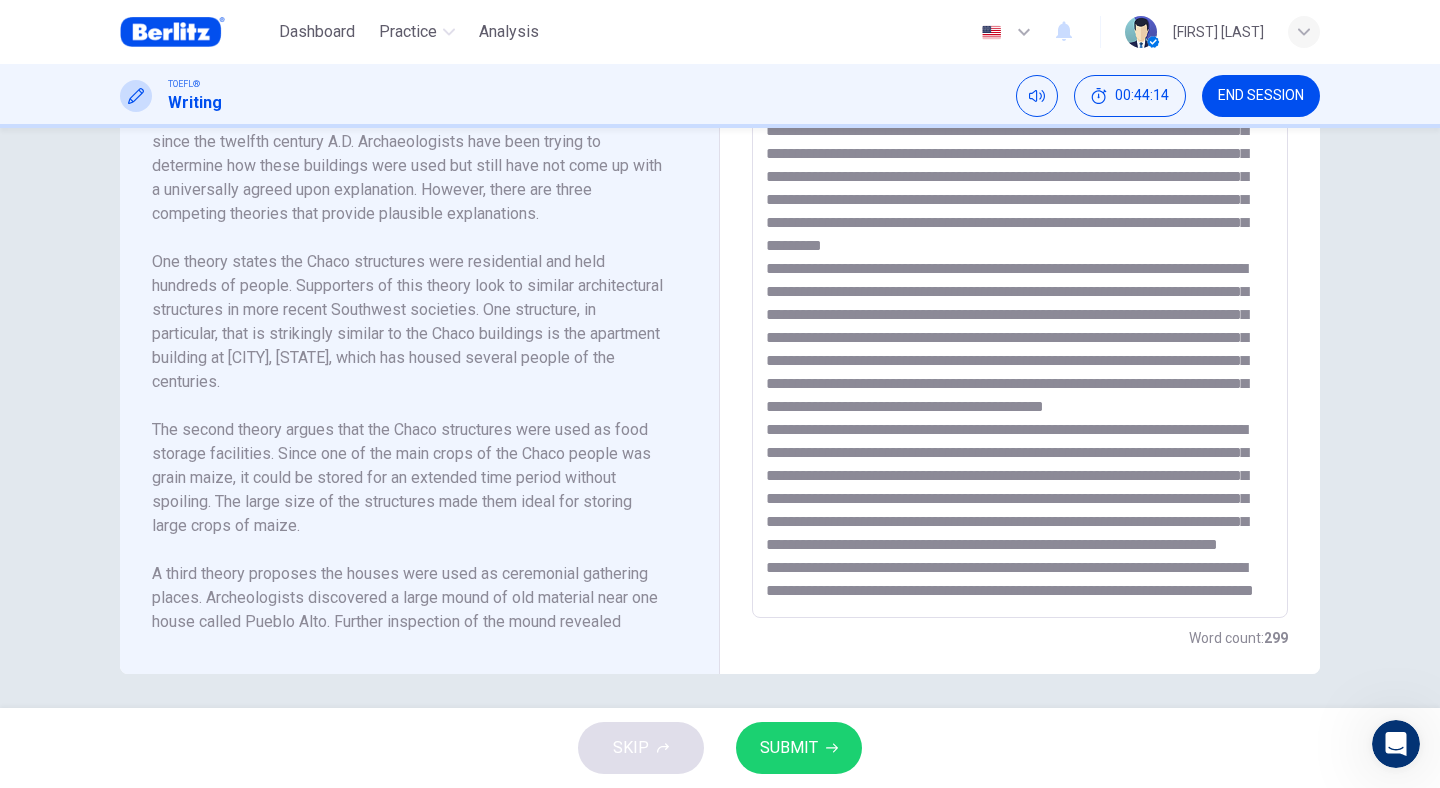 click on "* ​" at bounding box center (1020, 333) 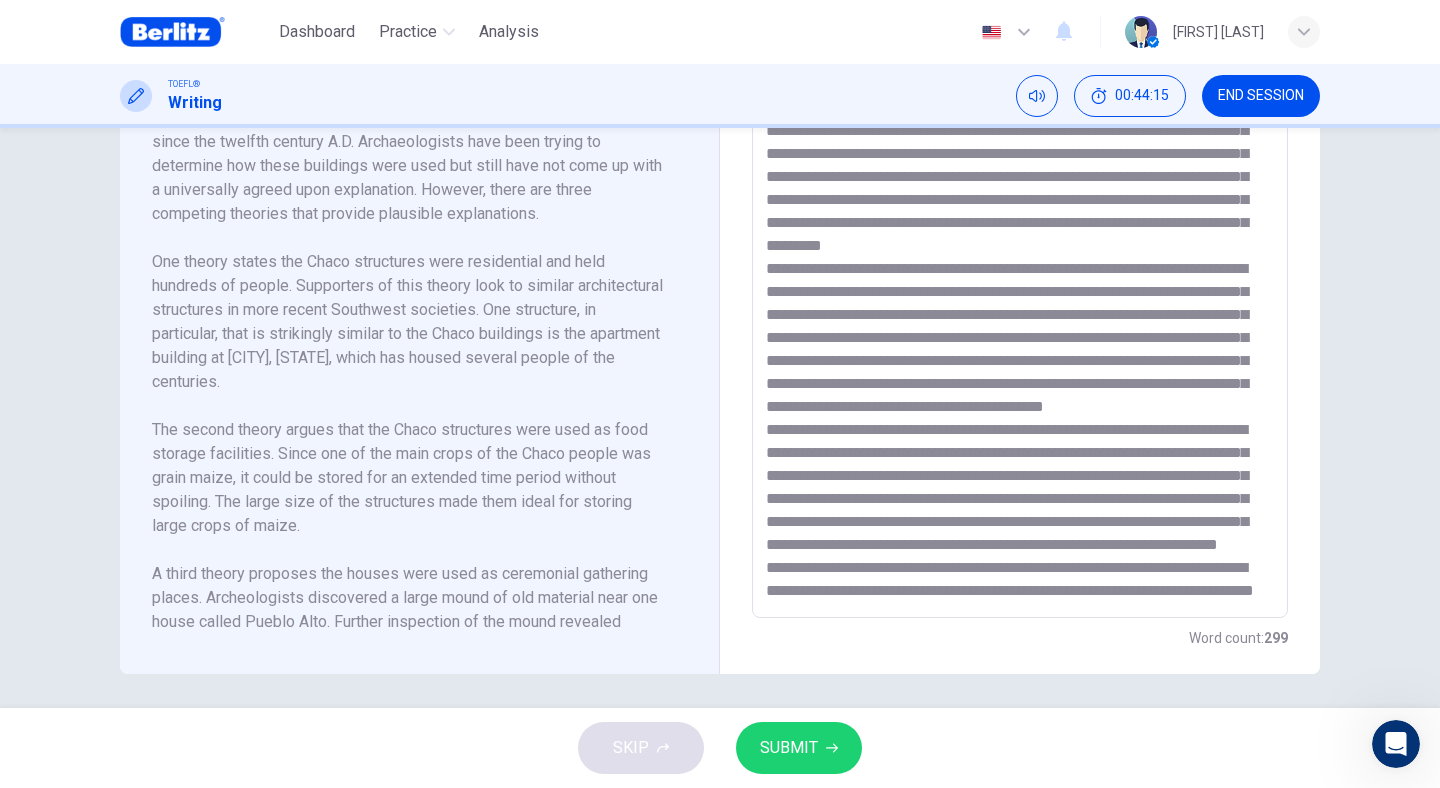 click at bounding box center [1020, 333] 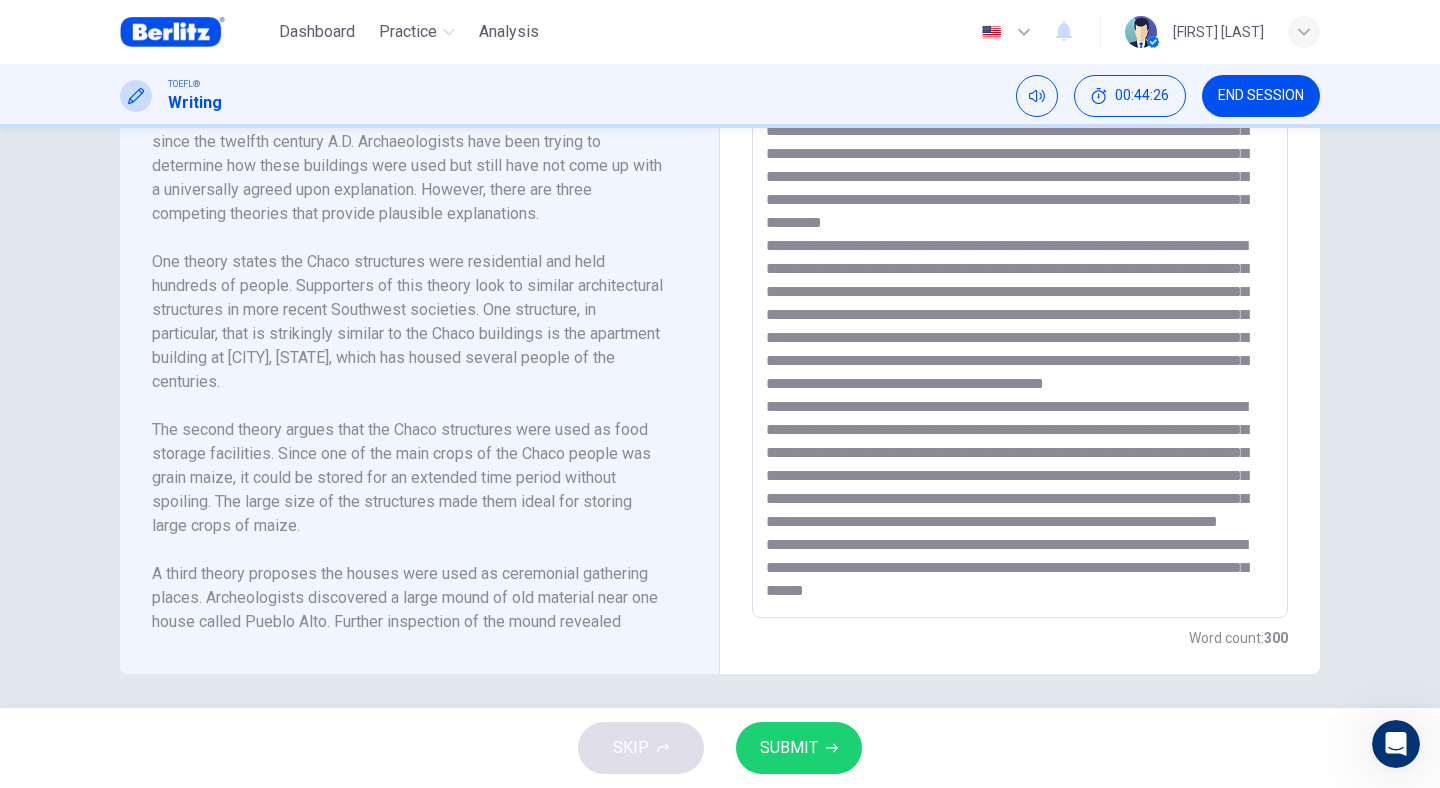 scroll, scrollTop: 130, scrollLeft: 0, axis: vertical 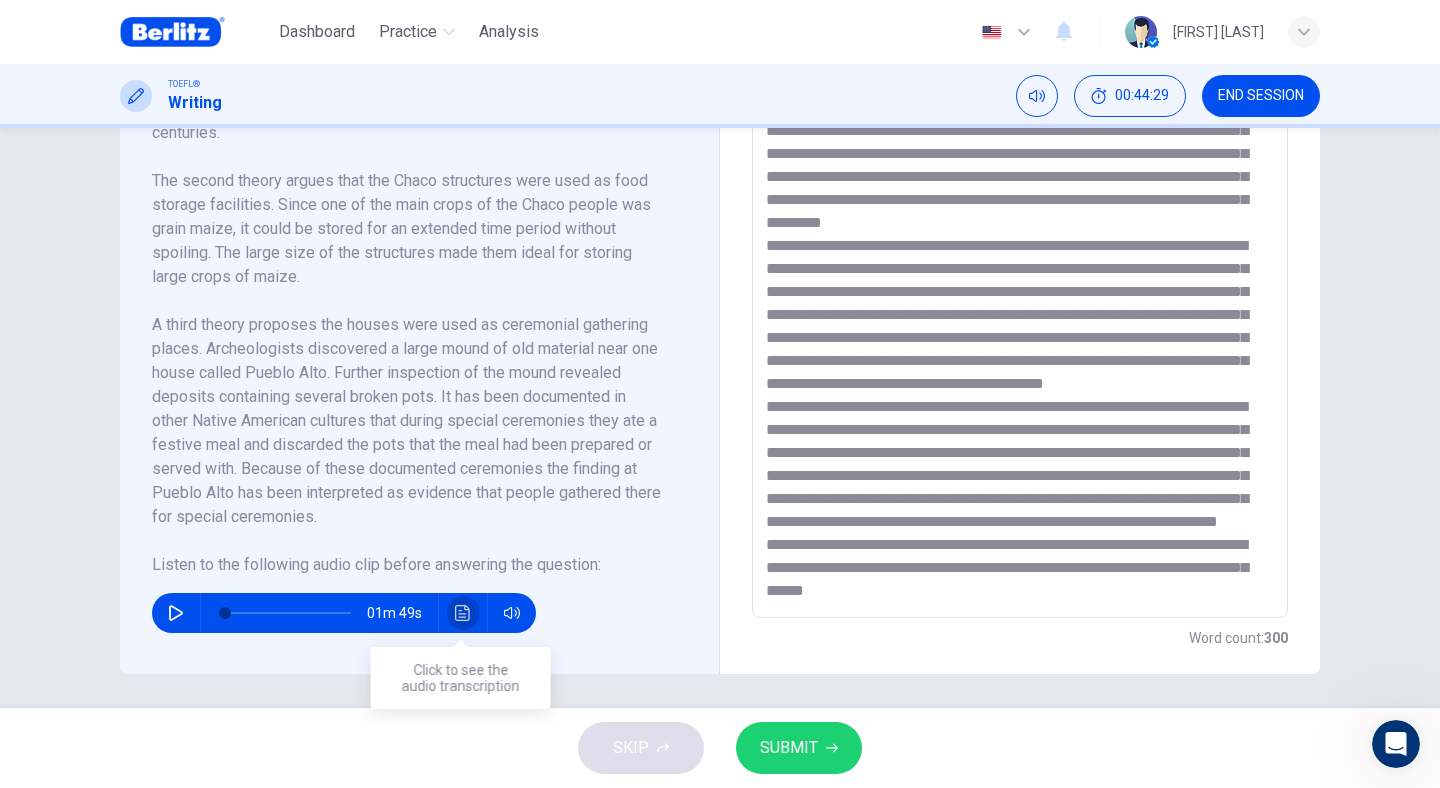 click 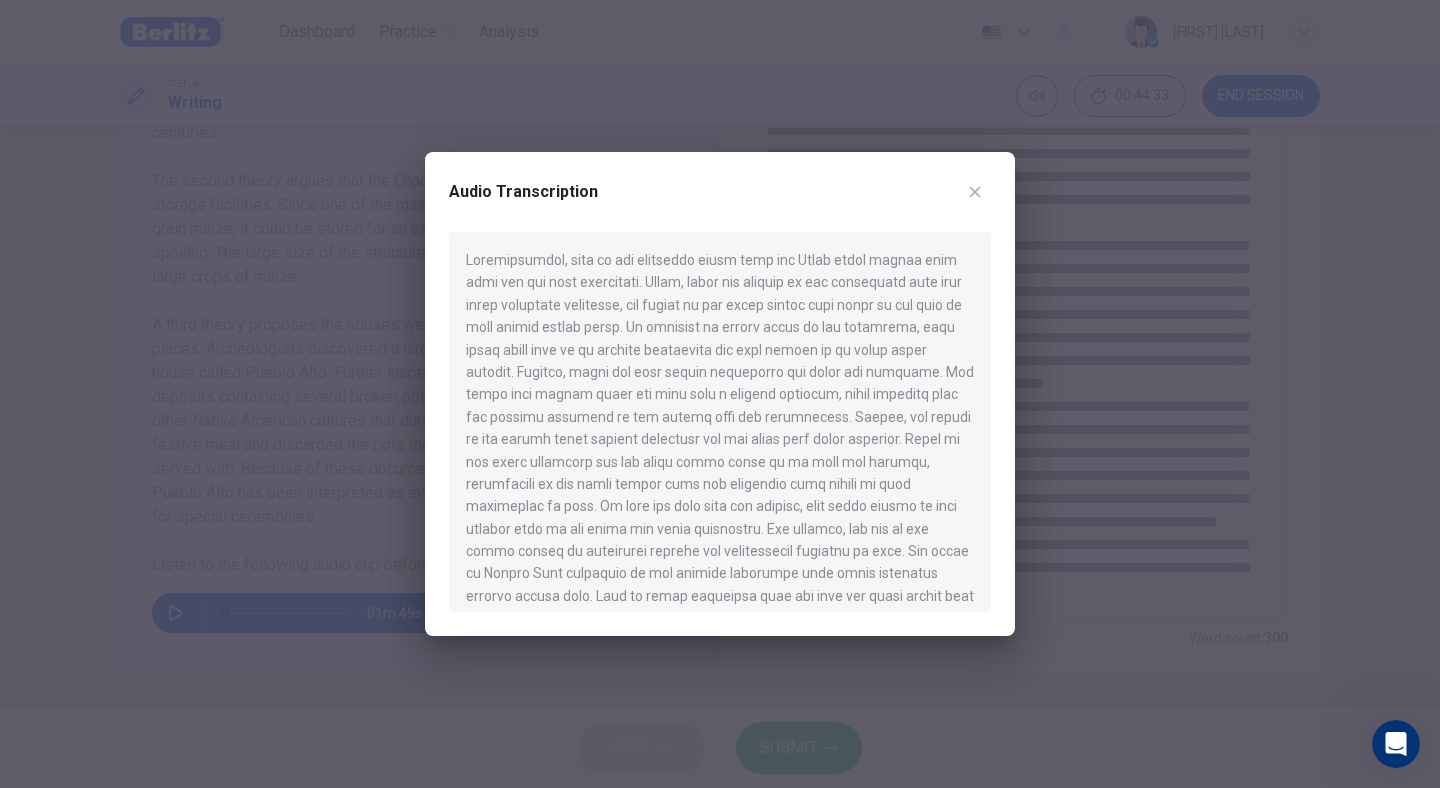 click 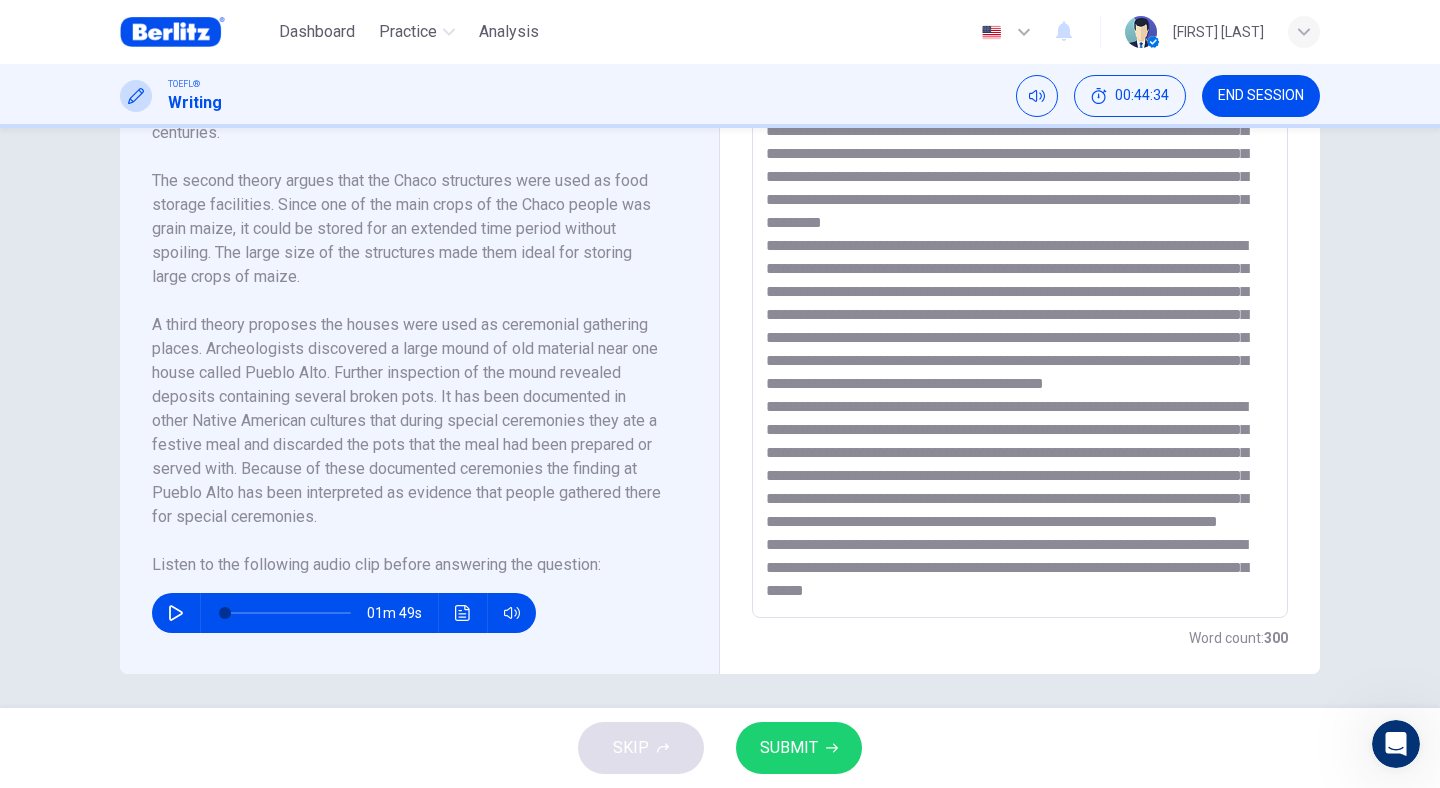 click at bounding box center [1020, 333] 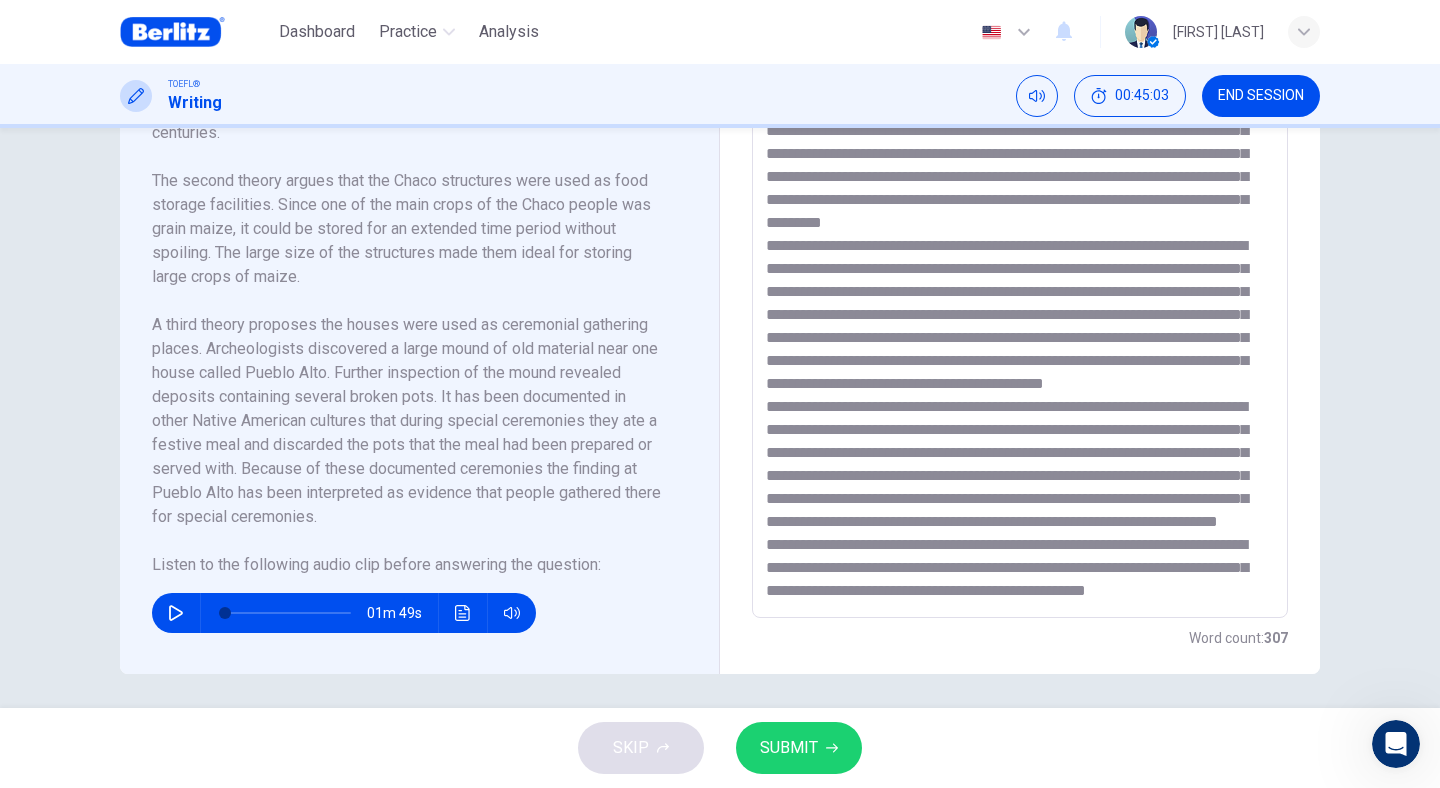 scroll, scrollTop: 152, scrollLeft: 0, axis: vertical 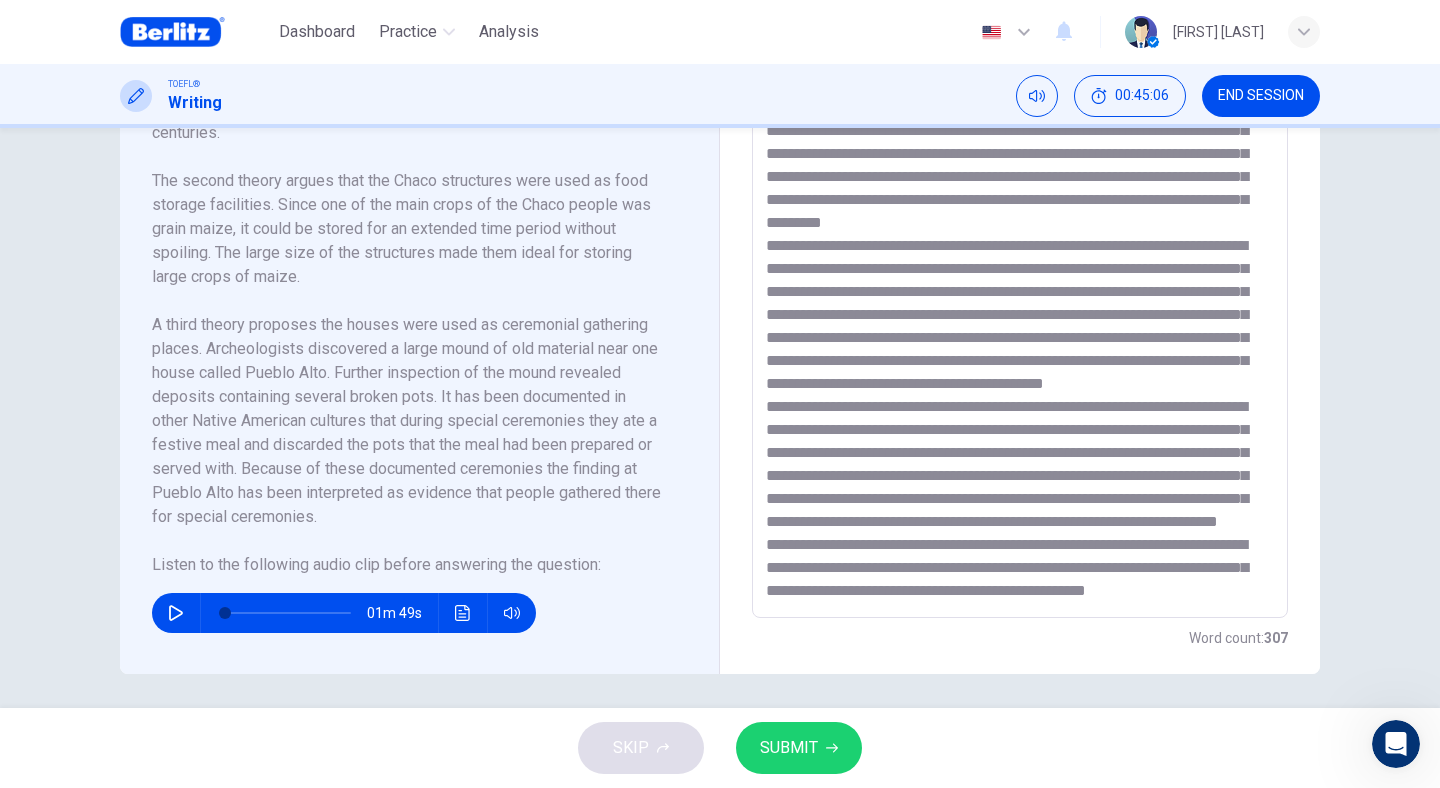 click at bounding box center (1020, 333) 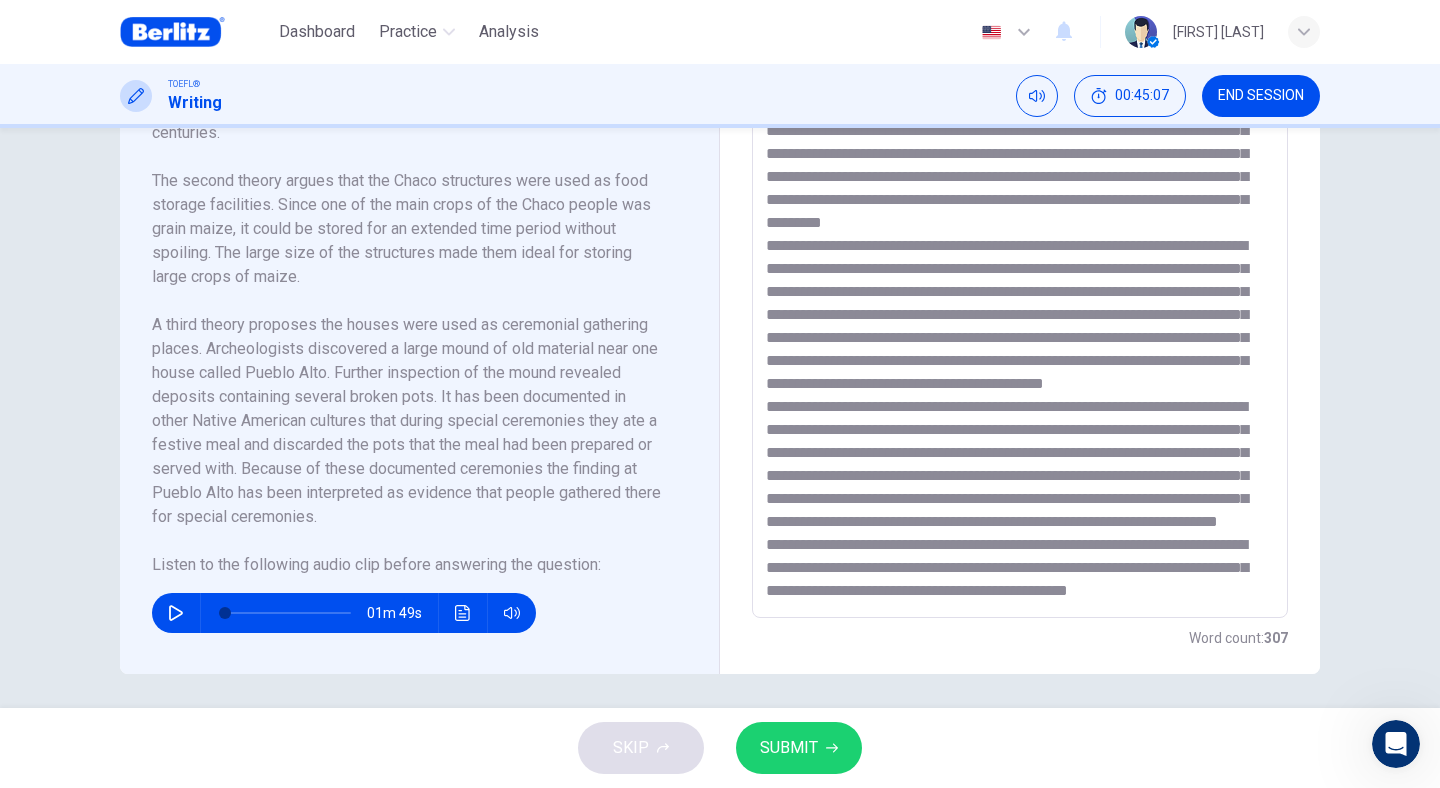 scroll, scrollTop: 130, scrollLeft: 0, axis: vertical 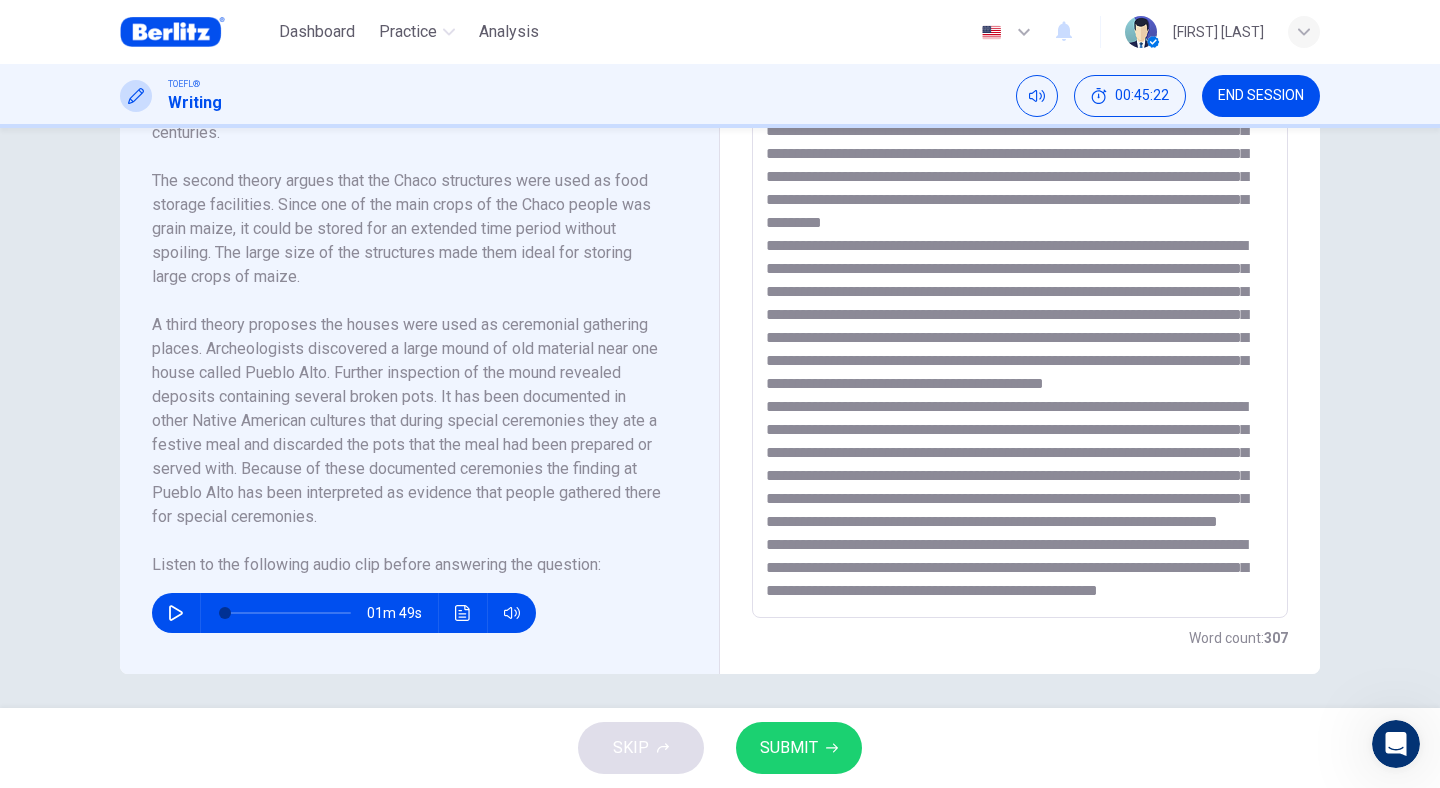 click at bounding box center (1020, 333) 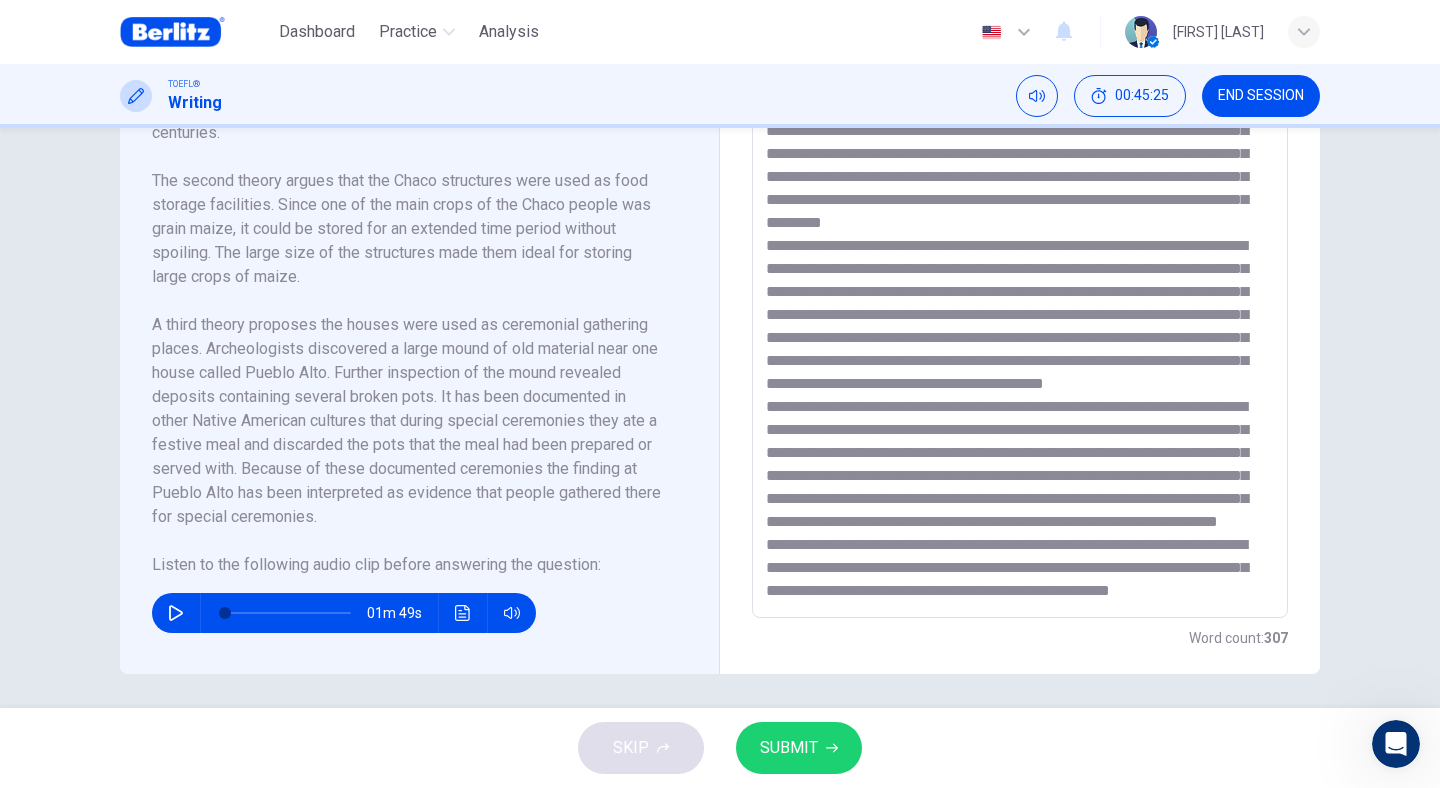 click on "SUBMIT" at bounding box center (789, 748) 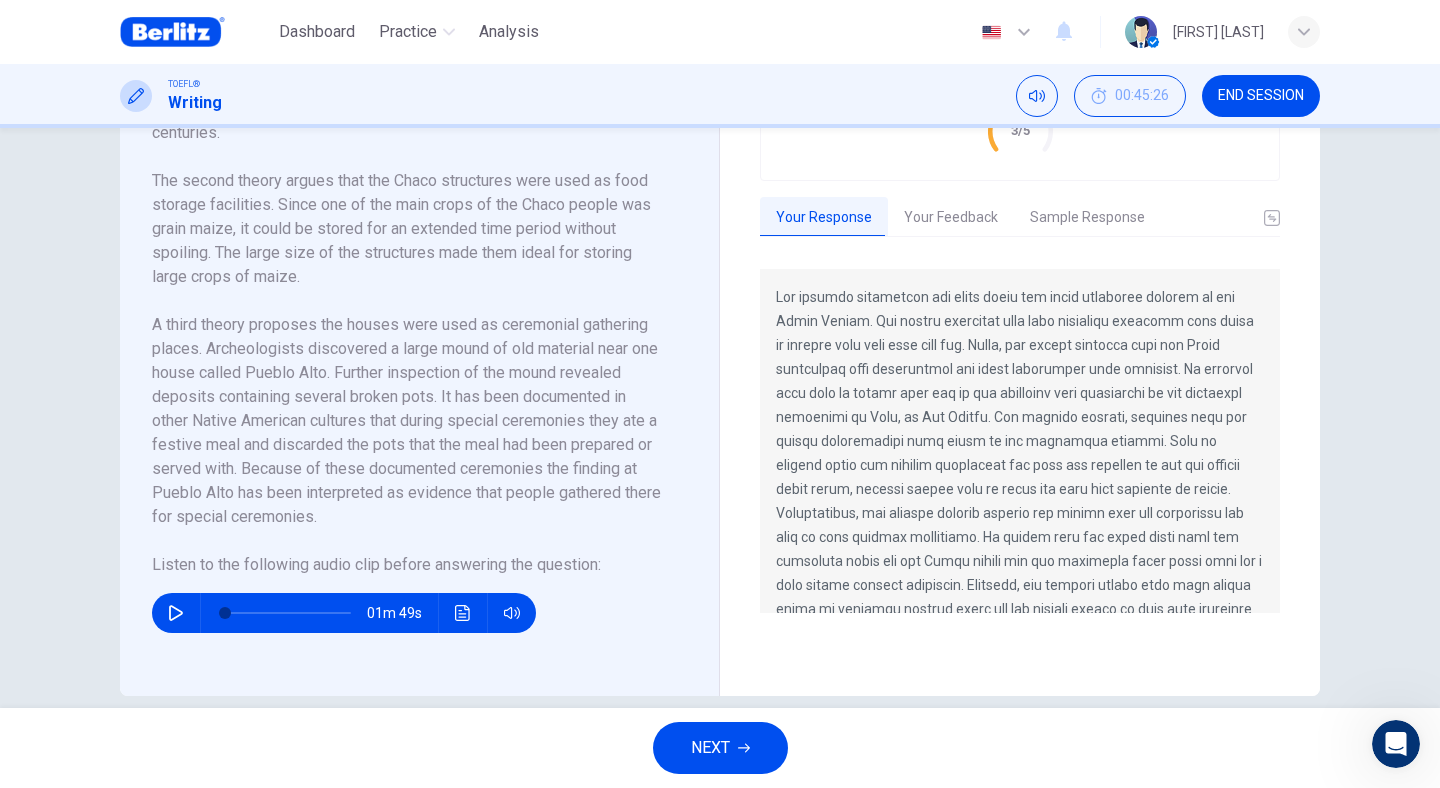 click on "Sample Response" at bounding box center [1087, 218] 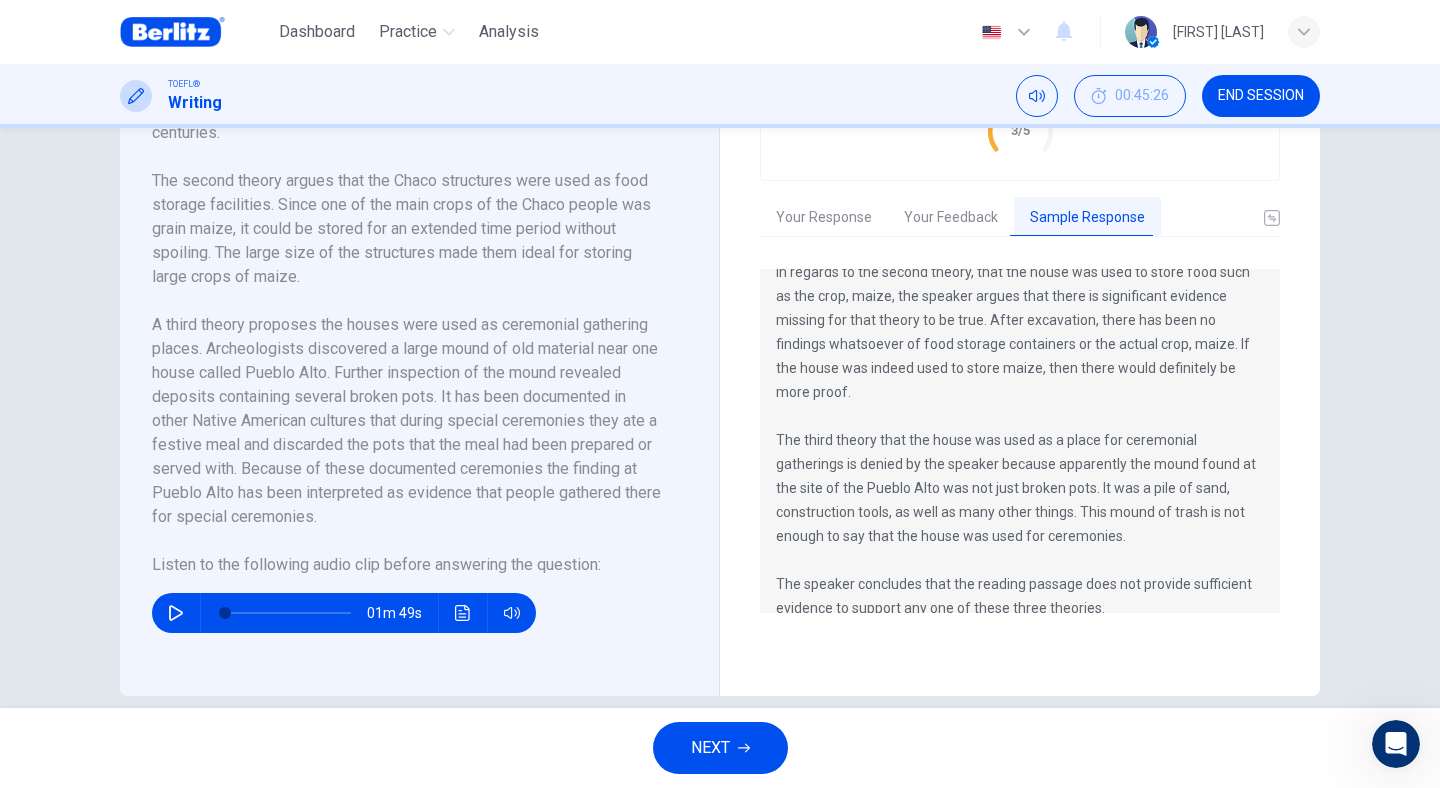 scroll, scrollTop: 312, scrollLeft: 0, axis: vertical 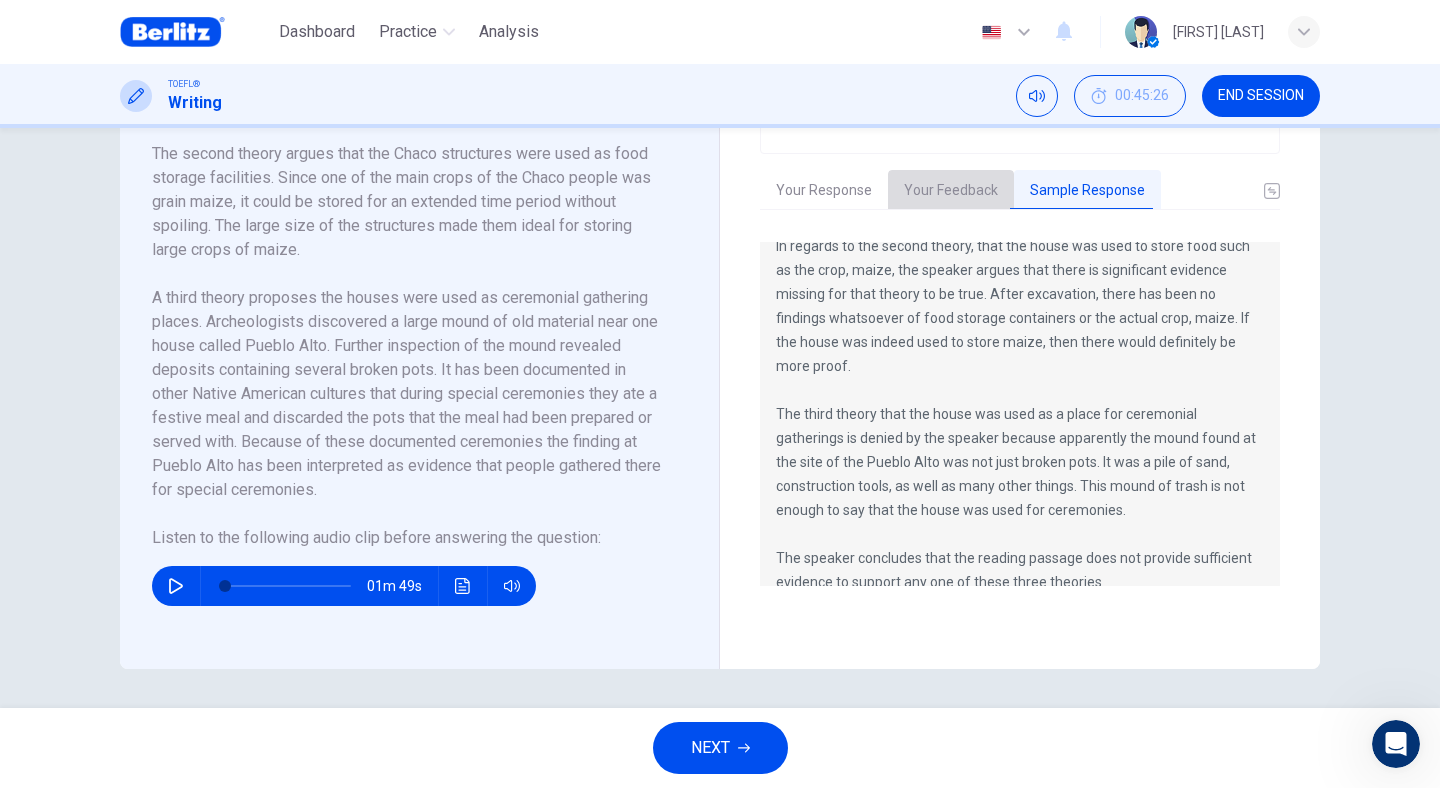 click on "Your Feedback" at bounding box center [951, 191] 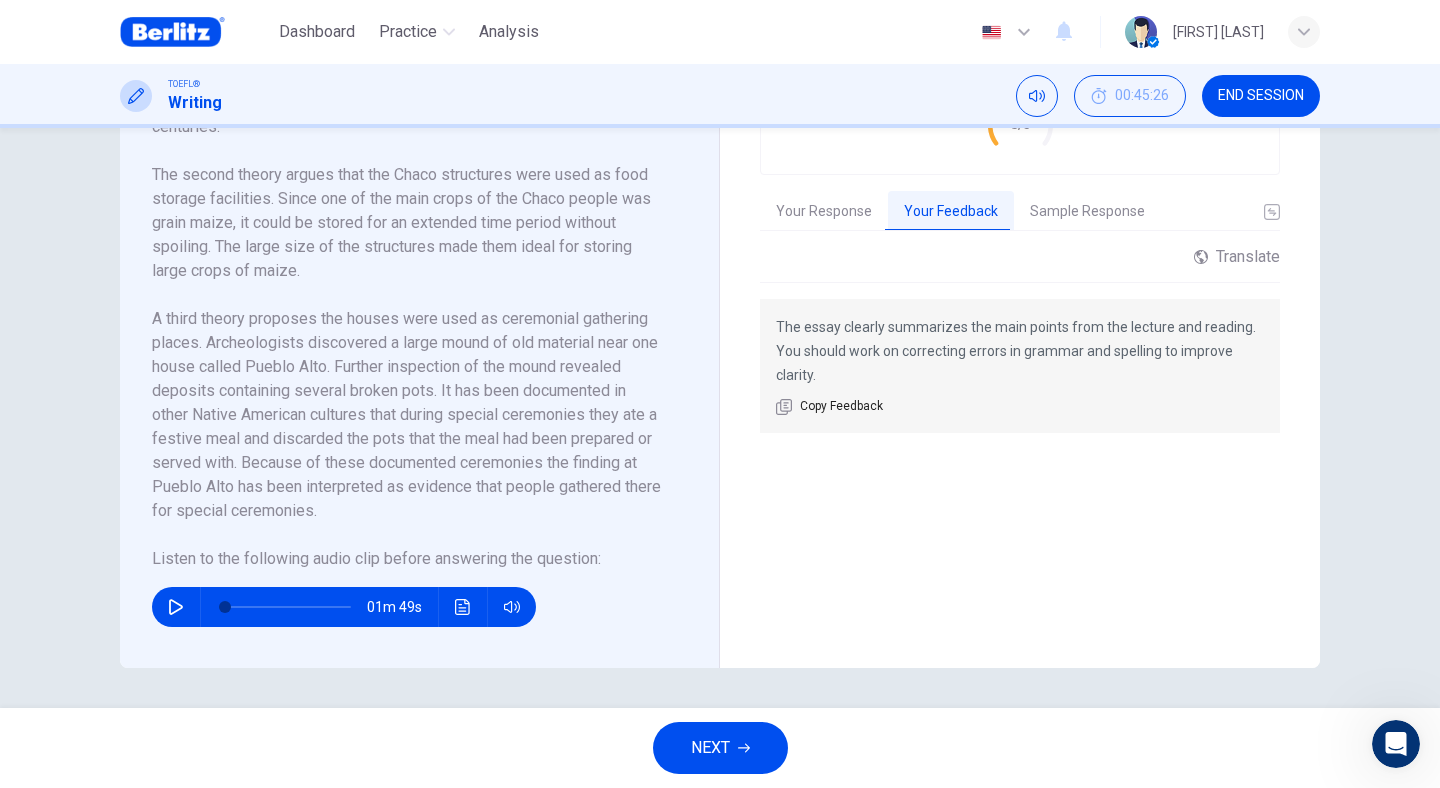 click on "Your Response" at bounding box center [824, 212] 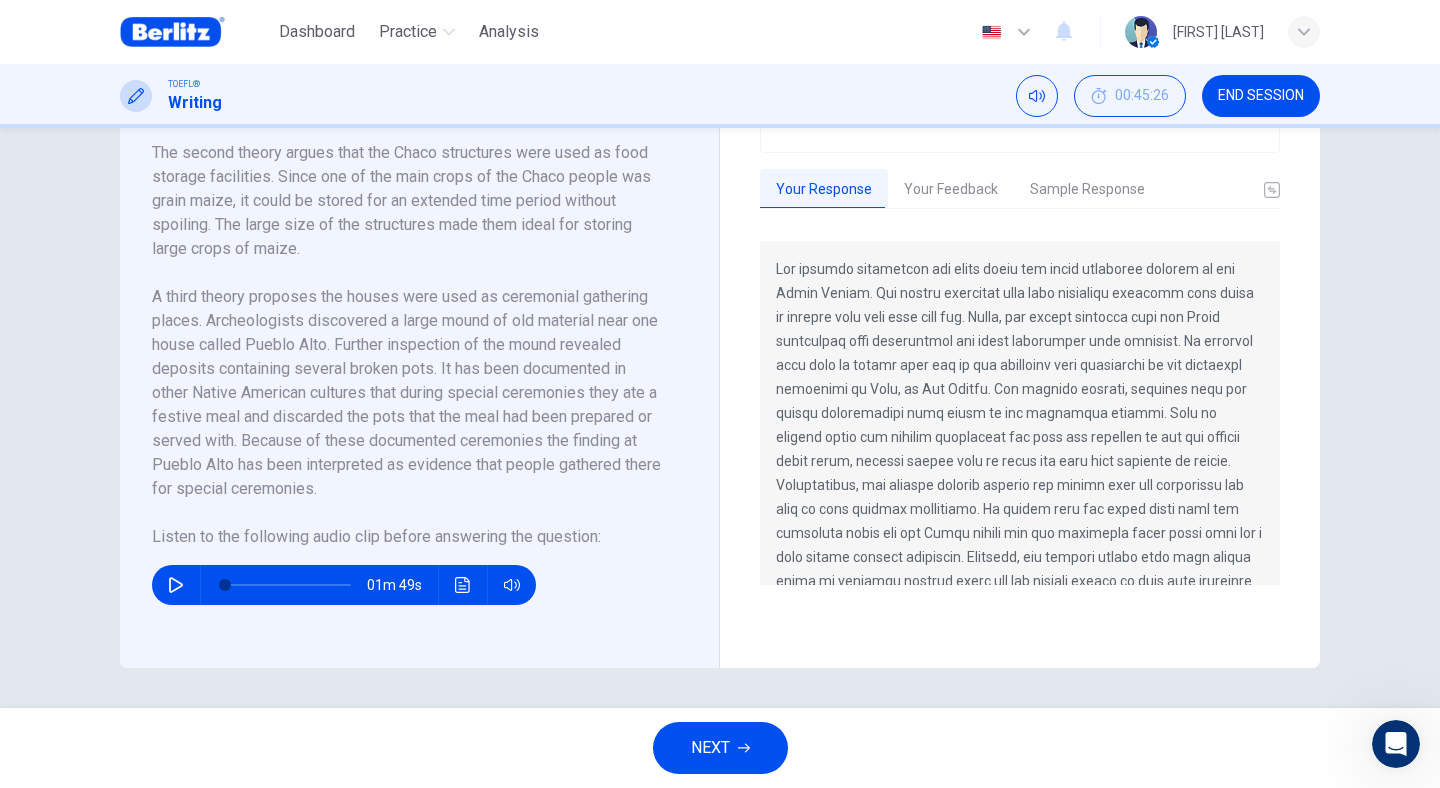 scroll, scrollTop: 586, scrollLeft: 0, axis: vertical 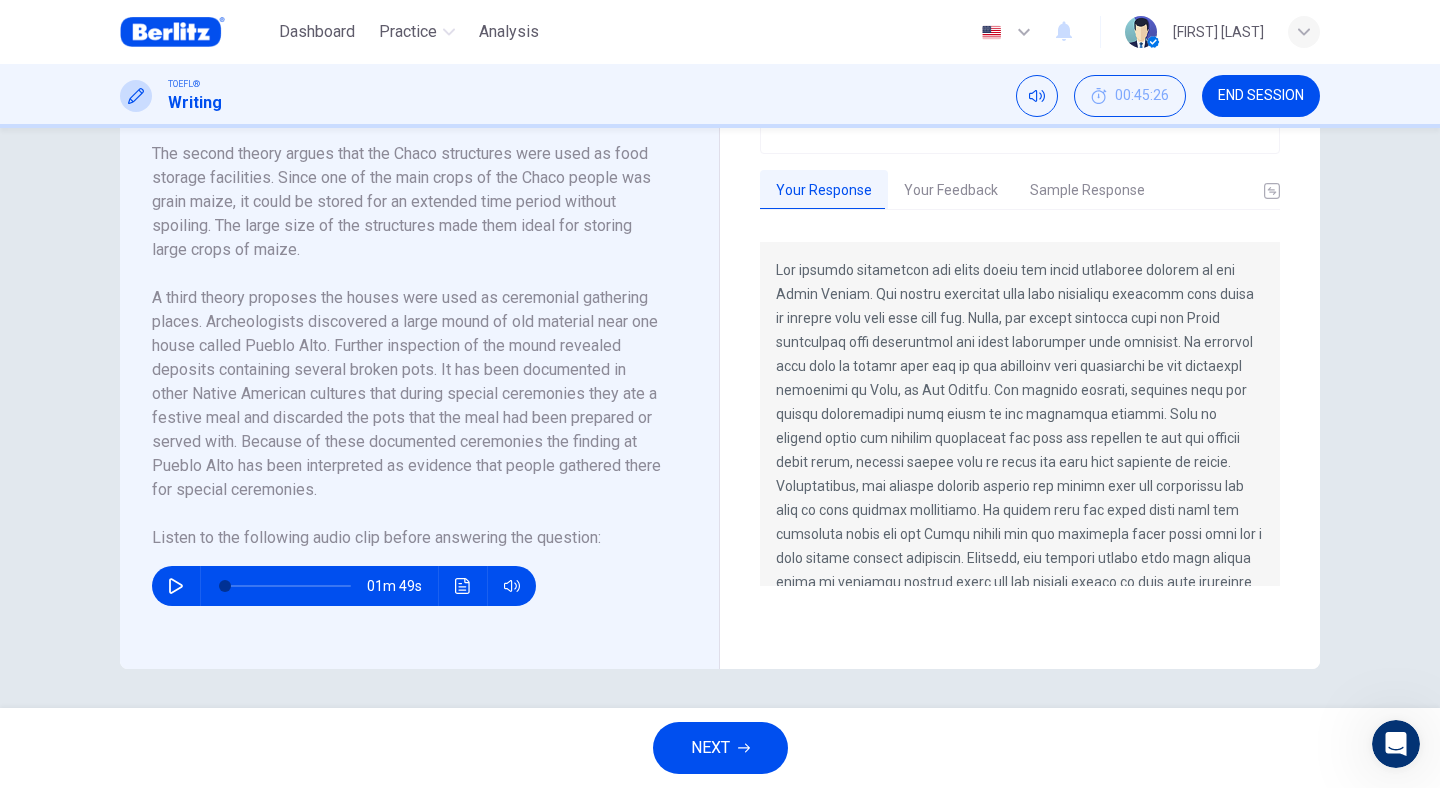 drag, startPoint x: 984, startPoint y: 273, endPoint x: 1010, endPoint y: 273, distance: 26 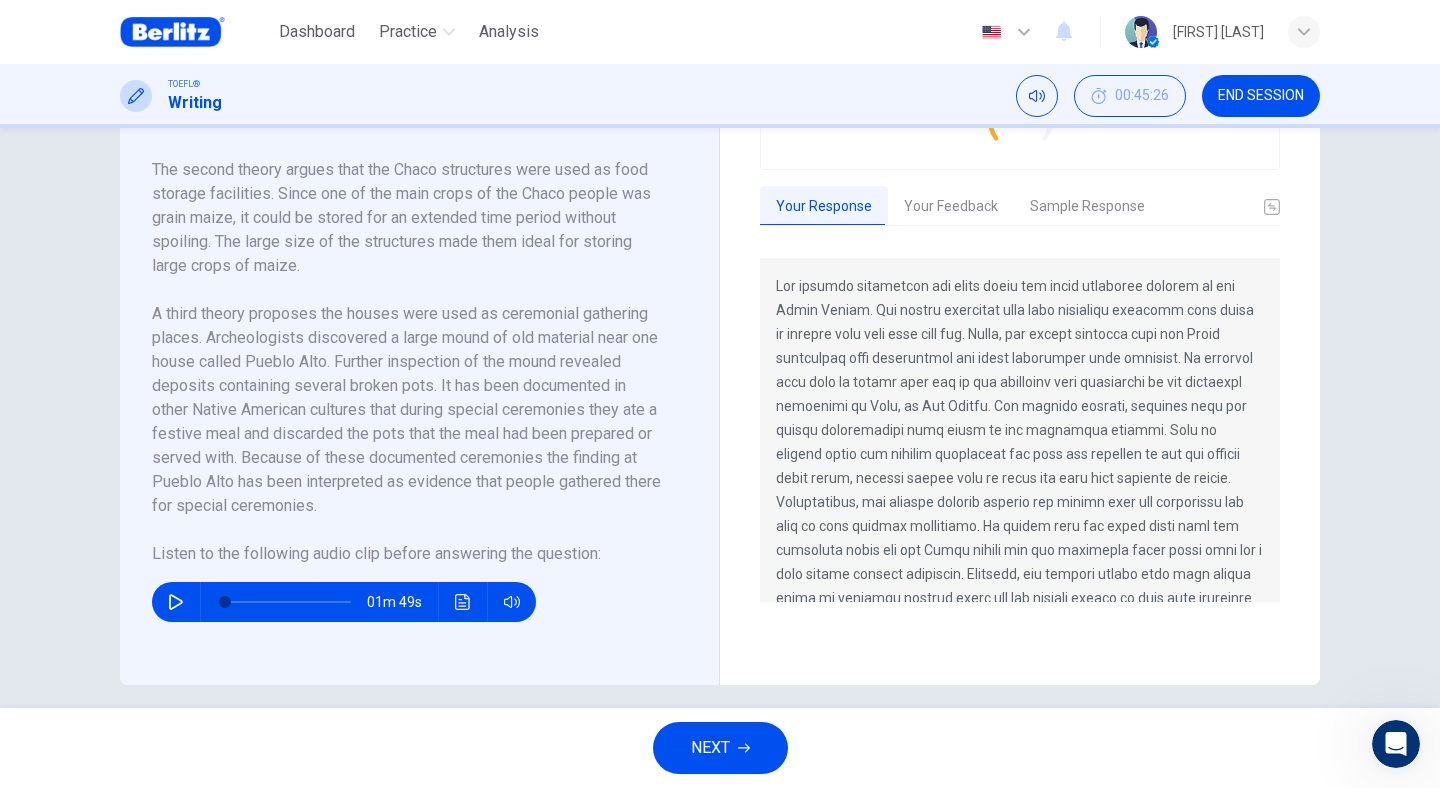 scroll, scrollTop: 569, scrollLeft: 0, axis: vertical 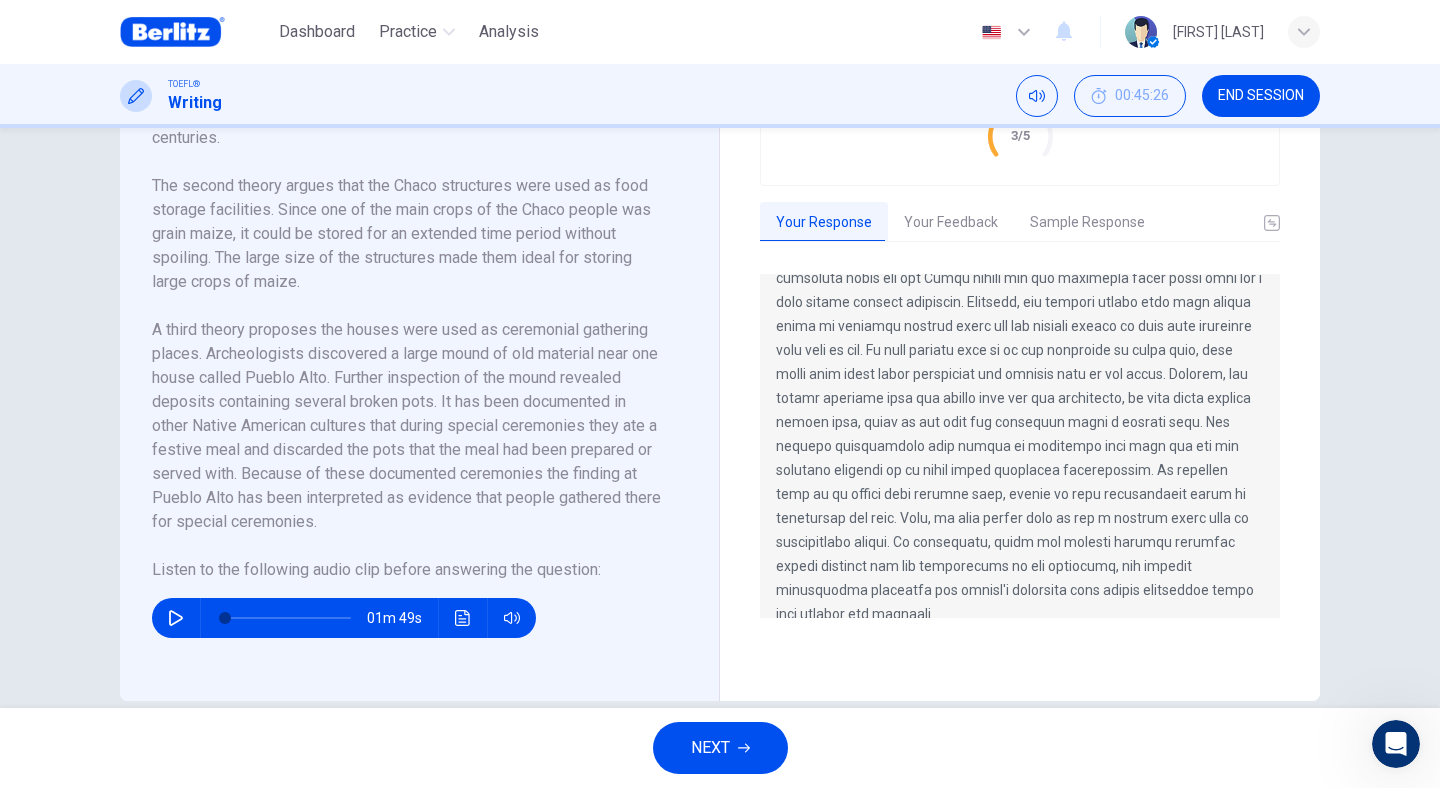click 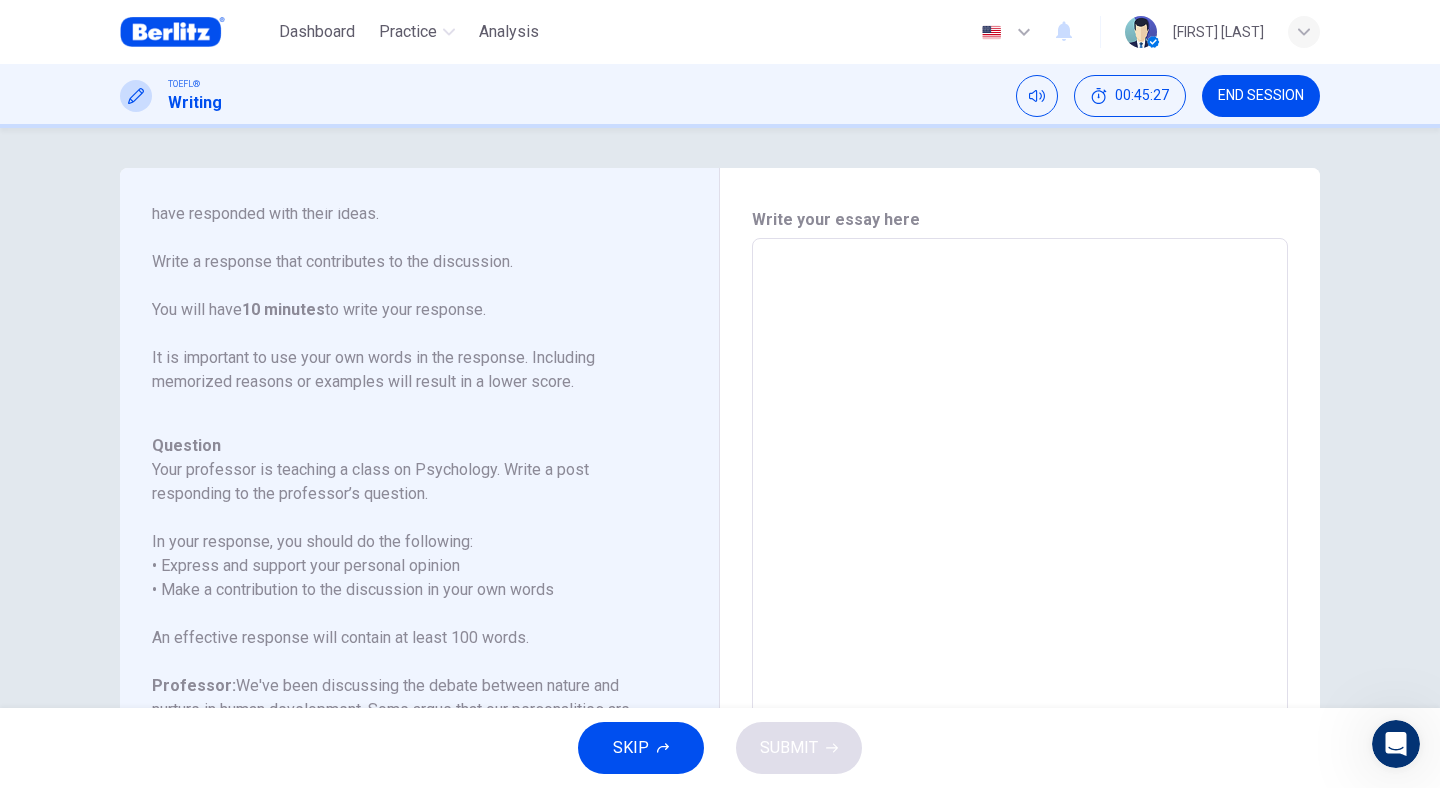 scroll, scrollTop: 222, scrollLeft: 0, axis: vertical 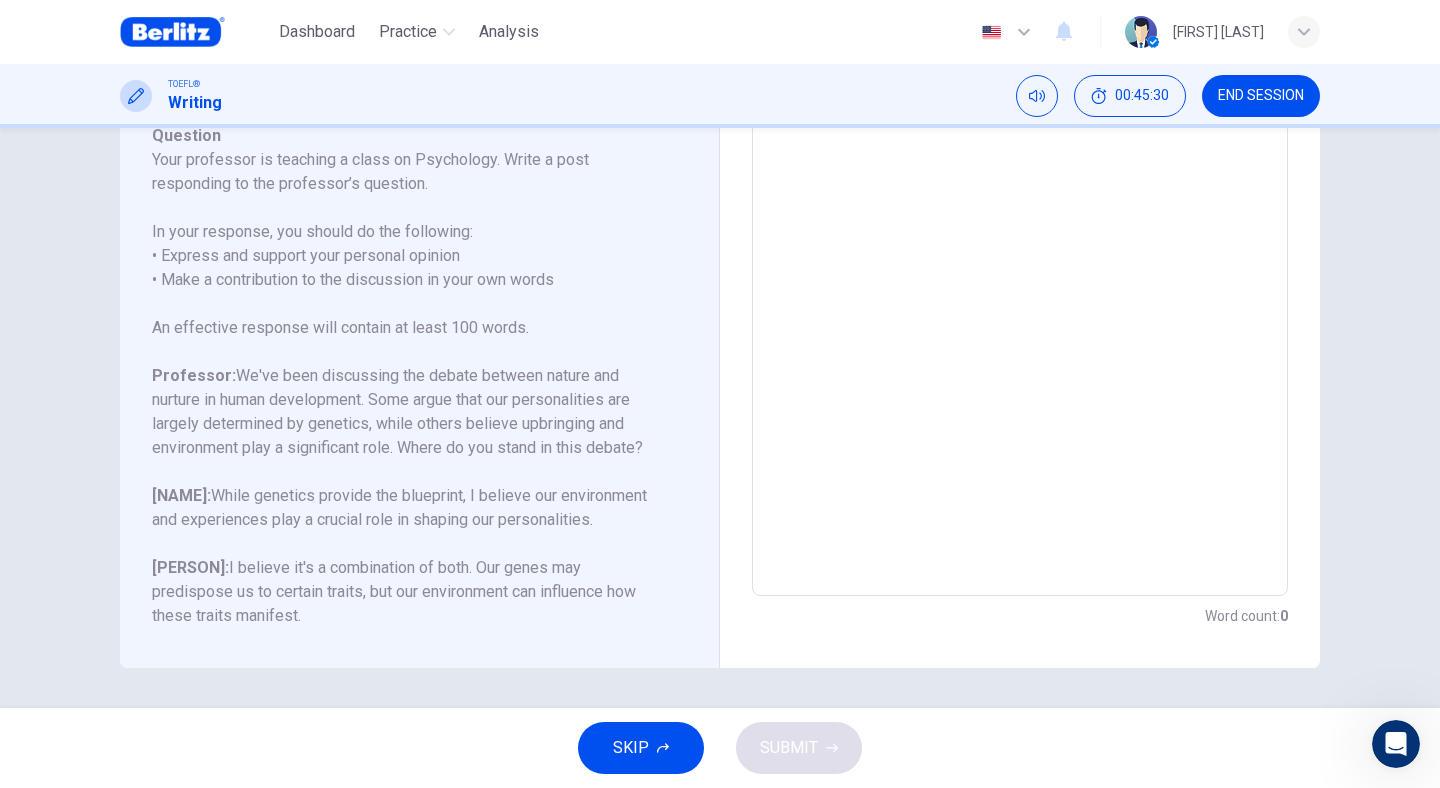 click at bounding box center (1020, 262) 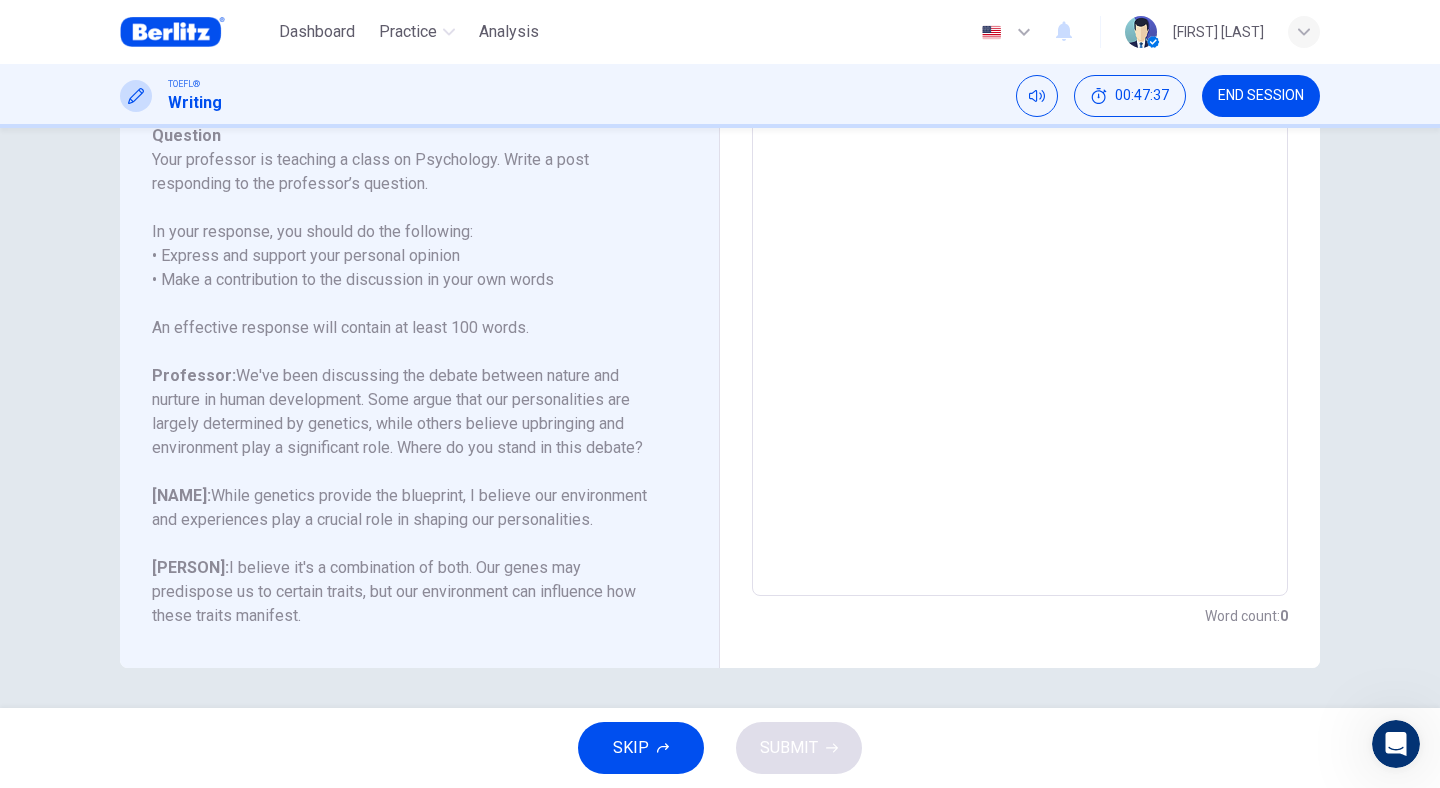 click at bounding box center [1020, 262] 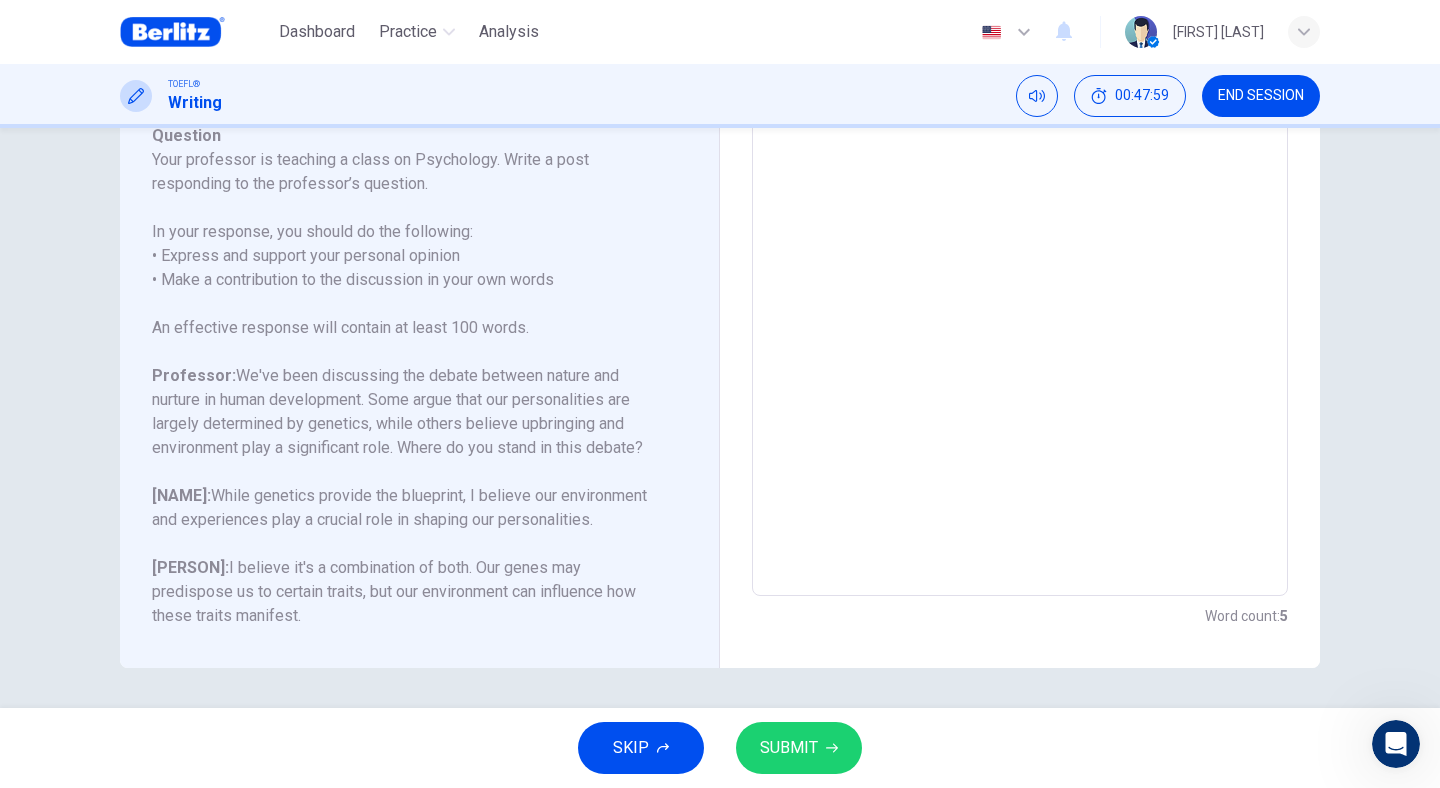 scroll, scrollTop: 310, scrollLeft: 0, axis: vertical 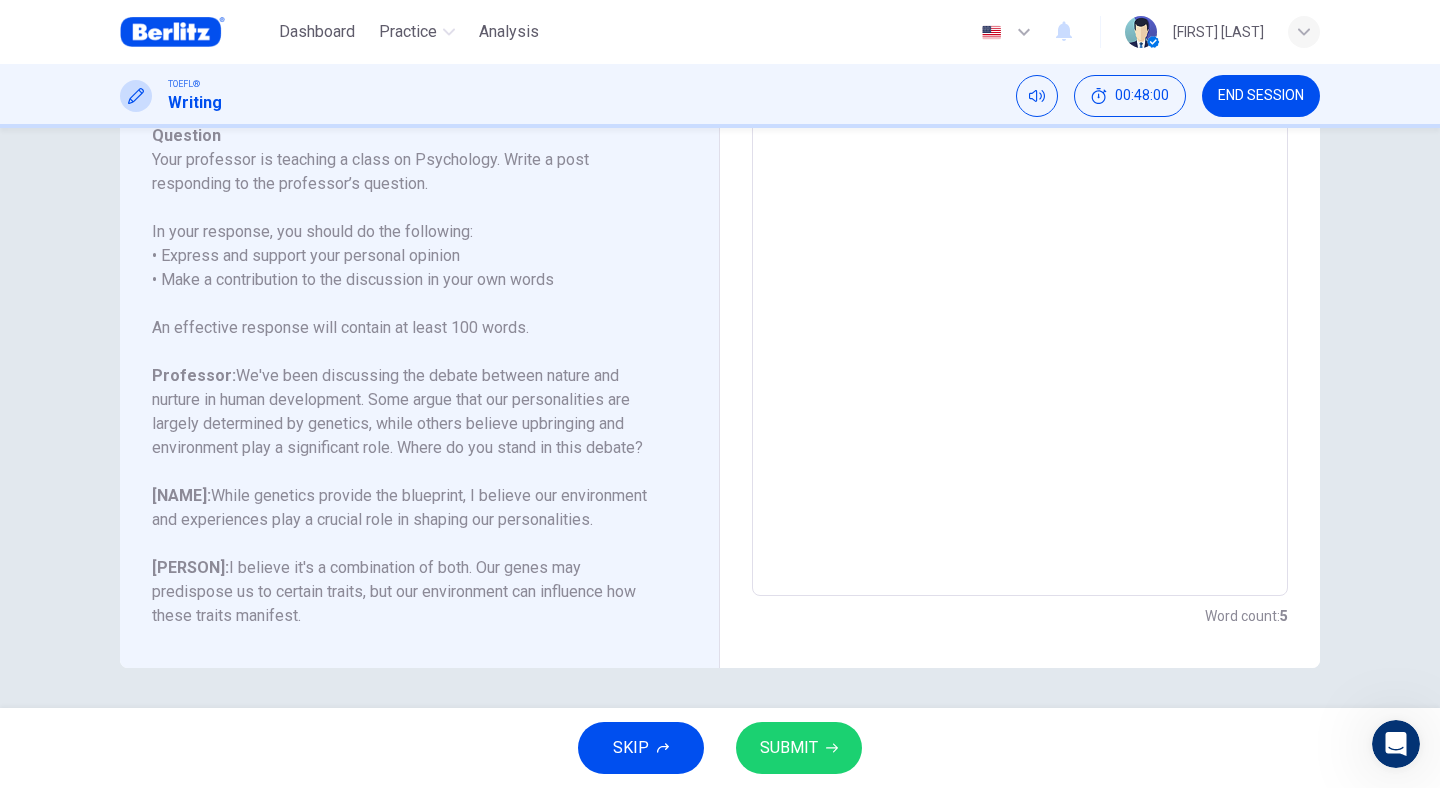 click on "**********" at bounding box center (1020, 262) 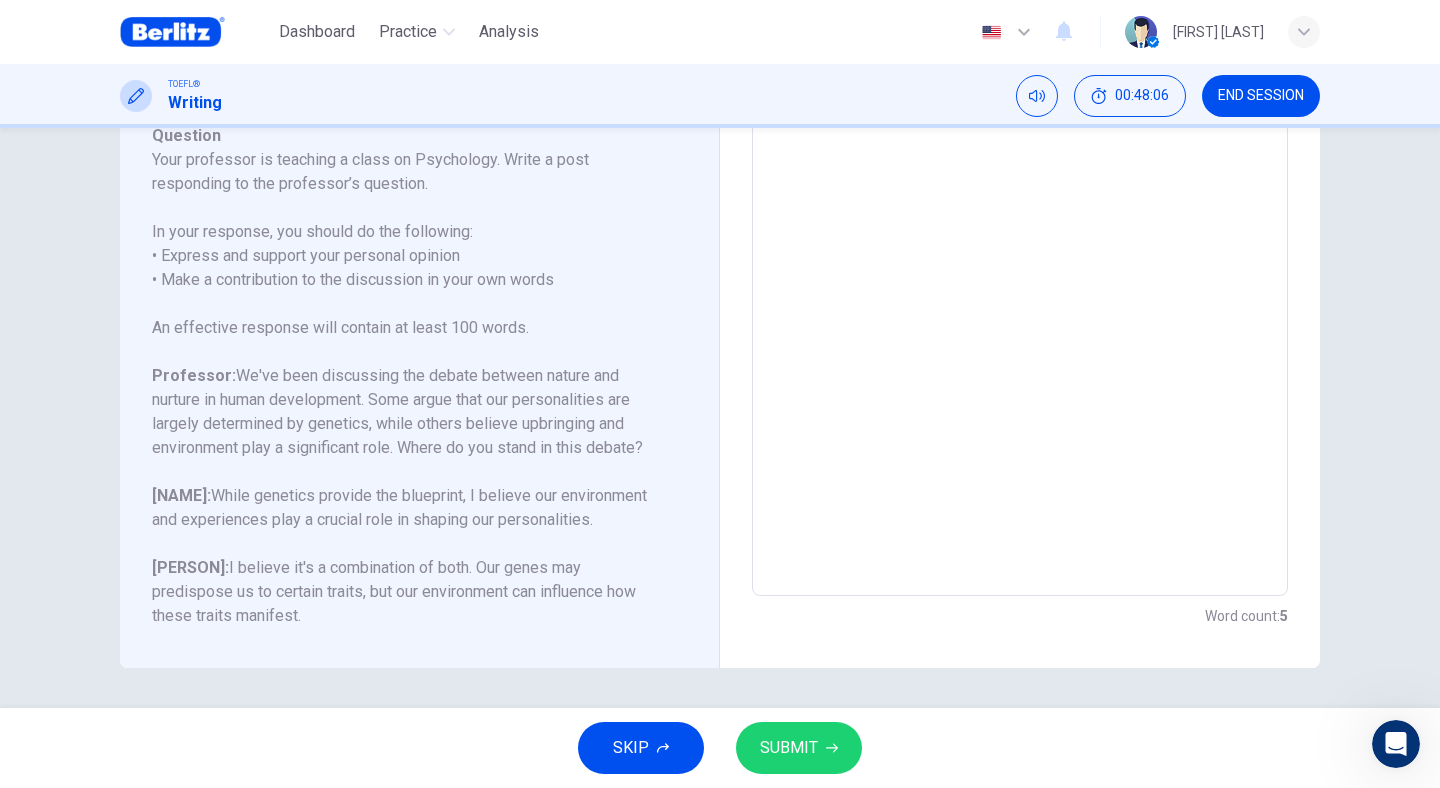 scroll, scrollTop: 0, scrollLeft: 0, axis: both 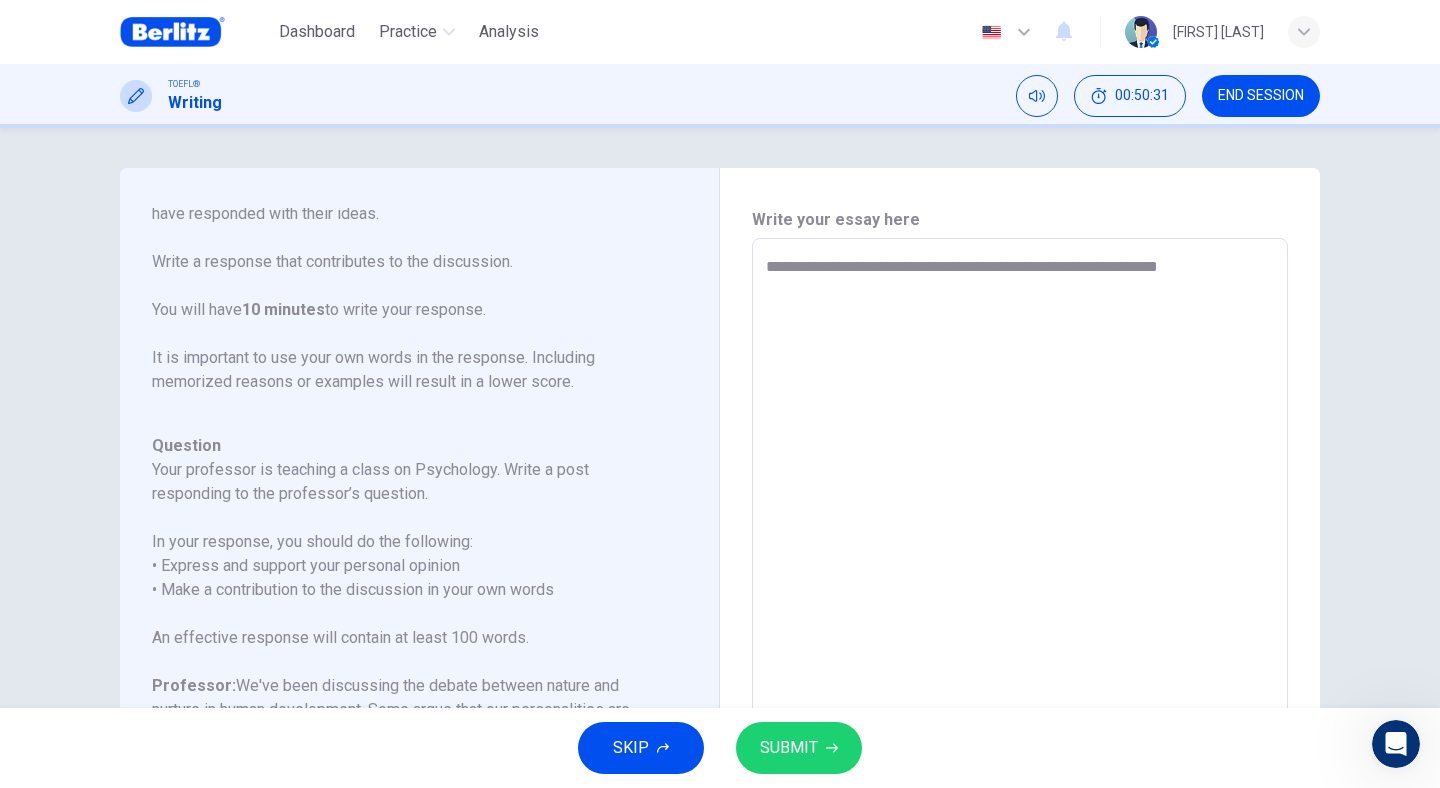 click on "**********" at bounding box center [1020, 572] 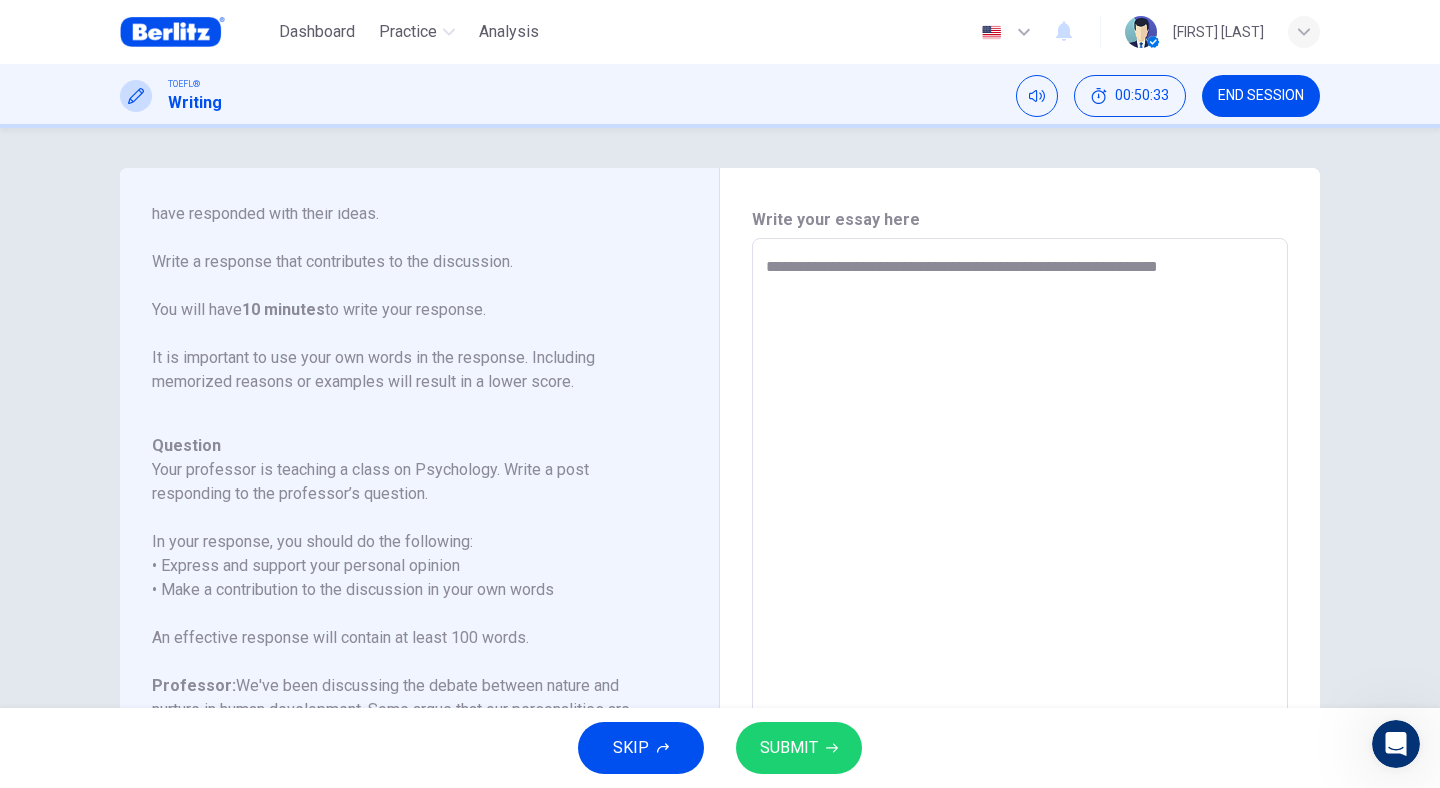 click on "**********" at bounding box center [1020, 572] 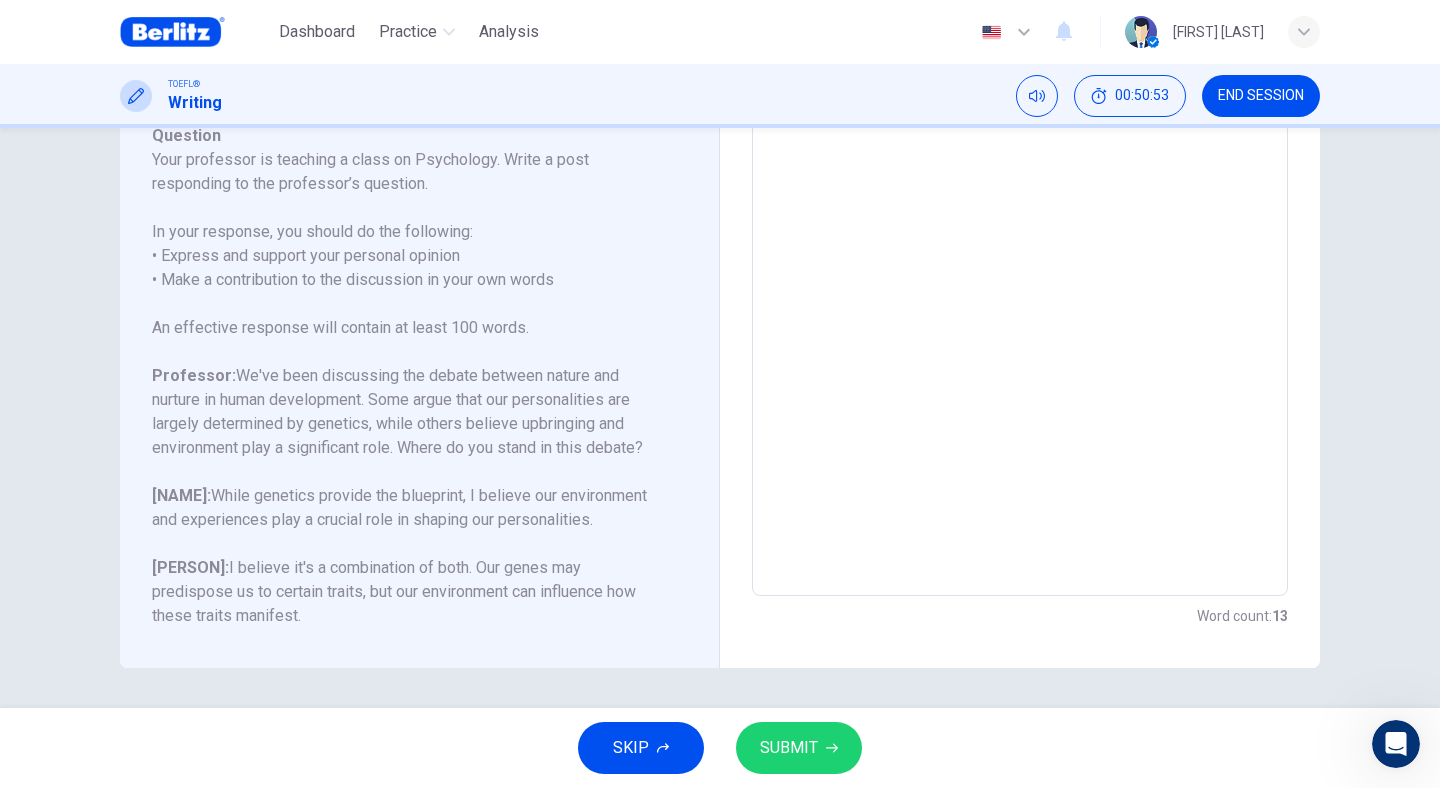 scroll, scrollTop: 310, scrollLeft: 0, axis: vertical 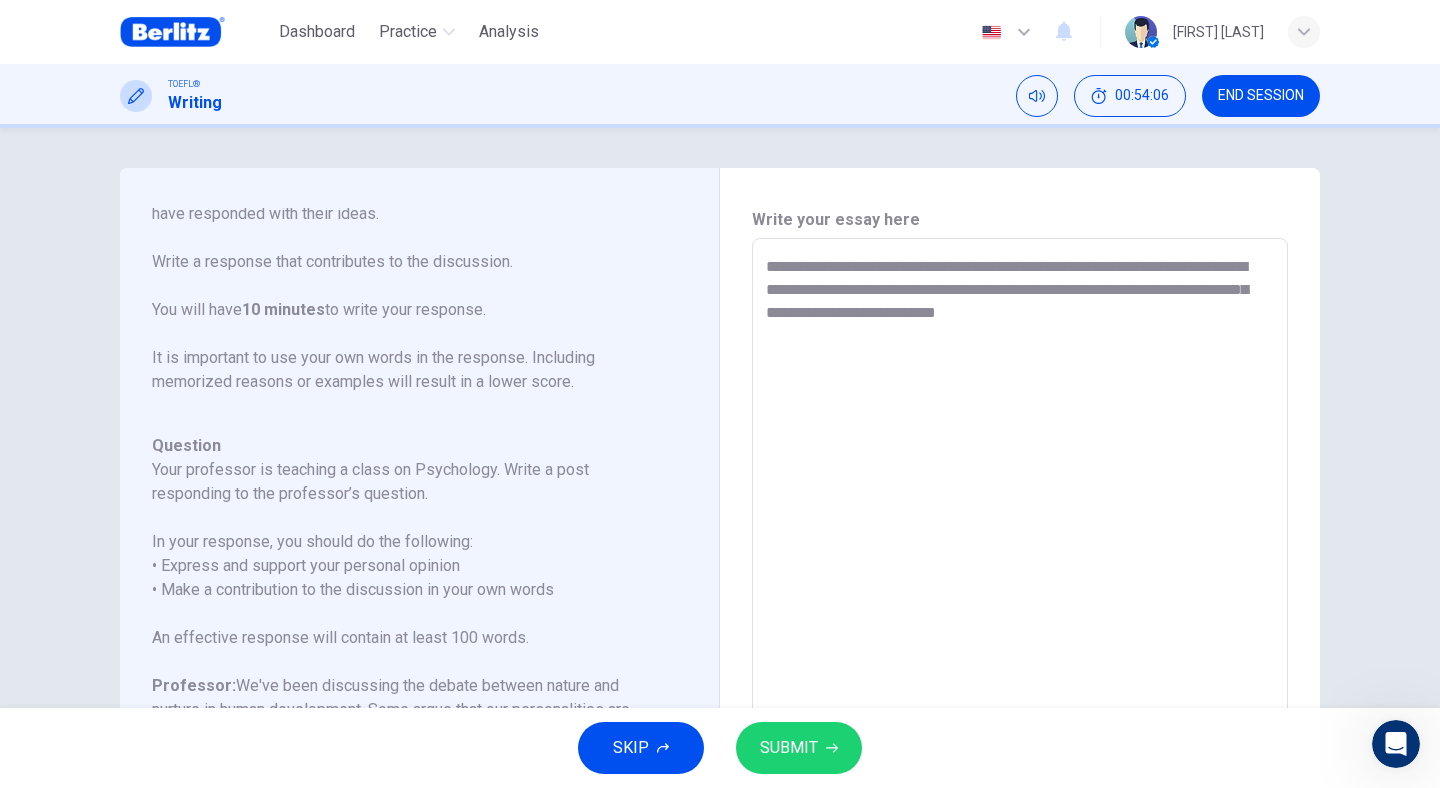 click on "**********" at bounding box center (1020, 572) 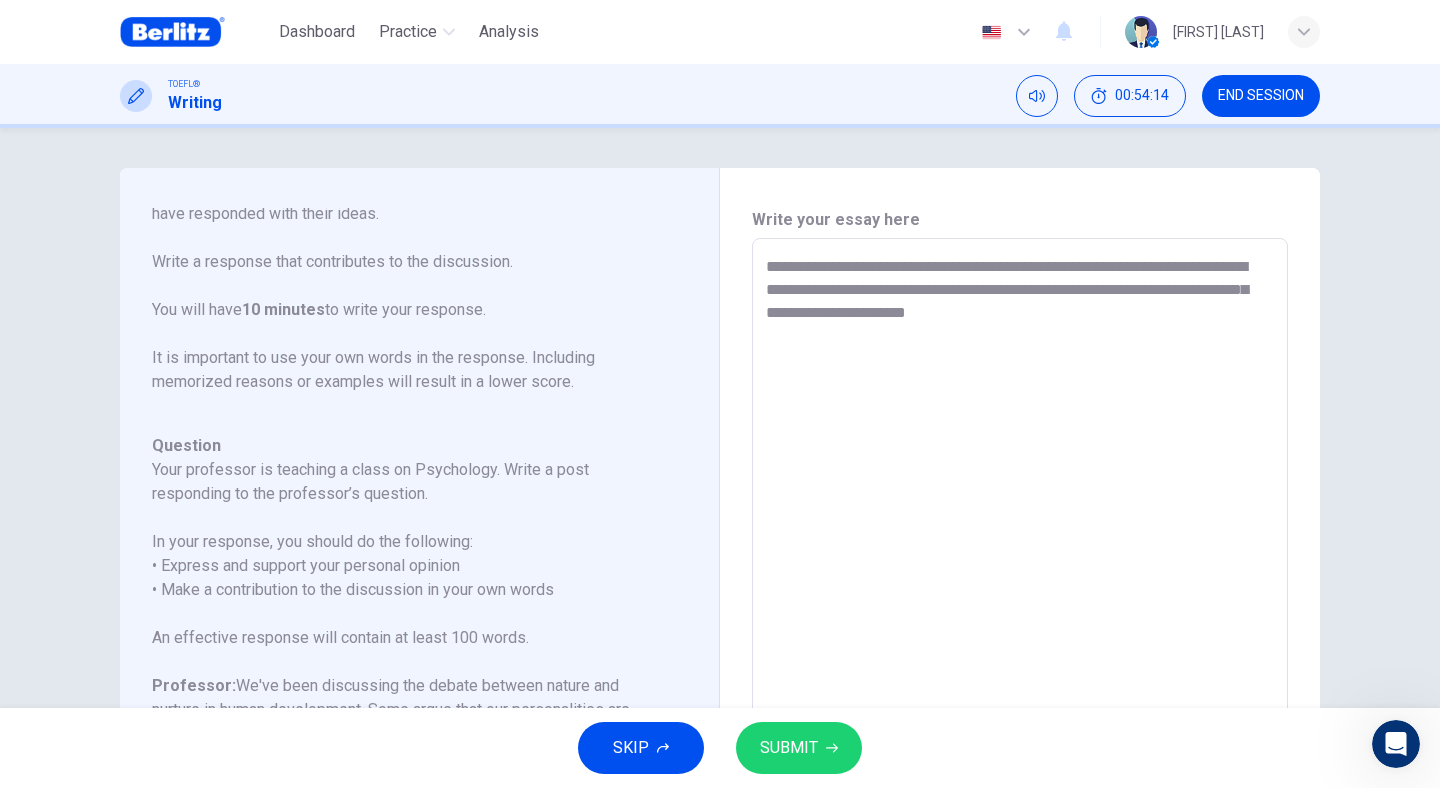 click on "**********" at bounding box center (1020, 572) 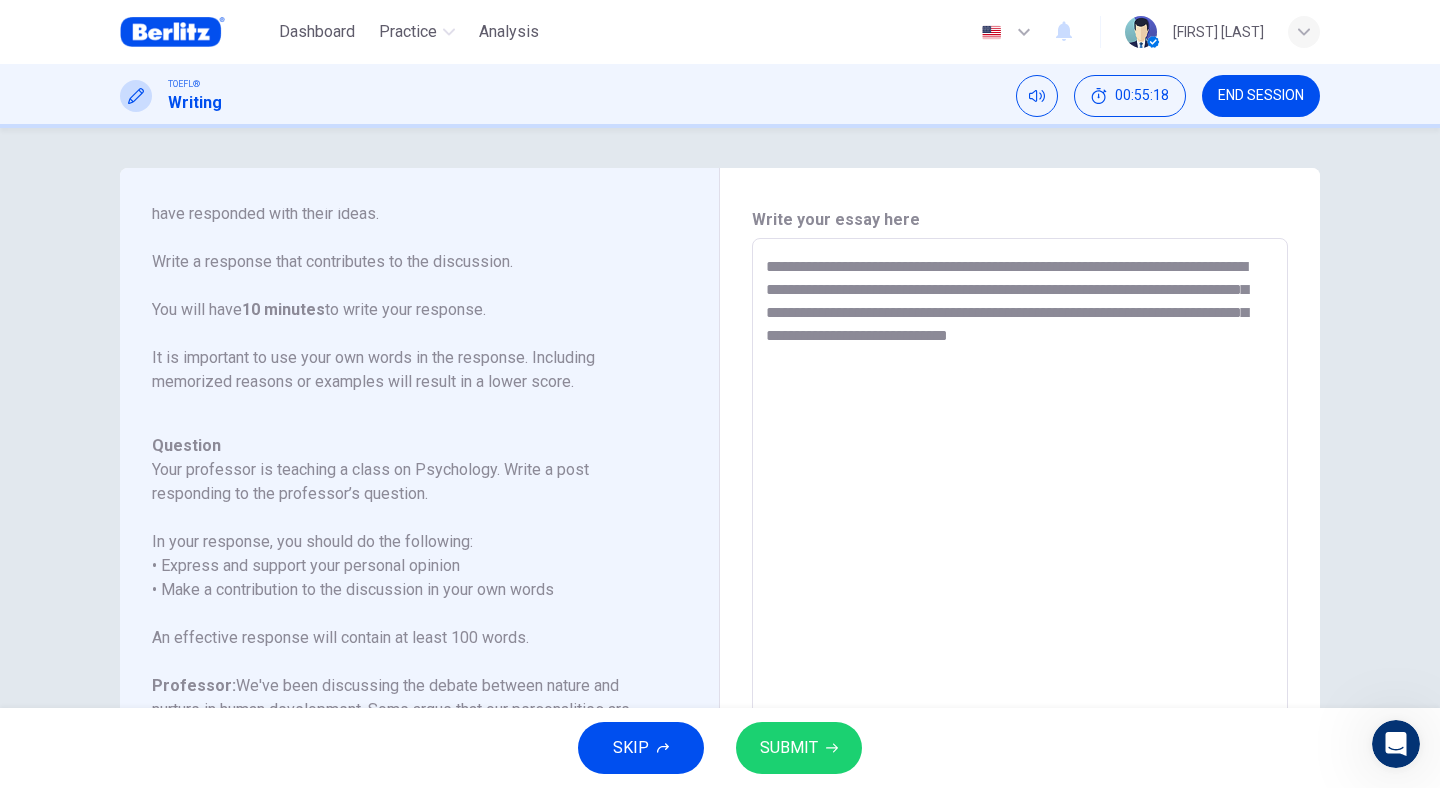click on "**********" at bounding box center [1020, 572] 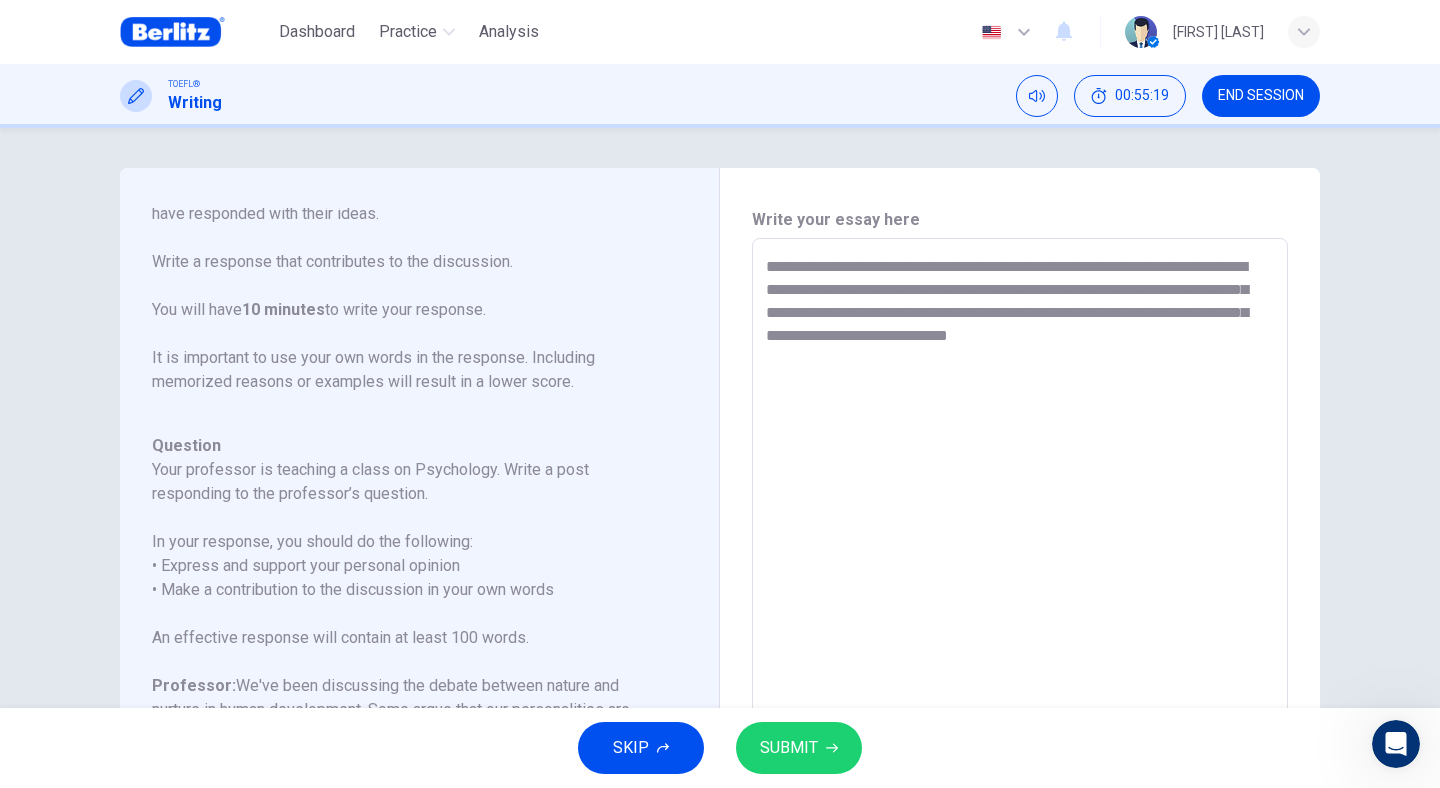 drag, startPoint x: 993, startPoint y: 342, endPoint x: 950, endPoint y: 340, distance: 43.046486 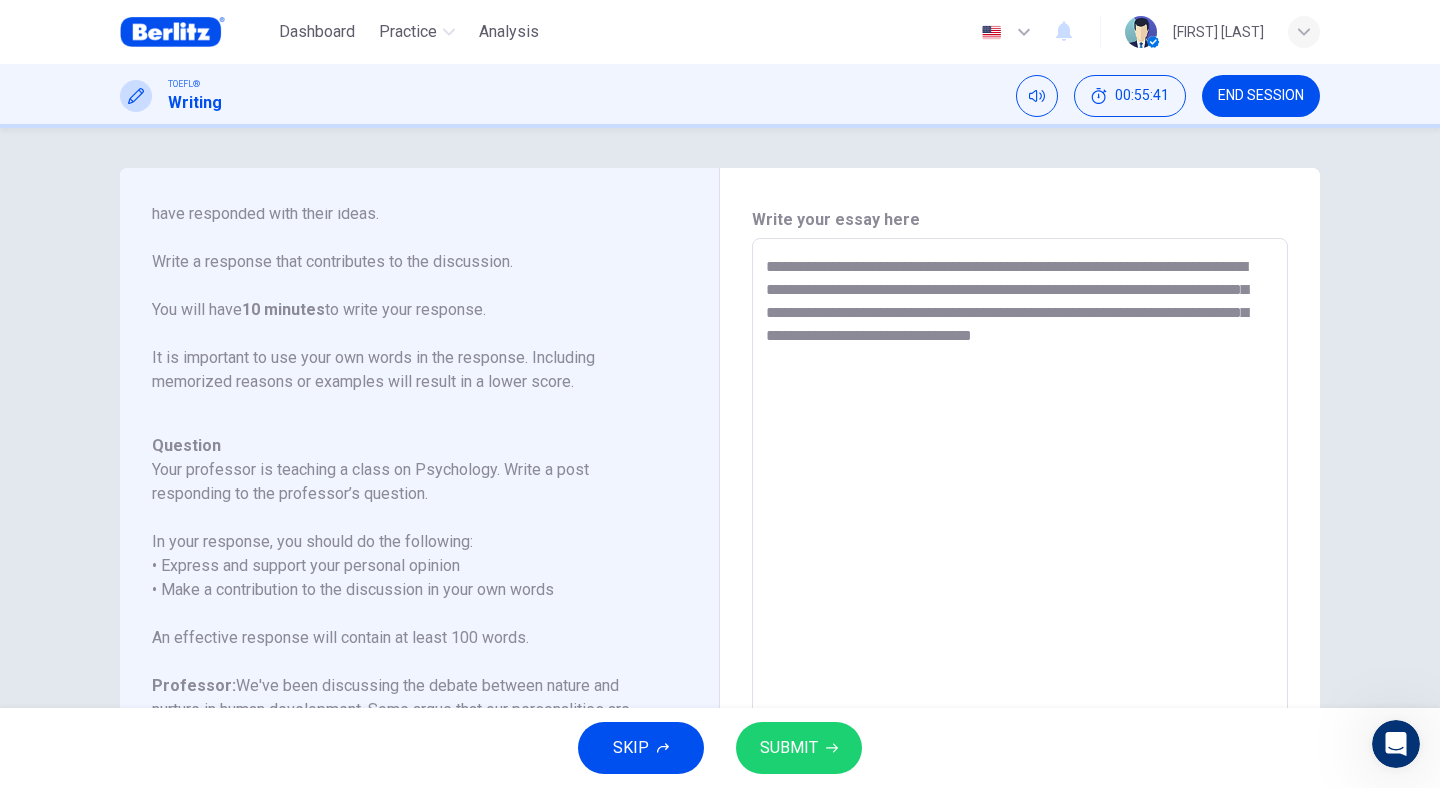 click on "**********" at bounding box center [1020, 572] 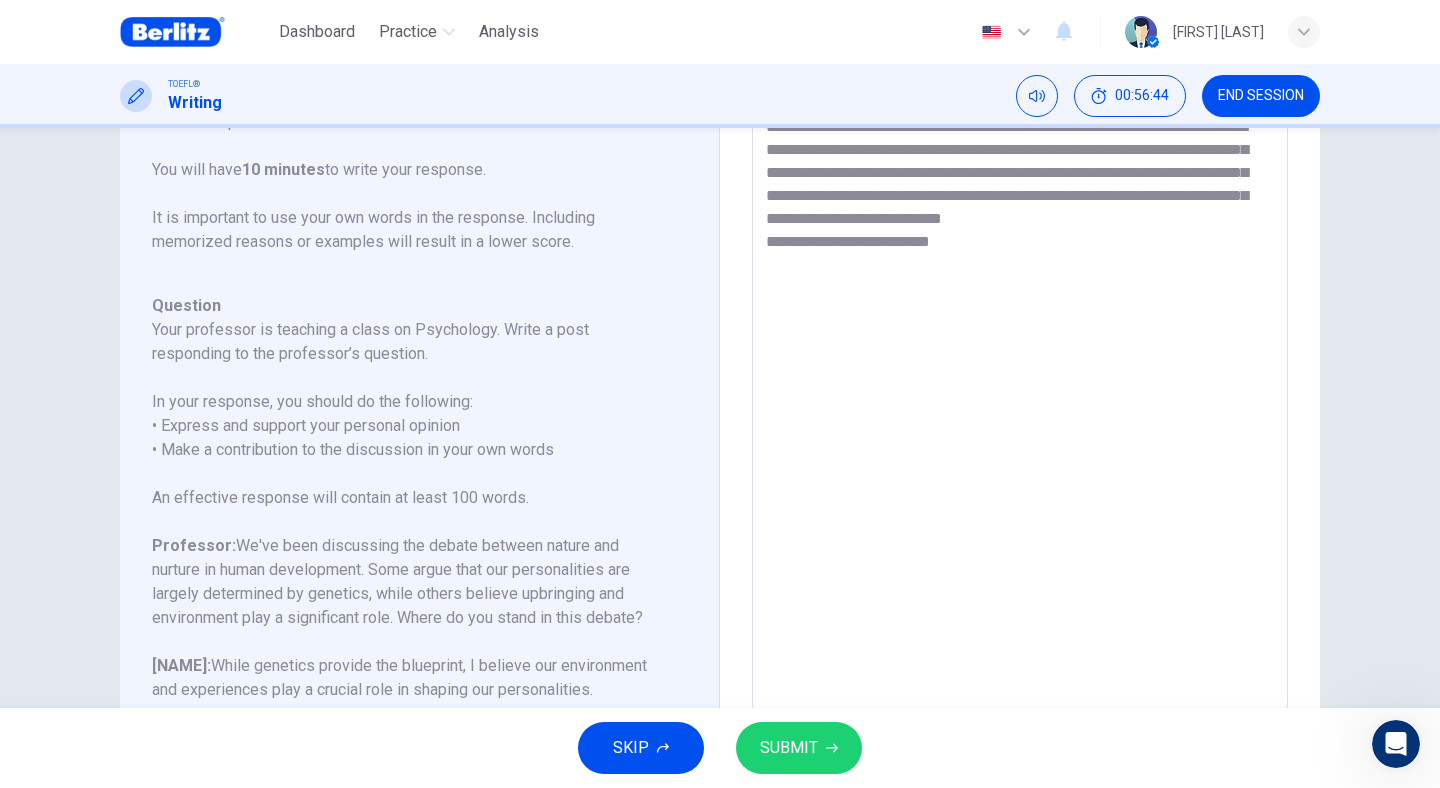 scroll, scrollTop: 89, scrollLeft: 0, axis: vertical 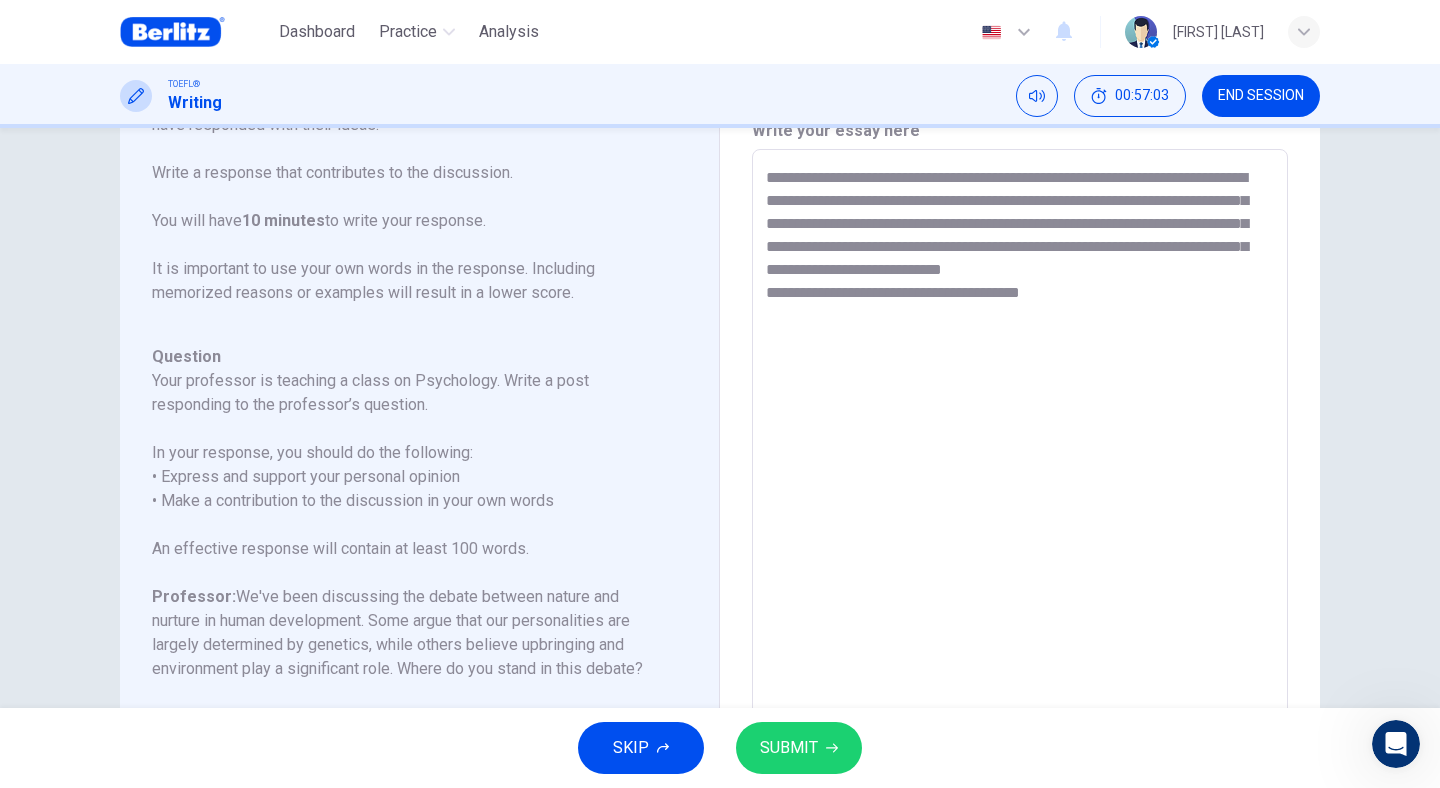 click on "**********" at bounding box center (1020, 483) 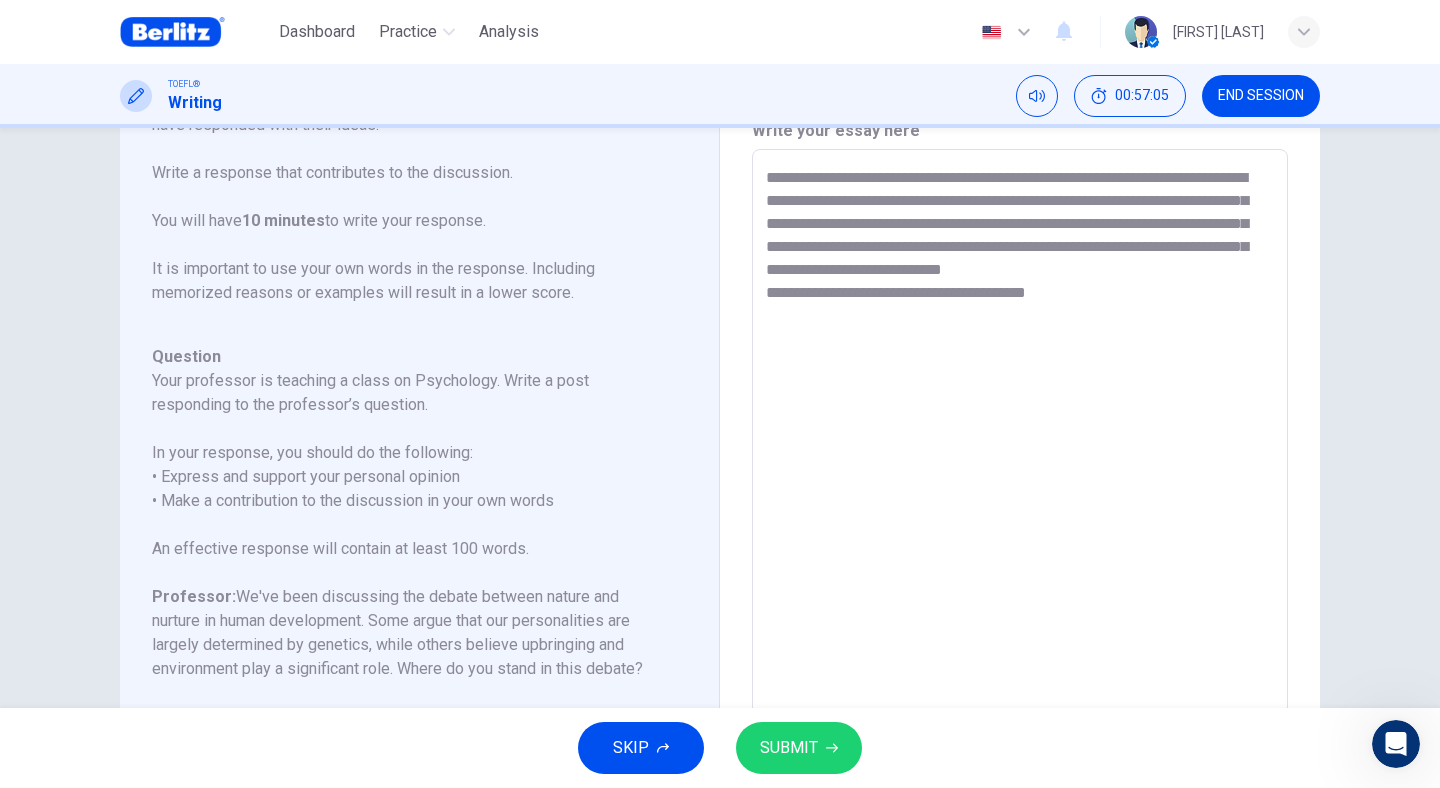click on "**********" at bounding box center (1020, 483) 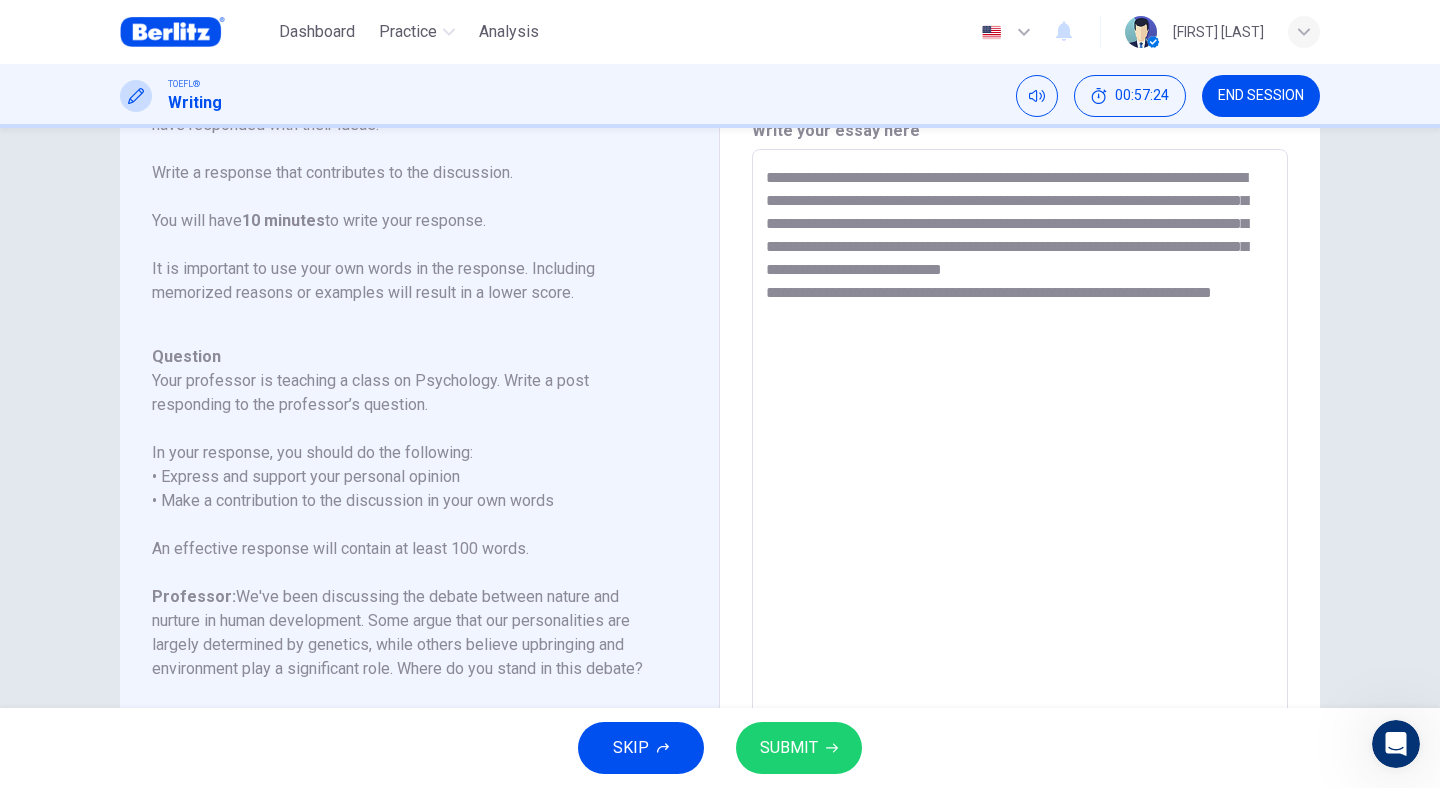 click on "**********" at bounding box center [1020, 483] 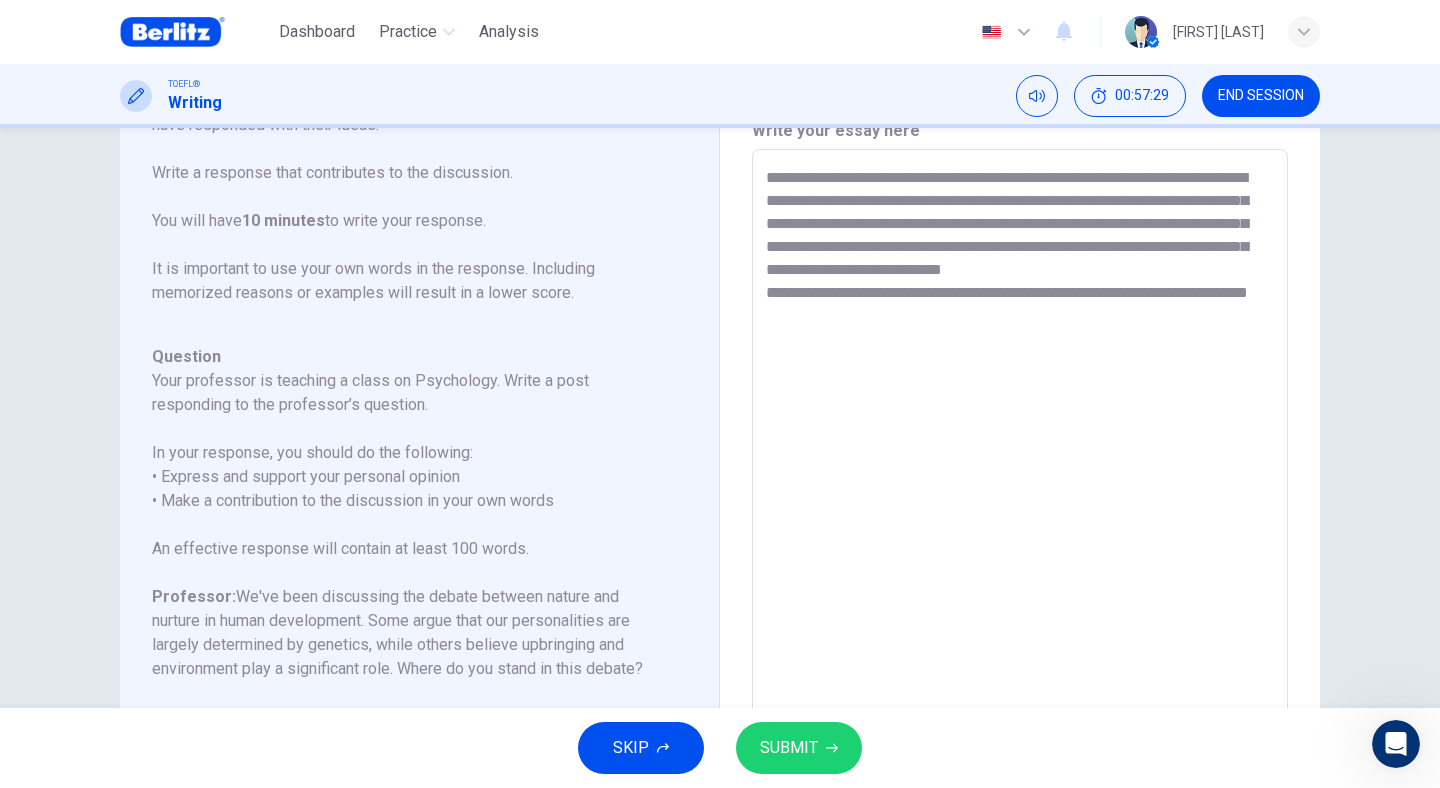 click on "**********" at bounding box center [1020, 483] 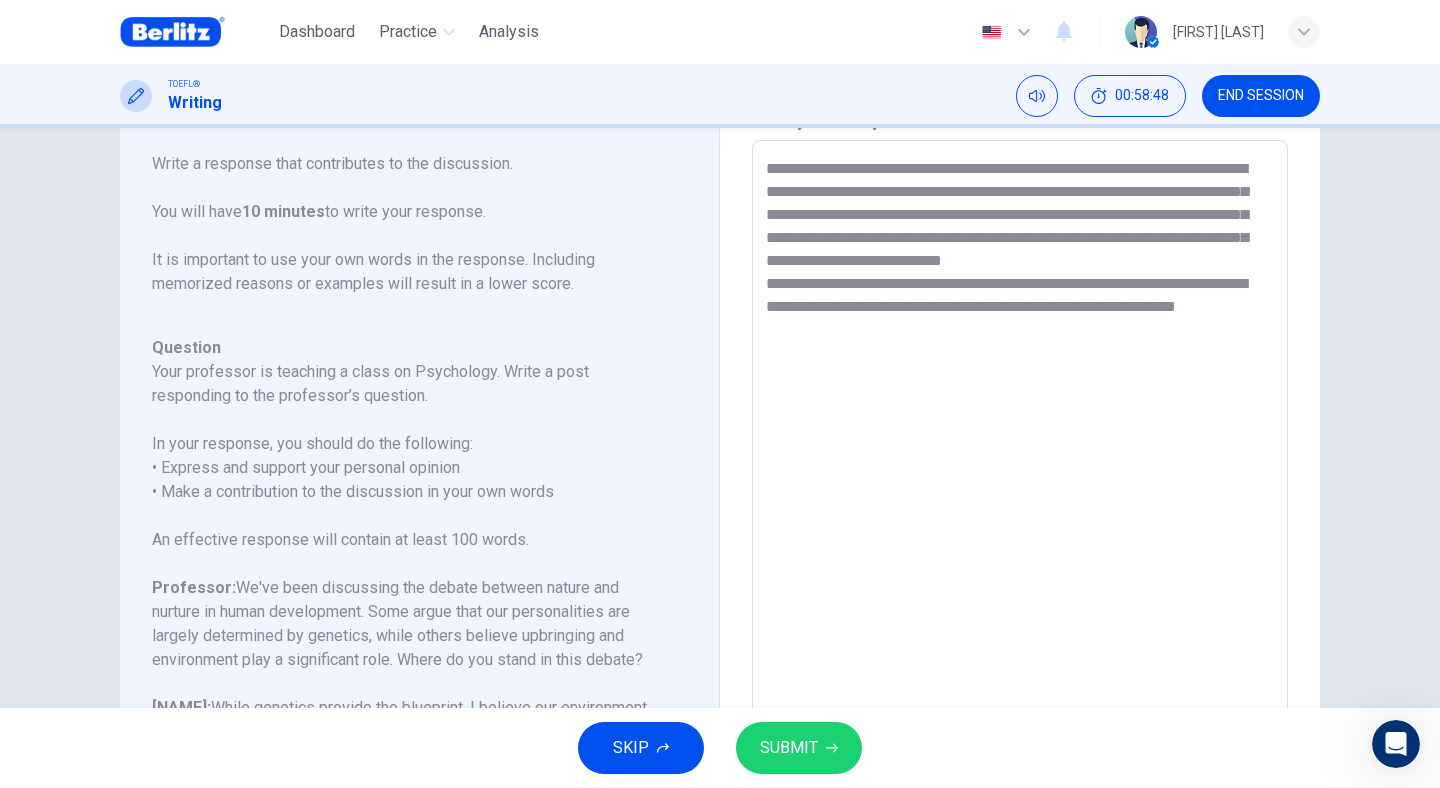 scroll, scrollTop: 97, scrollLeft: 0, axis: vertical 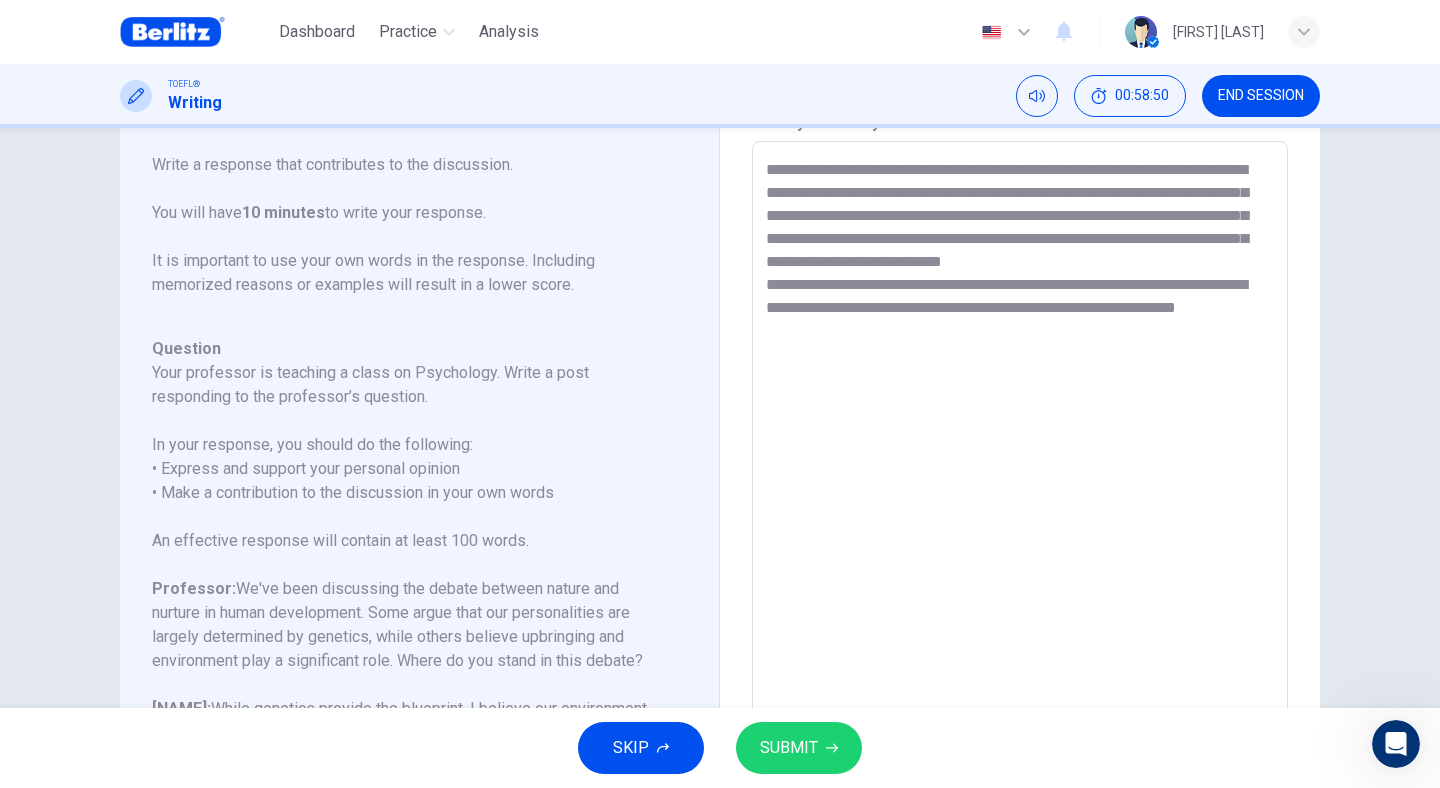 click on "**********" at bounding box center [1020, 475] 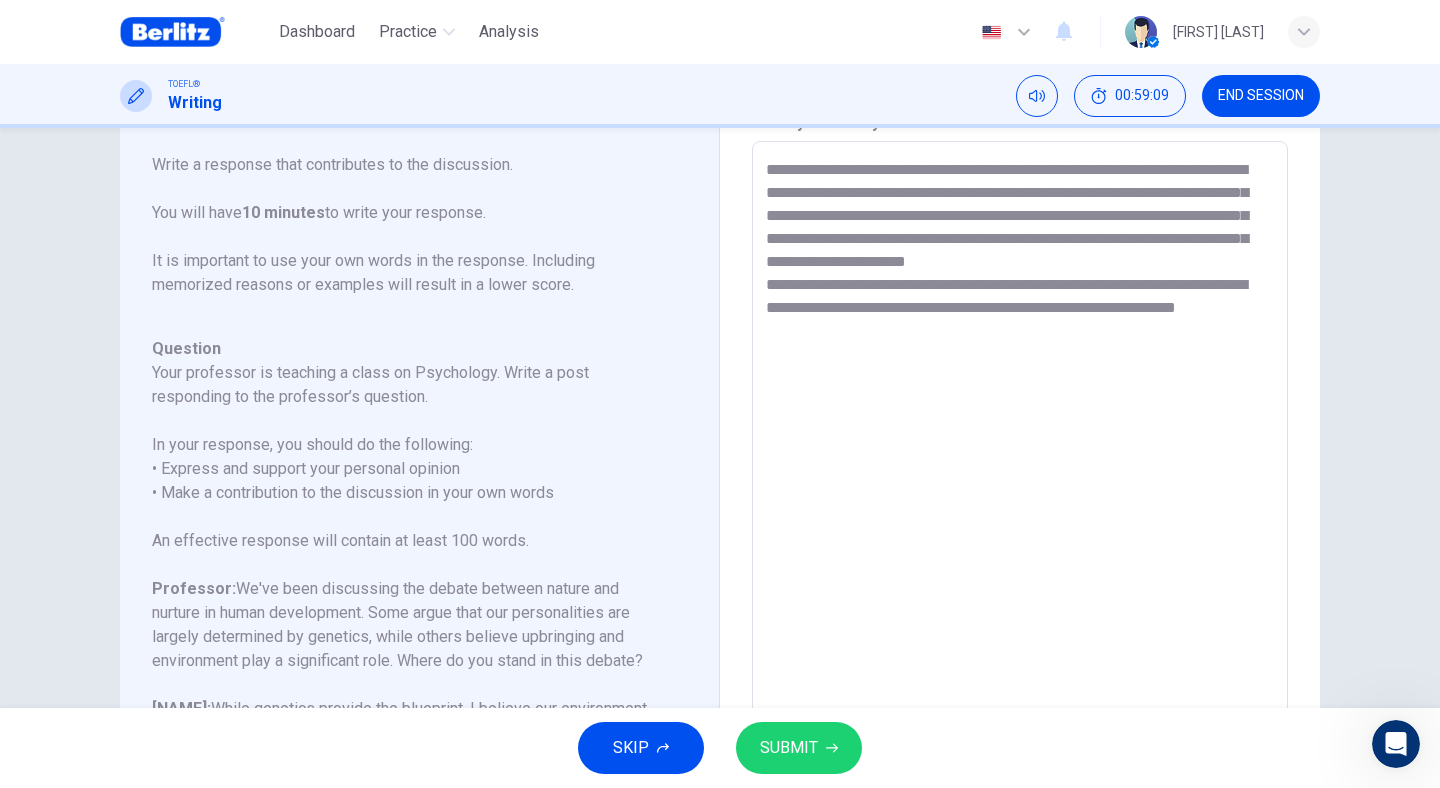click on "**********" at bounding box center [1020, 475] 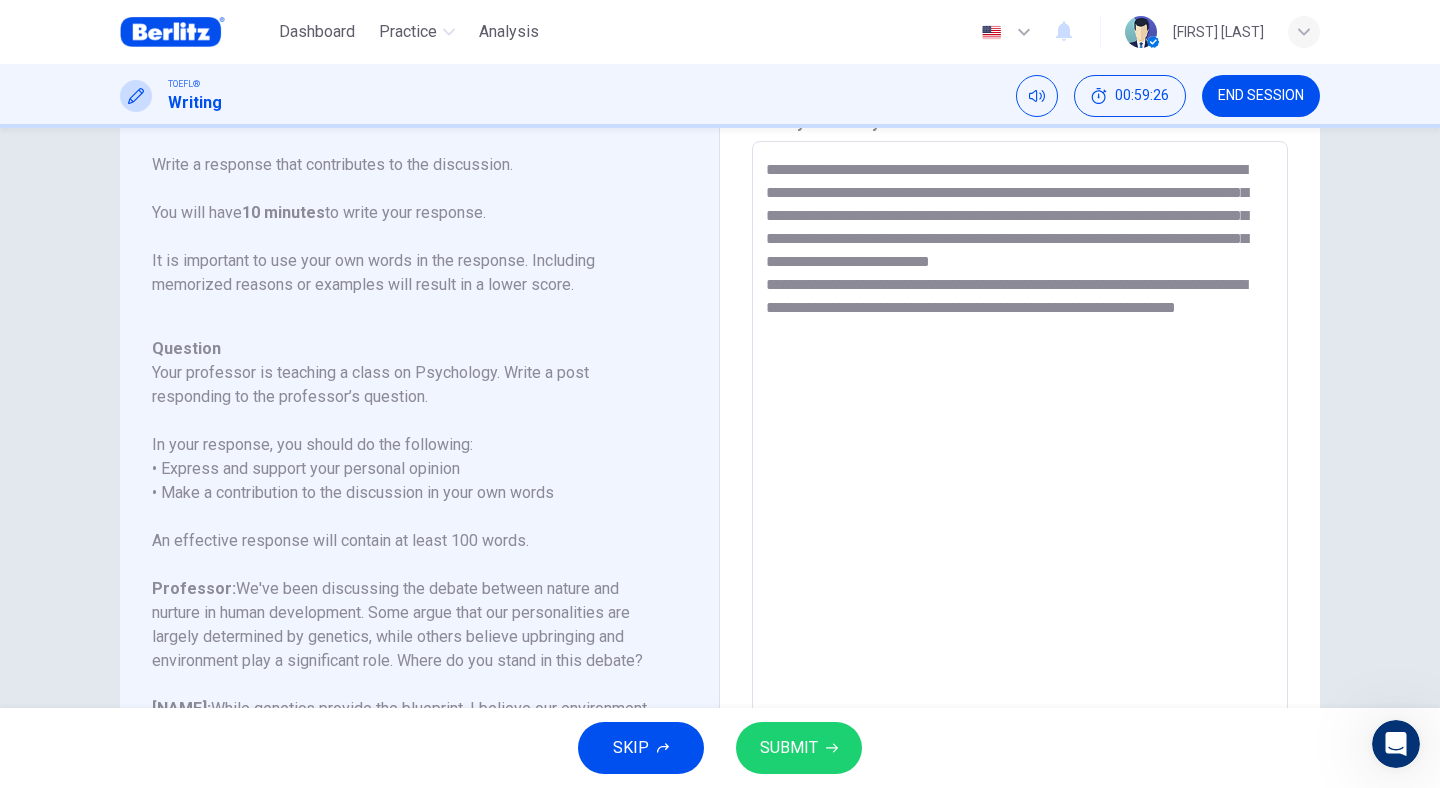 click on "**********" at bounding box center (1020, 475) 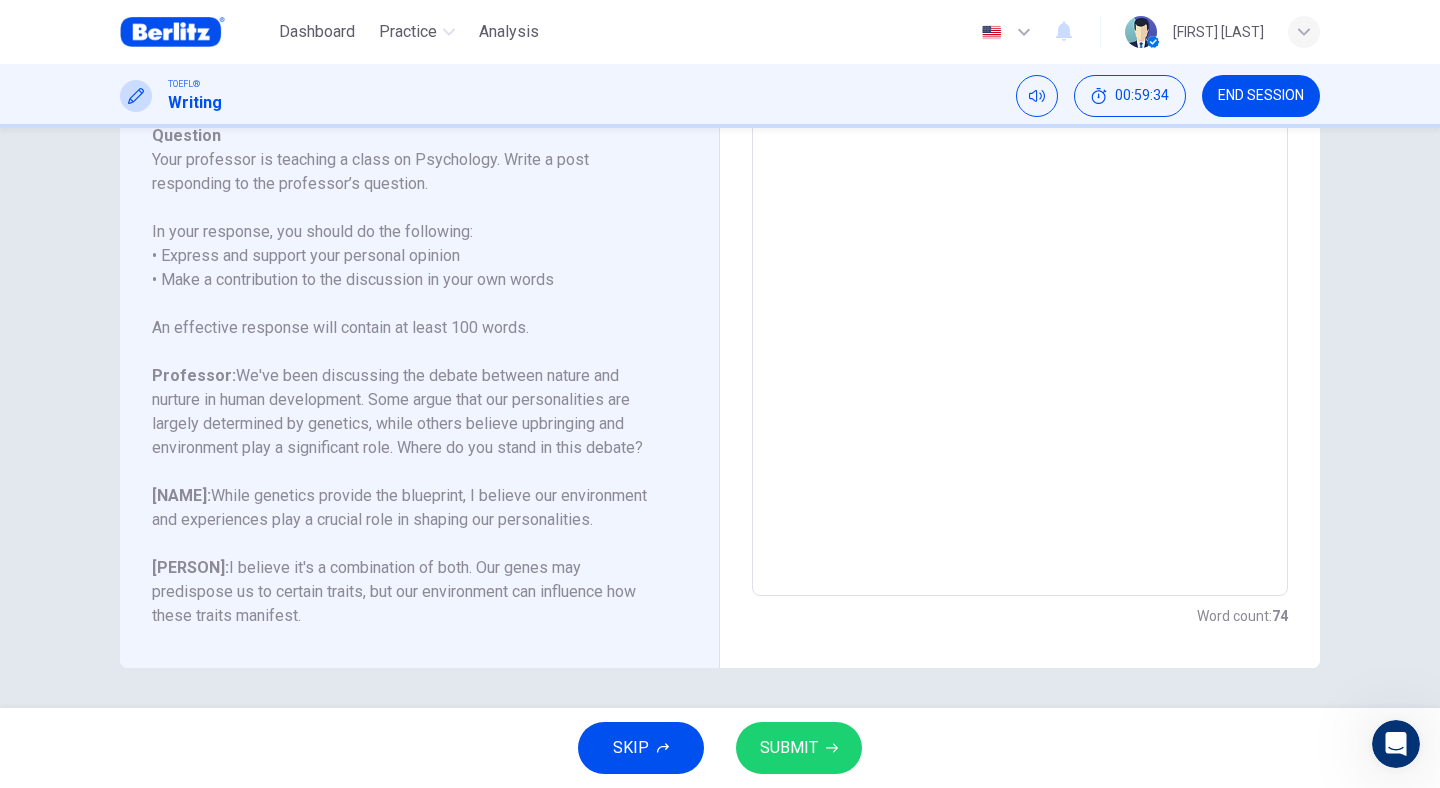 scroll, scrollTop: 310, scrollLeft: 0, axis: vertical 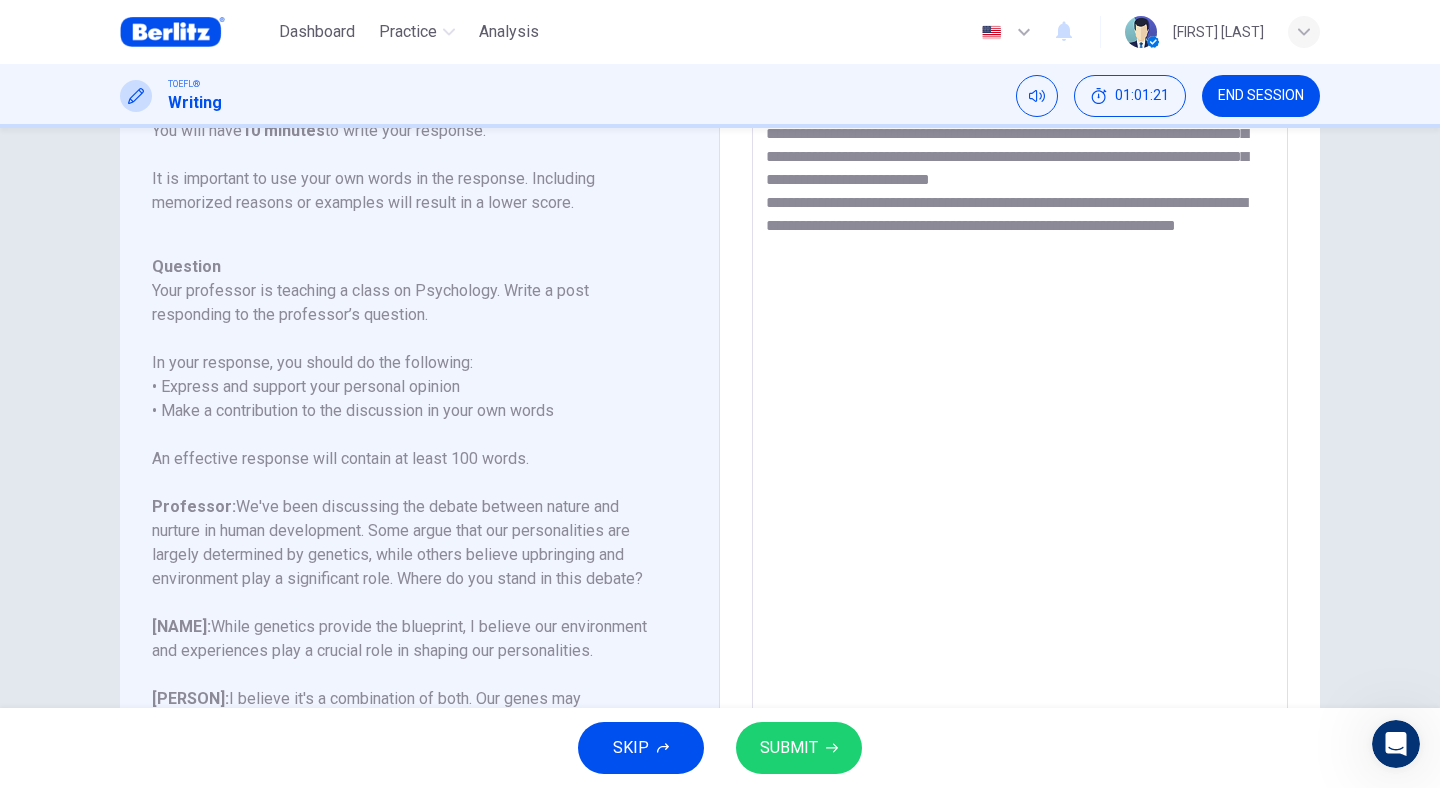 click on "**********" at bounding box center (1020, 393) 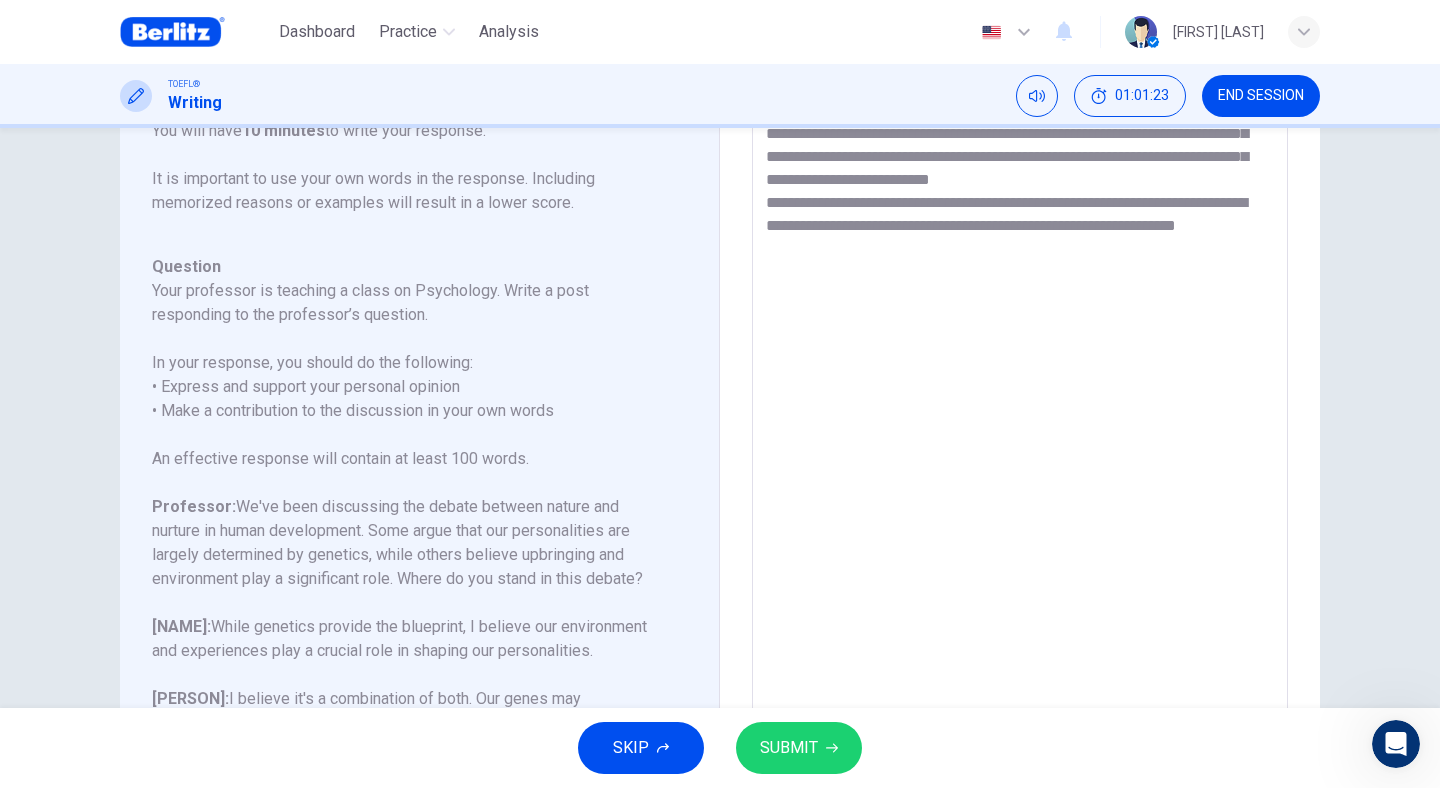 click on "**********" at bounding box center (1020, 393) 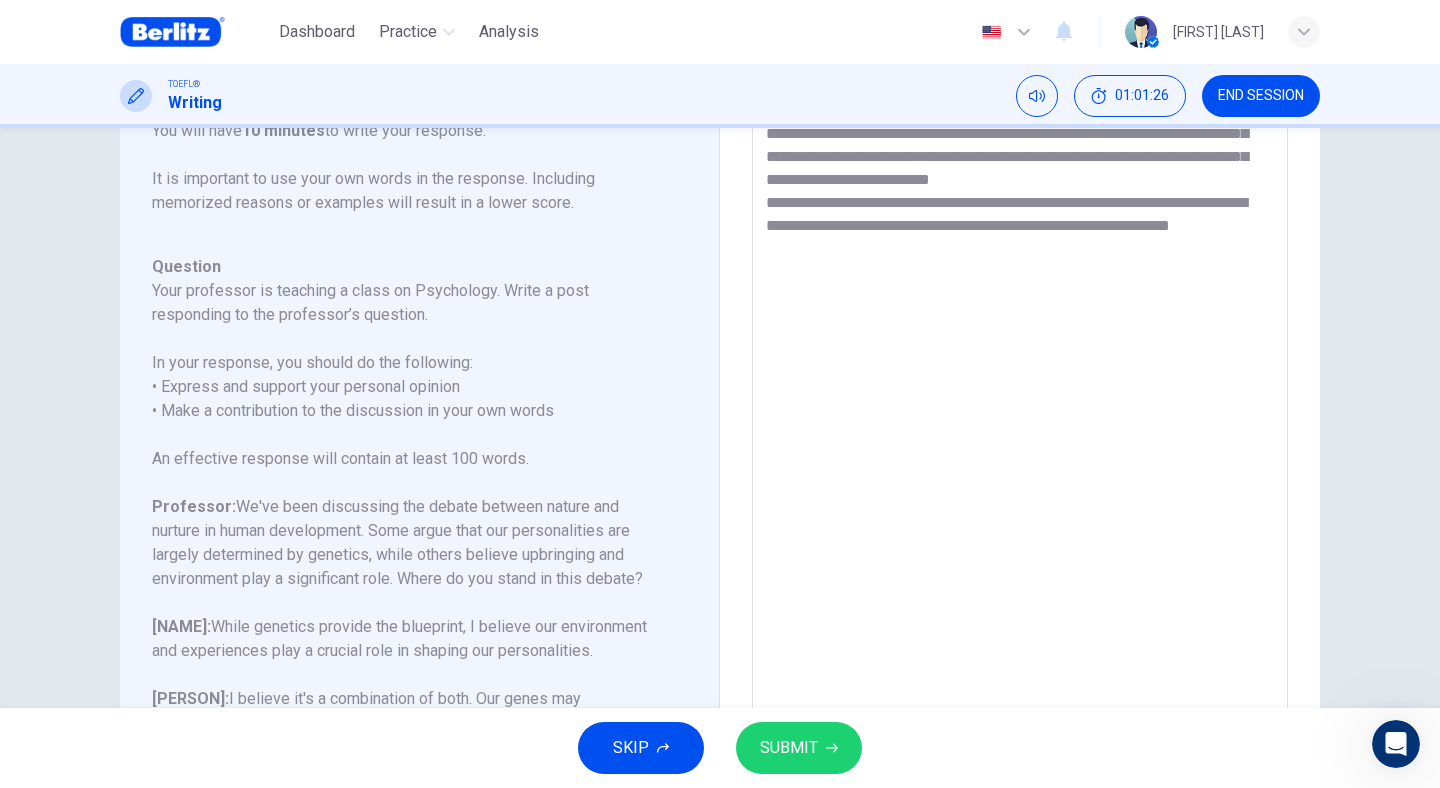 click on "**********" at bounding box center [1020, 393] 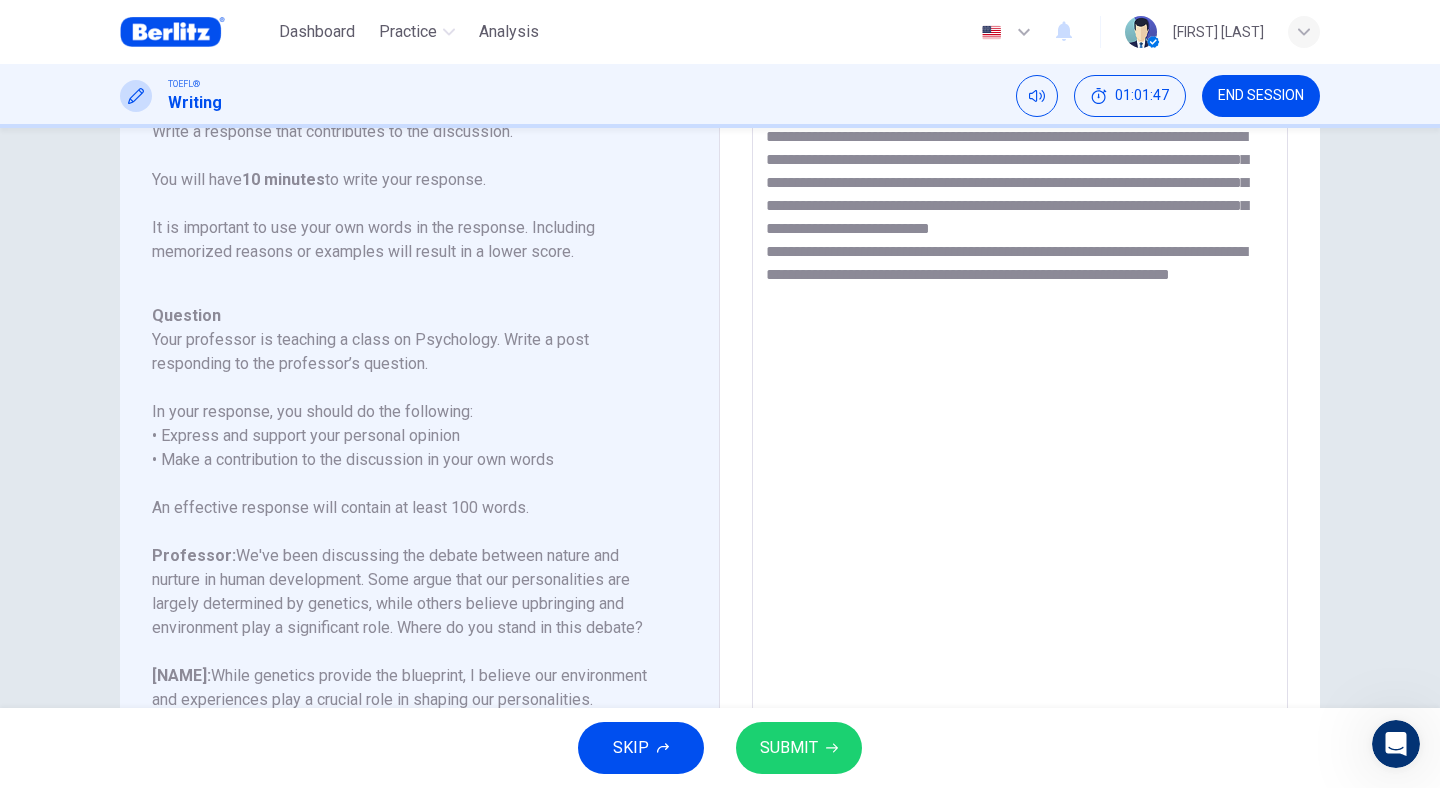 scroll, scrollTop: 125, scrollLeft: 0, axis: vertical 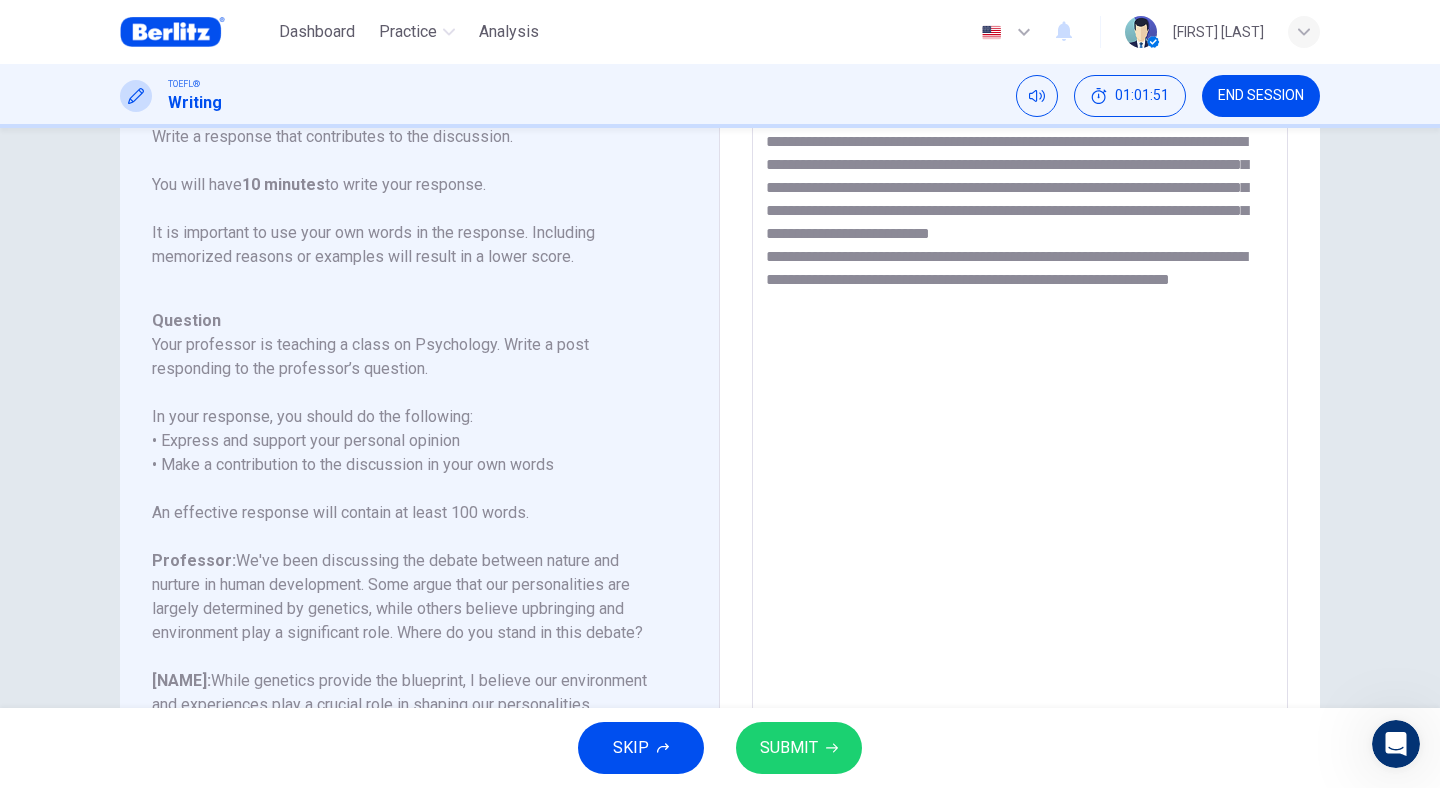 drag, startPoint x: 804, startPoint y: 211, endPoint x: 901, endPoint y: 258, distance: 107.78683 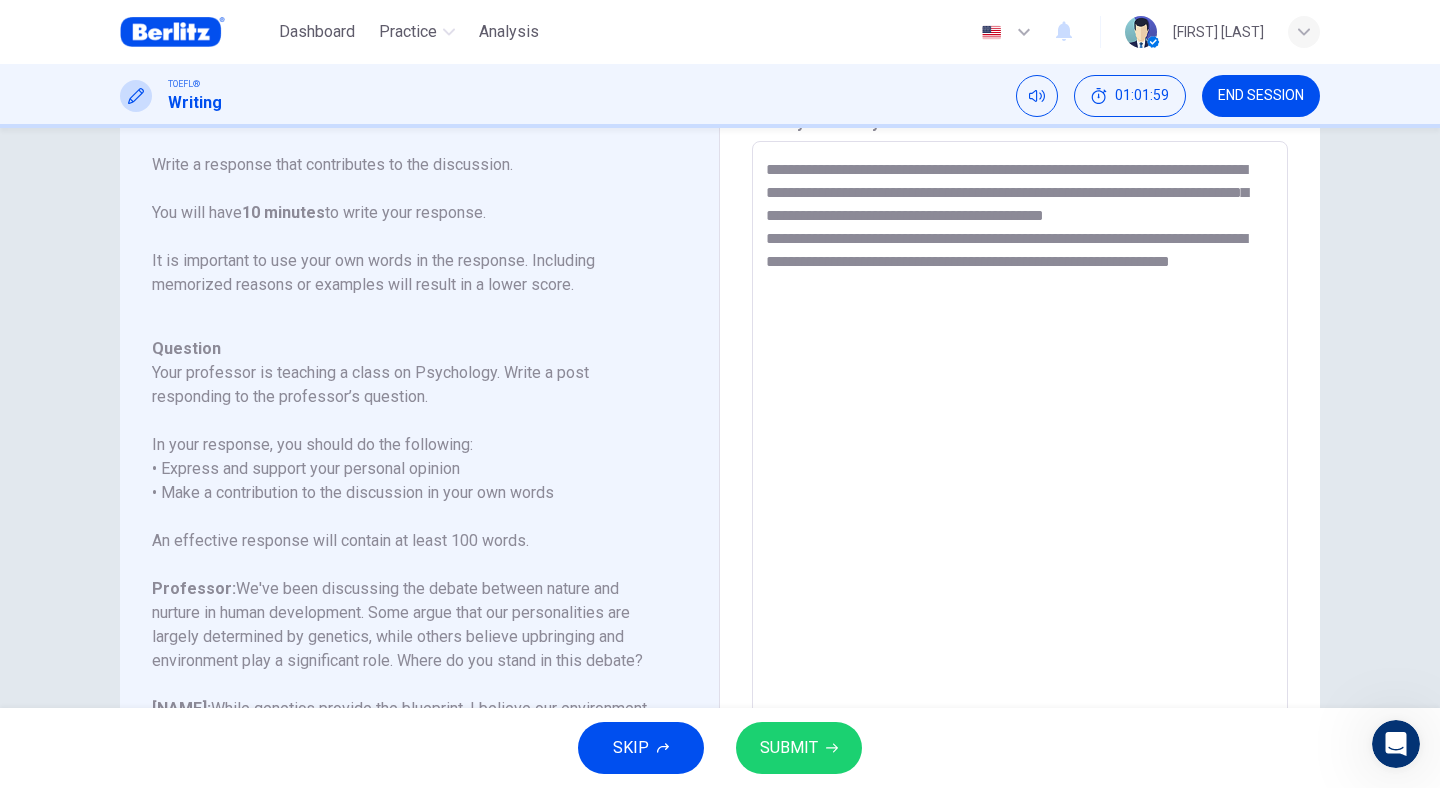 scroll, scrollTop: 83, scrollLeft: 0, axis: vertical 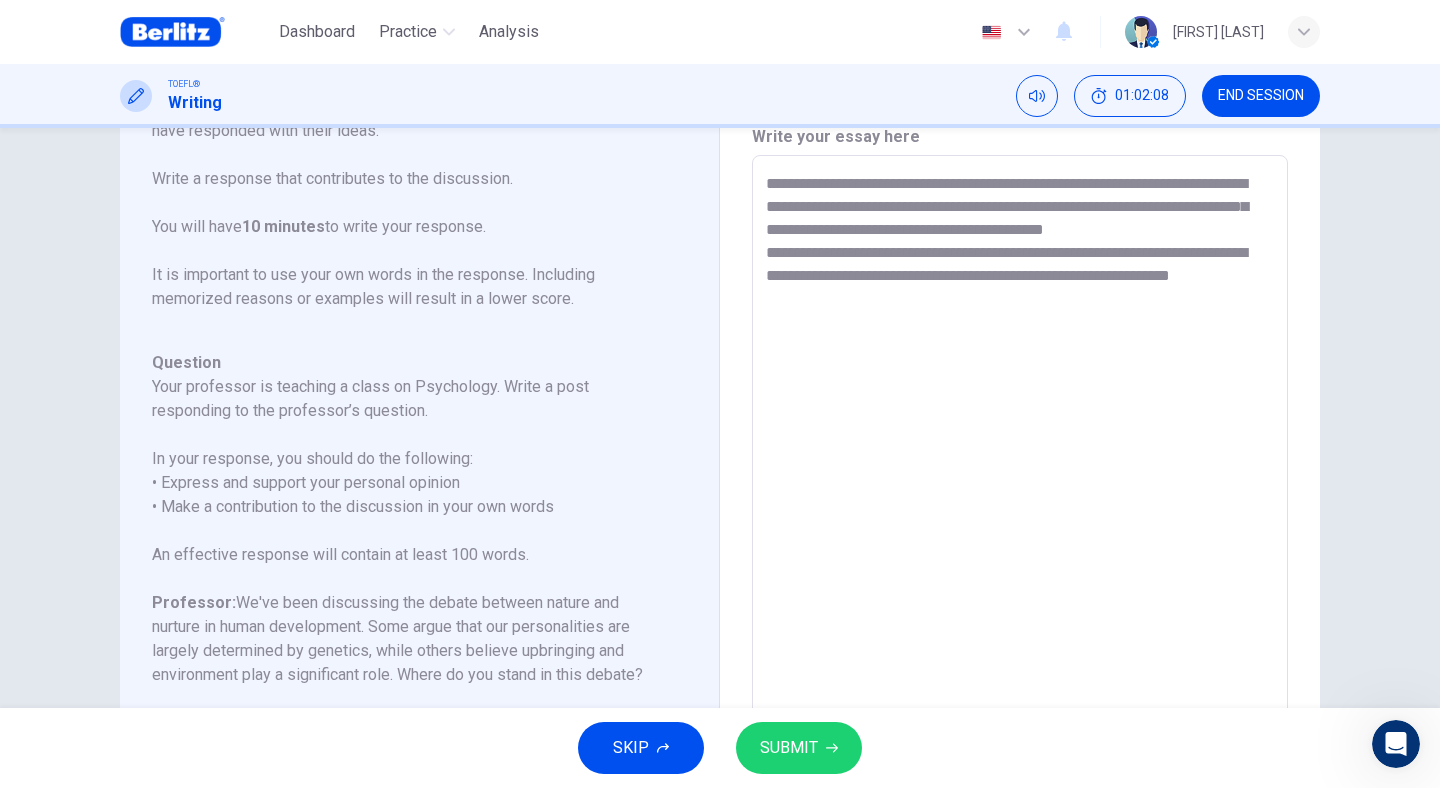 click on "**********" at bounding box center [1020, 489] 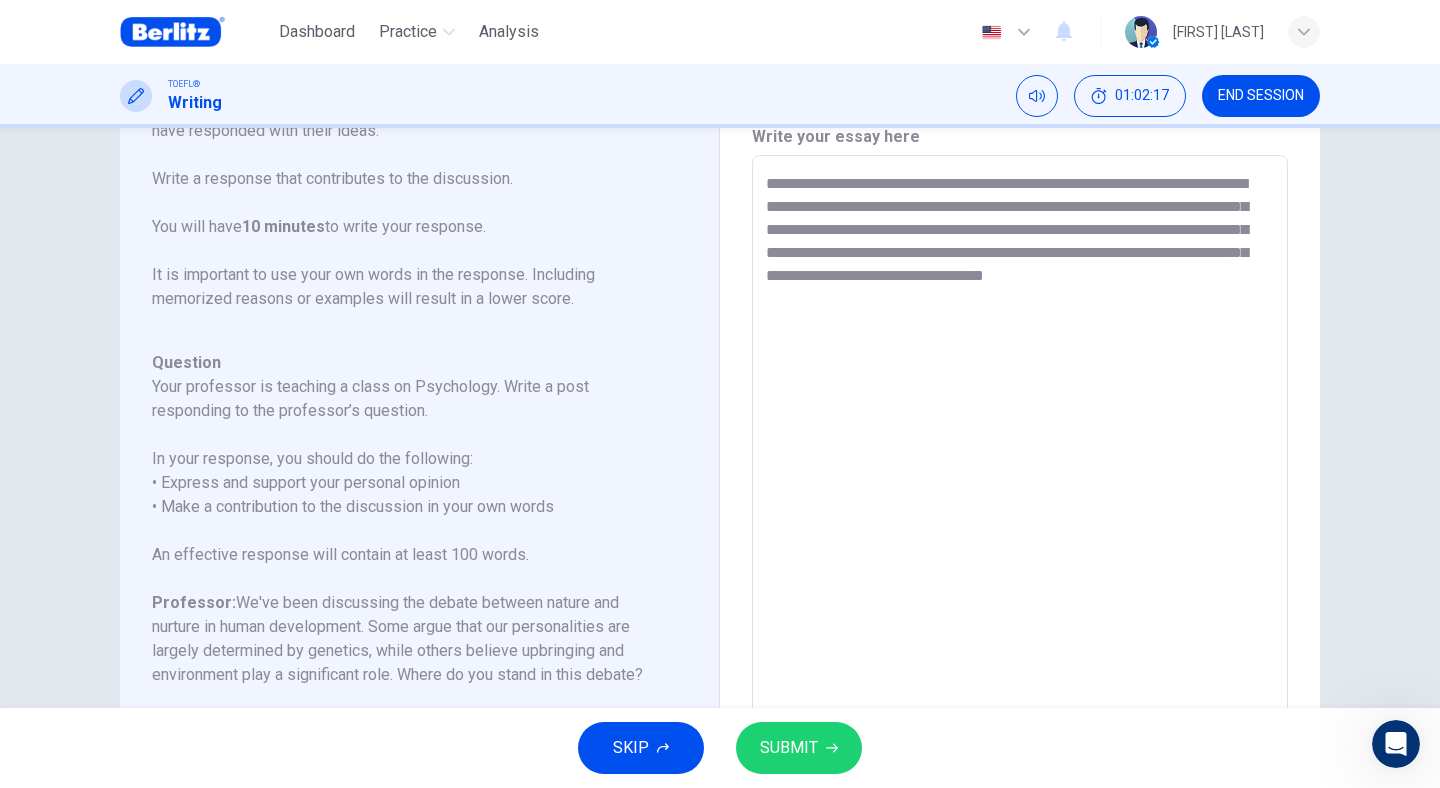 click on "**********" at bounding box center [1020, 489] 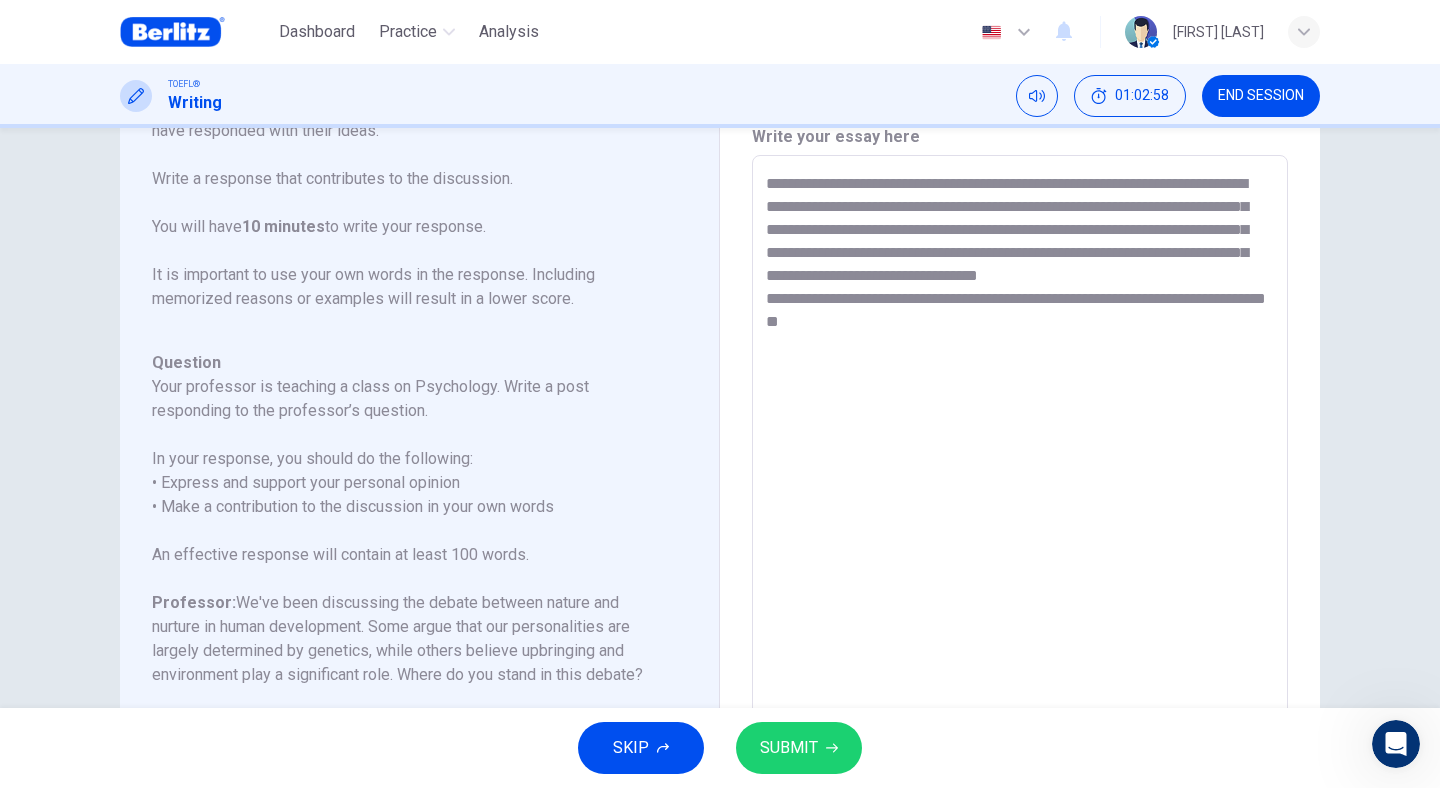 click on "**********" at bounding box center (1020, 489) 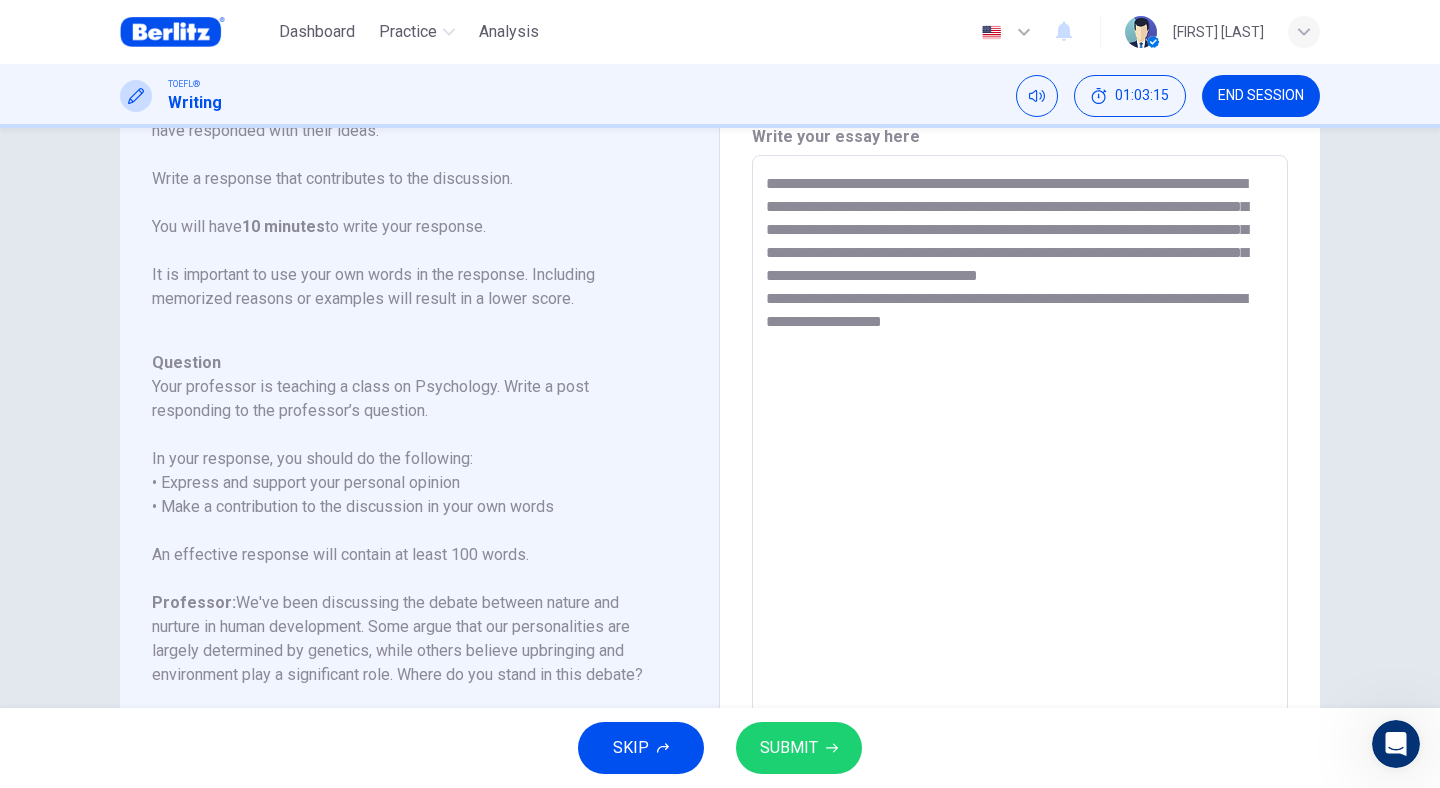 click on "**********" at bounding box center (1020, 489) 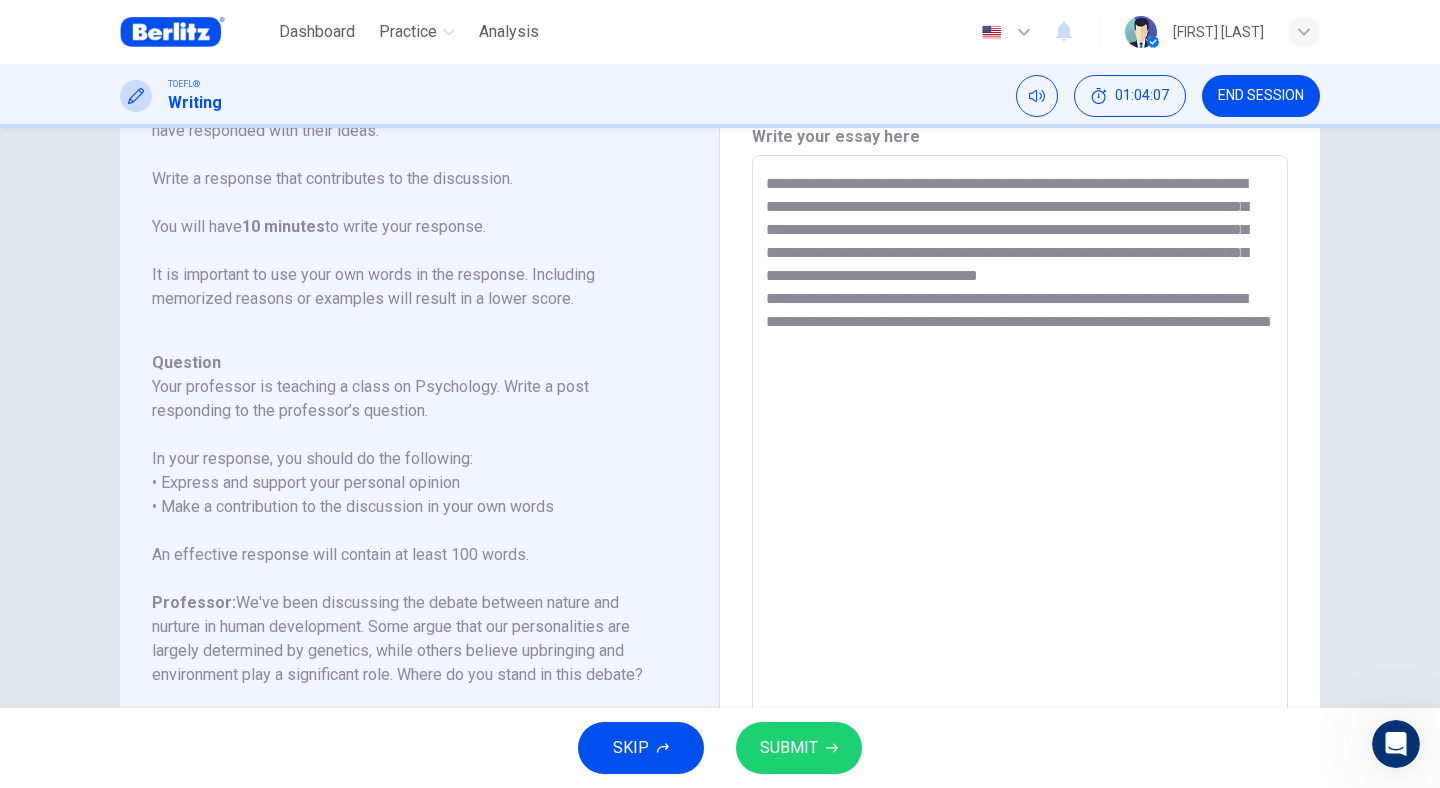 click on "**********" at bounding box center (1020, 489) 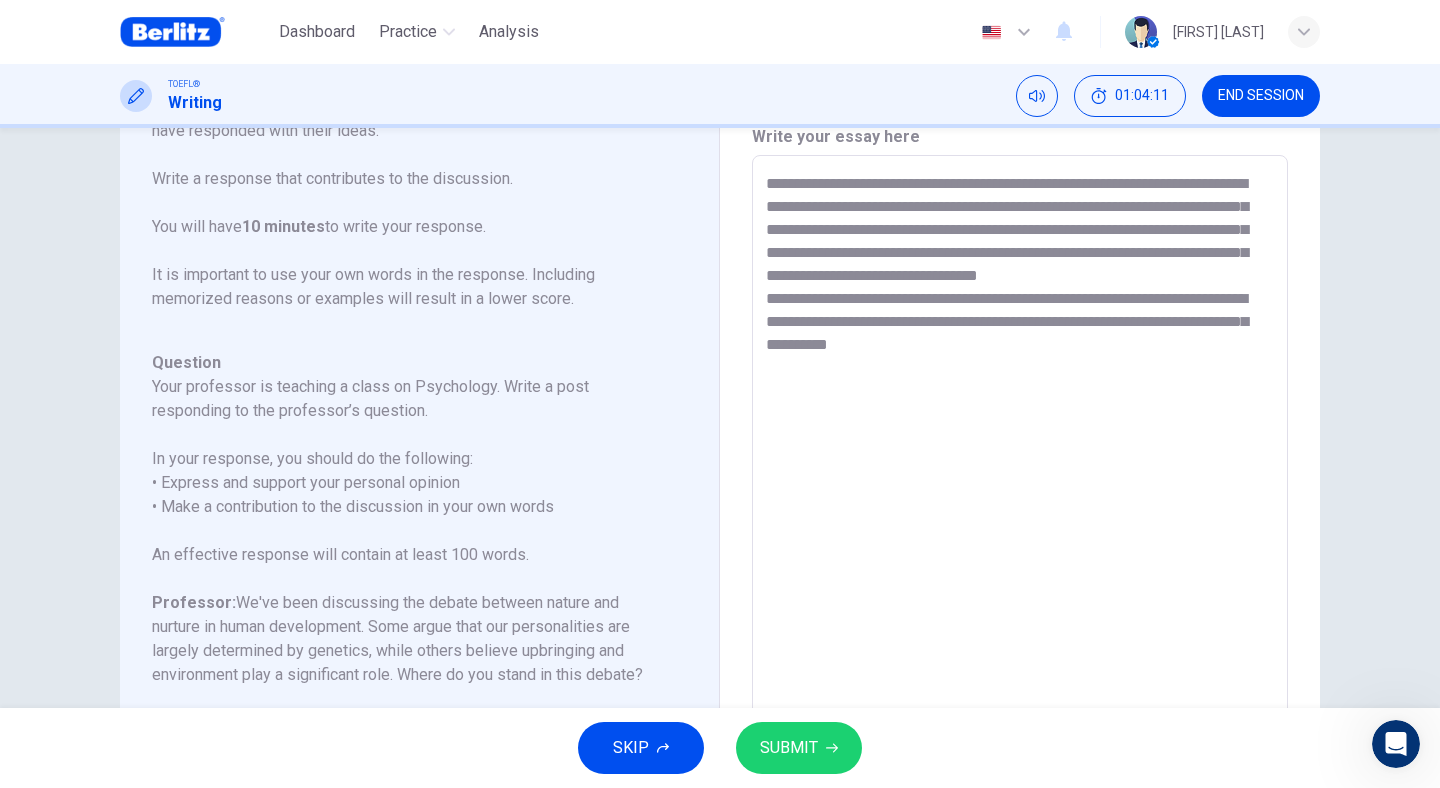 click on "**********" at bounding box center (1020, 489) 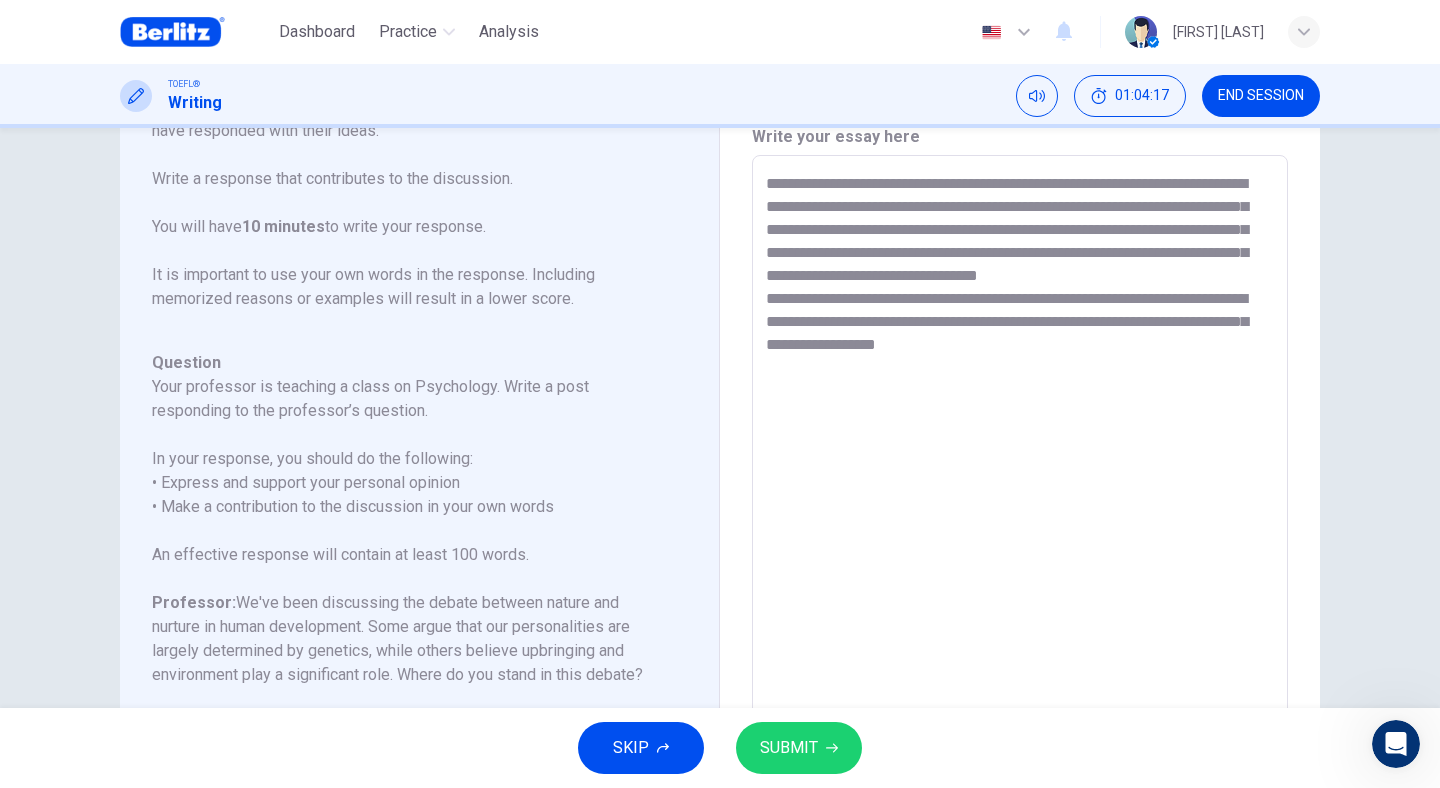 click on "**********" at bounding box center (1020, 489) 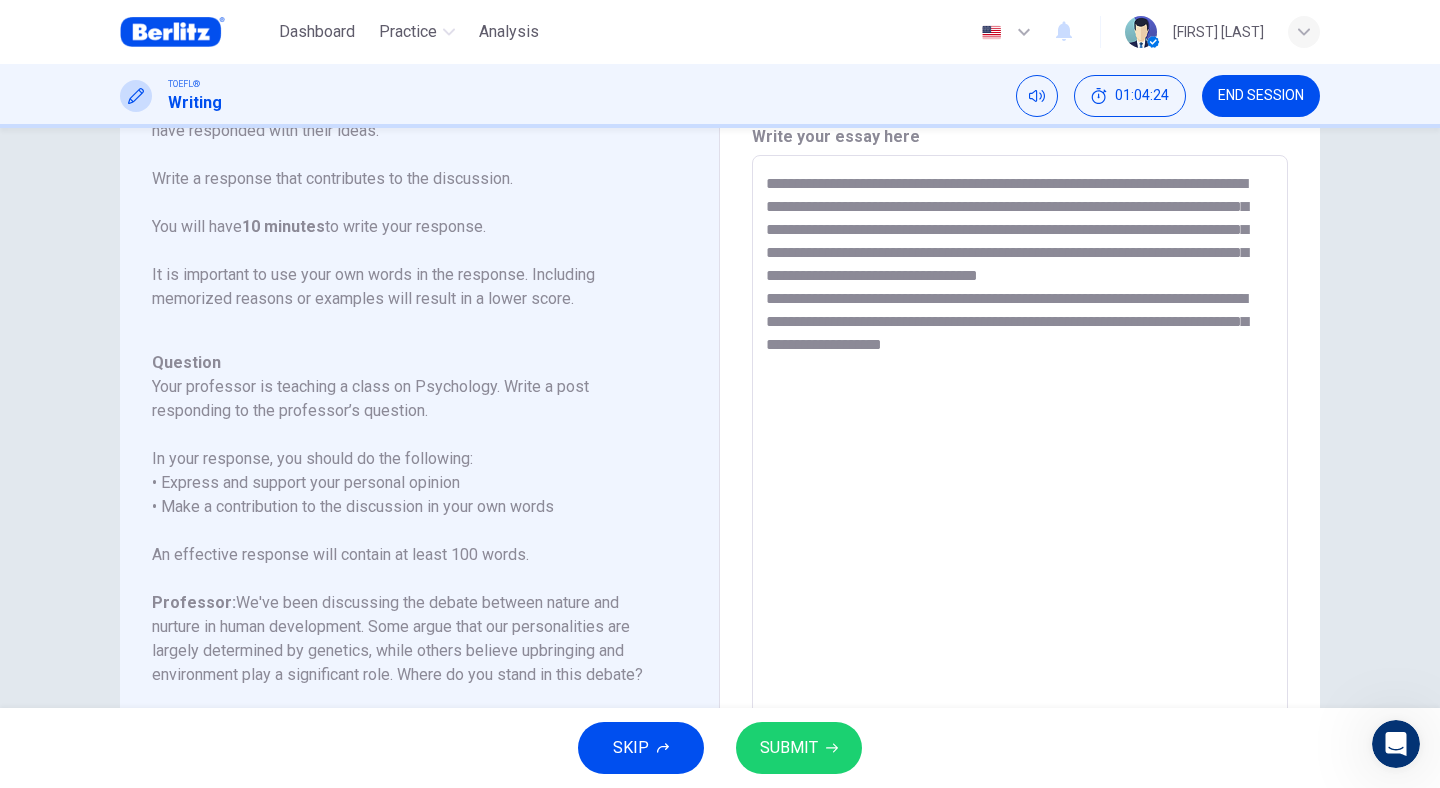 click on "**********" at bounding box center (1020, 489) 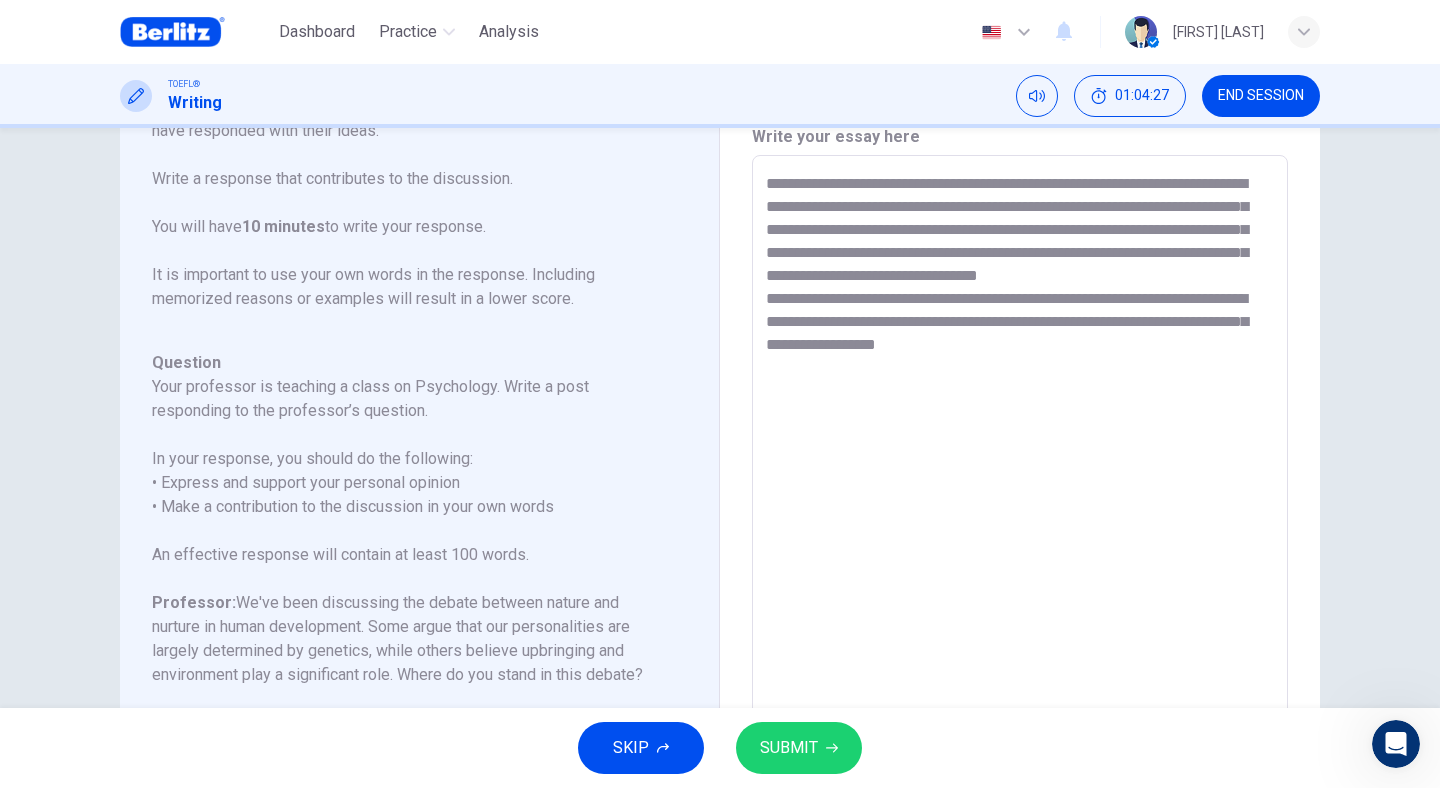 click on "**********" at bounding box center (1020, 489) 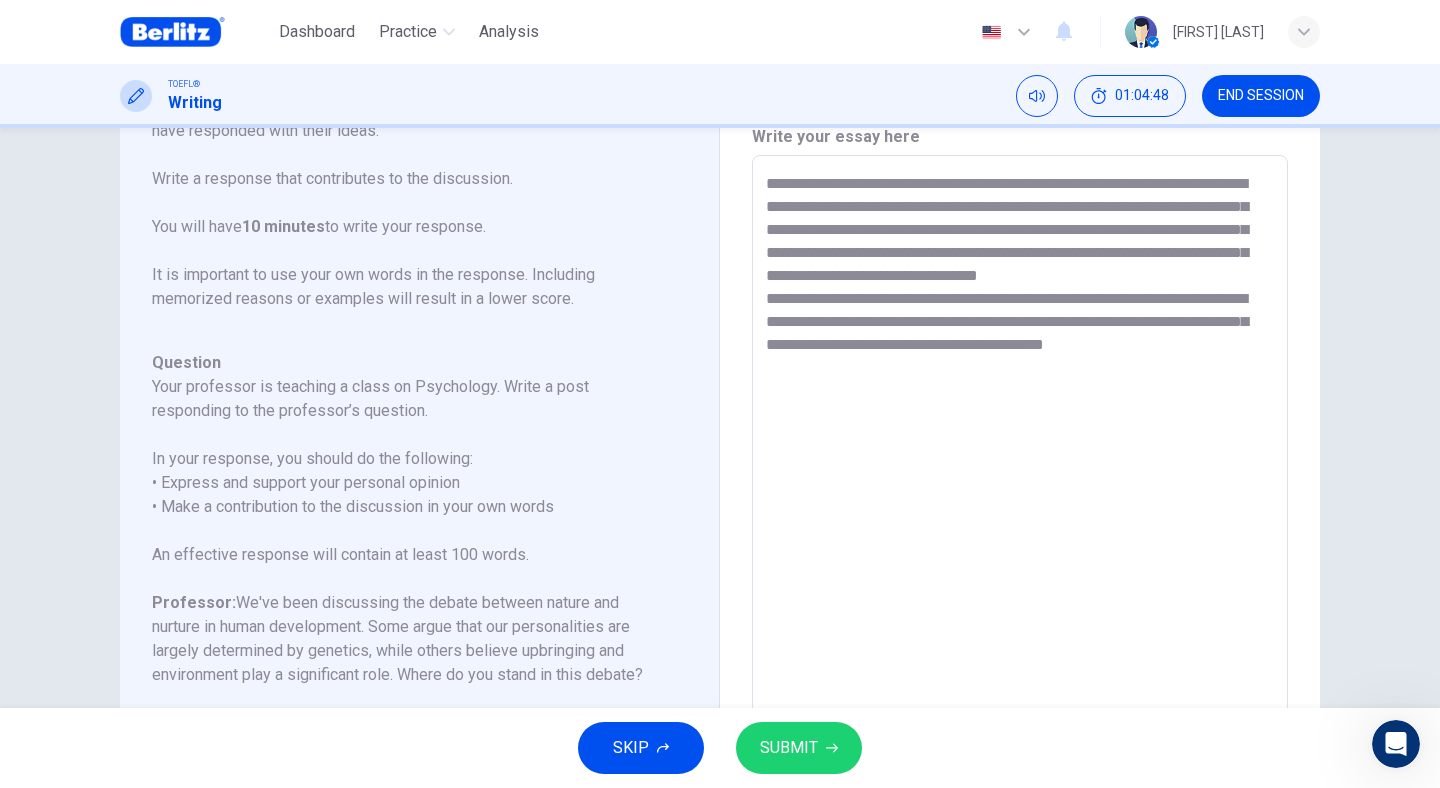 click on "**********" at bounding box center [1020, 489] 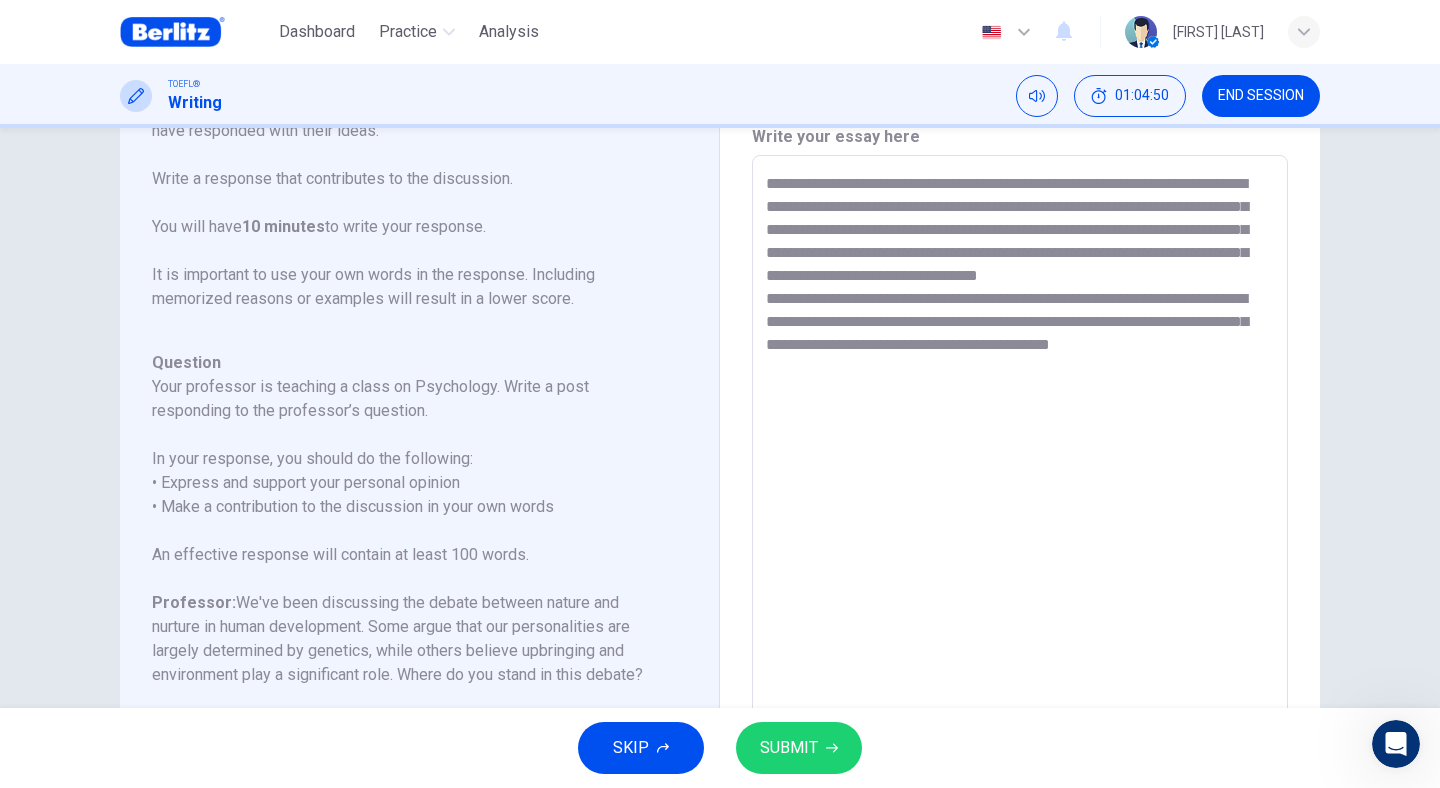 click on "**********" at bounding box center [1020, 489] 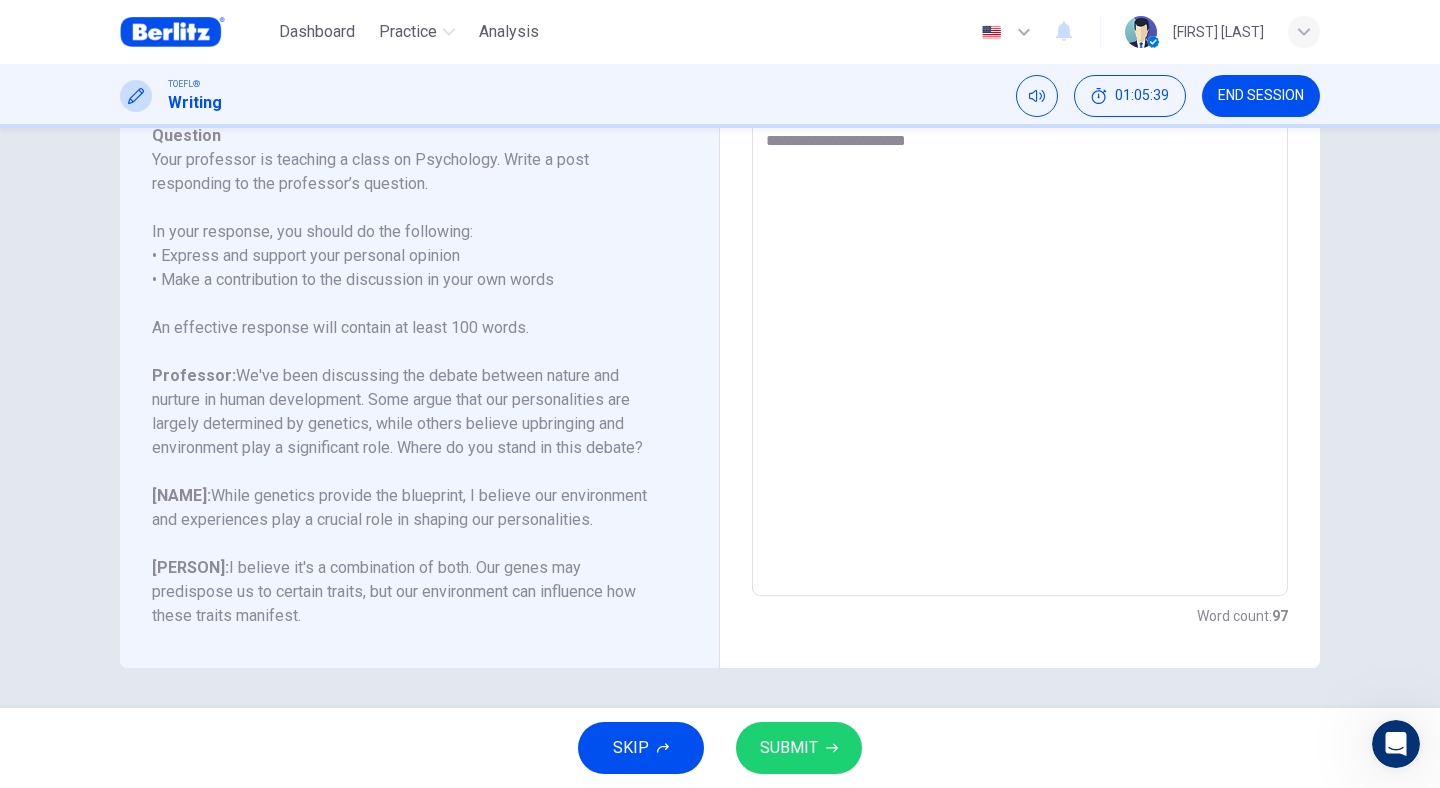 scroll, scrollTop: 310, scrollLeft: 0, axis: vertical 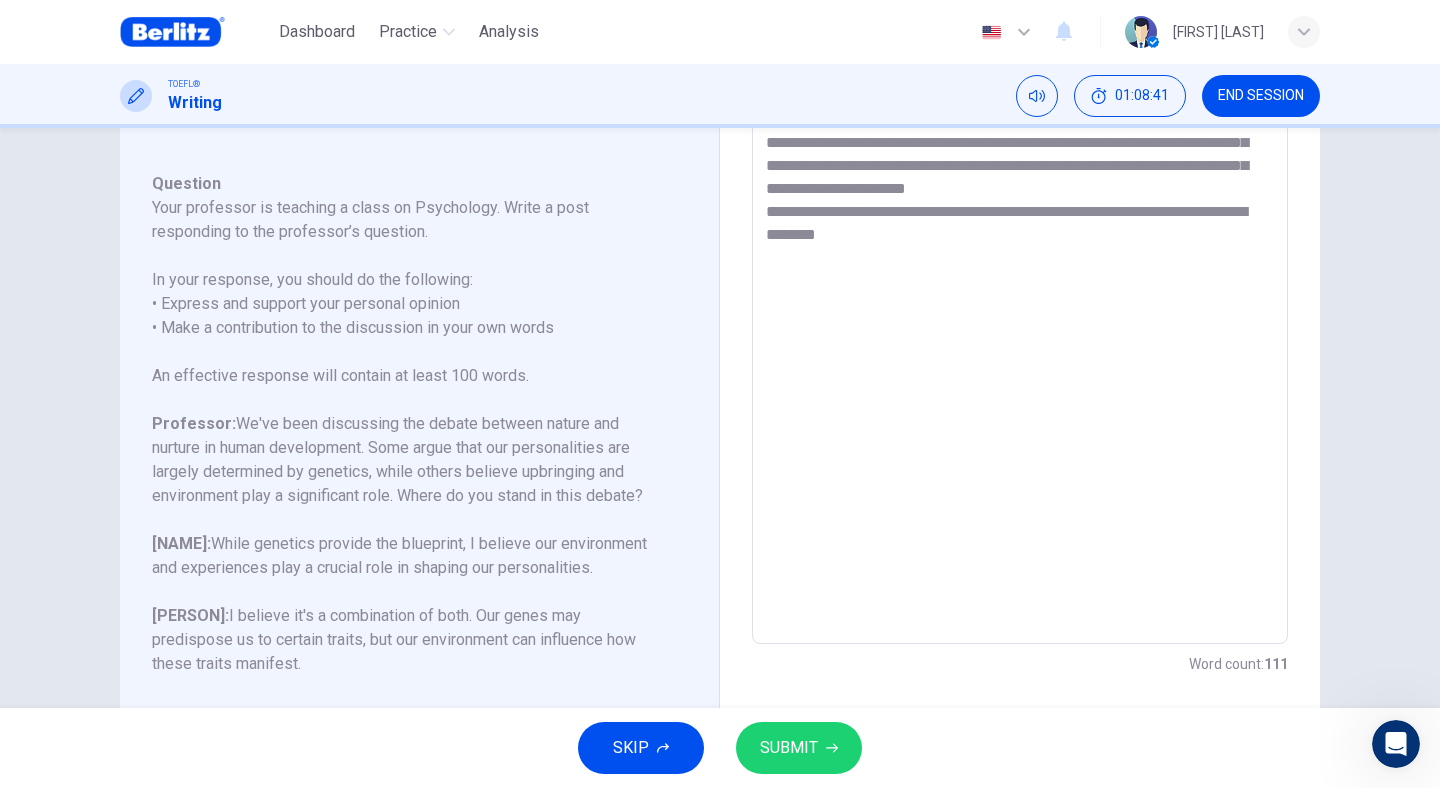 click on "**********" at bounding box center (1020, 310) 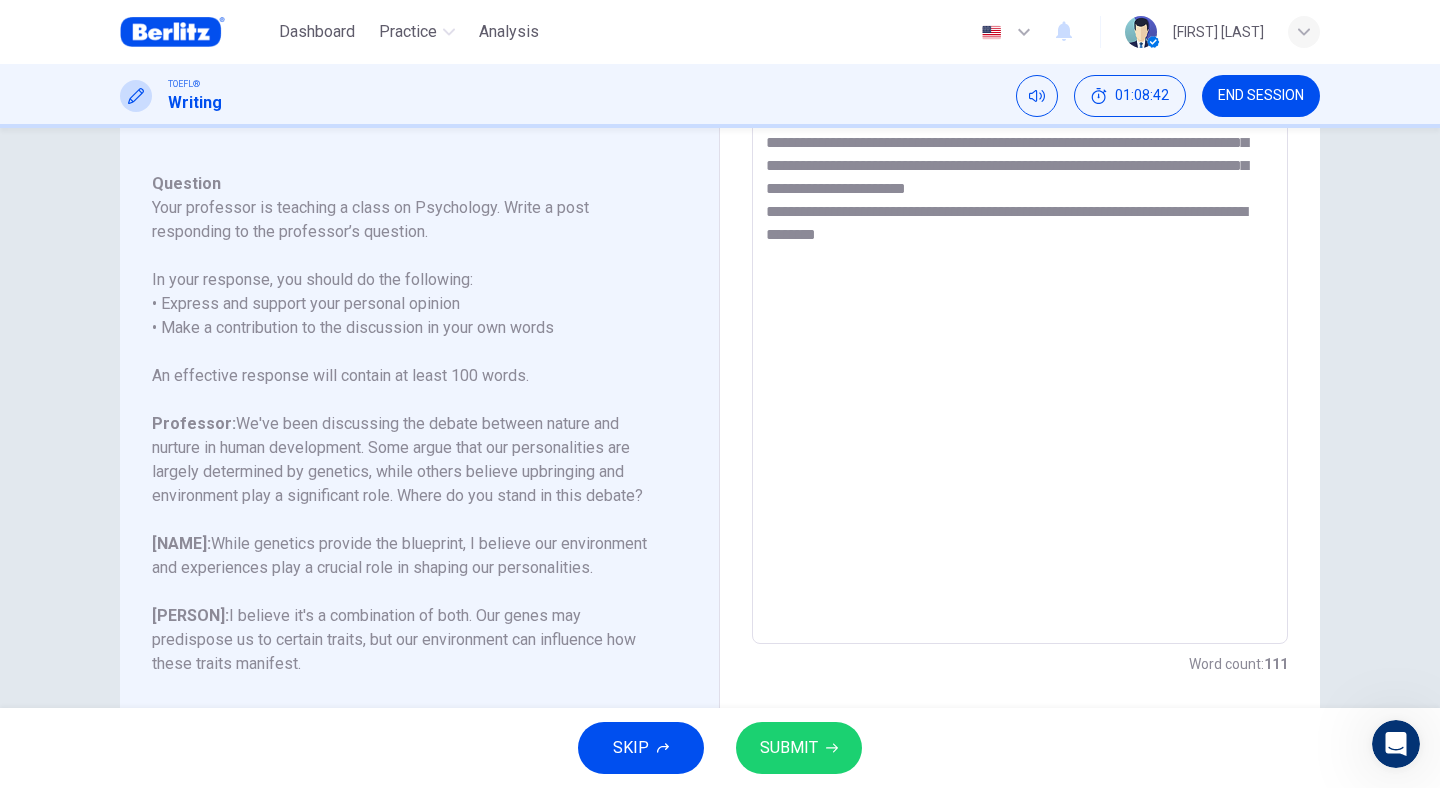 click on "**********" at bounding box center (1020, 310) 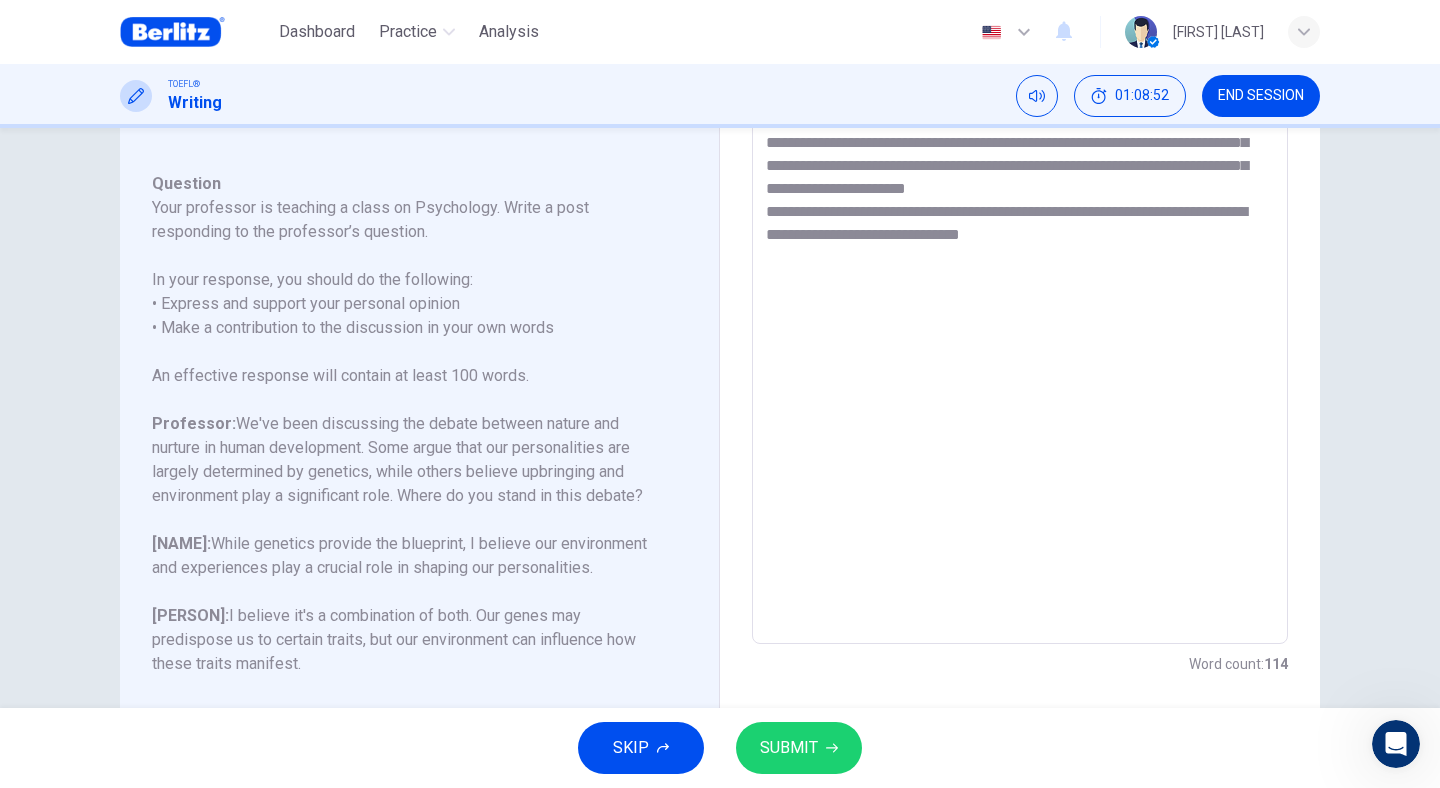 click on "**********" at bounding box center (1020, 310) 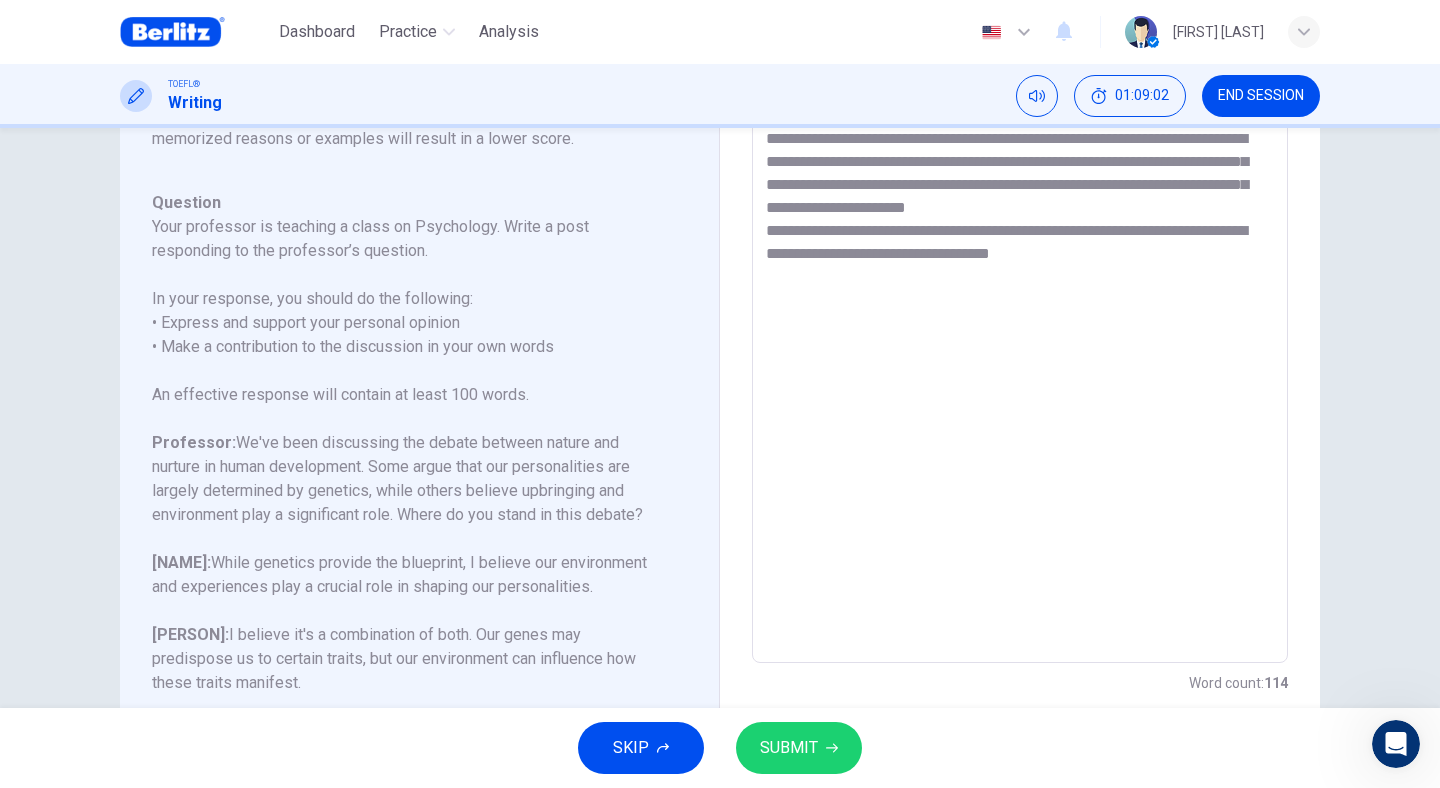 scroll, scrollTop: 268, scrollLeft: 0, axis: vertical 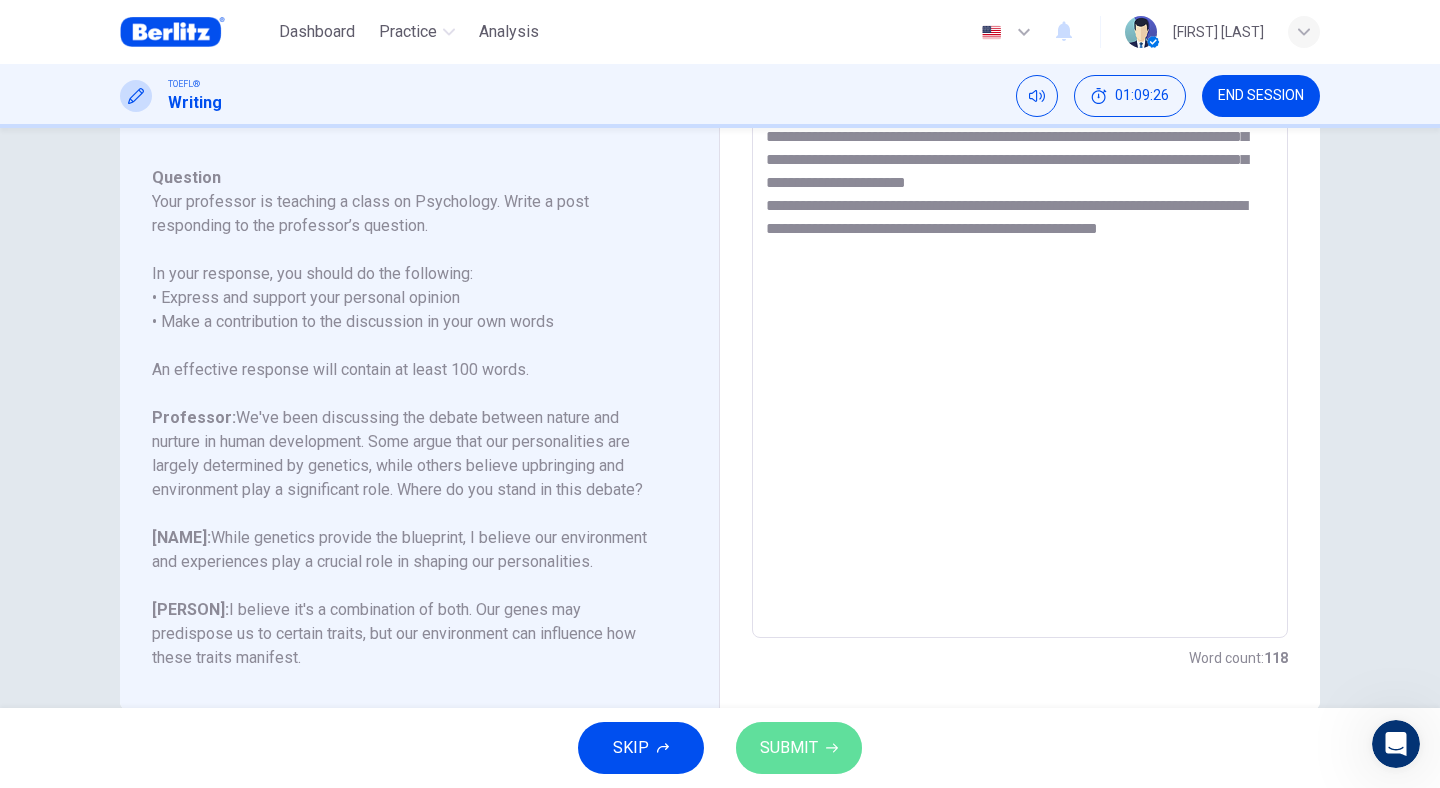 click on "SUBMIT" at bounding box center [799, 748] 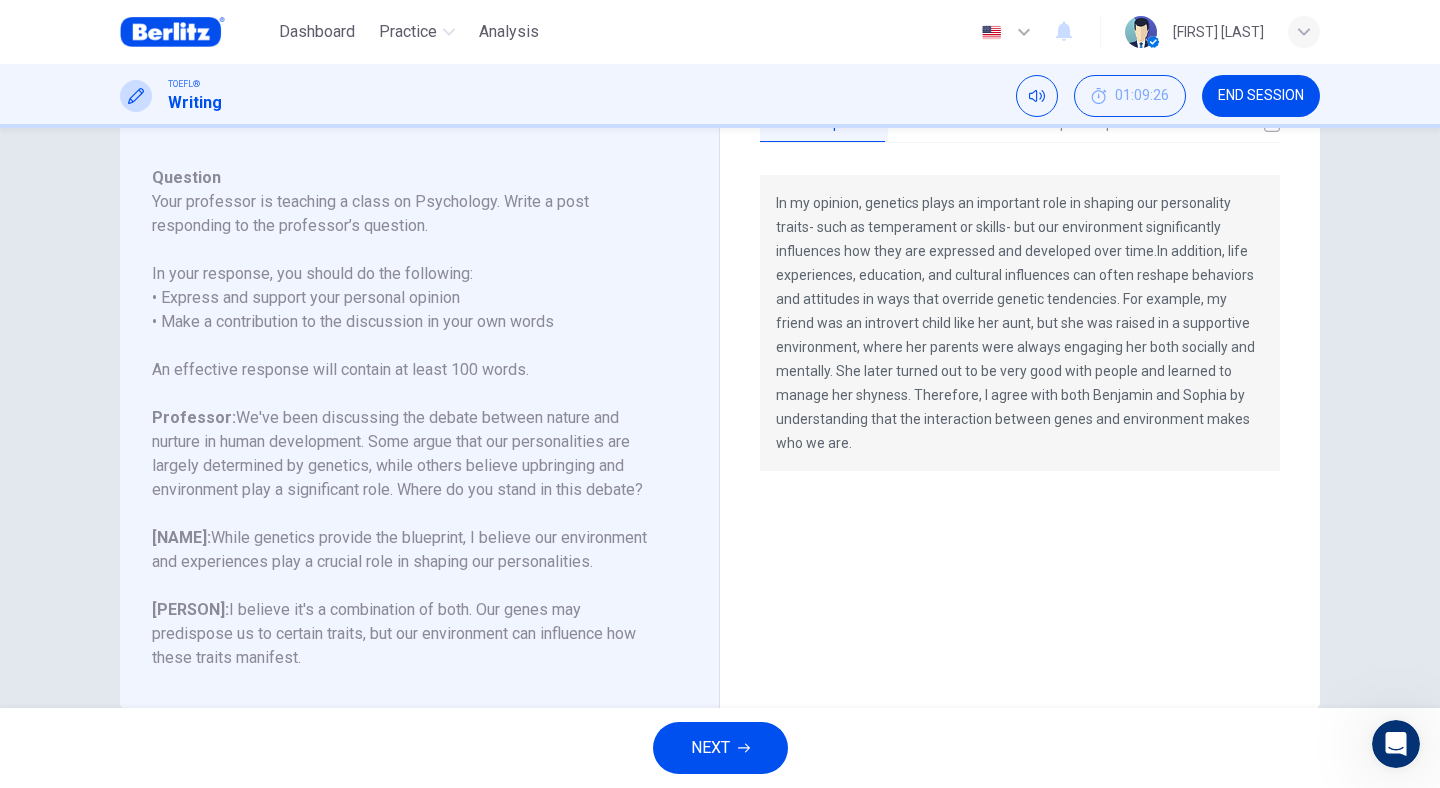 scroll, scrollTop: 0, scrollLeft: 0, axis: both 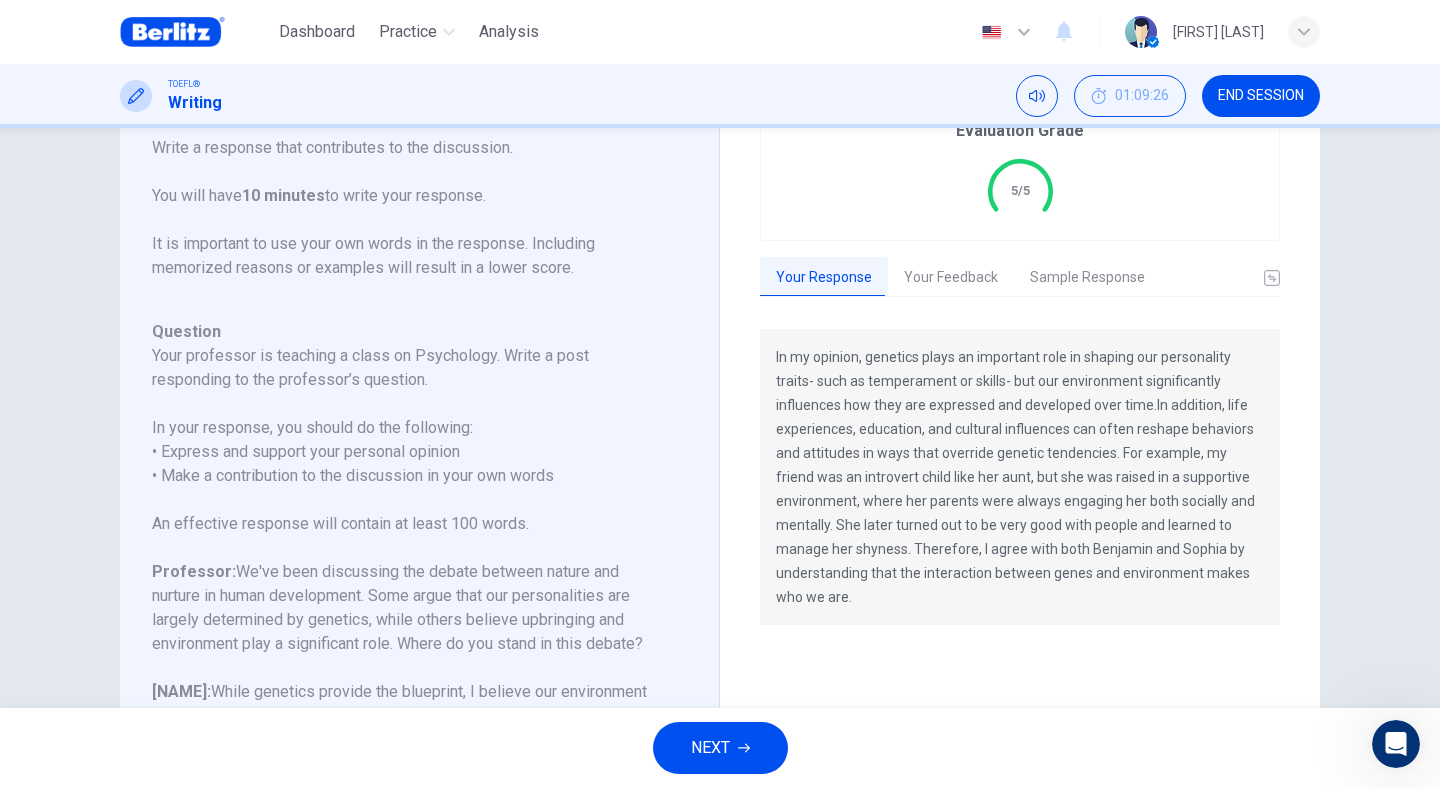 click on "Your Feedback" at bounding box center (951, 278) 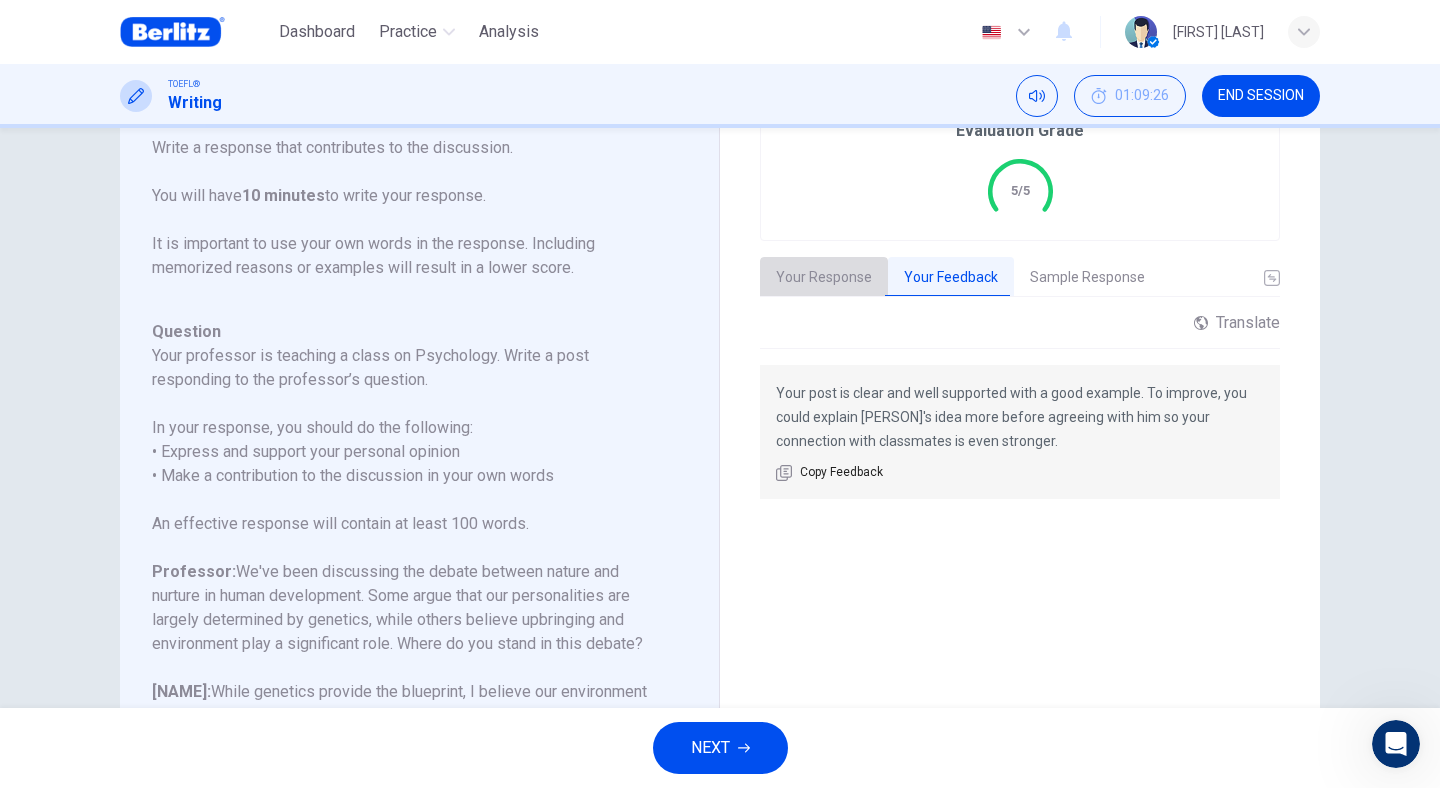 click on "Your Response" at bounding box center (824, 278) 